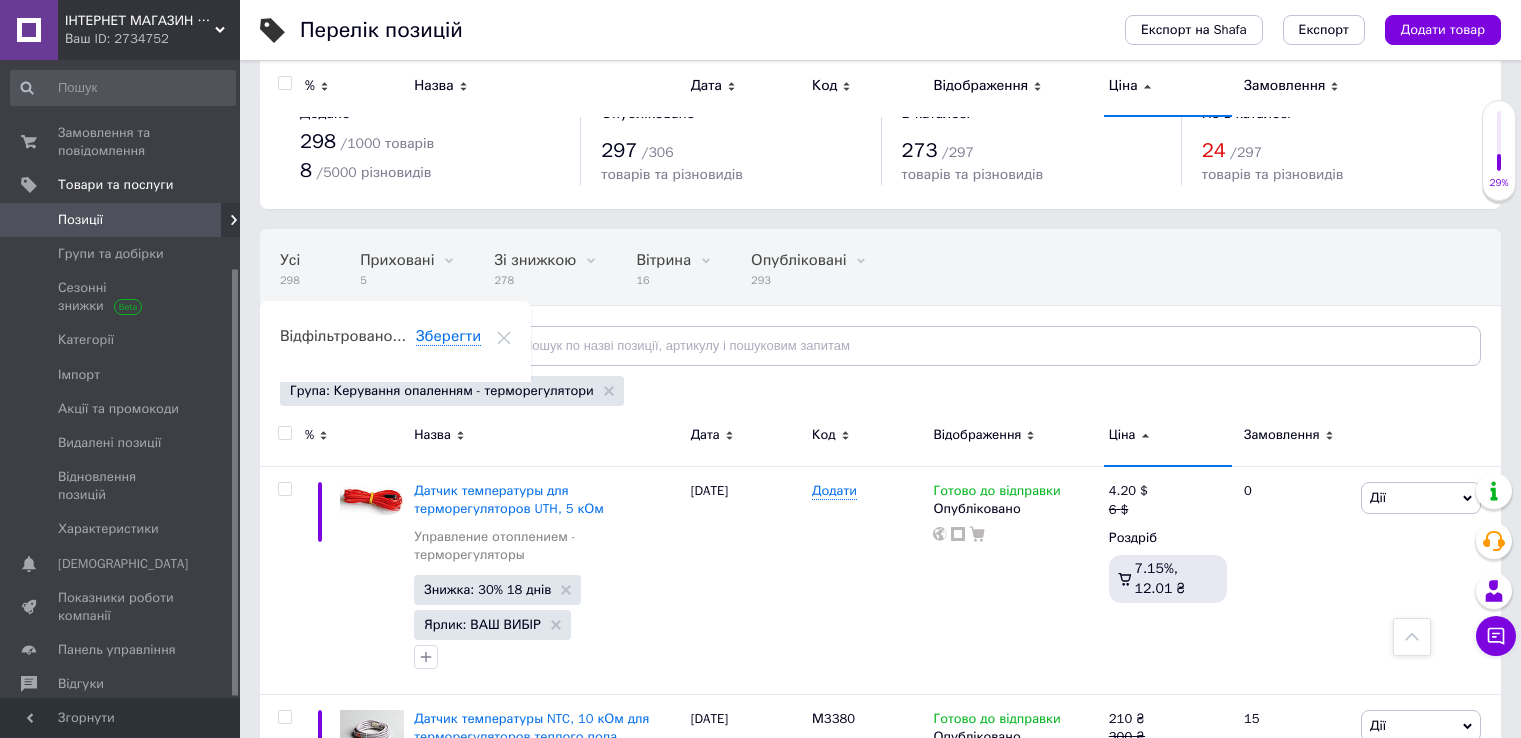 scroll, scrollTop: 3380, scrollLeft: 0, axis: vertical 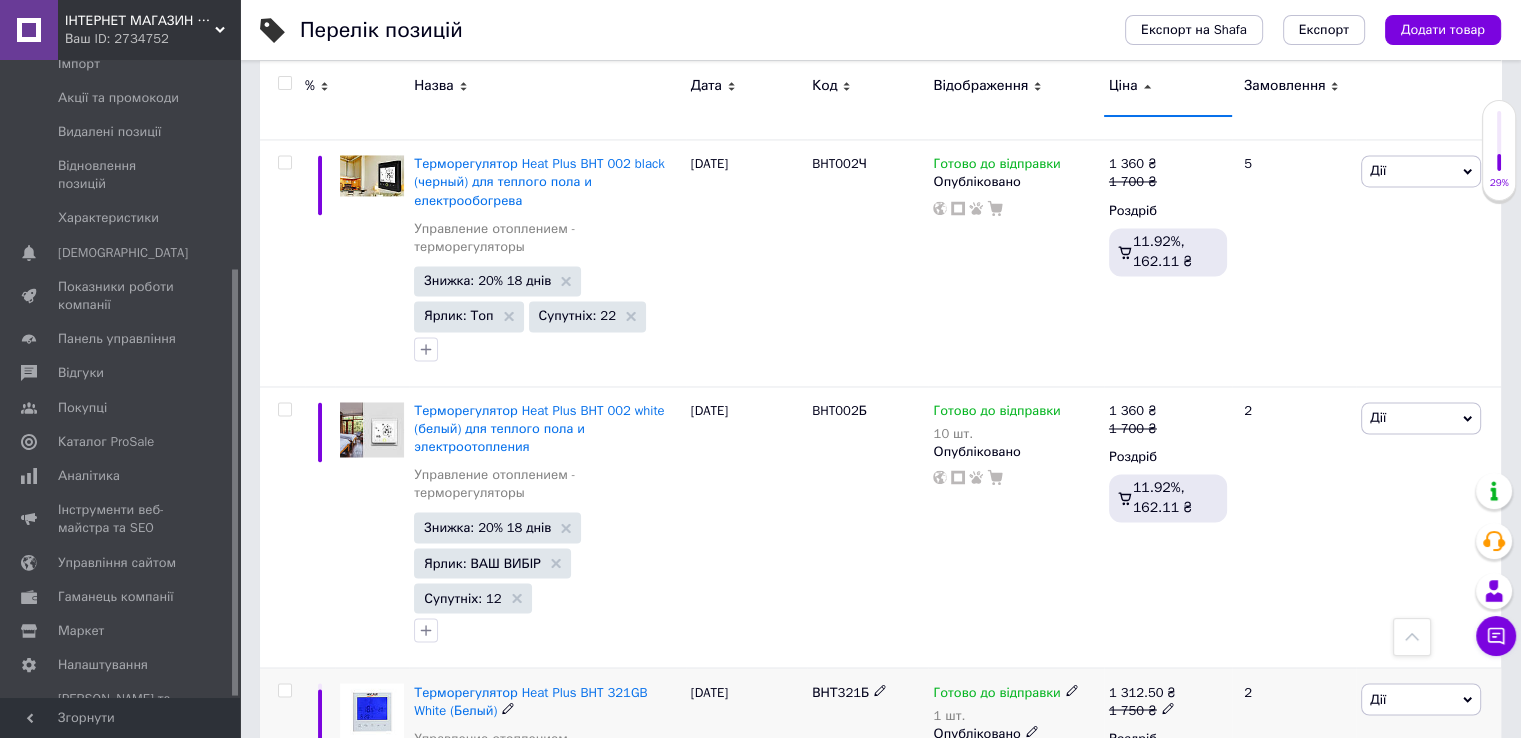 click 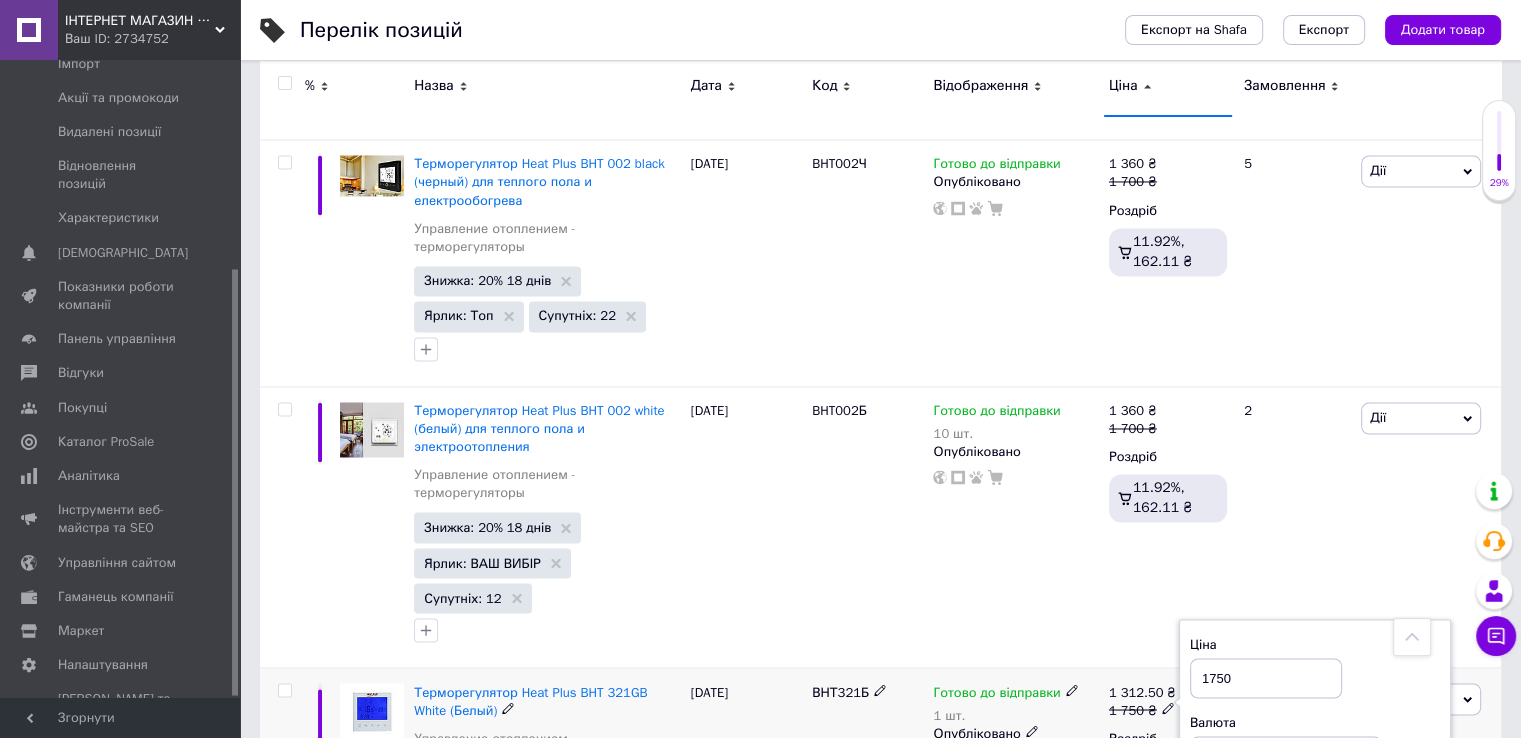 click on "1750" at bounding box center (1266, 678) 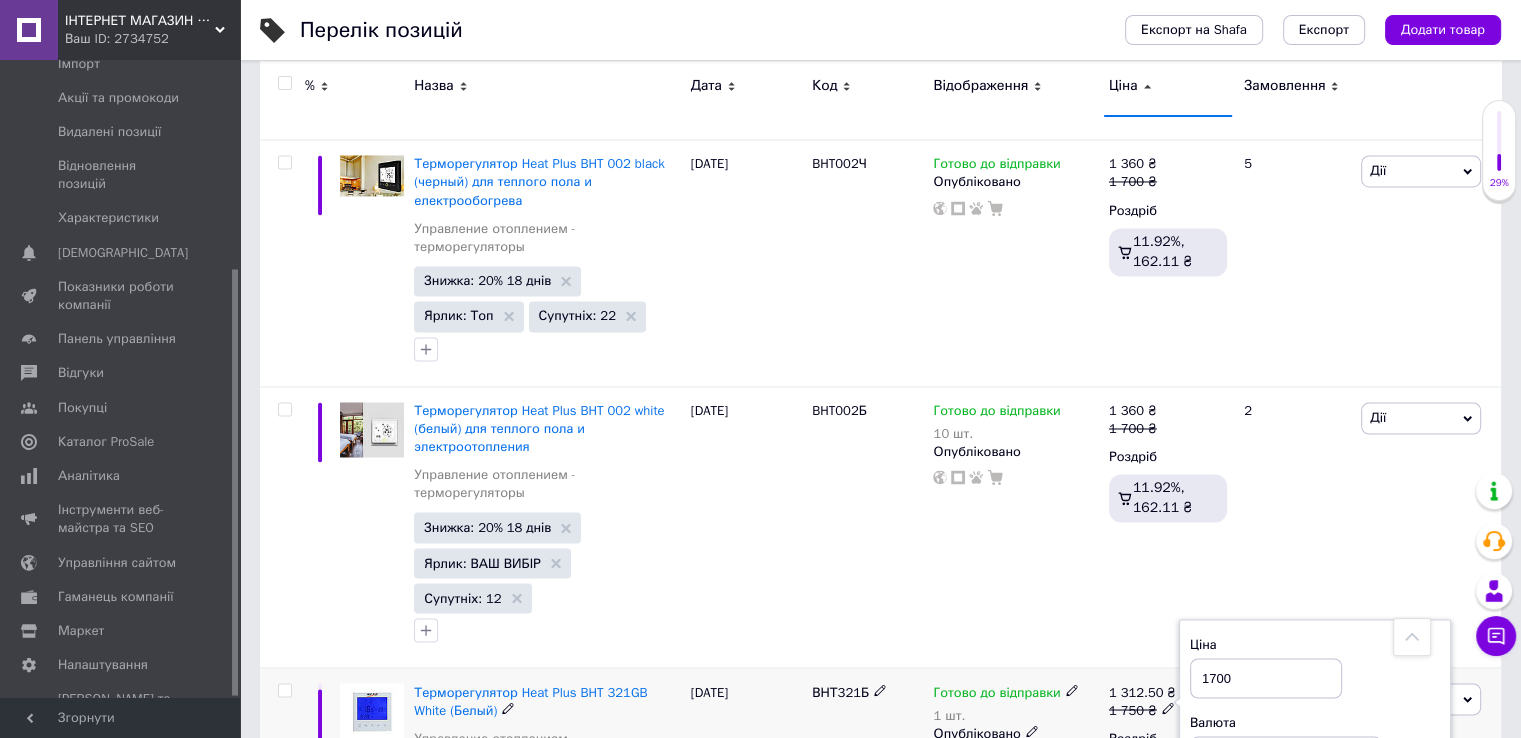 type on "1700" 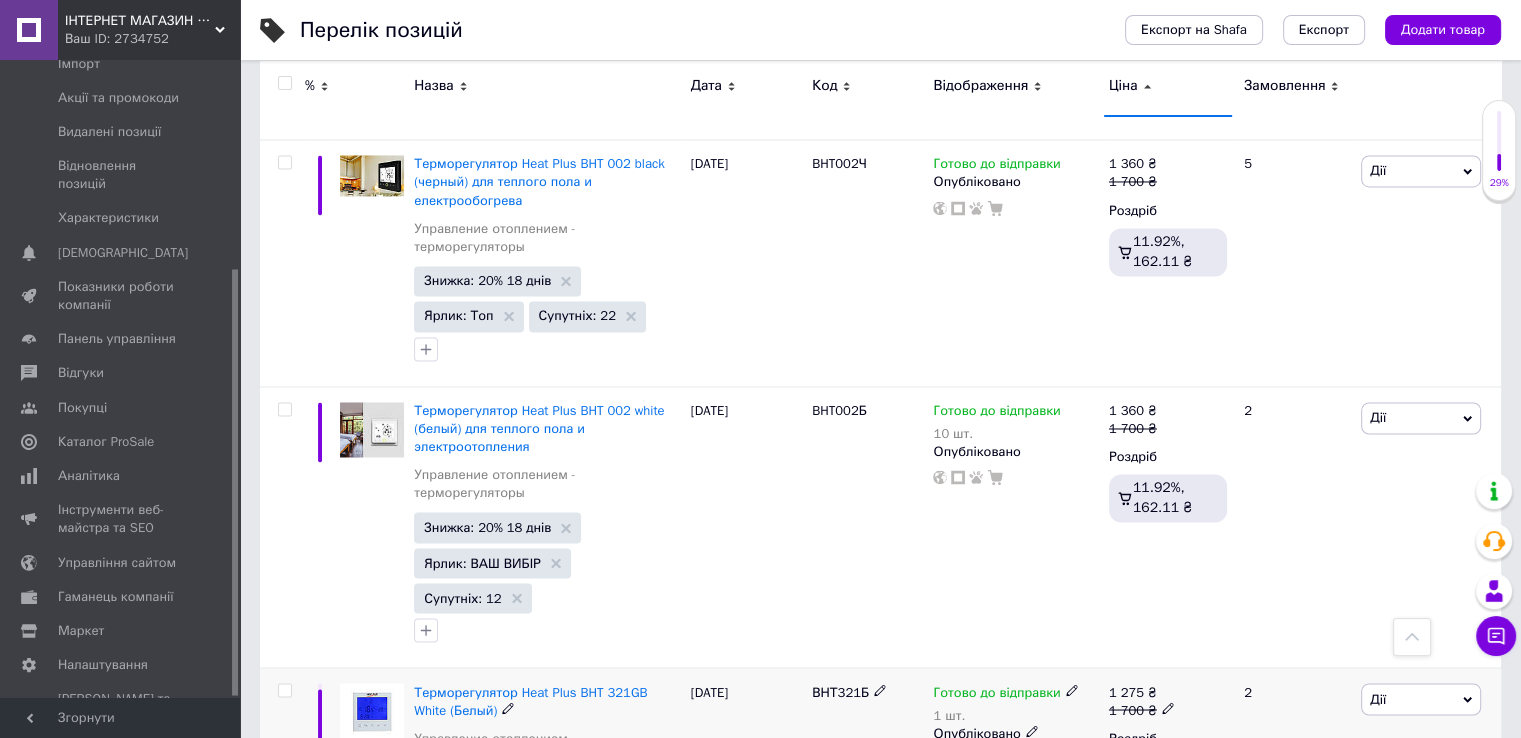 click at bounding box center (1168, 708) 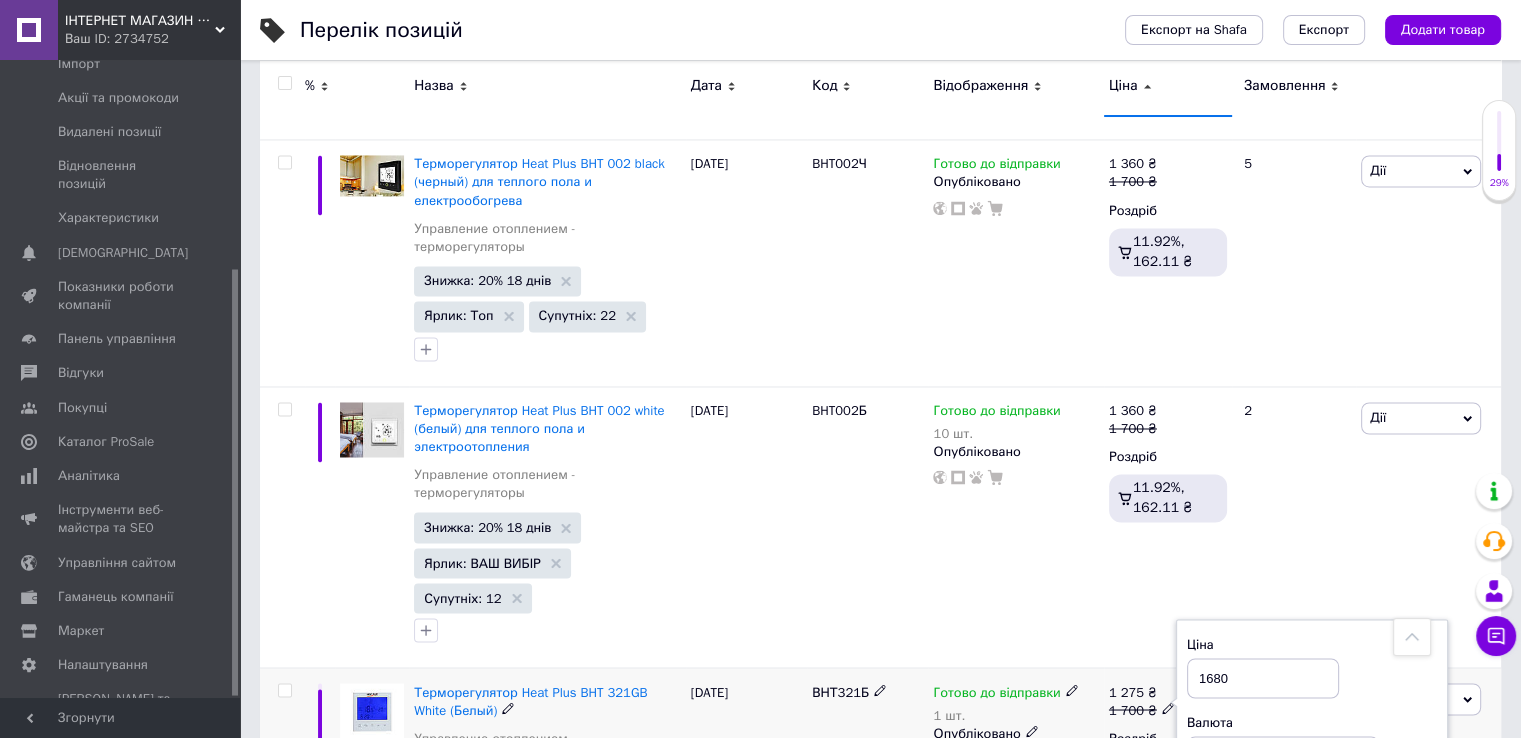 type on "1680" 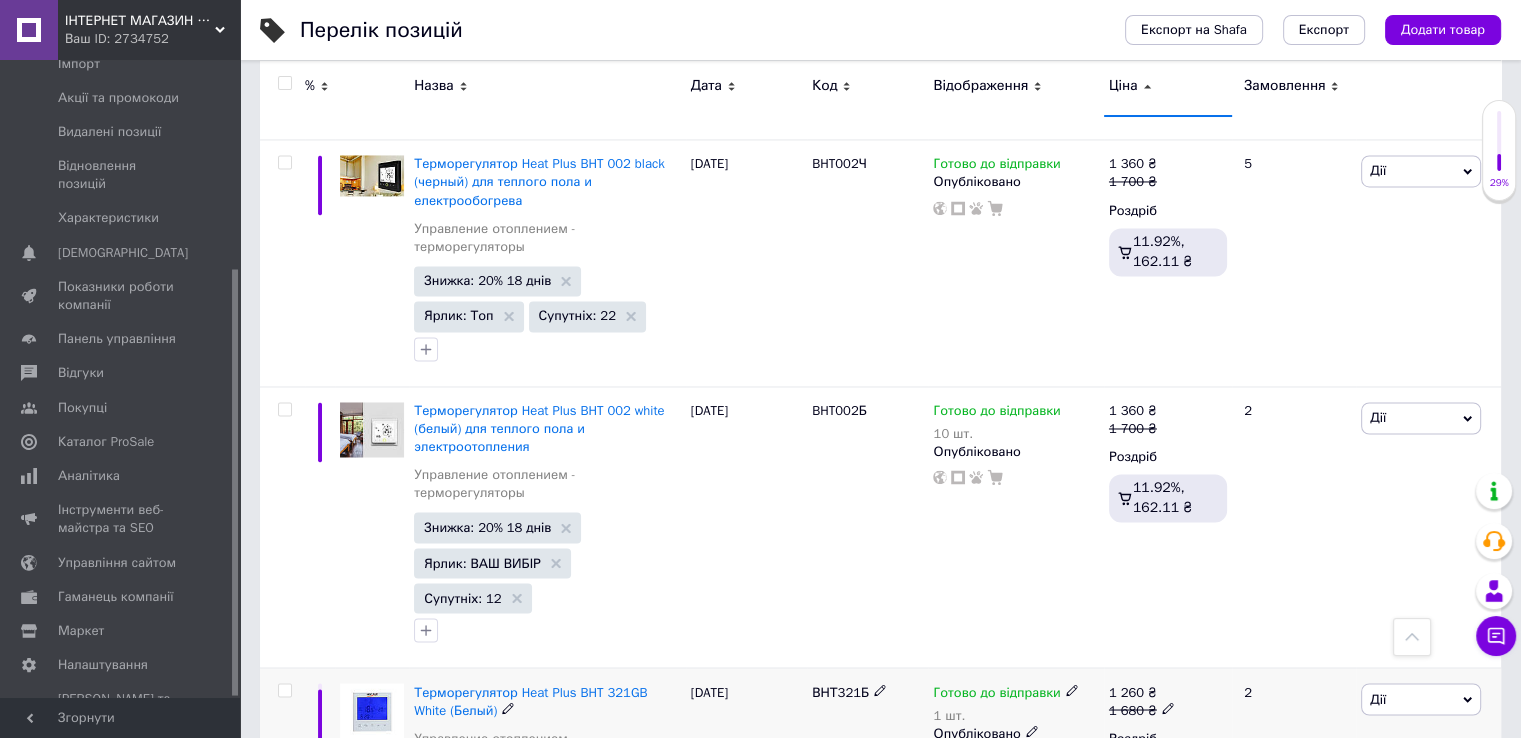 click 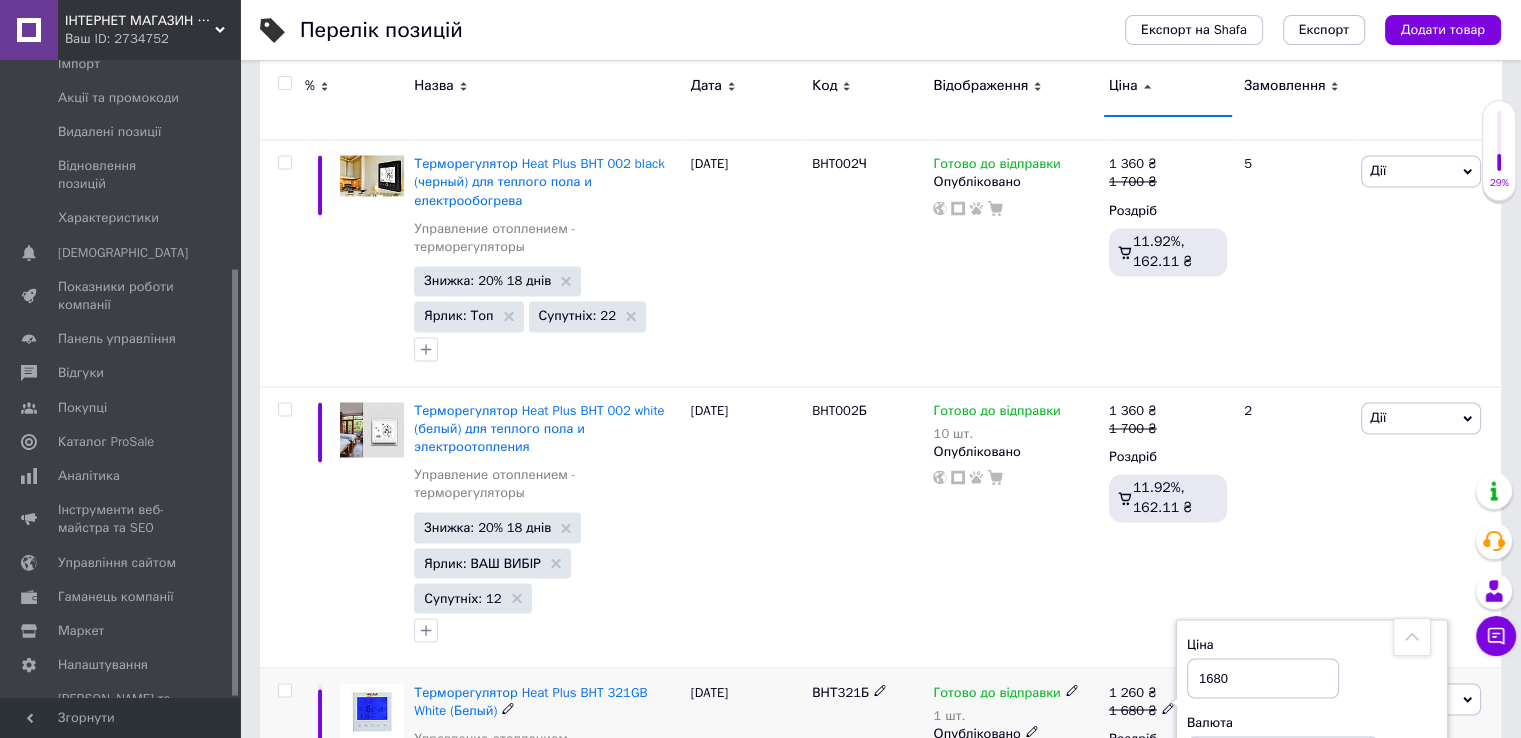 click on "1680" at bounding box center (1263, 678) 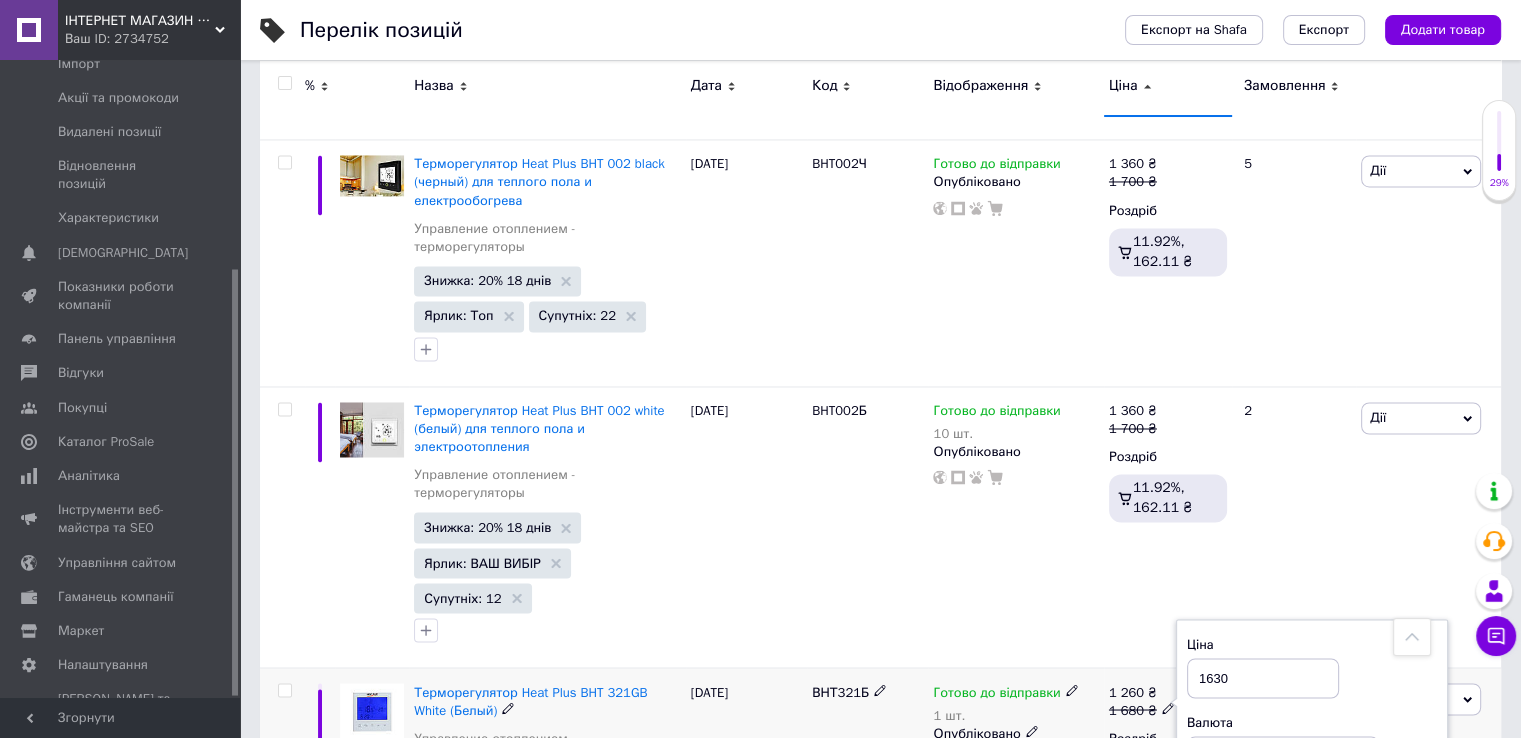 type on "1630" 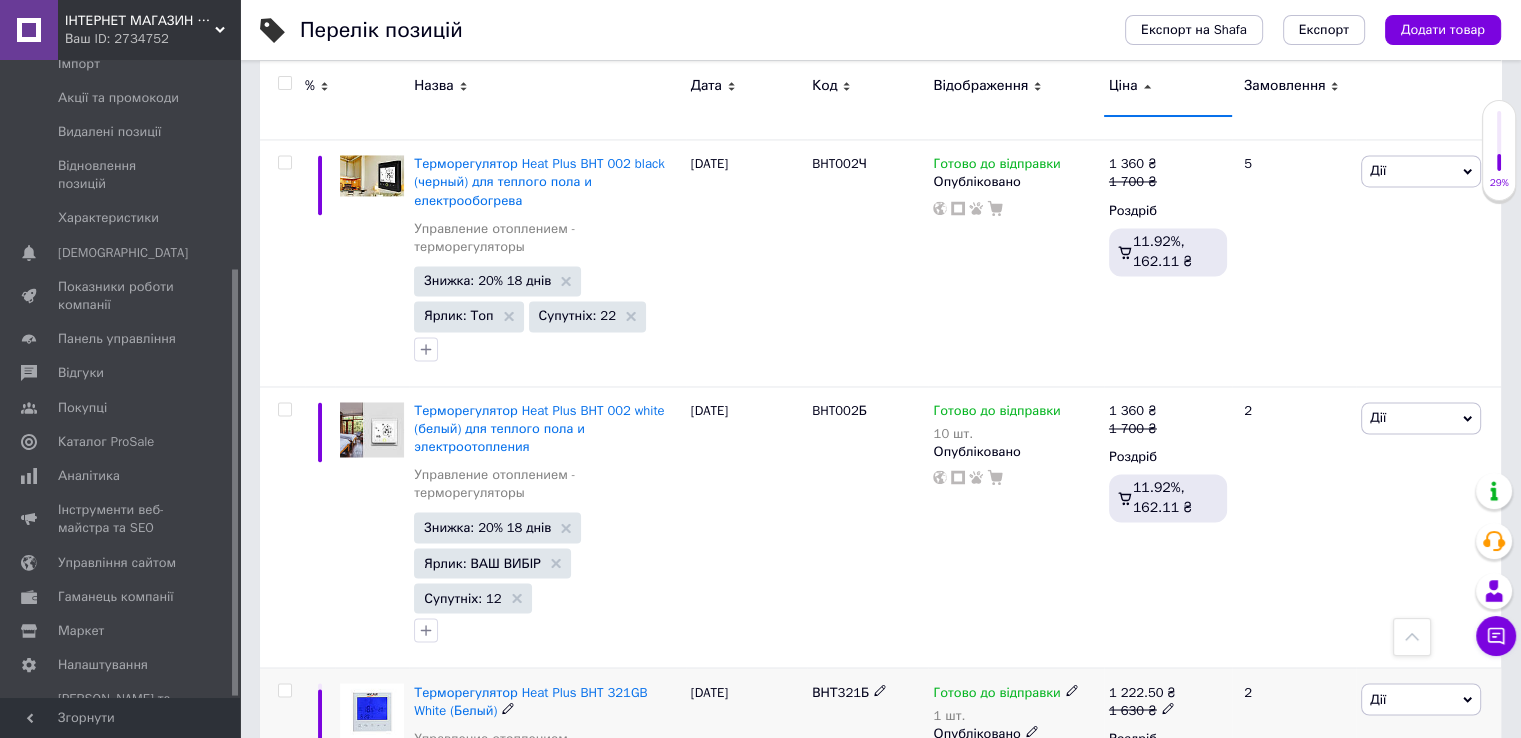 click 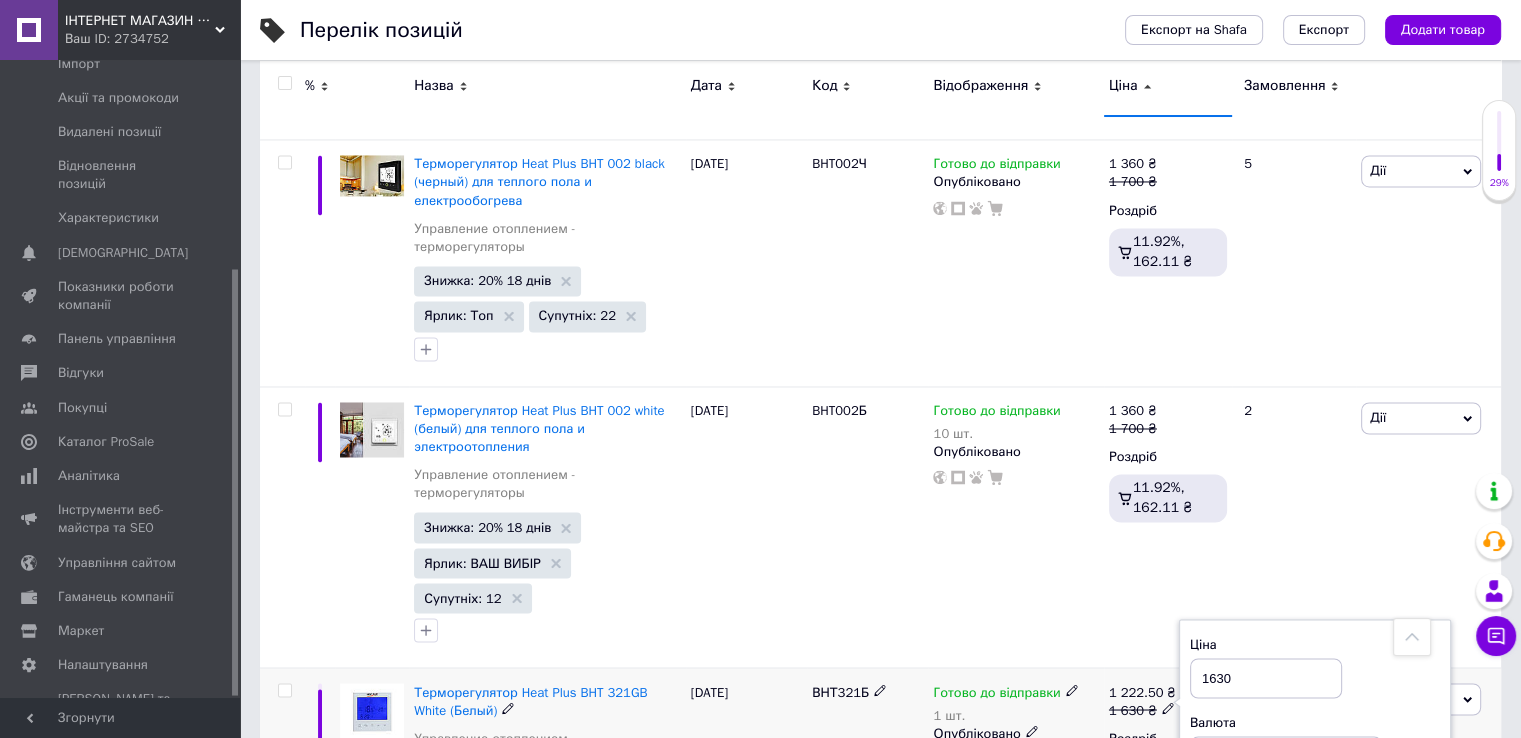 click on "1630" at bounding box center [1266, 678] 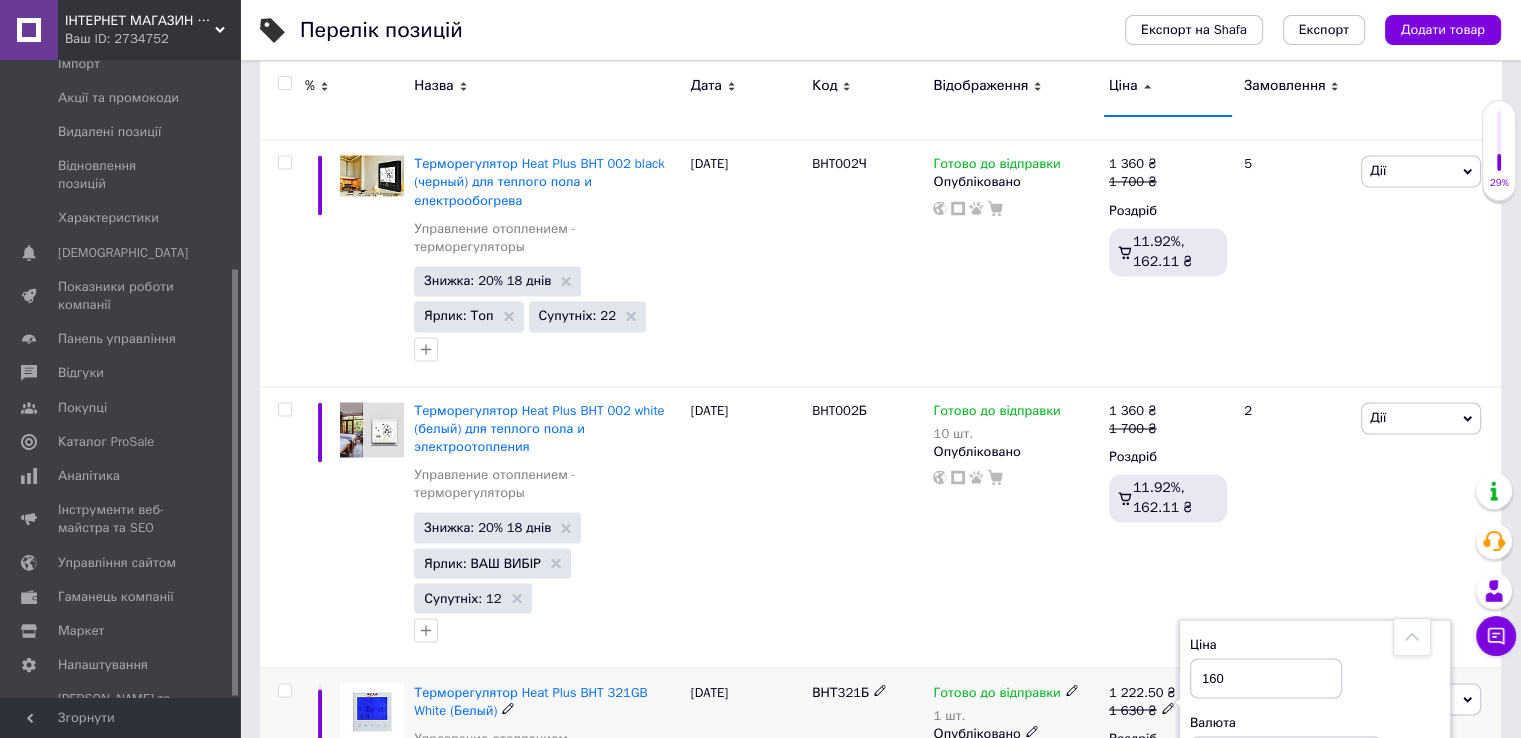 type on "1640" 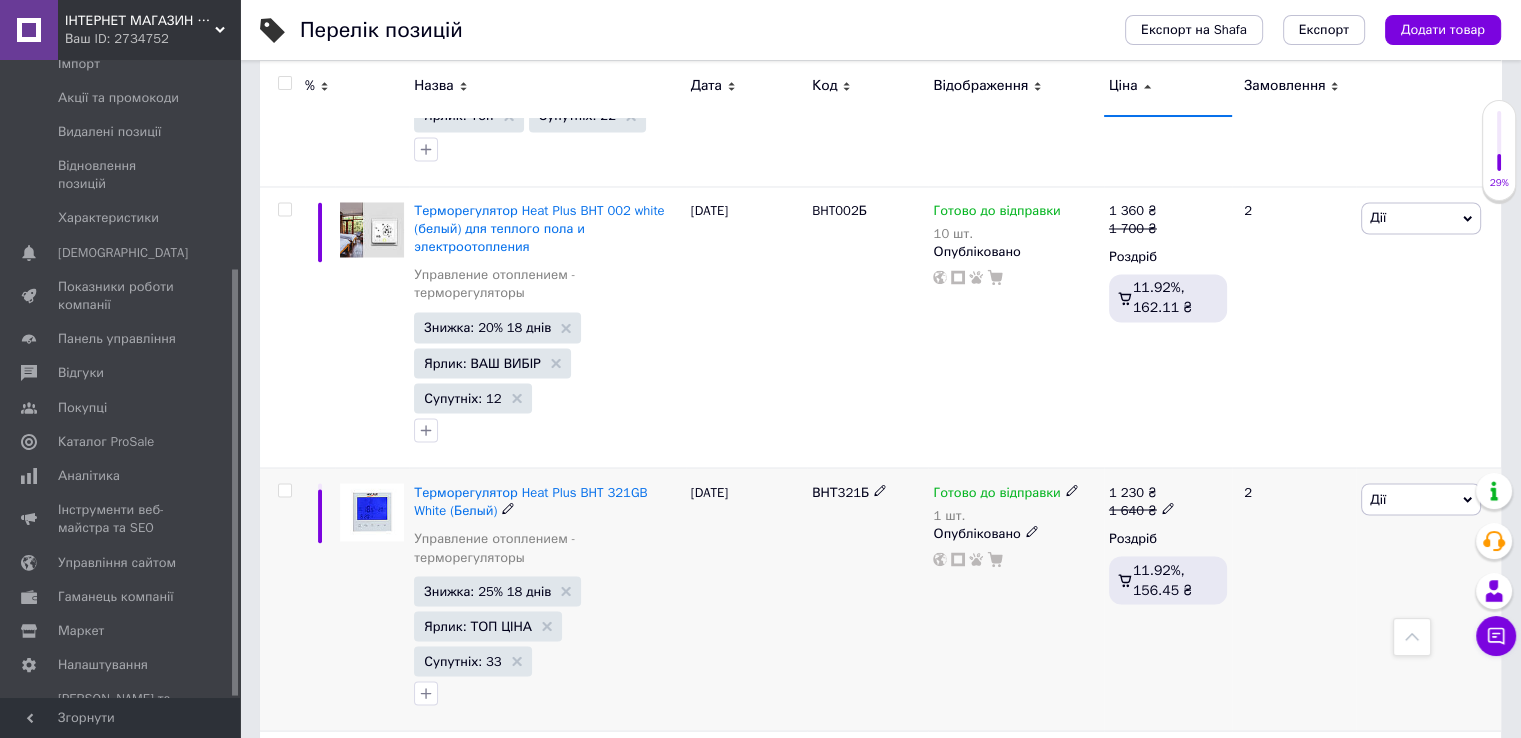 scroll, scrollTop: 3580, scrollLeft: 0, axis: vertical 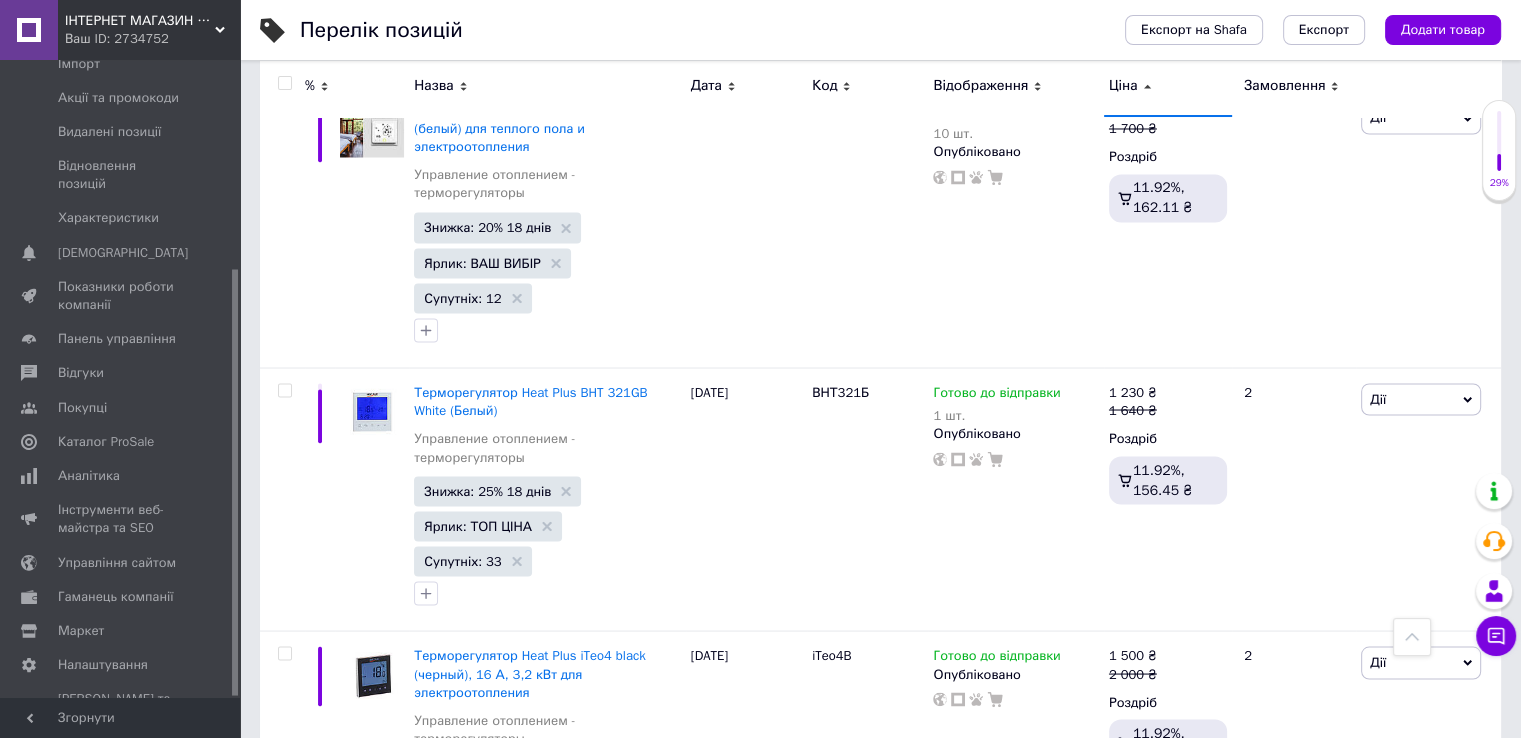 click at bounding box center [1168, 952] 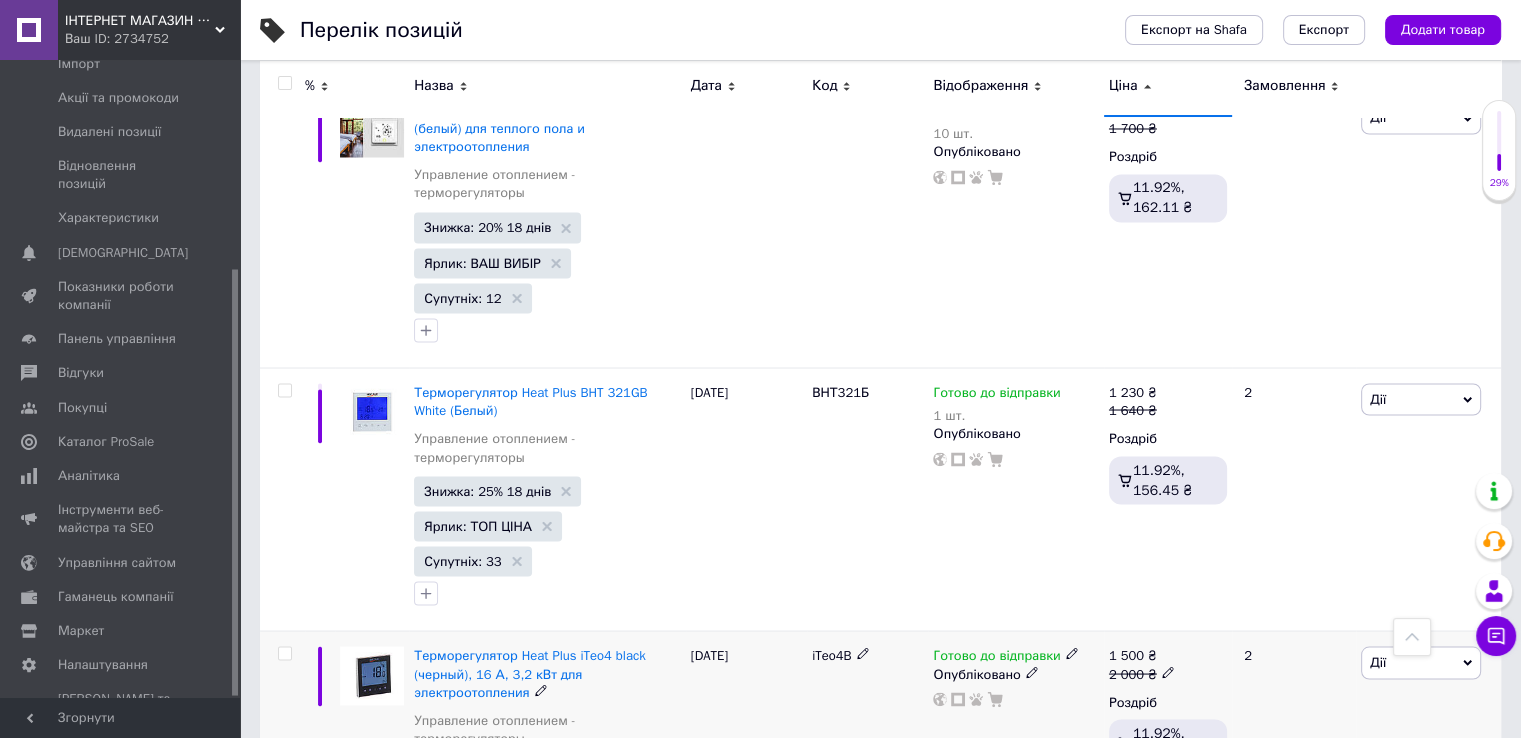 click 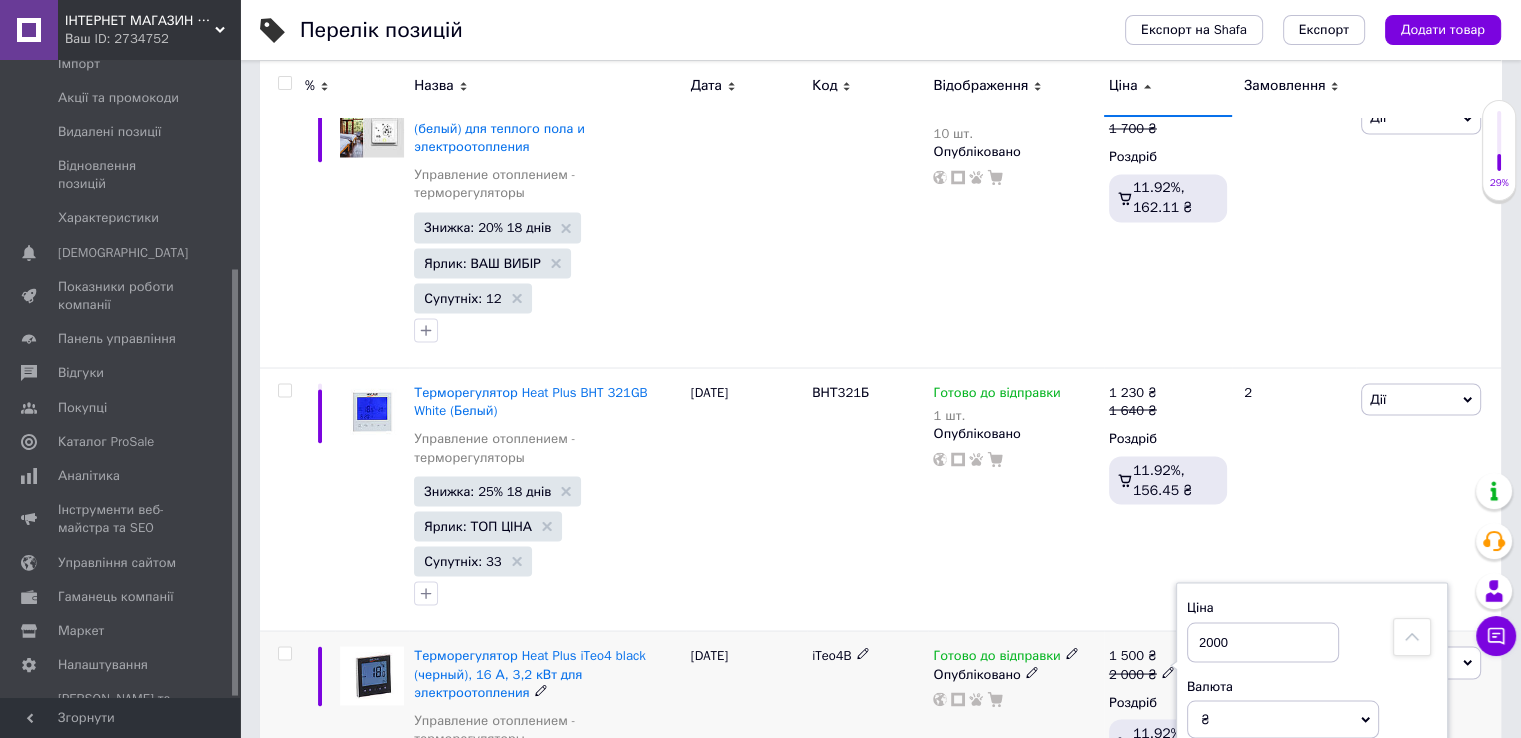 click on "2000" at bounding box center [1263, 642] 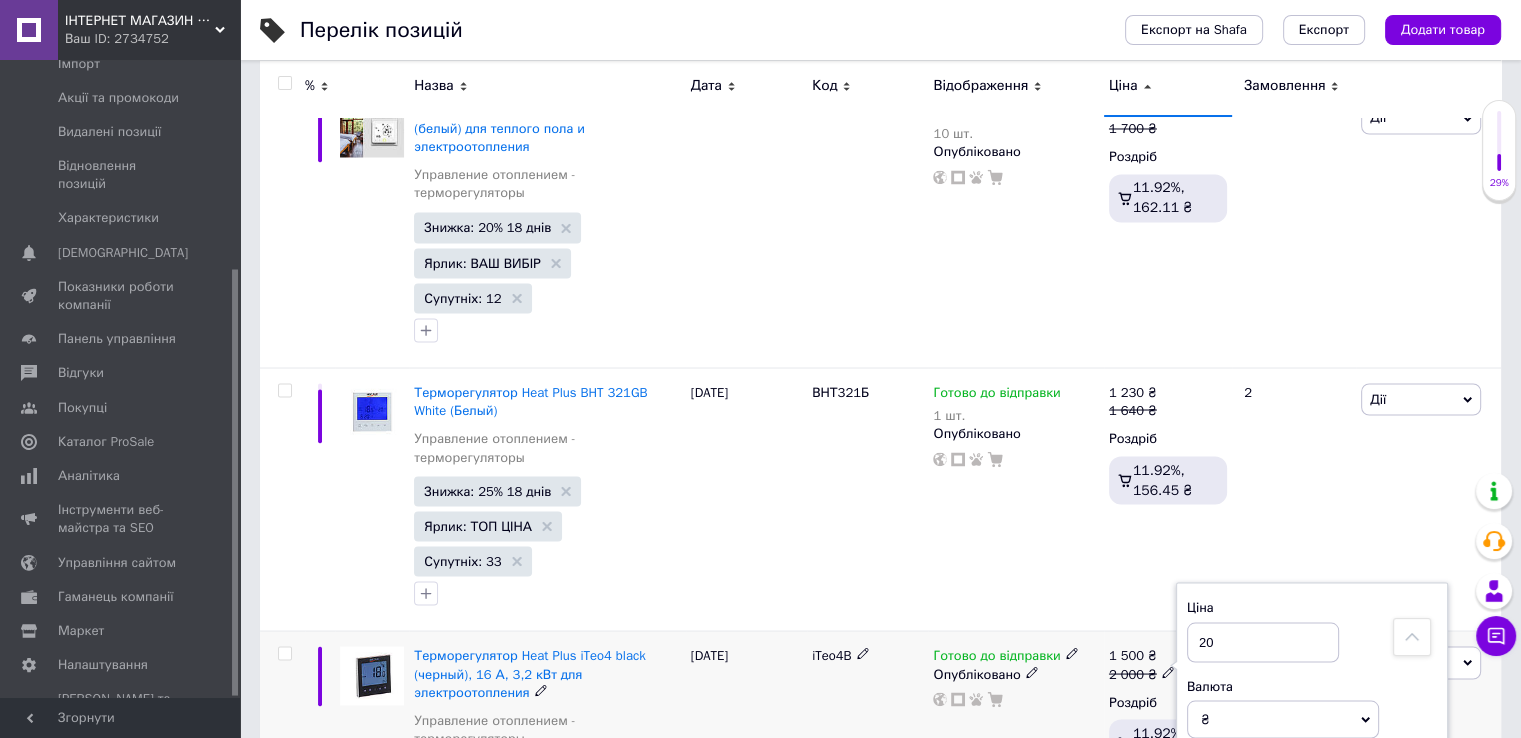 type on "2" 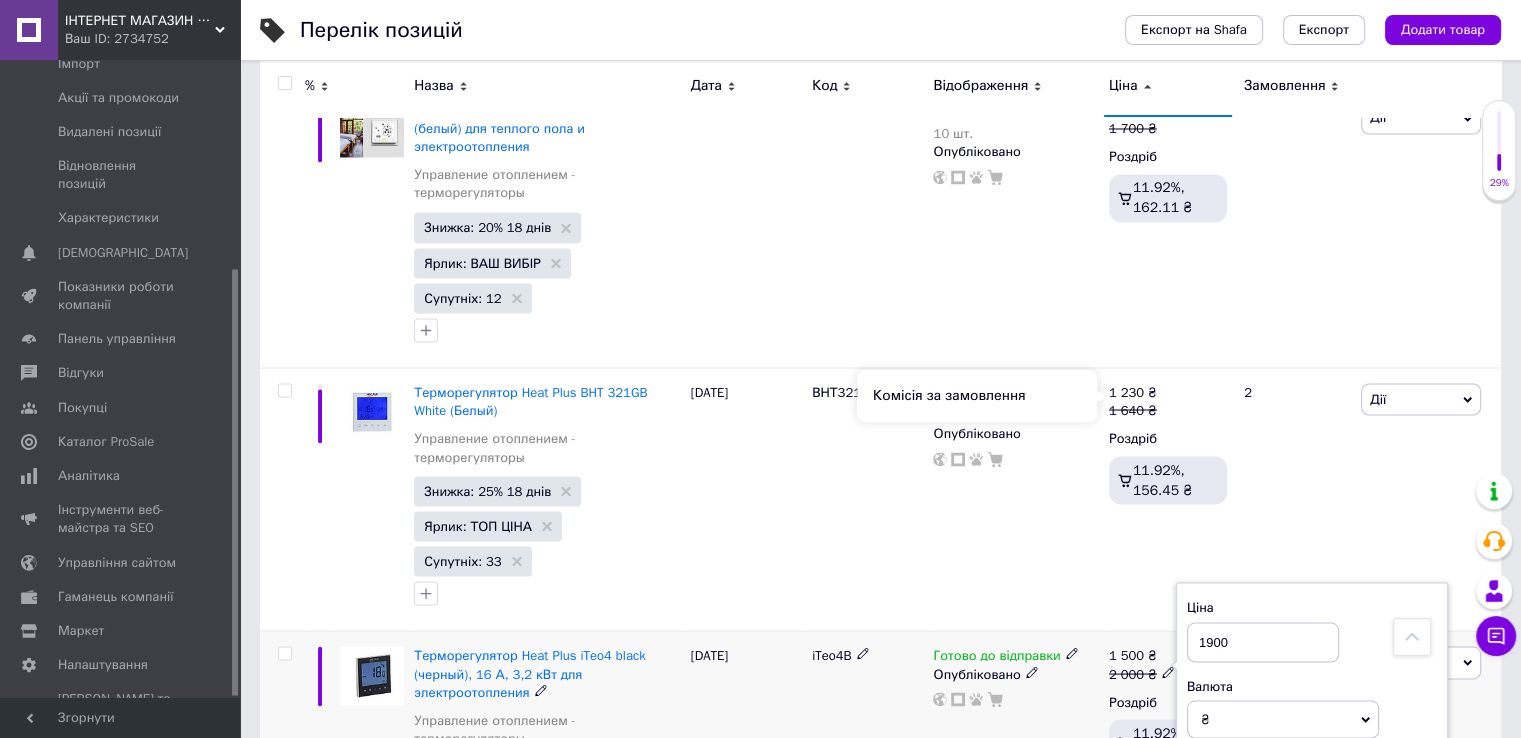 type on "1900" 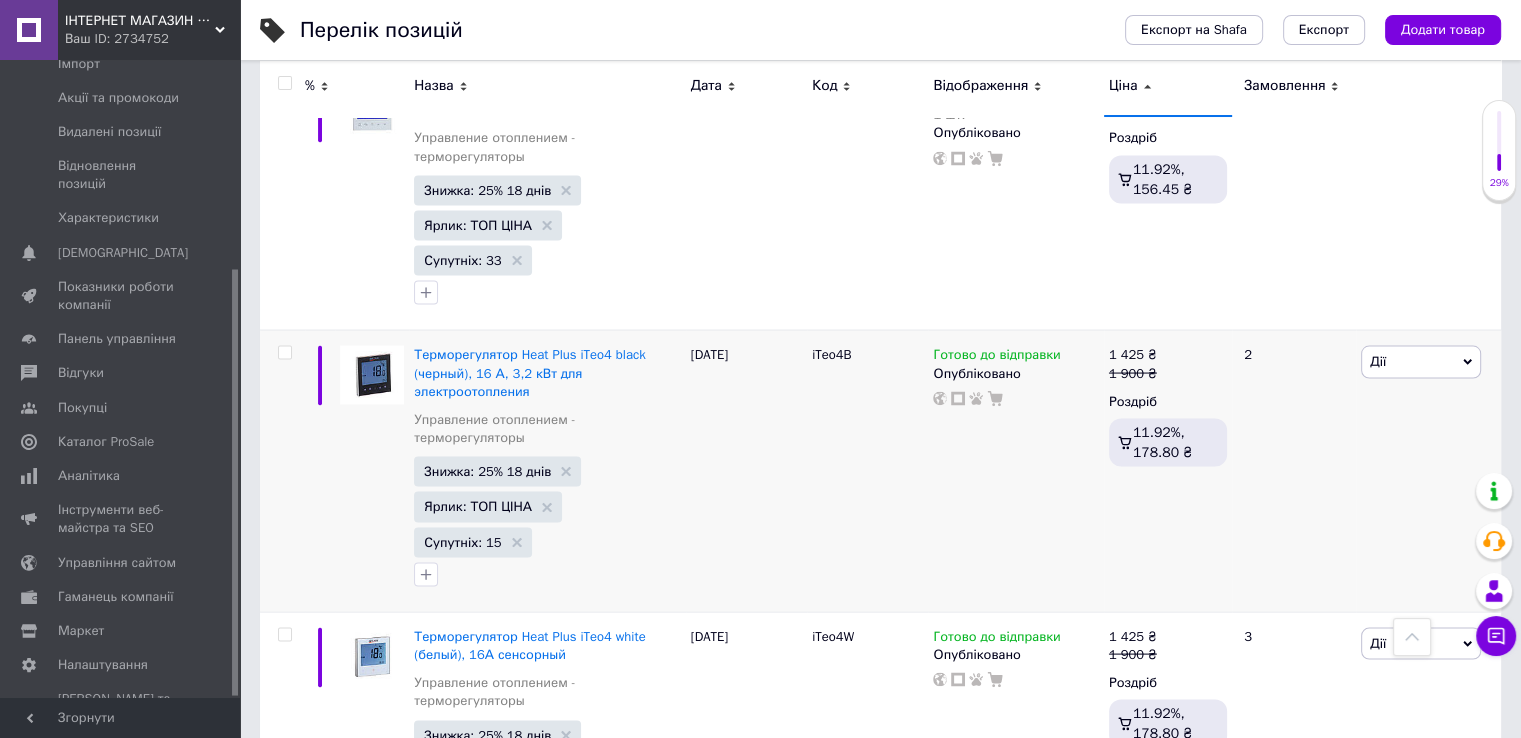 scroll, scrollTop: 3980, scrollLeft: 0, axis: vertical 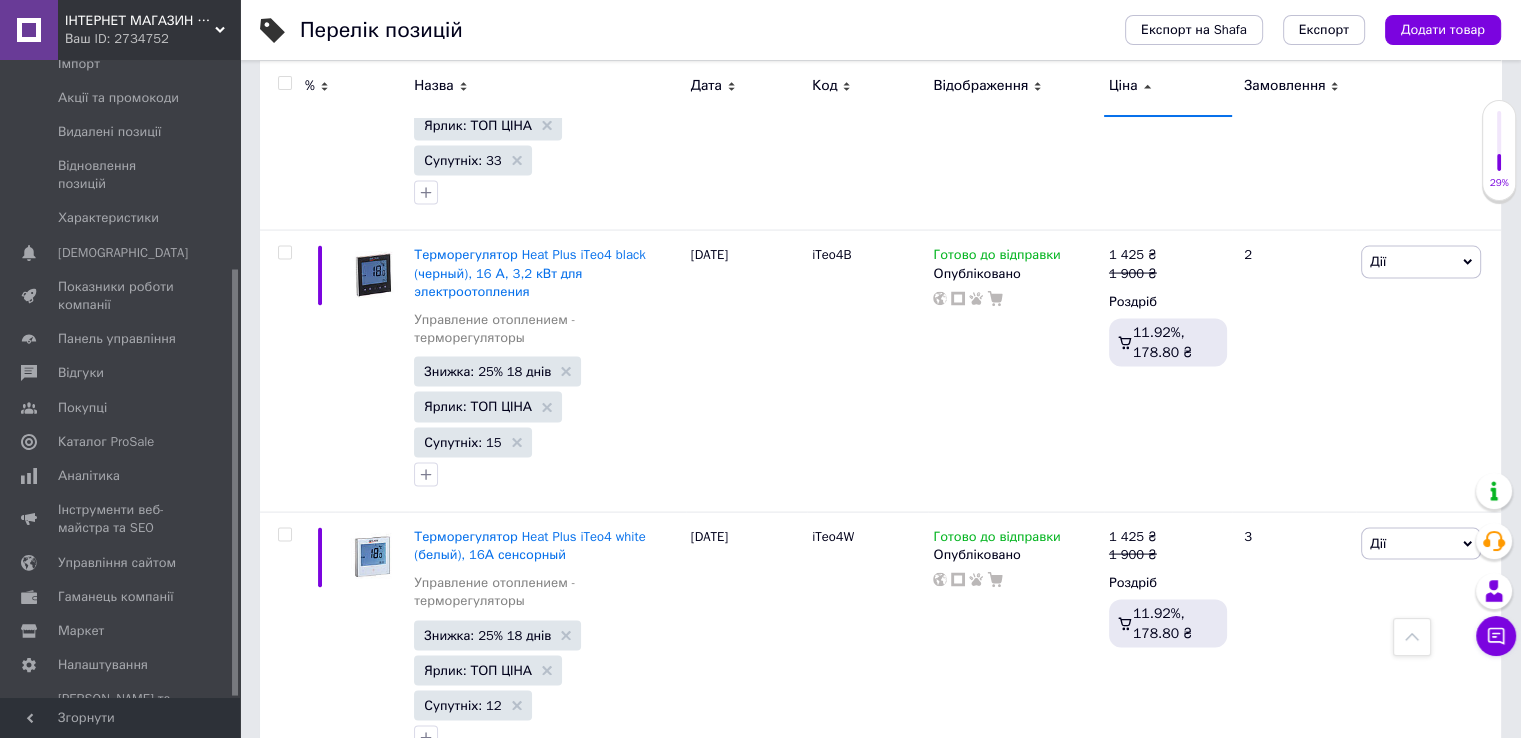 click 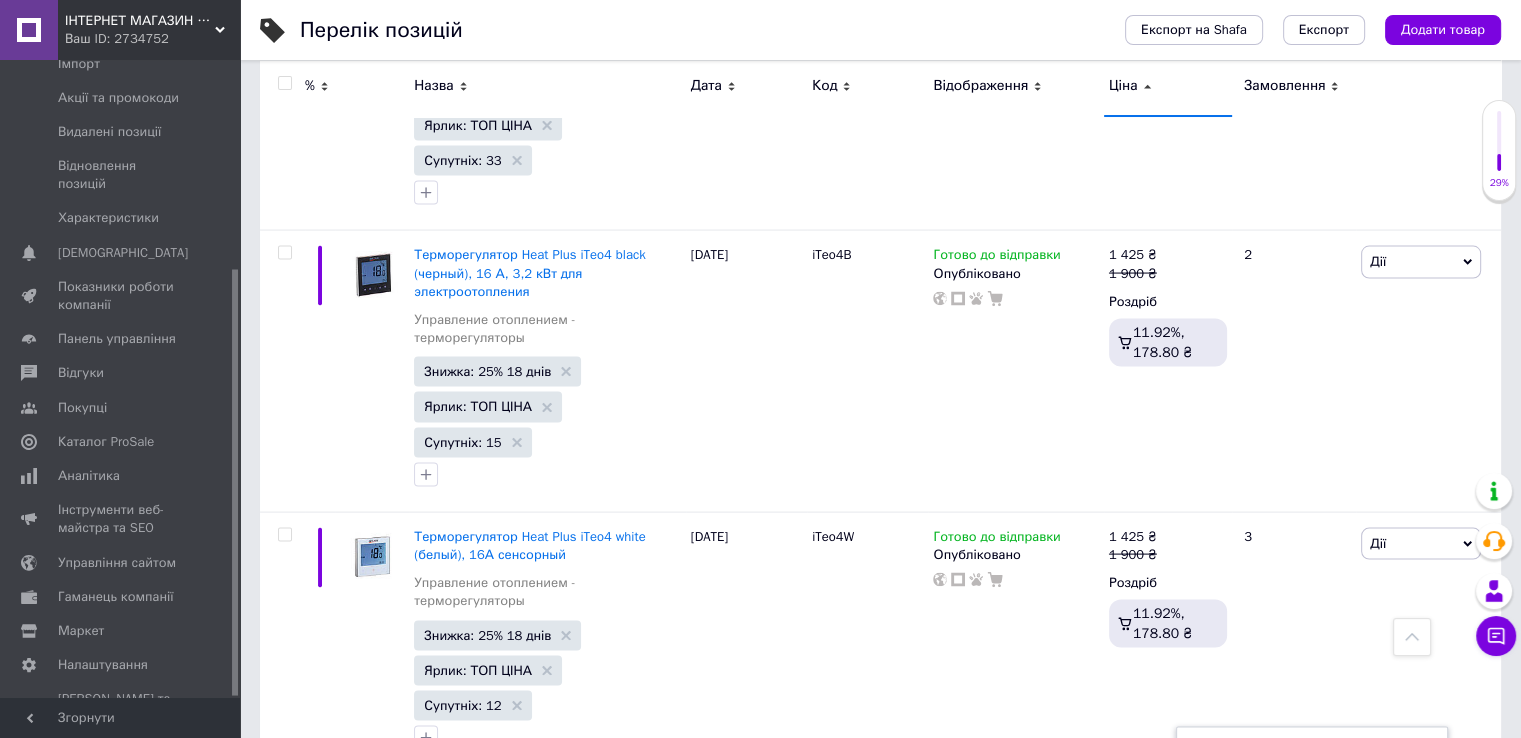 click on "2000" at bounding box center (1263, 786) 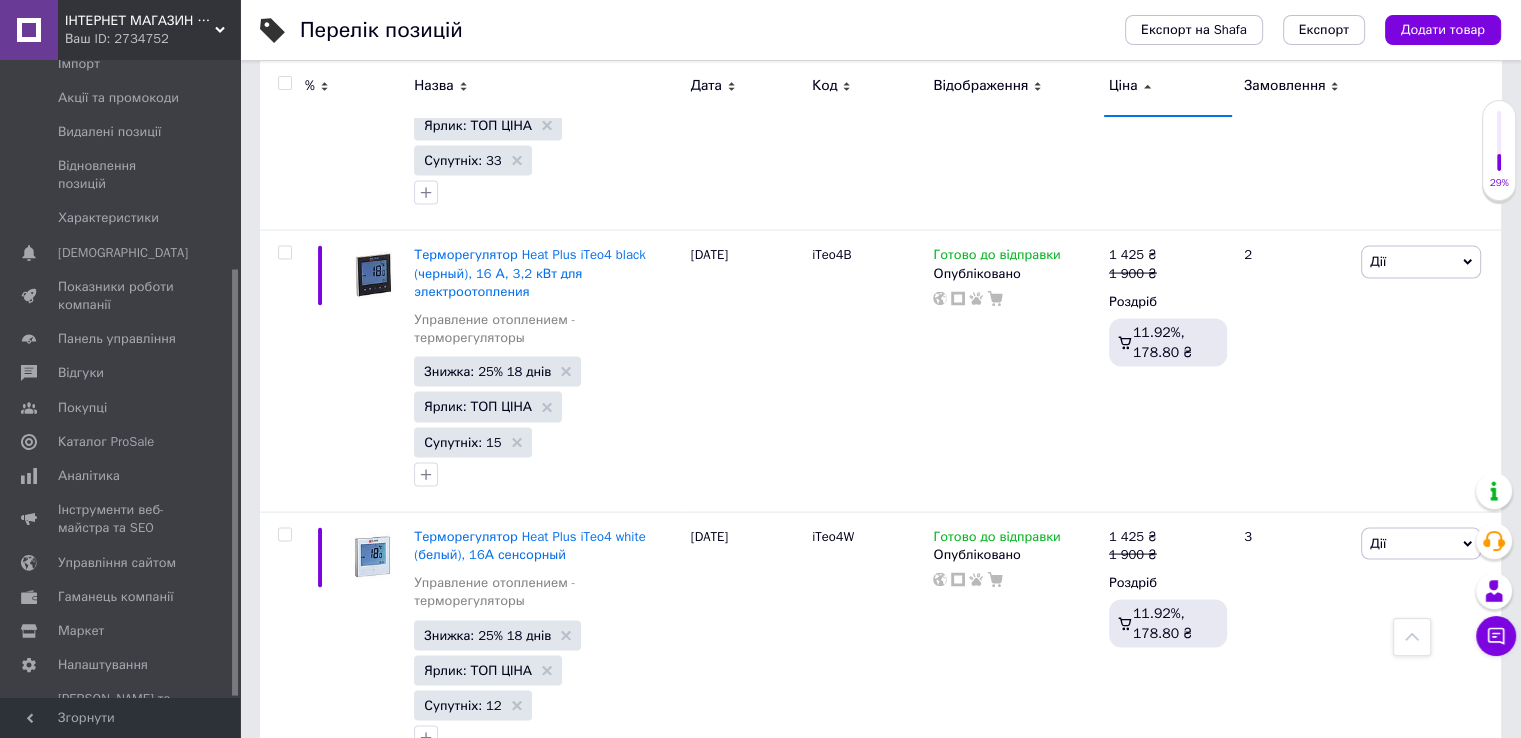 click on "Знижка: 20% 18 днів" at bounding box center (497, 916) 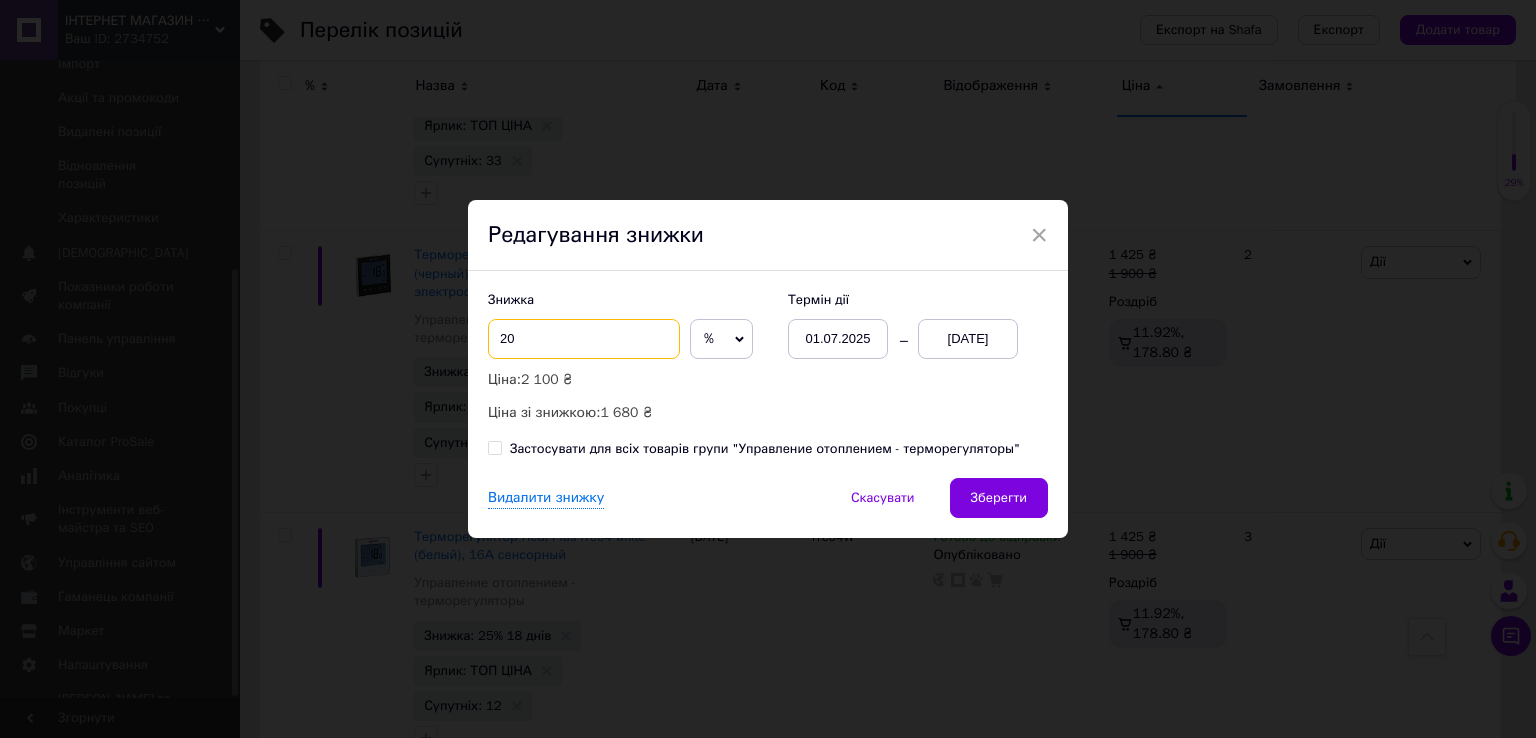 click on "20" at bounding box center (584, 339) 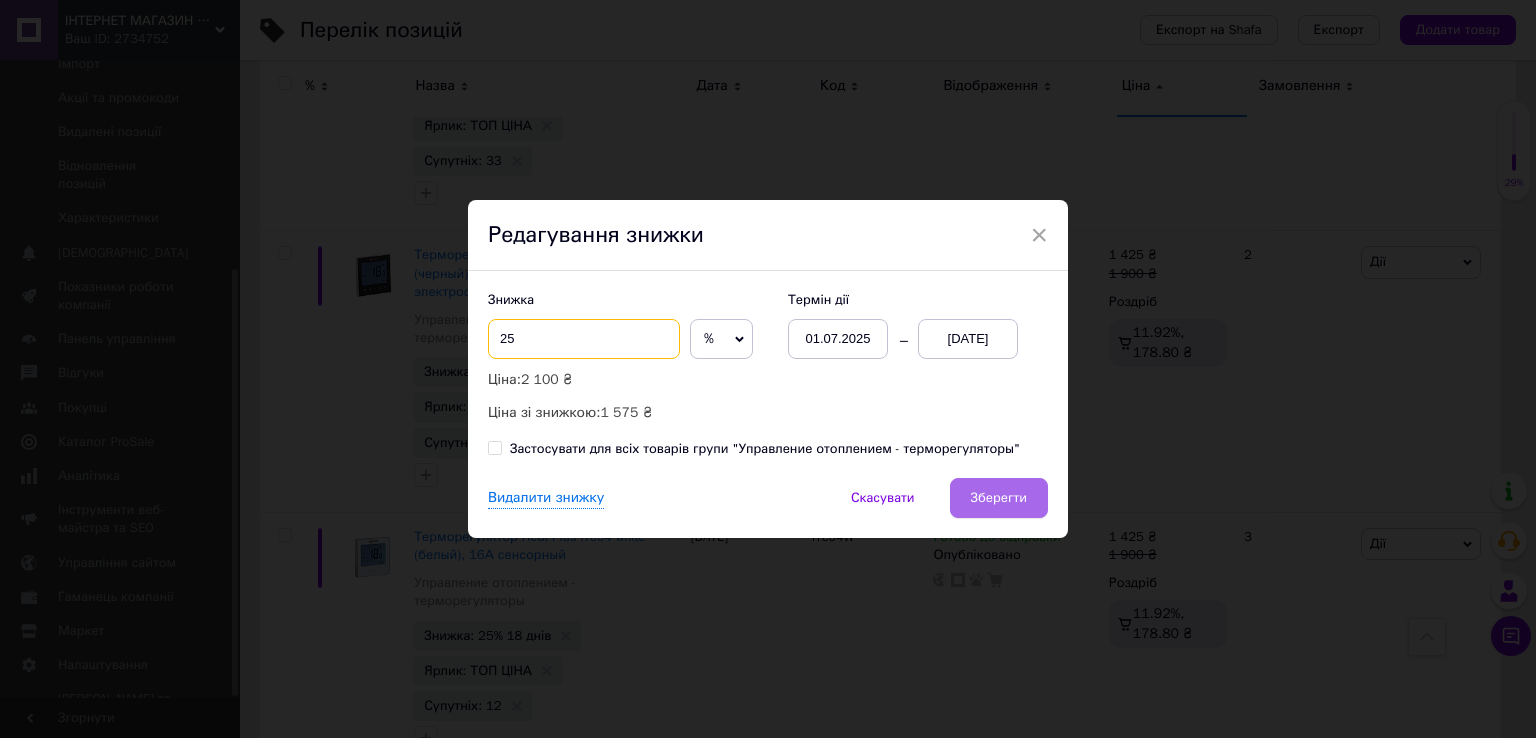 type on "25" 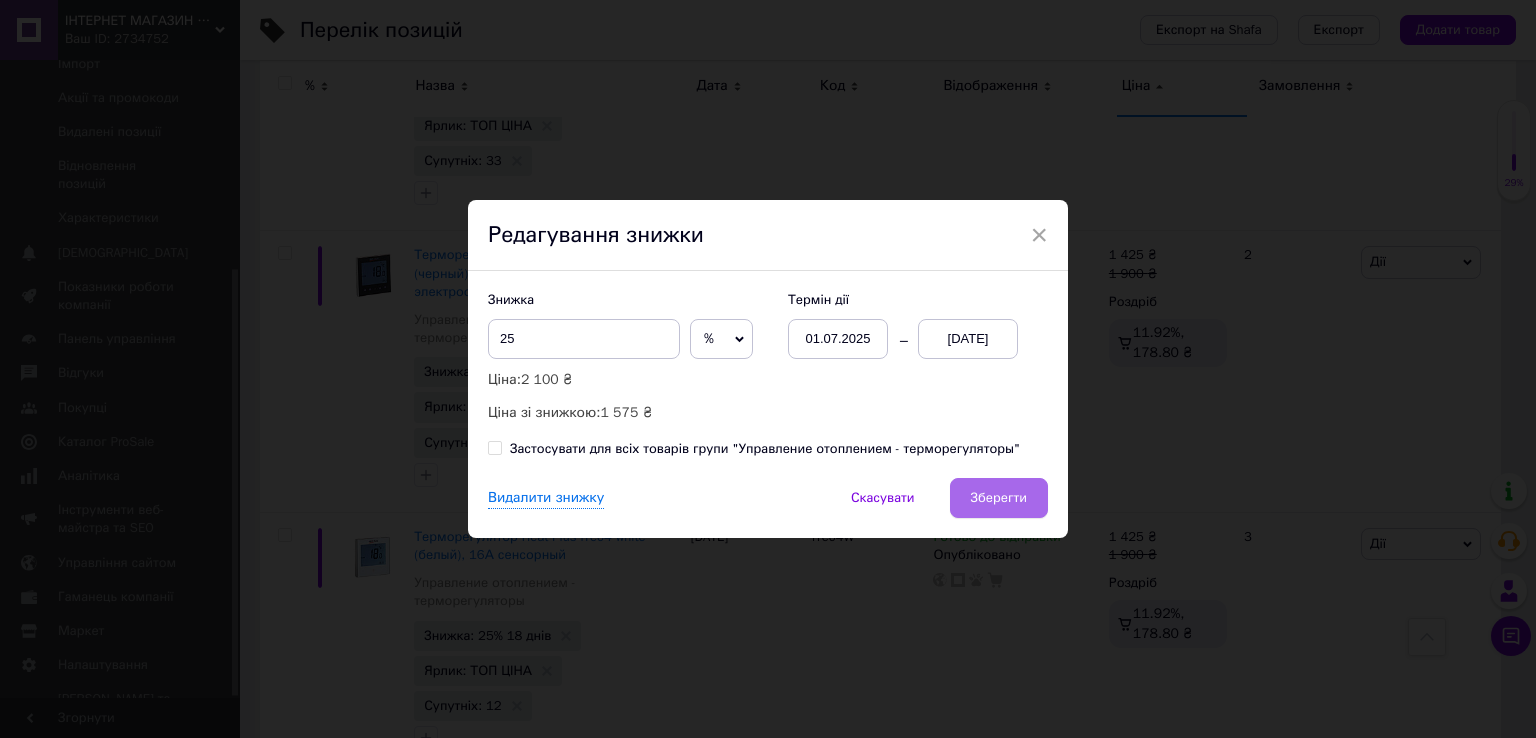 click on "Зберегти" at bounding box center [999, 498] 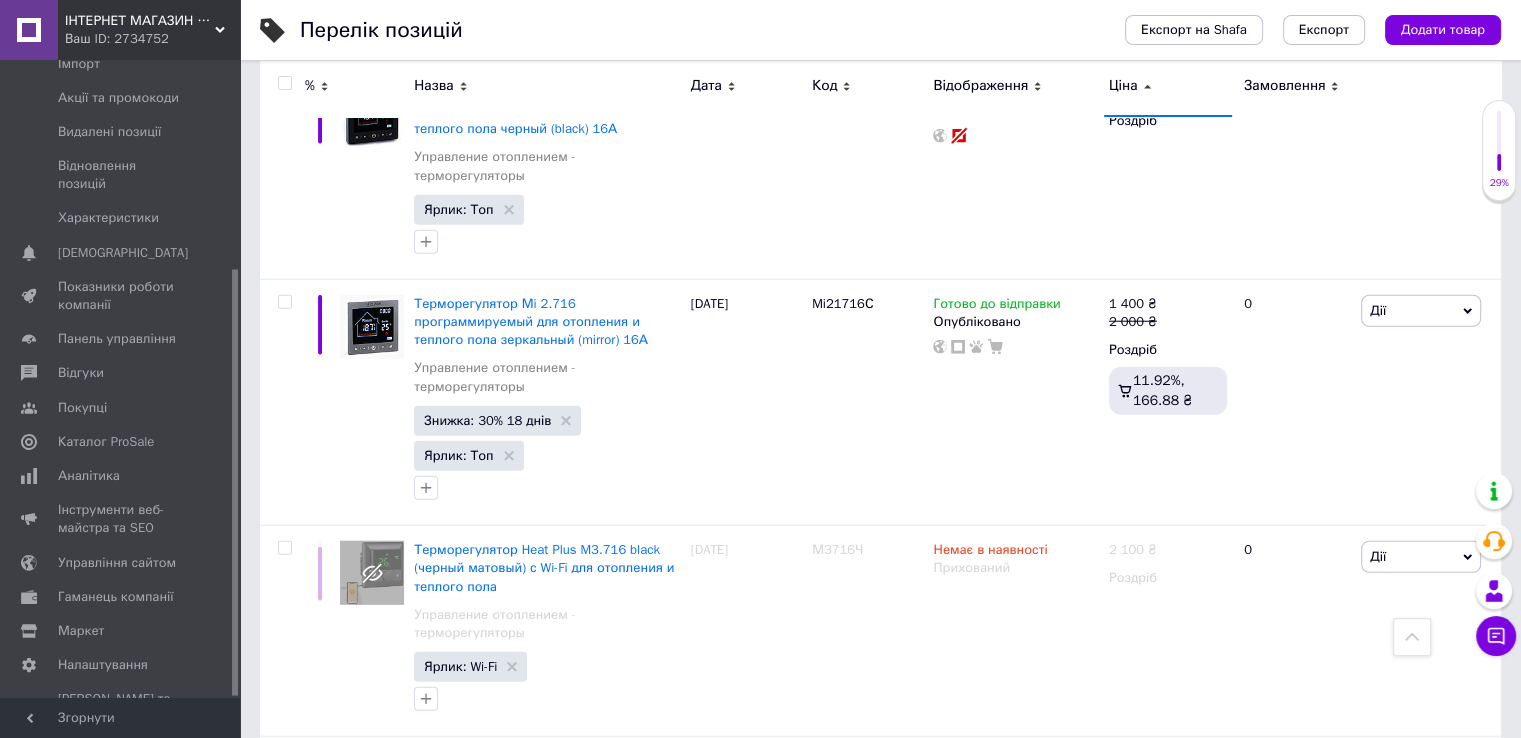 scroll, scrollTop: 5380, scrollLeft: 0, axis: vertical 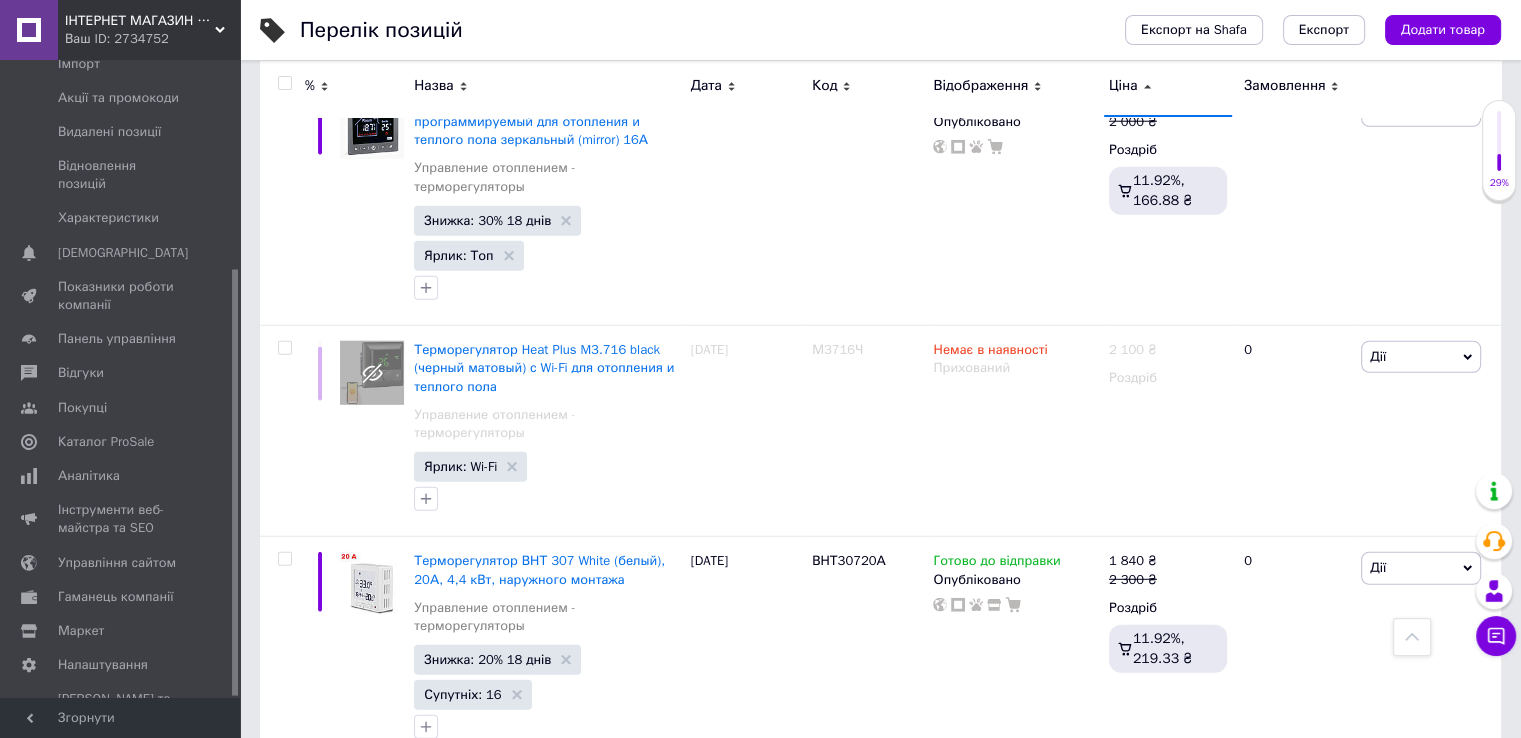 click on "Знижка: 35% 18 днів" at bounding box center (497, 1116) 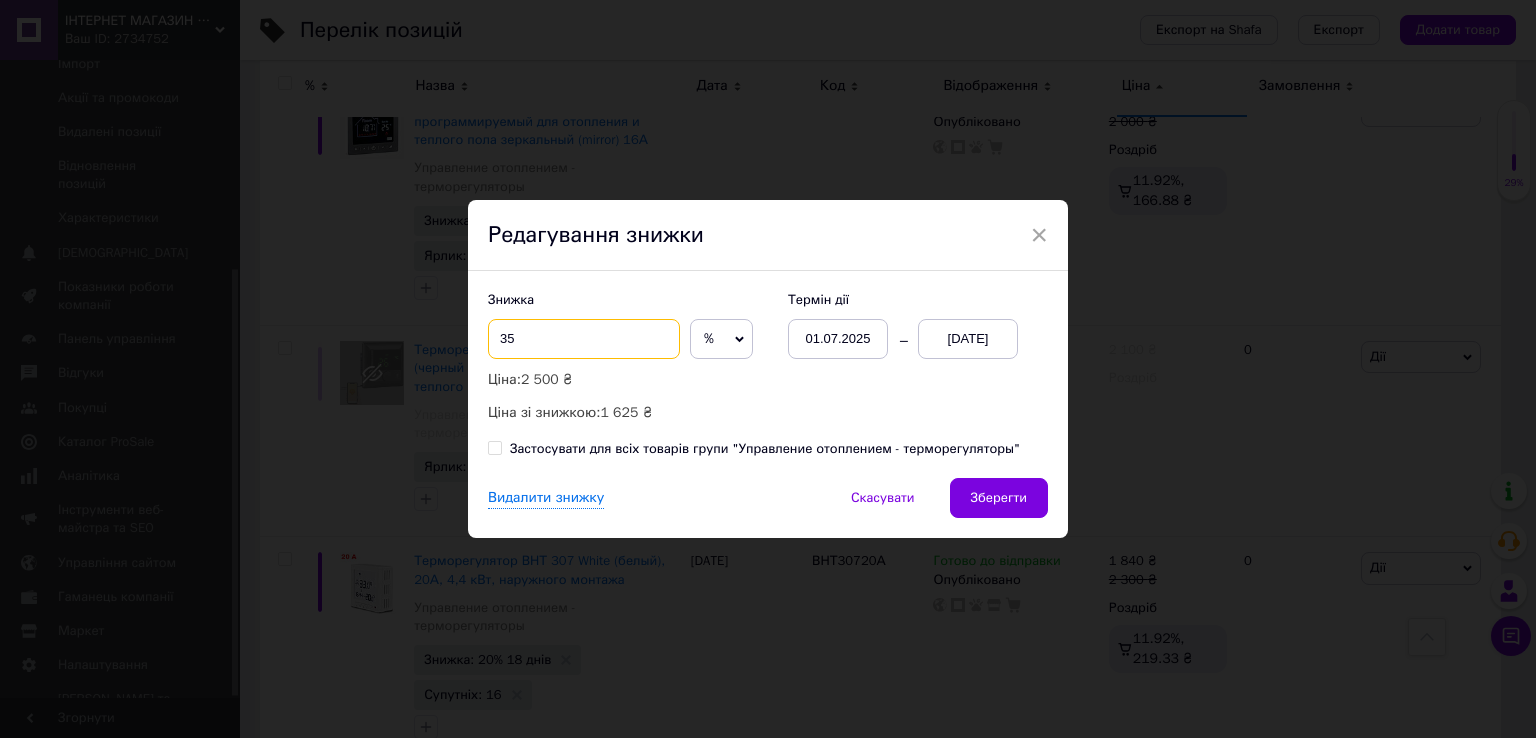 click on "35" at bounding box center (584, 339) 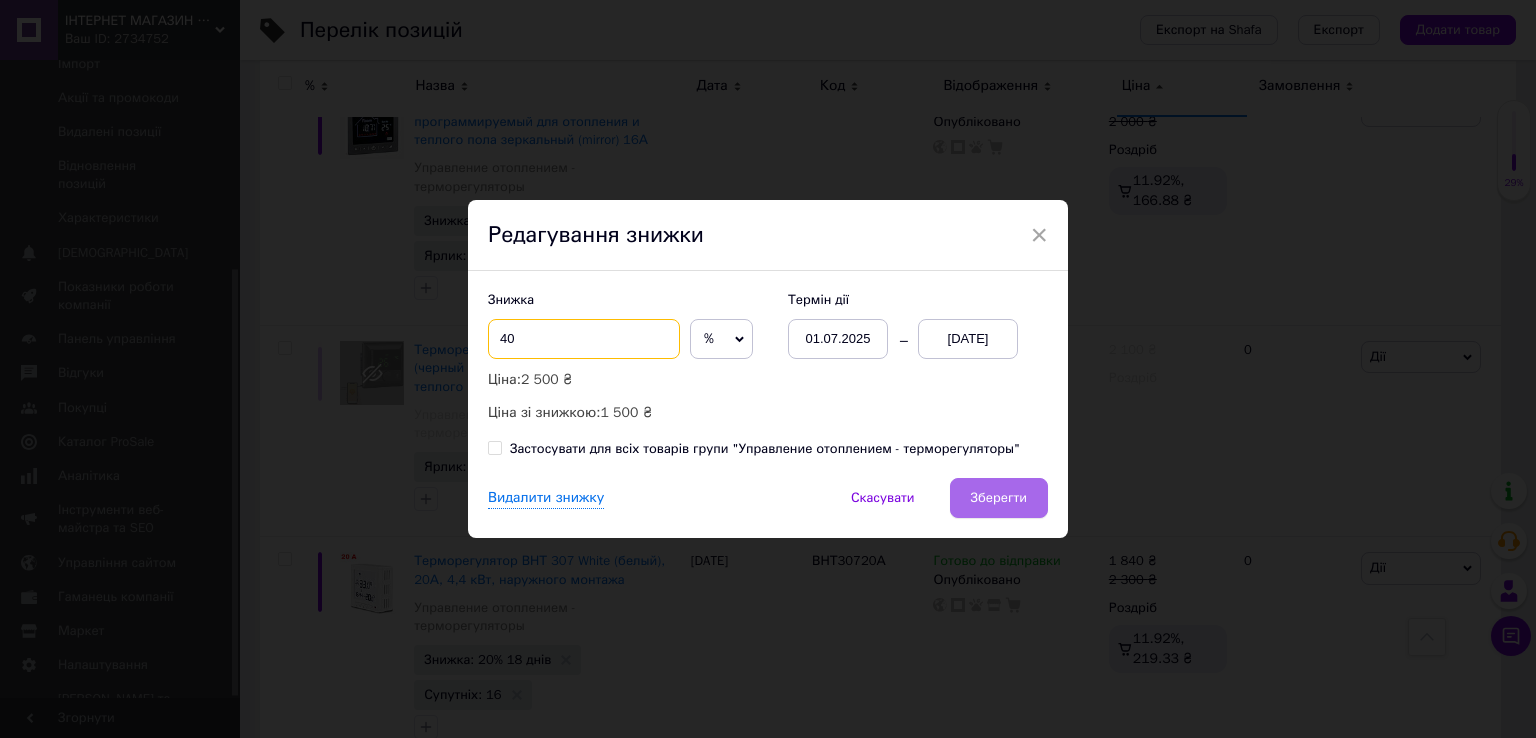 type on "40" 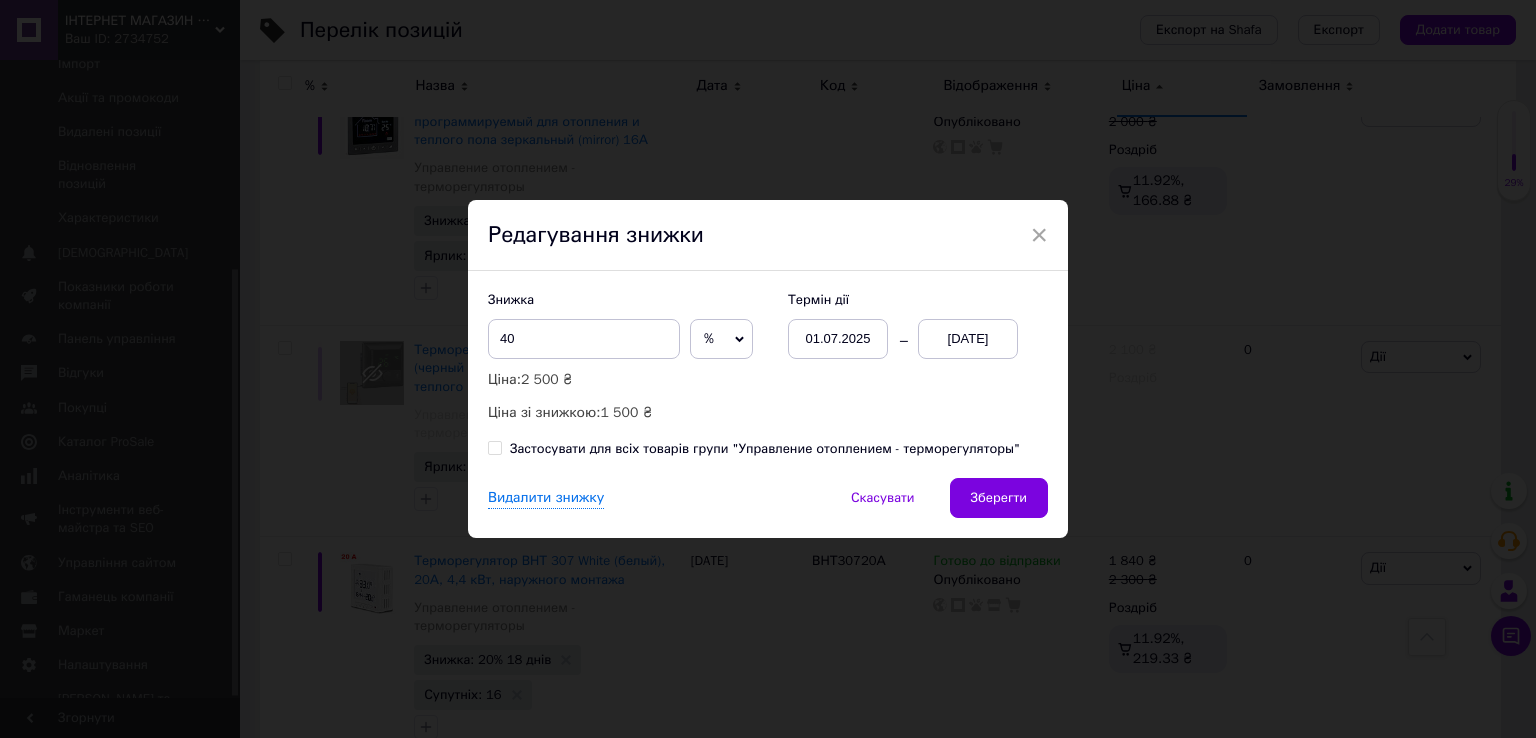 click on "Зберегти" at bounding box center [999, 498] 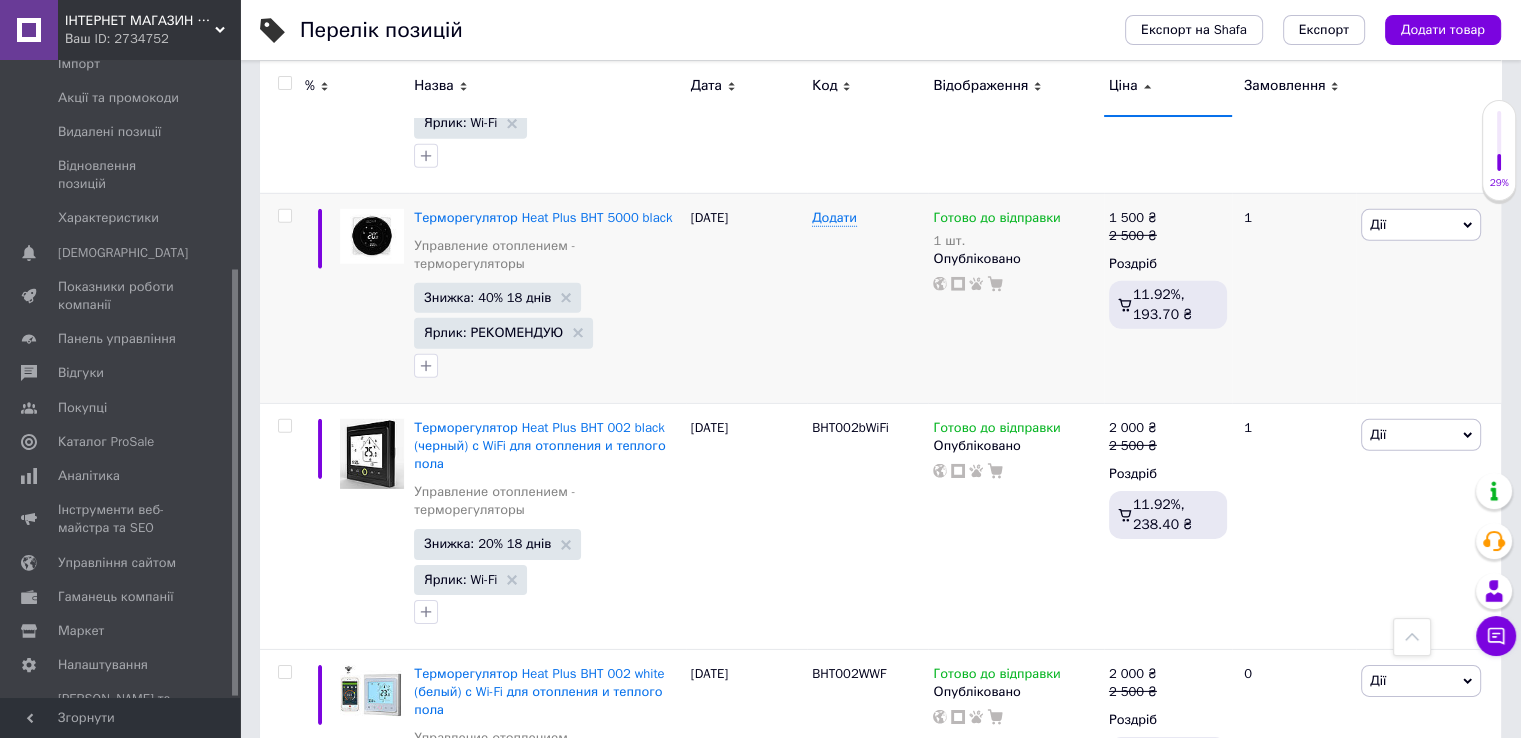 scroll, scrollTop: 6480, scrollLeft: 0, axis: vertical 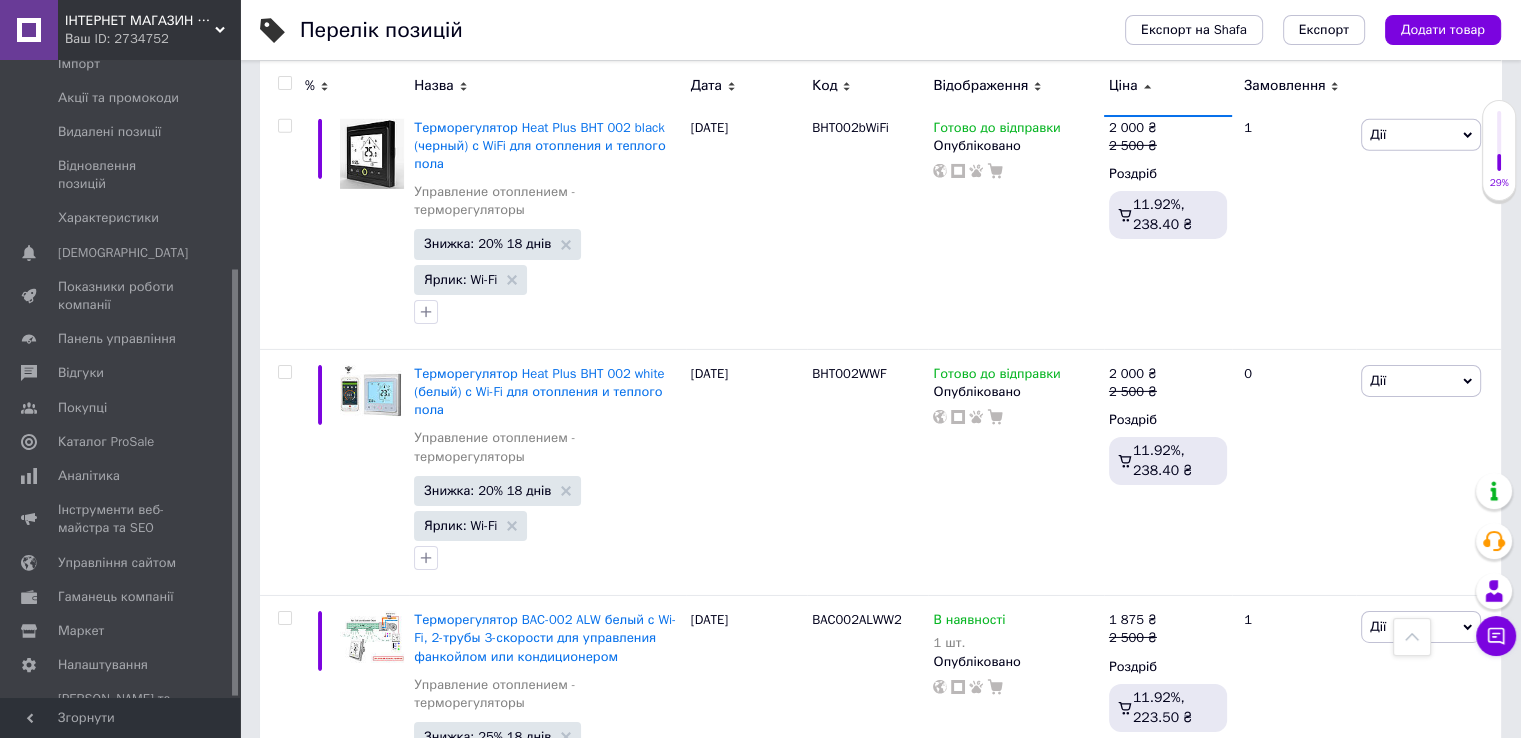 click on "Знижка: 41% 18 днів" at bounding box center (497, 965) 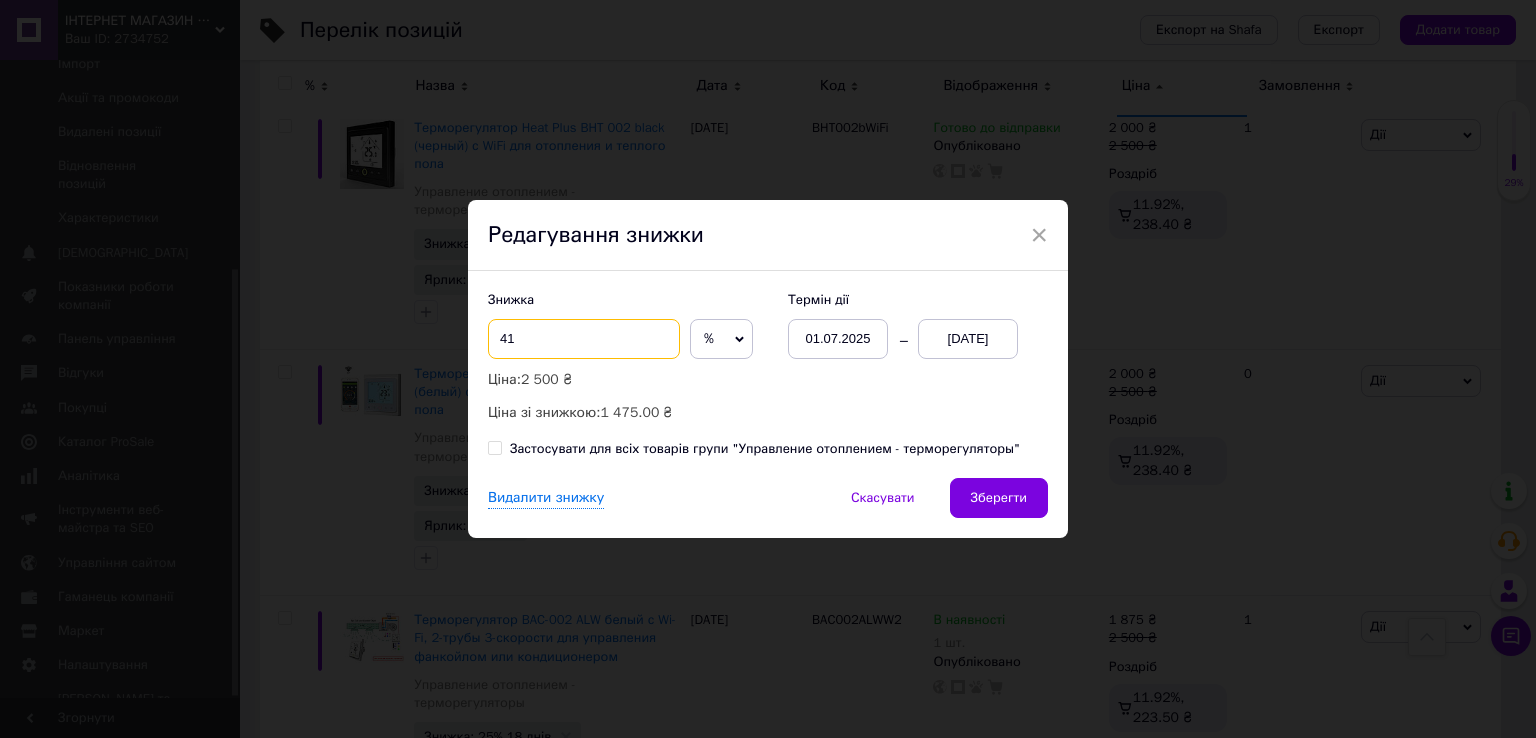 click on "41" at bounding box center (584, 339) 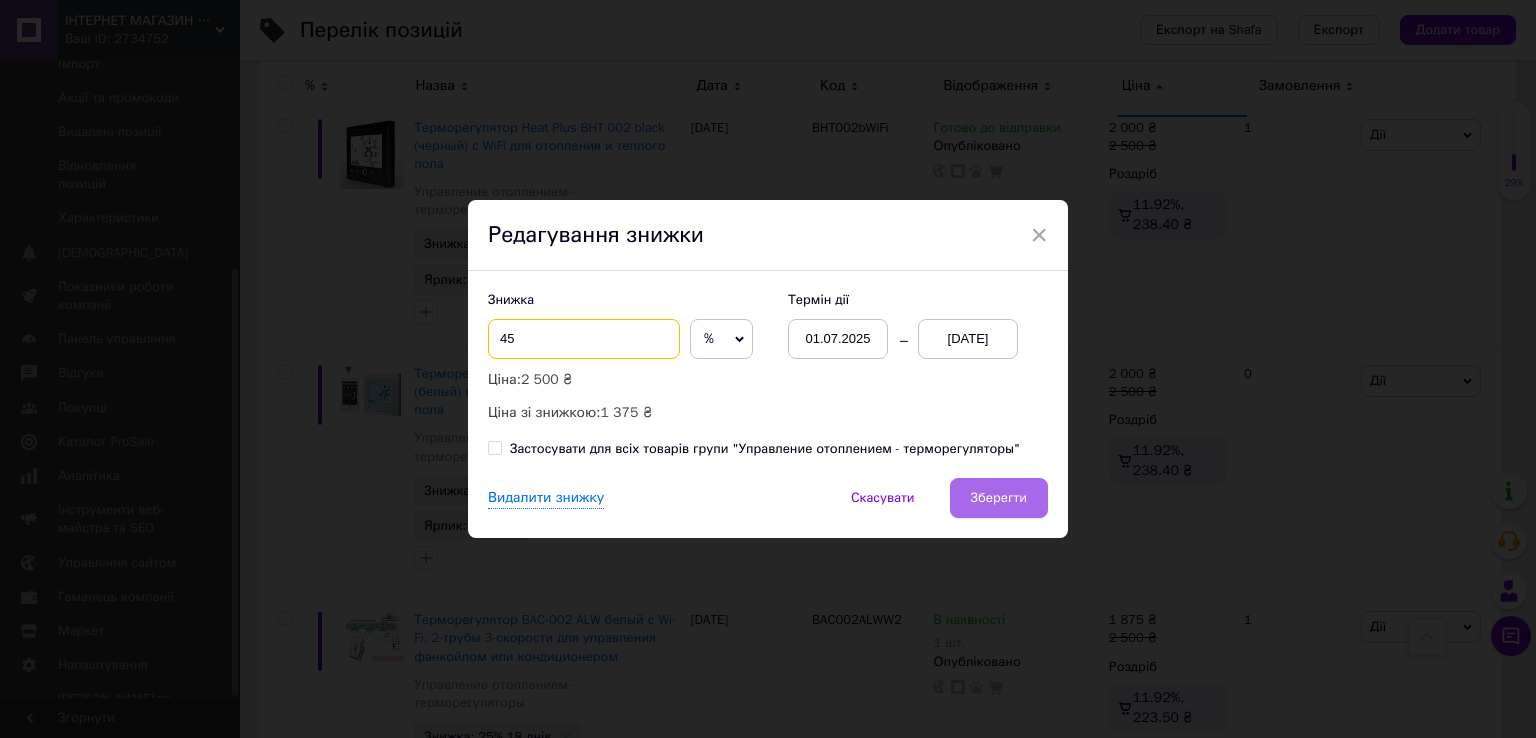 type on "45" 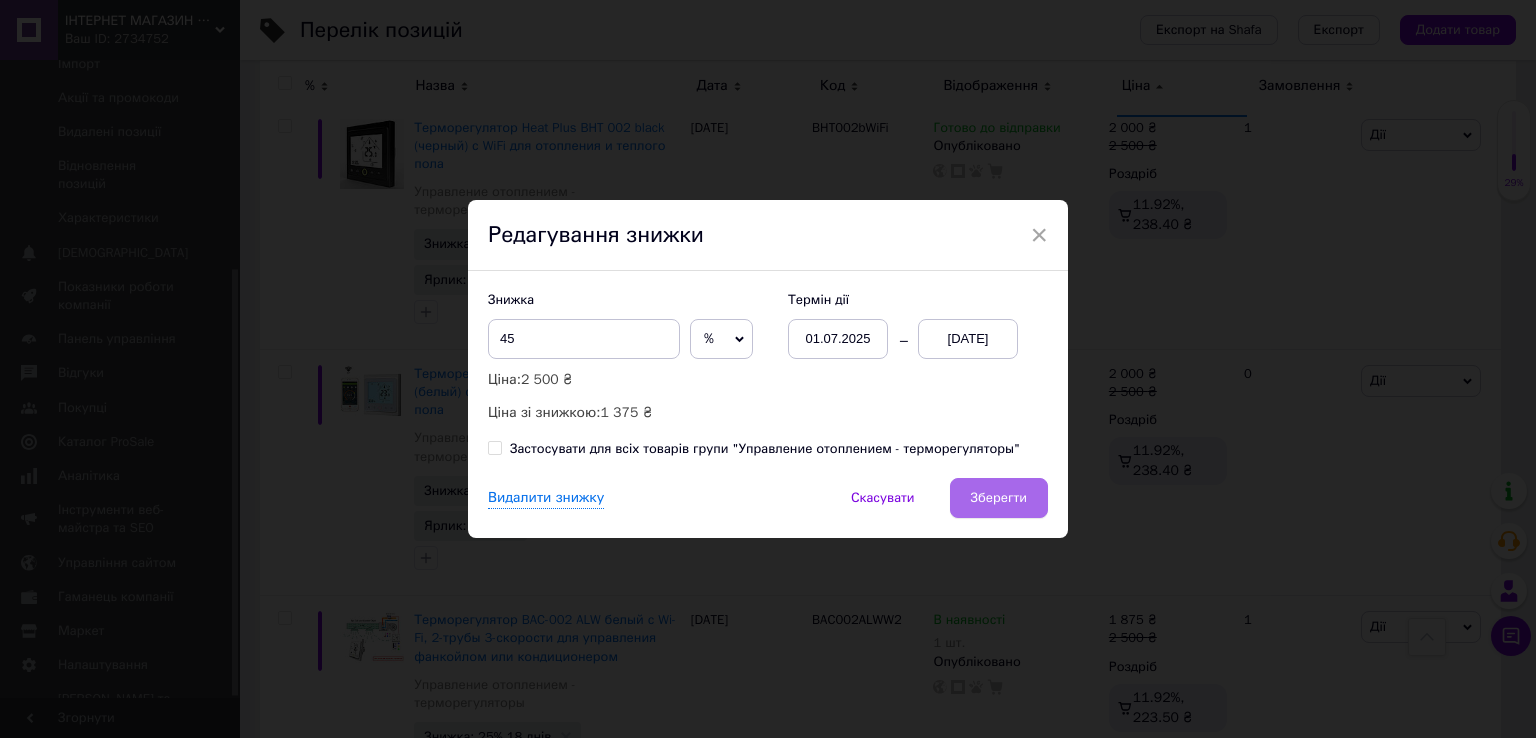 click on "Зберегти" at bounding box center [999, 498] 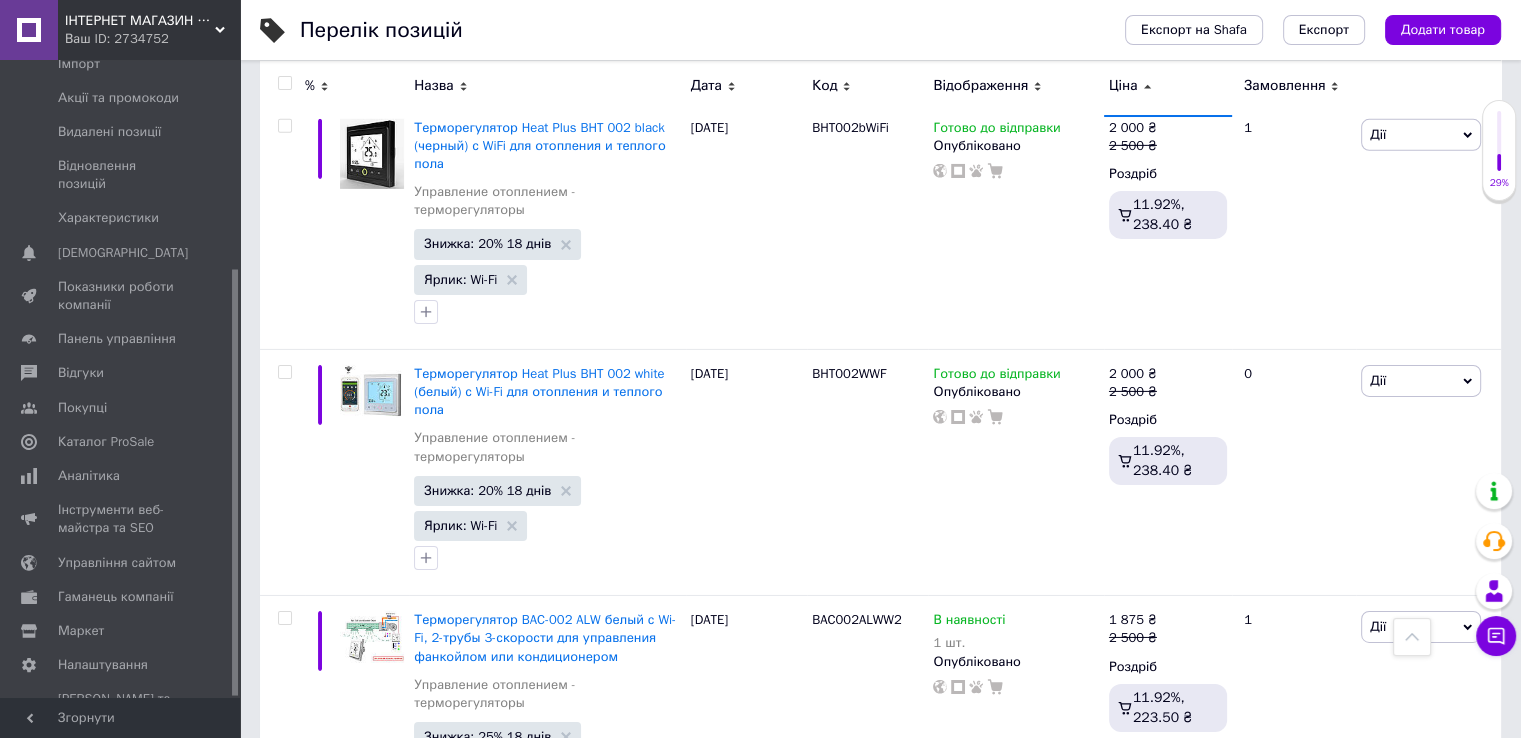 click on "Знижка: 50% 18 днів" at bounding box center (487, 1192) 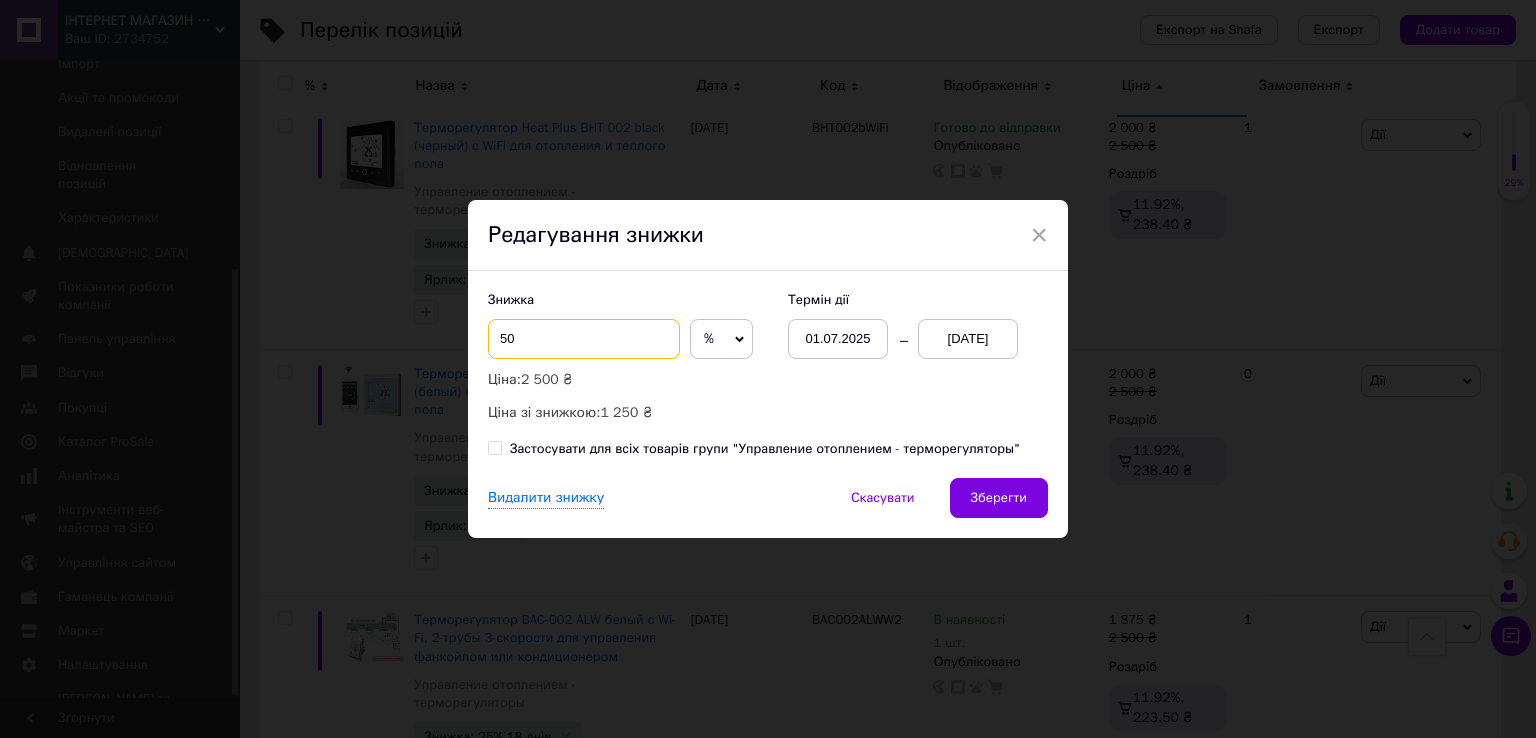 click on "50" at bounding box center [584, 339] 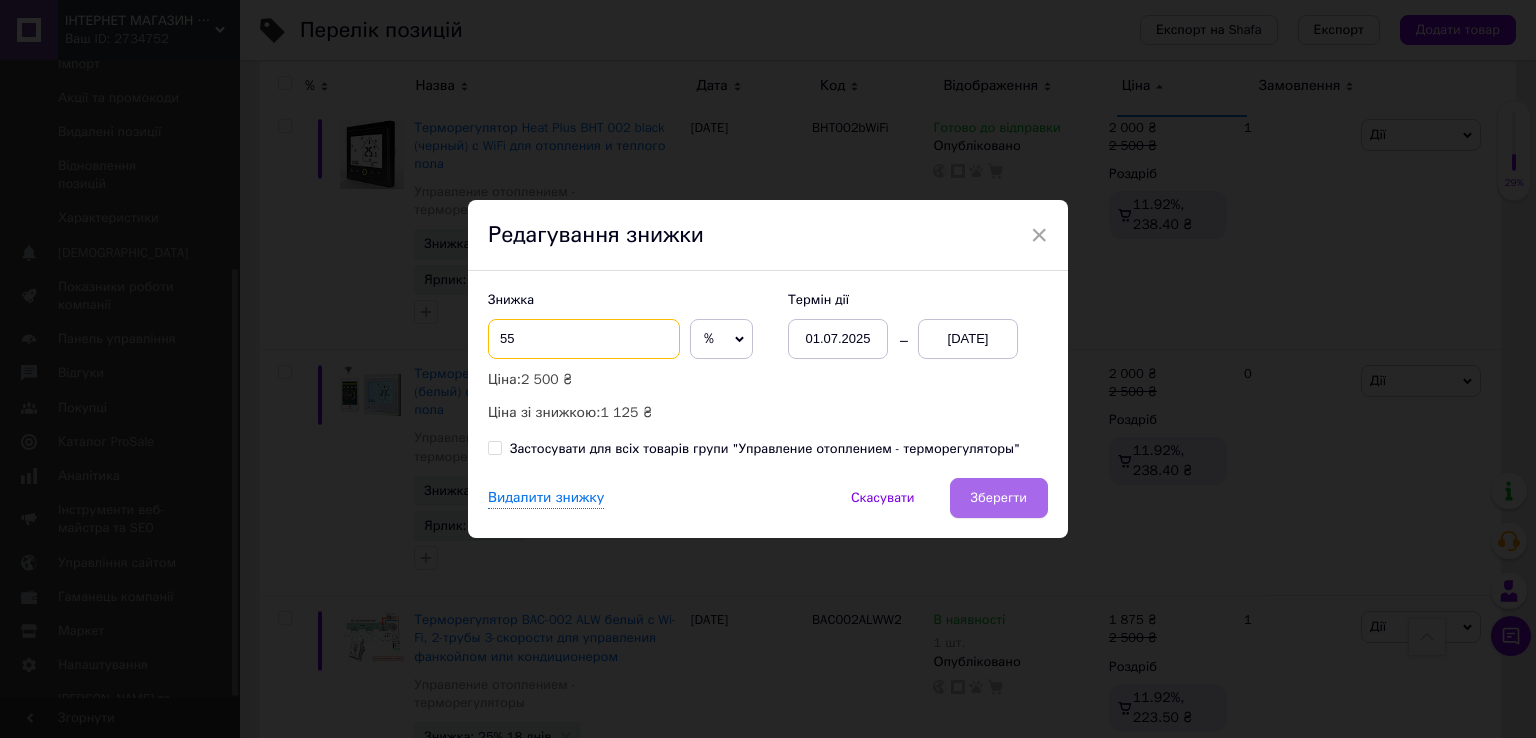 type on "55" 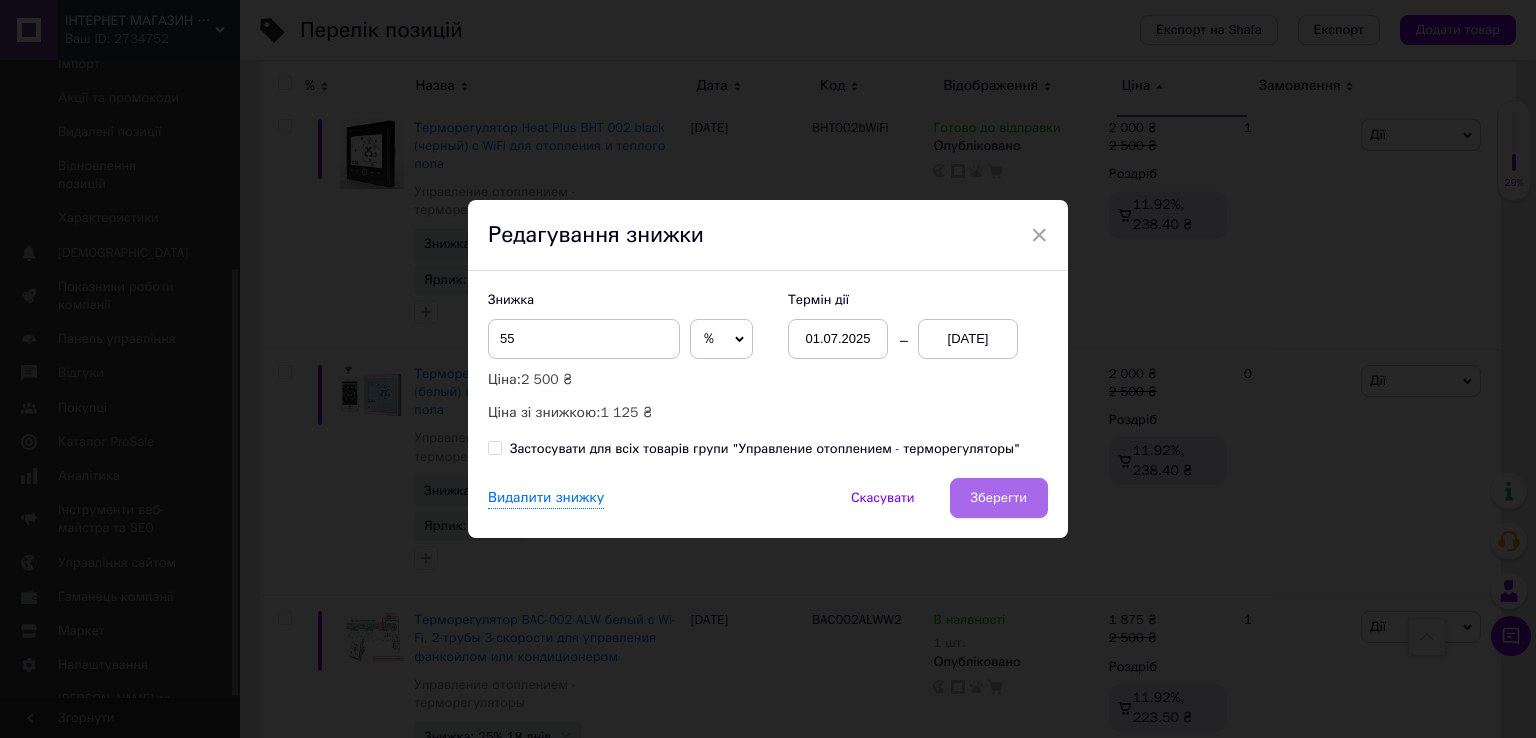 click on "Зберегти" at bounding box center [999, 498] 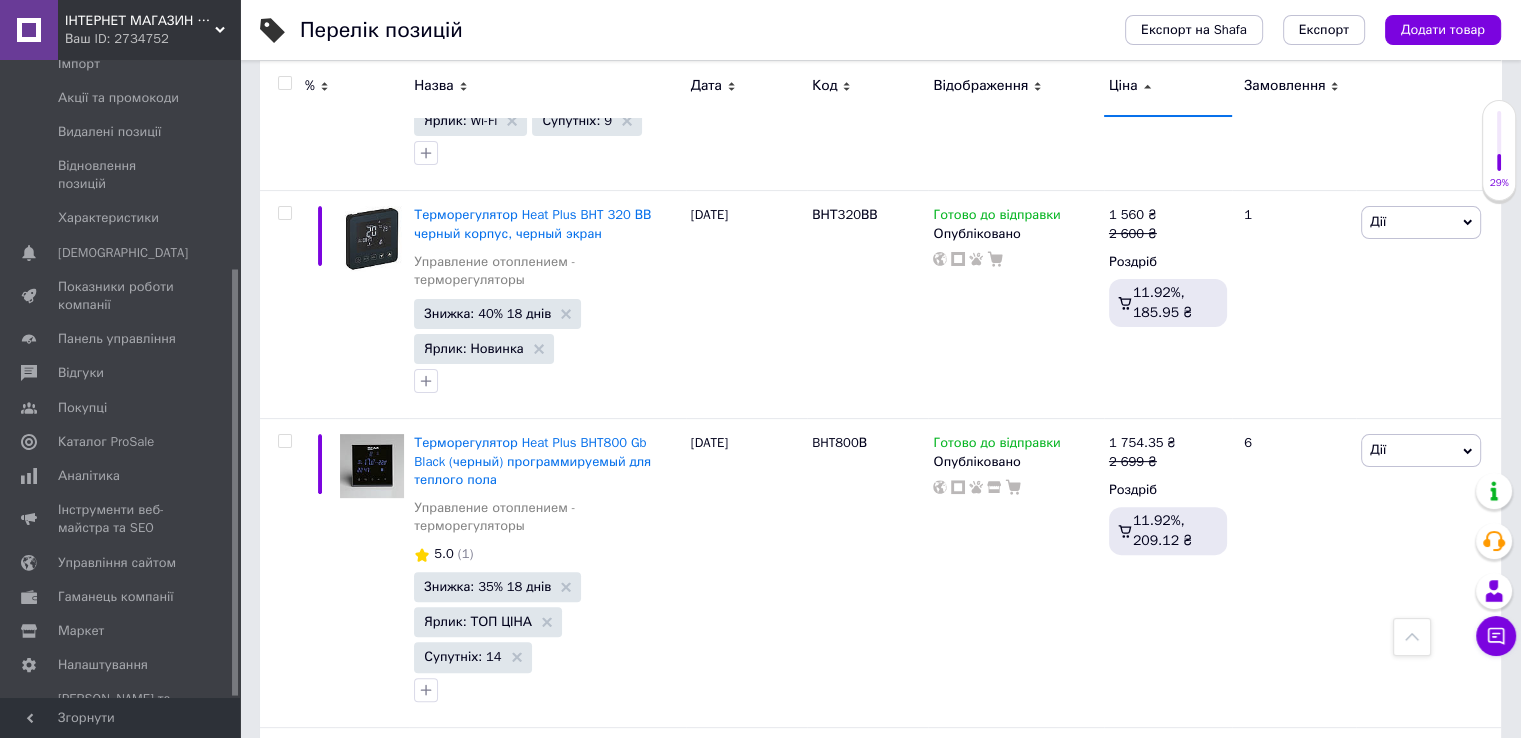 scroll, scrollTop: 7980, scrollLeft: 0, axis: vertical 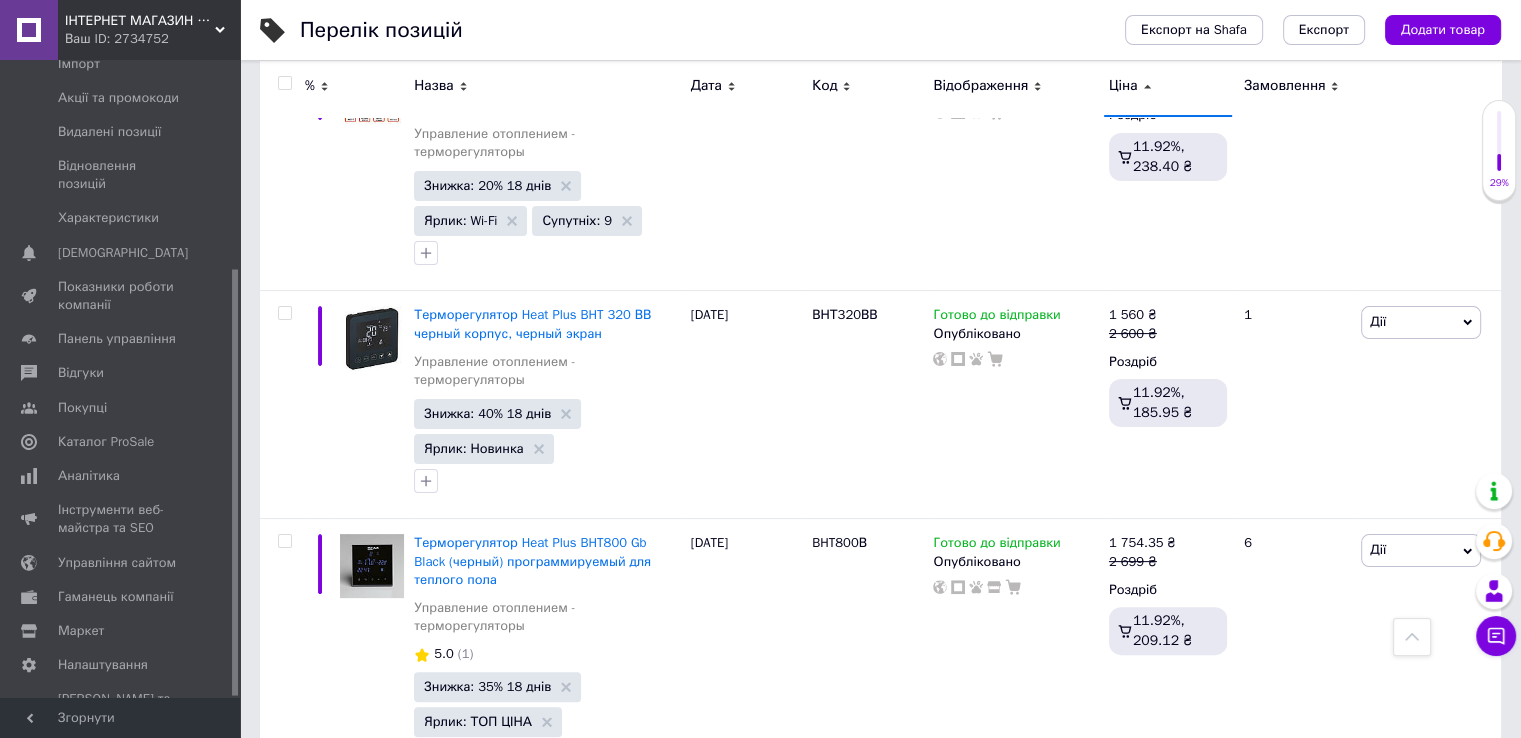 click 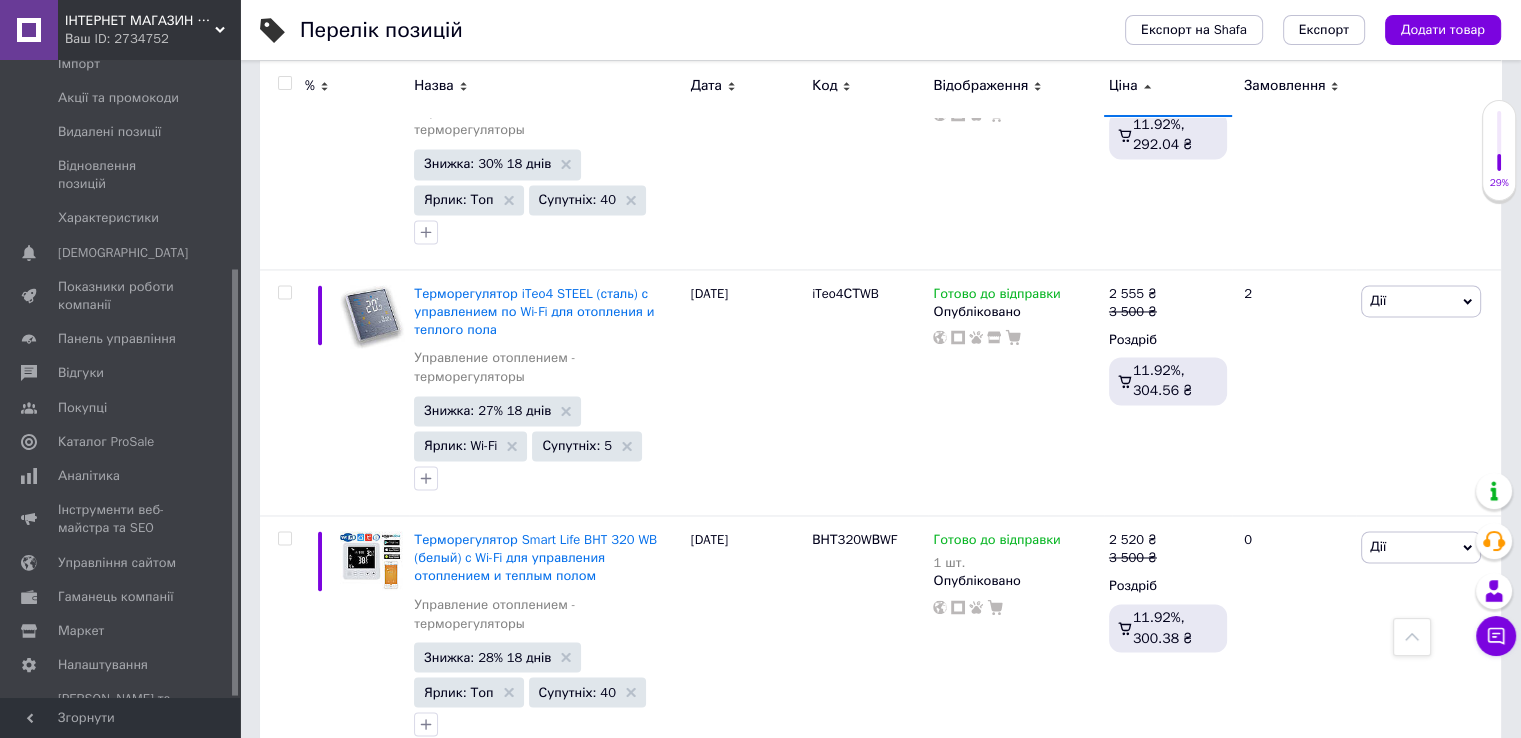 scroll, scrollTop: 10952, scrollLeft: 0, axis: vertical 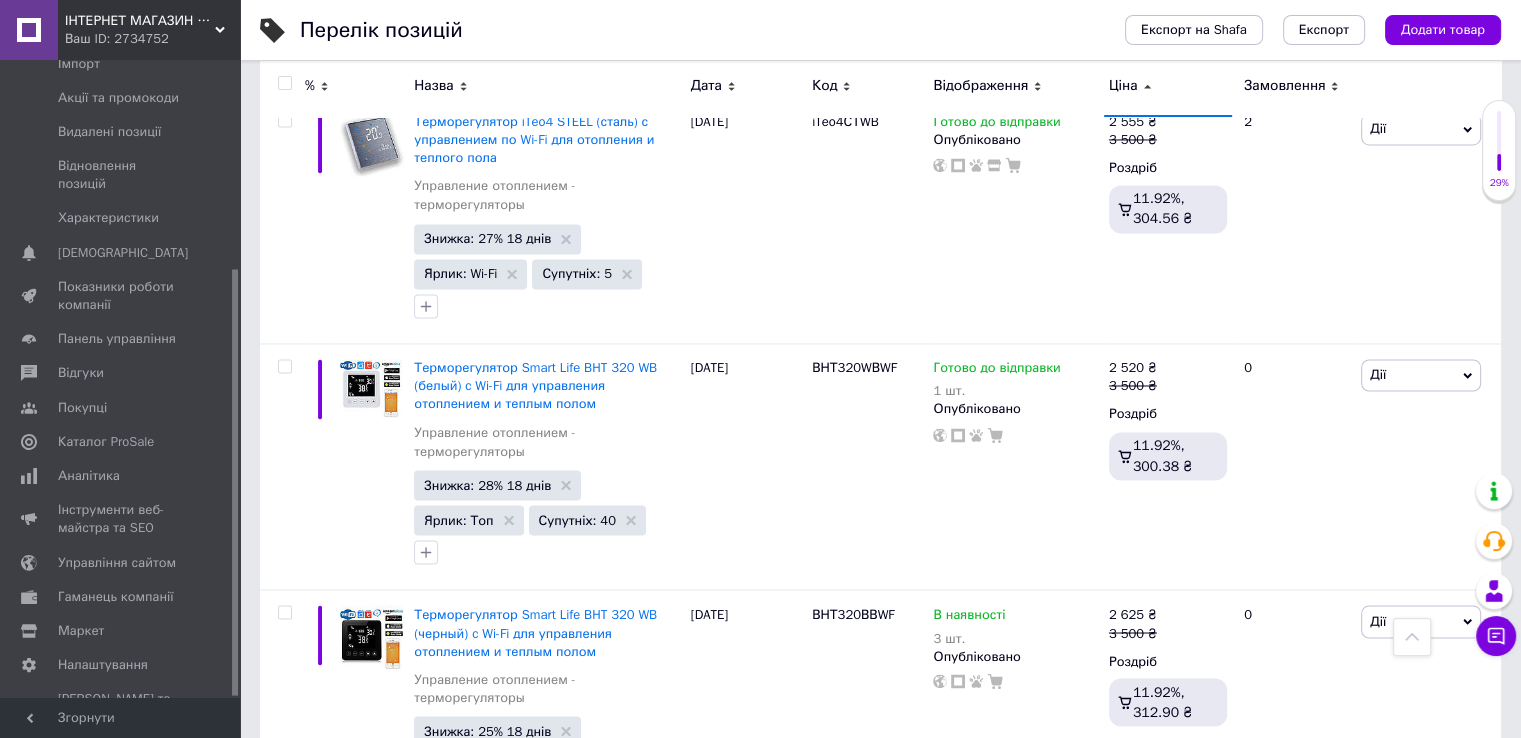 click on "2" at bounding box center (327, 1897) 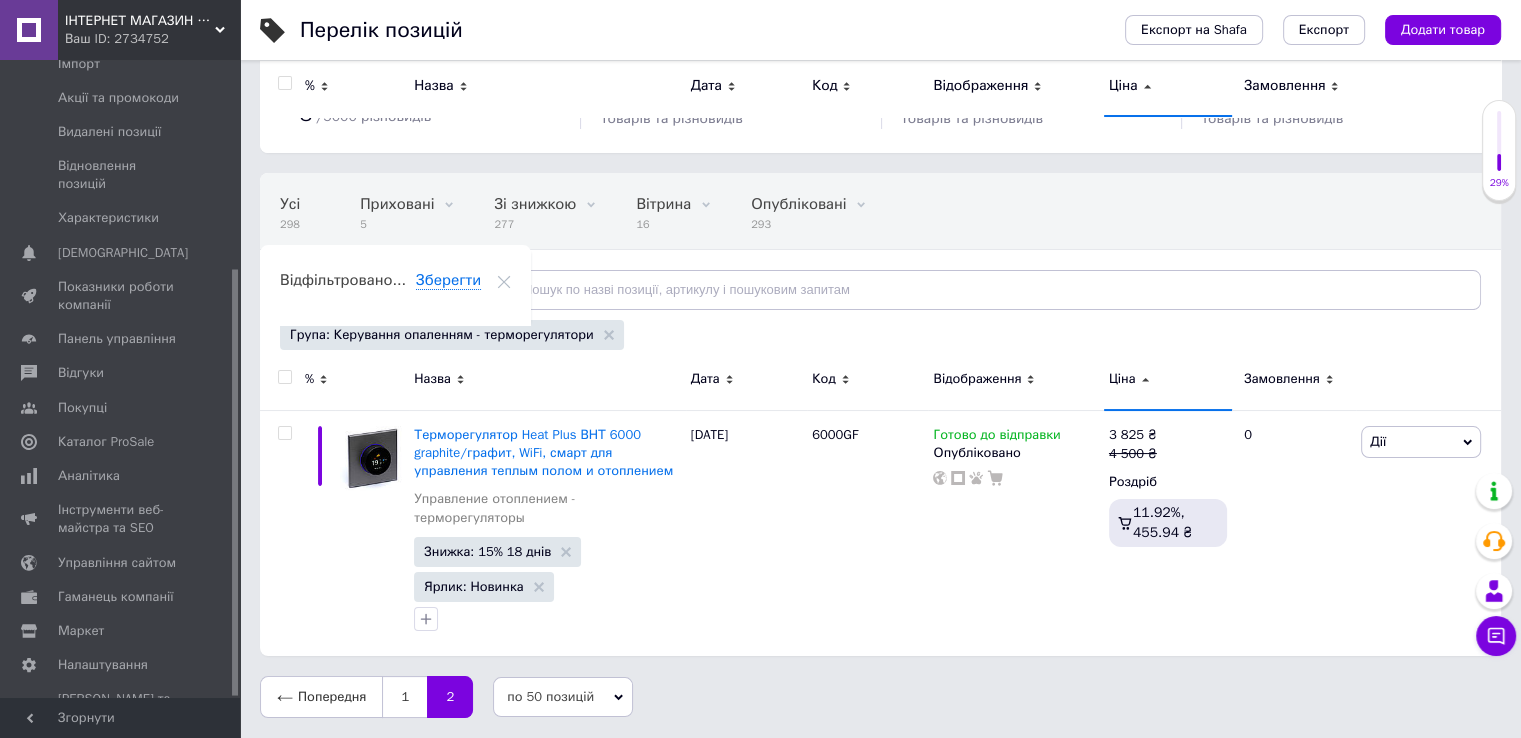 scroll, scrollTop: 38, scrollLeft: 0, axis: vertical 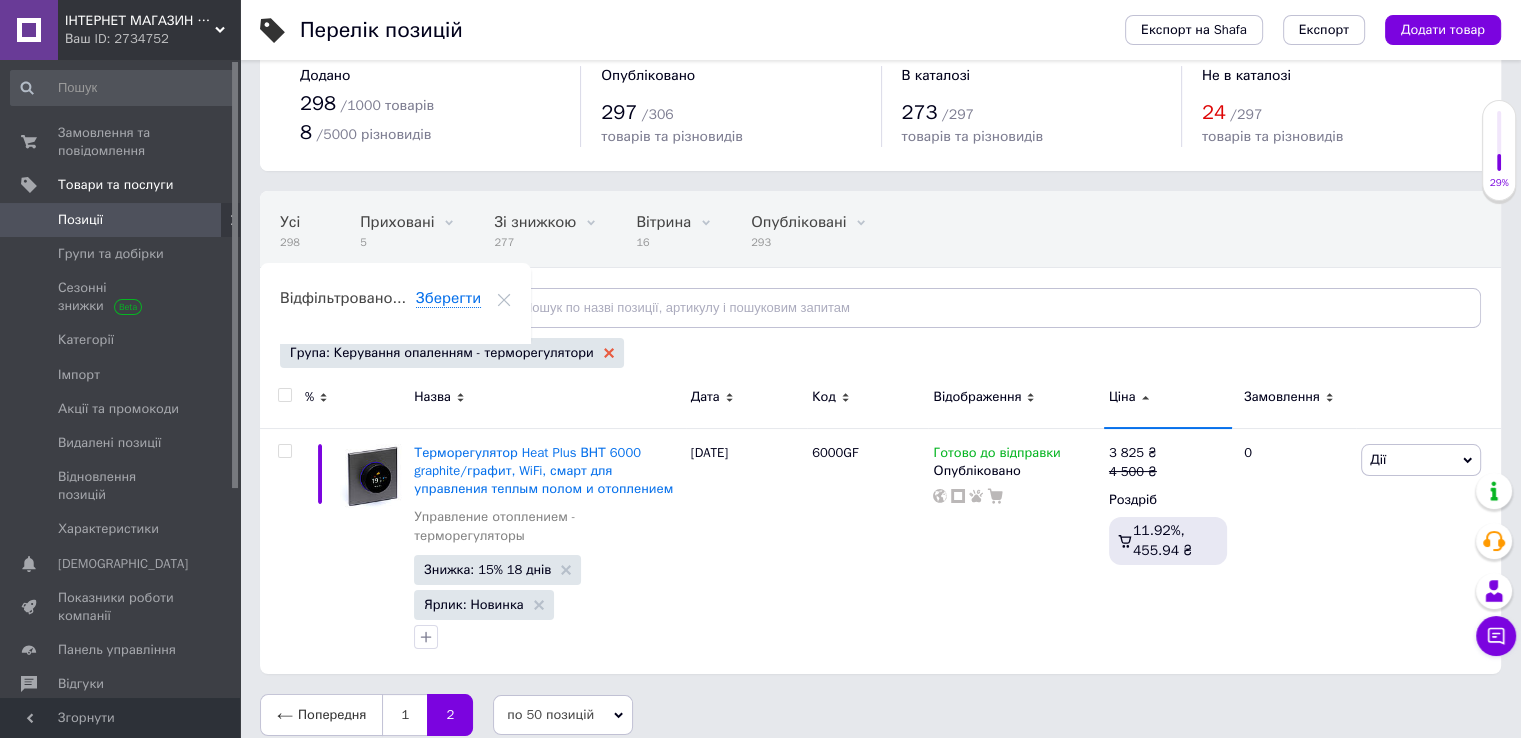 click 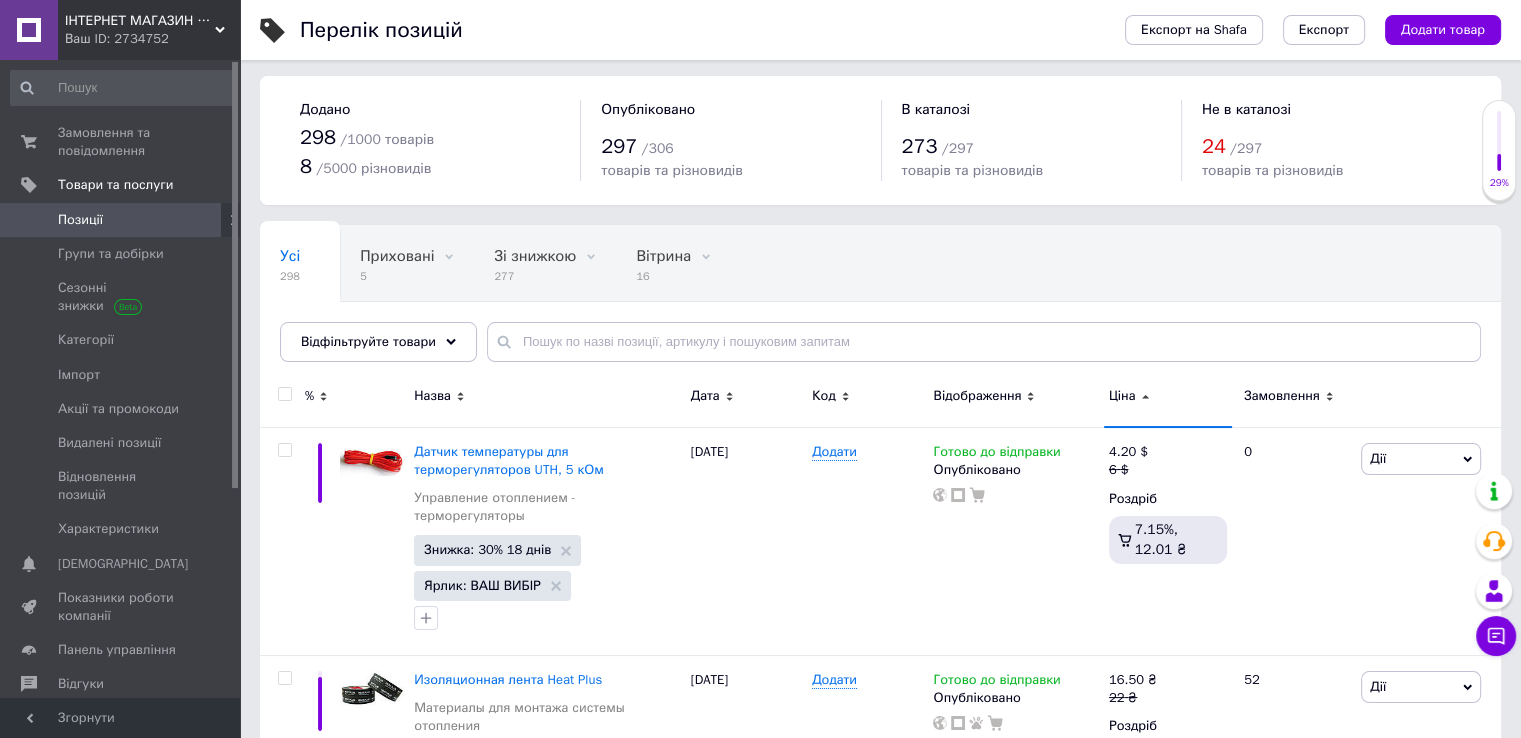 scroll, scrollTop: 38, scrollLeft: 0, axis: vertical 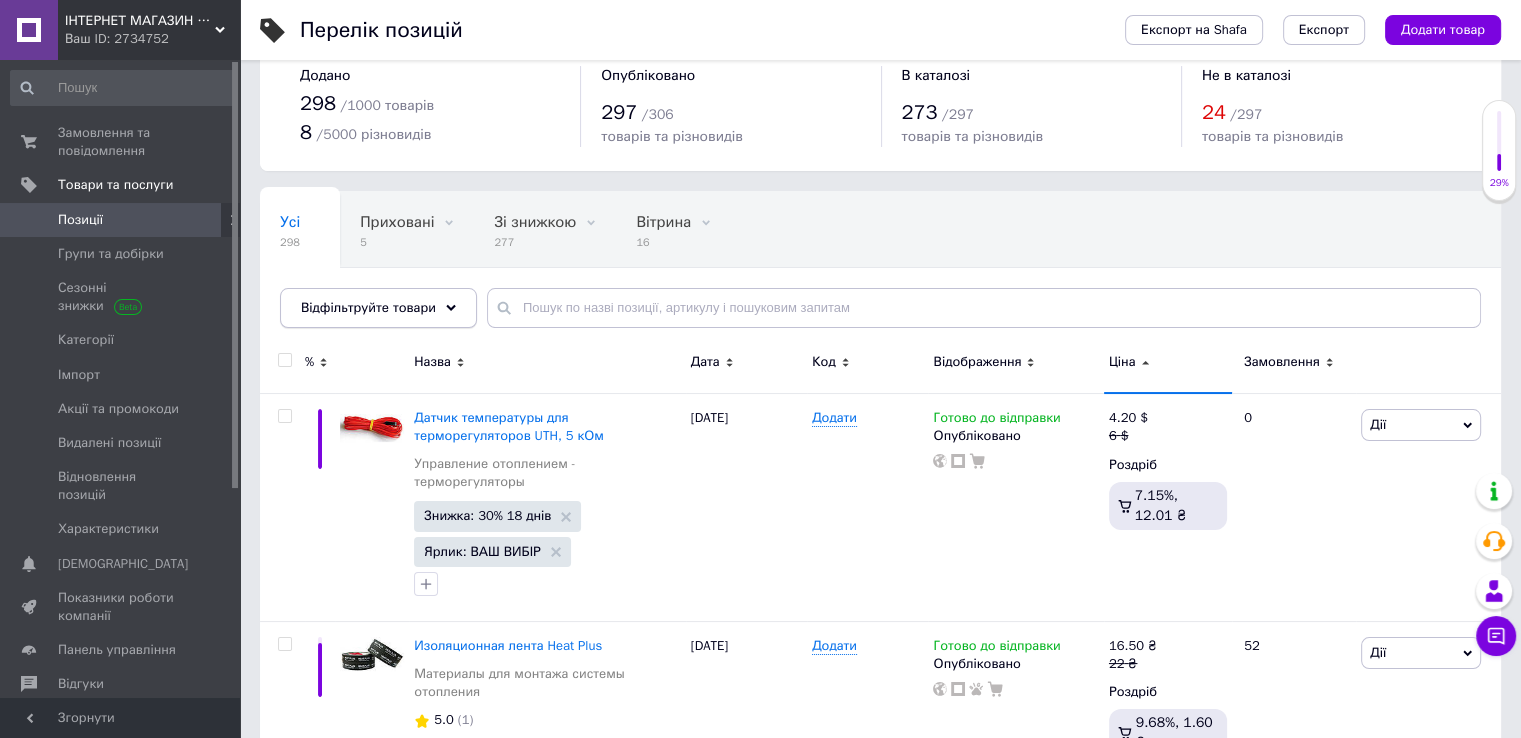 click on "Відфільтруйте товари" at bounding box center (378, 308) 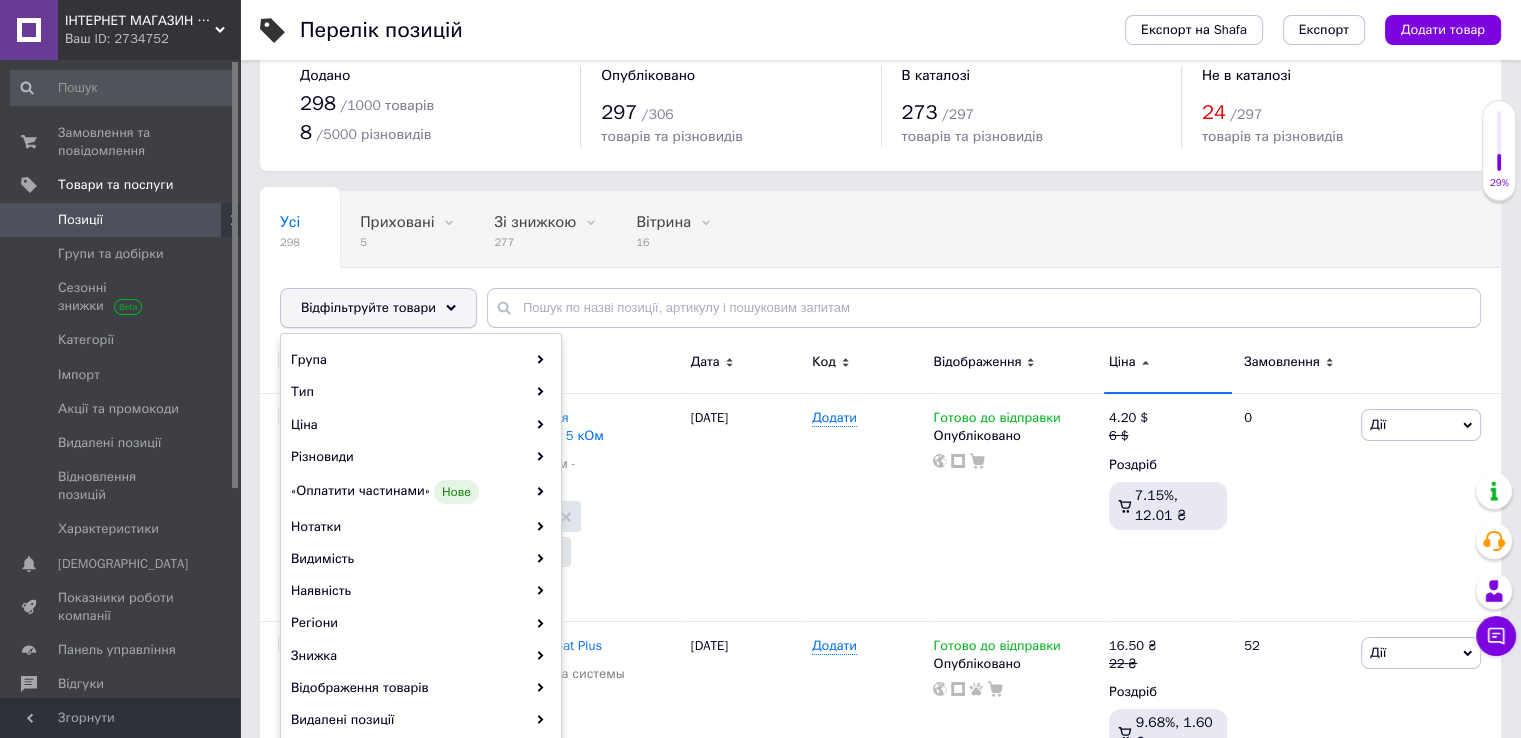 scroll, scrollTop: 138, scrollLeft: 0, axis: vertical 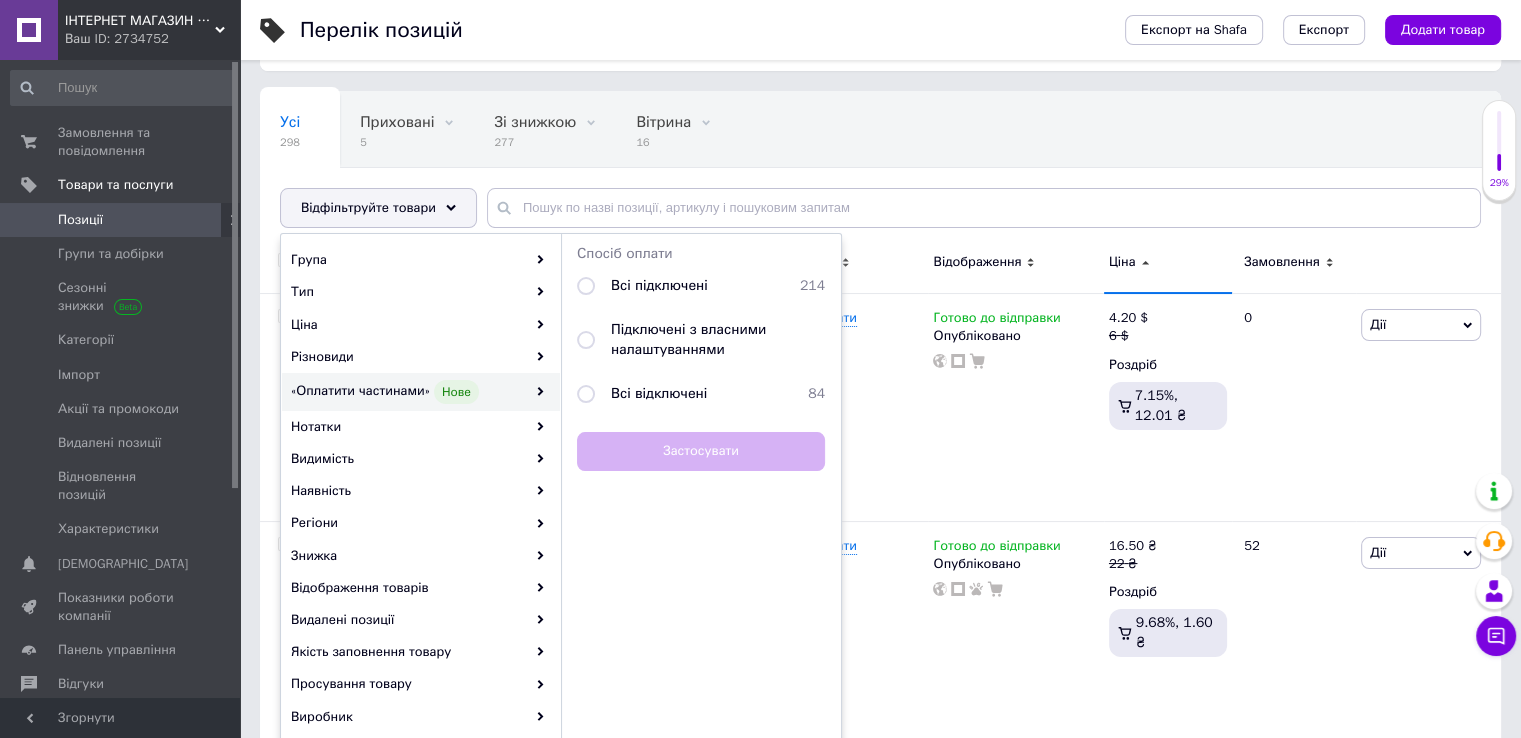 click at bounding box center [586, 394] 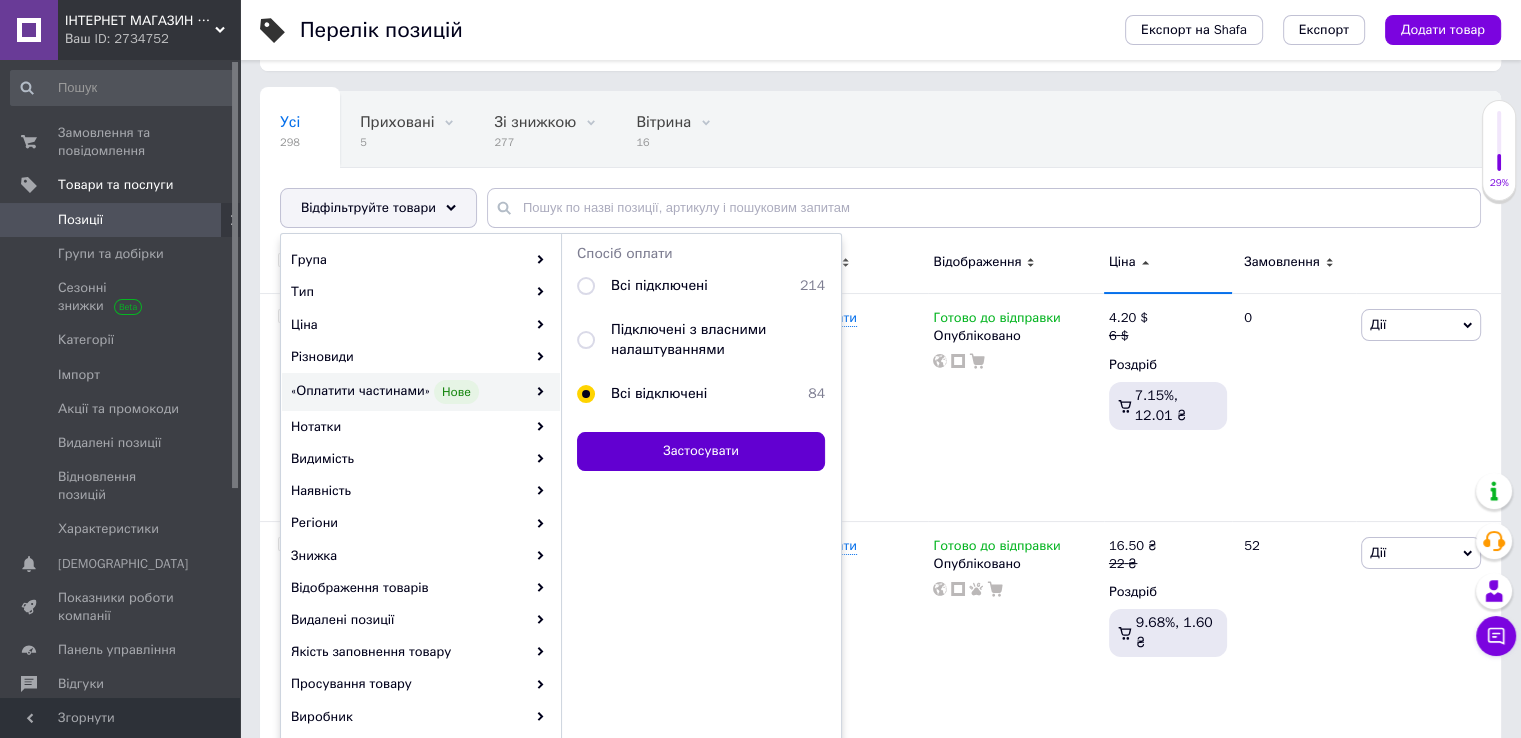 click on "Застосувати" at bounding box center [701, 451] 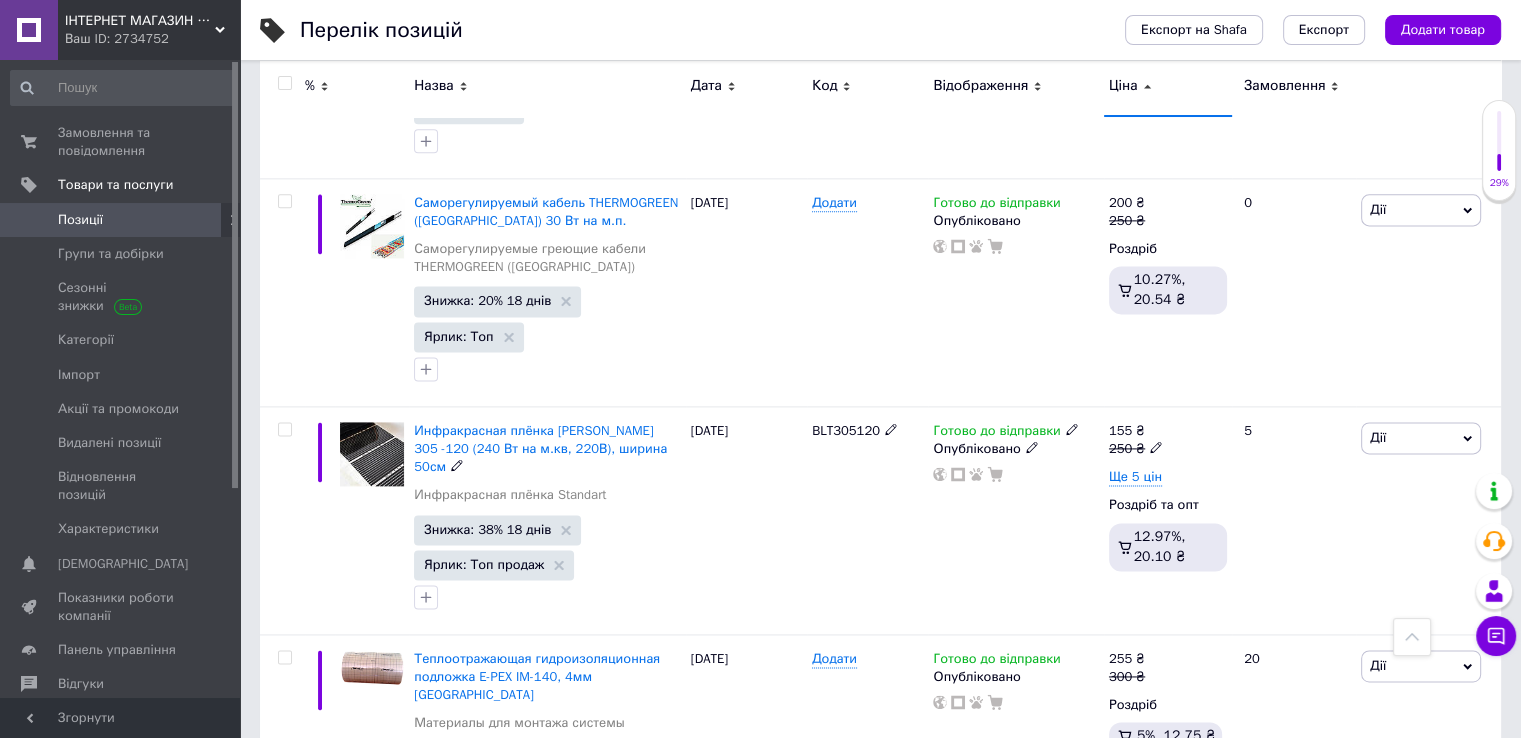 scroll, scrollTop: 2738, scrollLeft: 0, axis: vertical 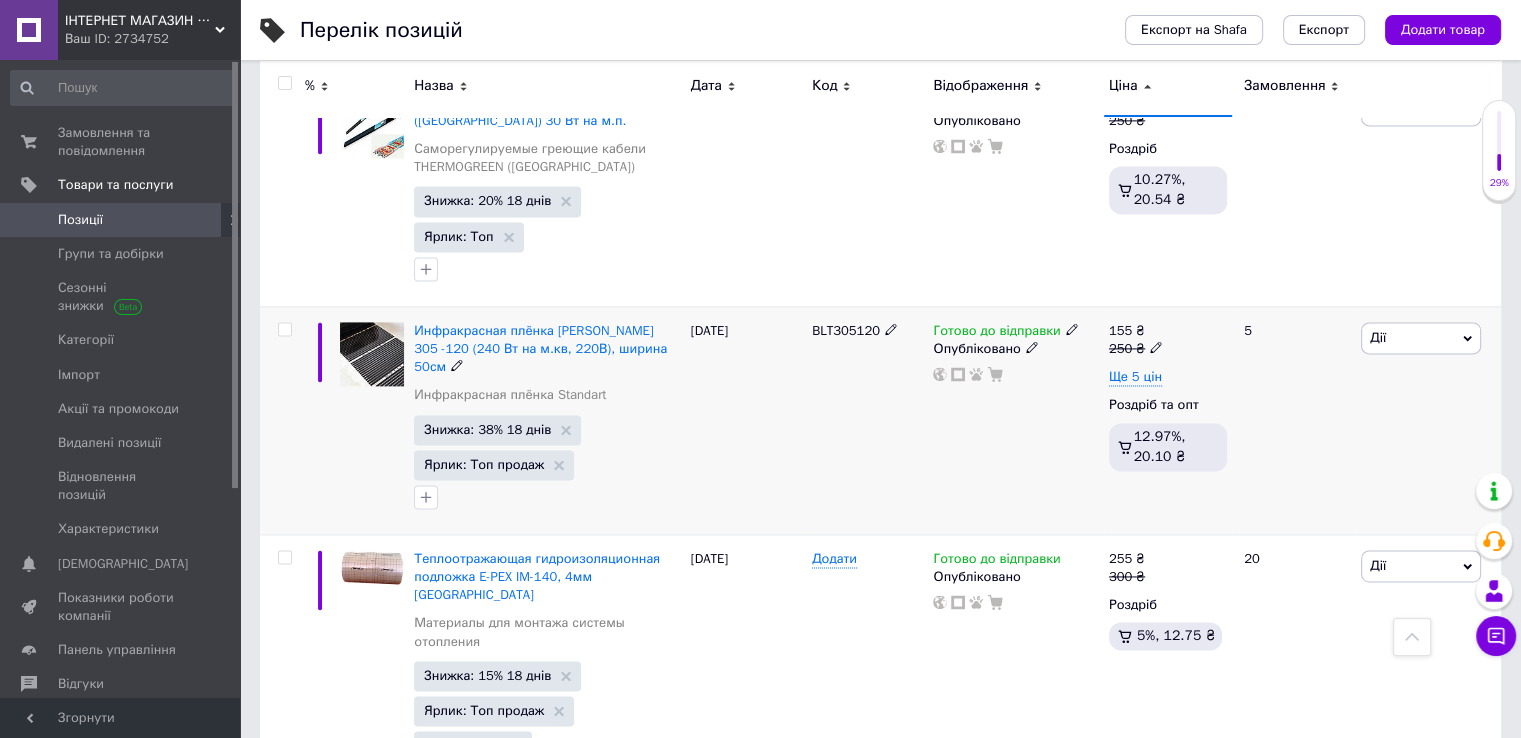 click on "Дії" at bounding box center (1421, 338) 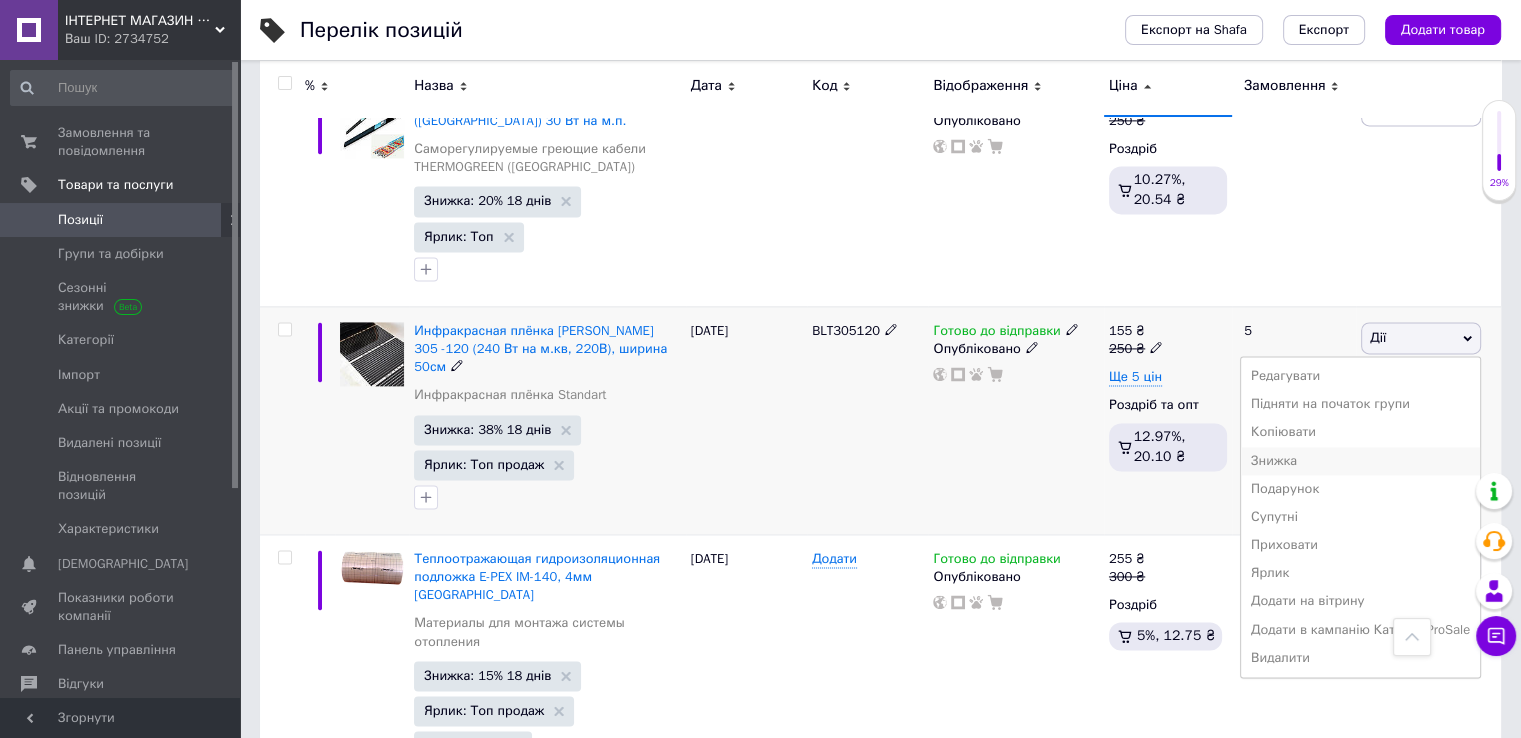 scroll, scrollTop: 2838, scrollLeft: 0, axis: vertical 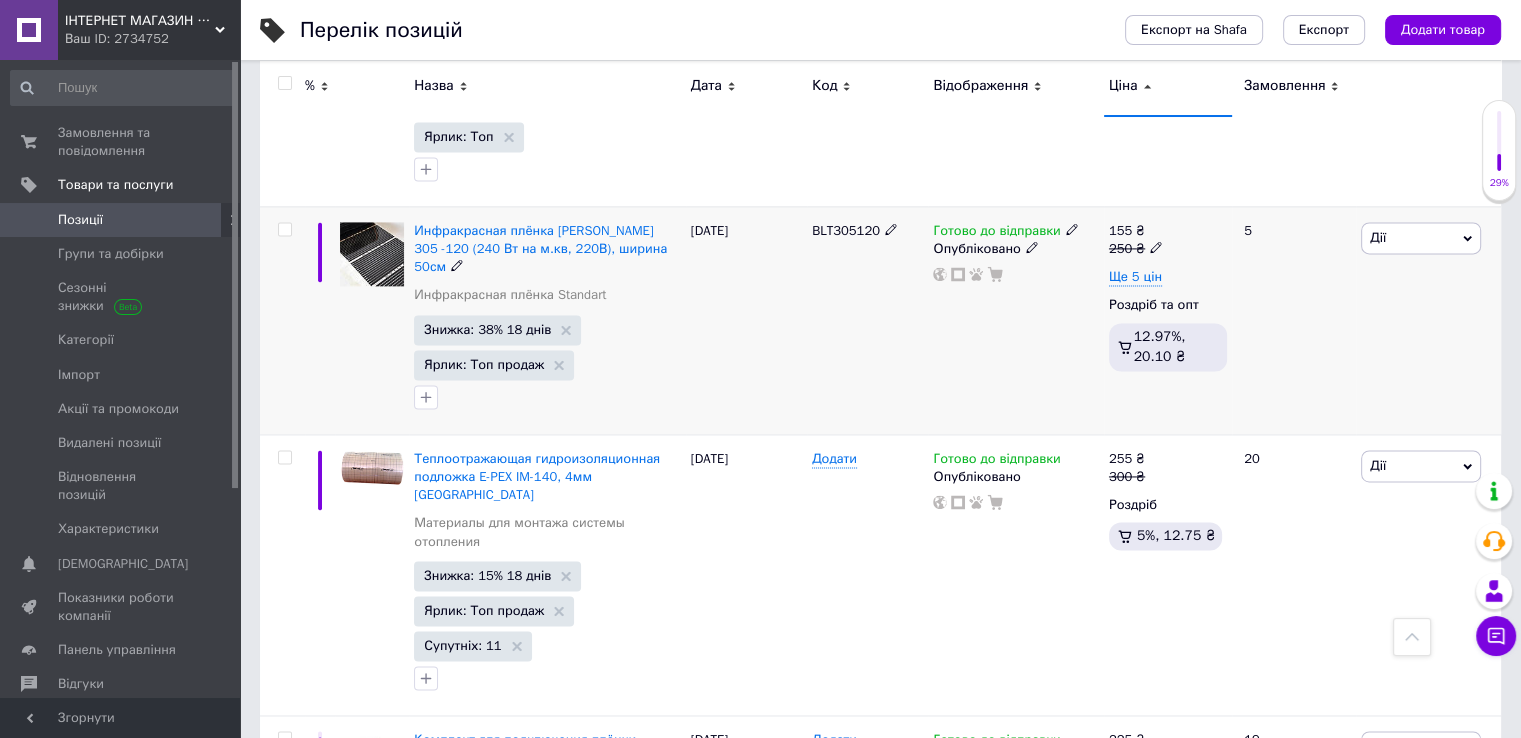 click on "[DATE]" at bounding box center [746, 320] 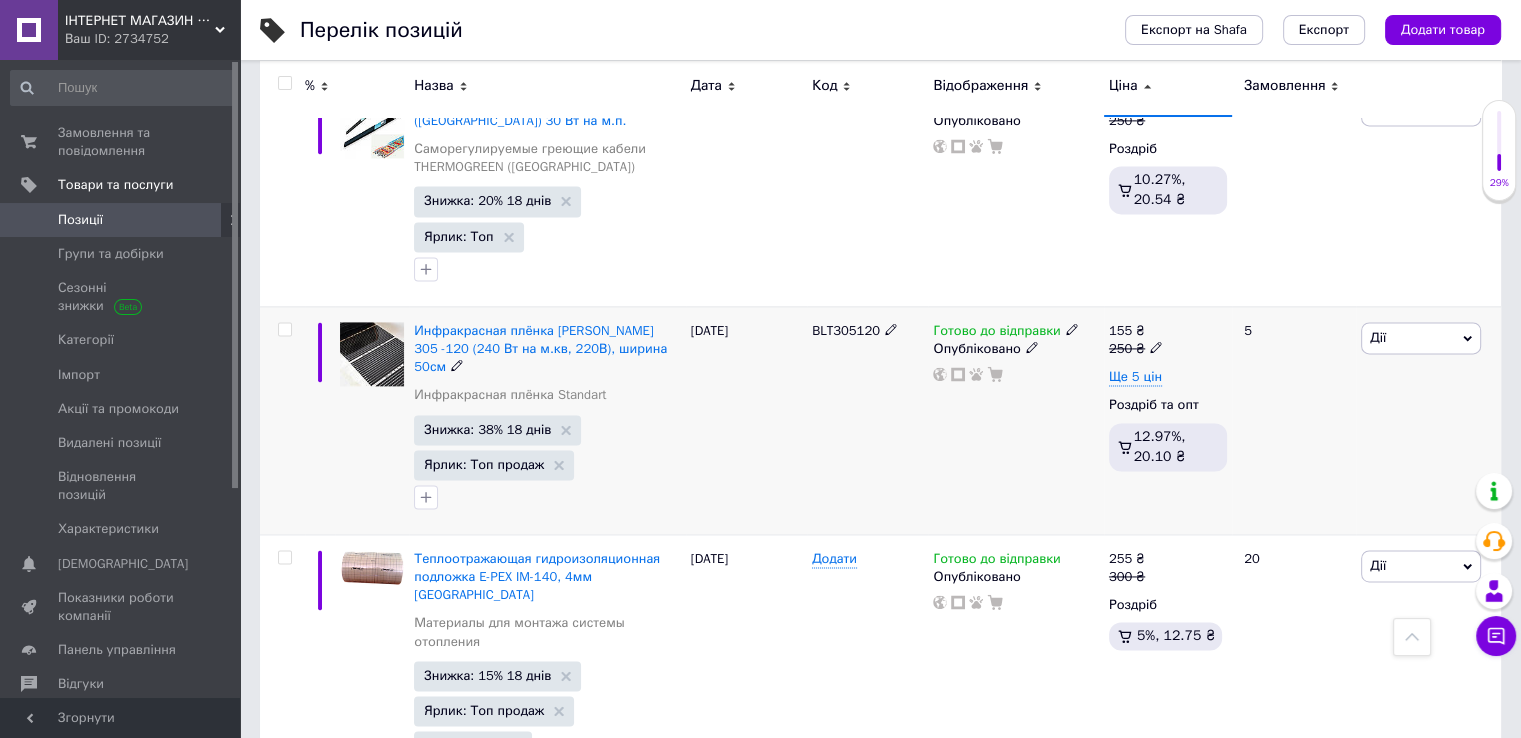 click at bounding box center (284, 329) 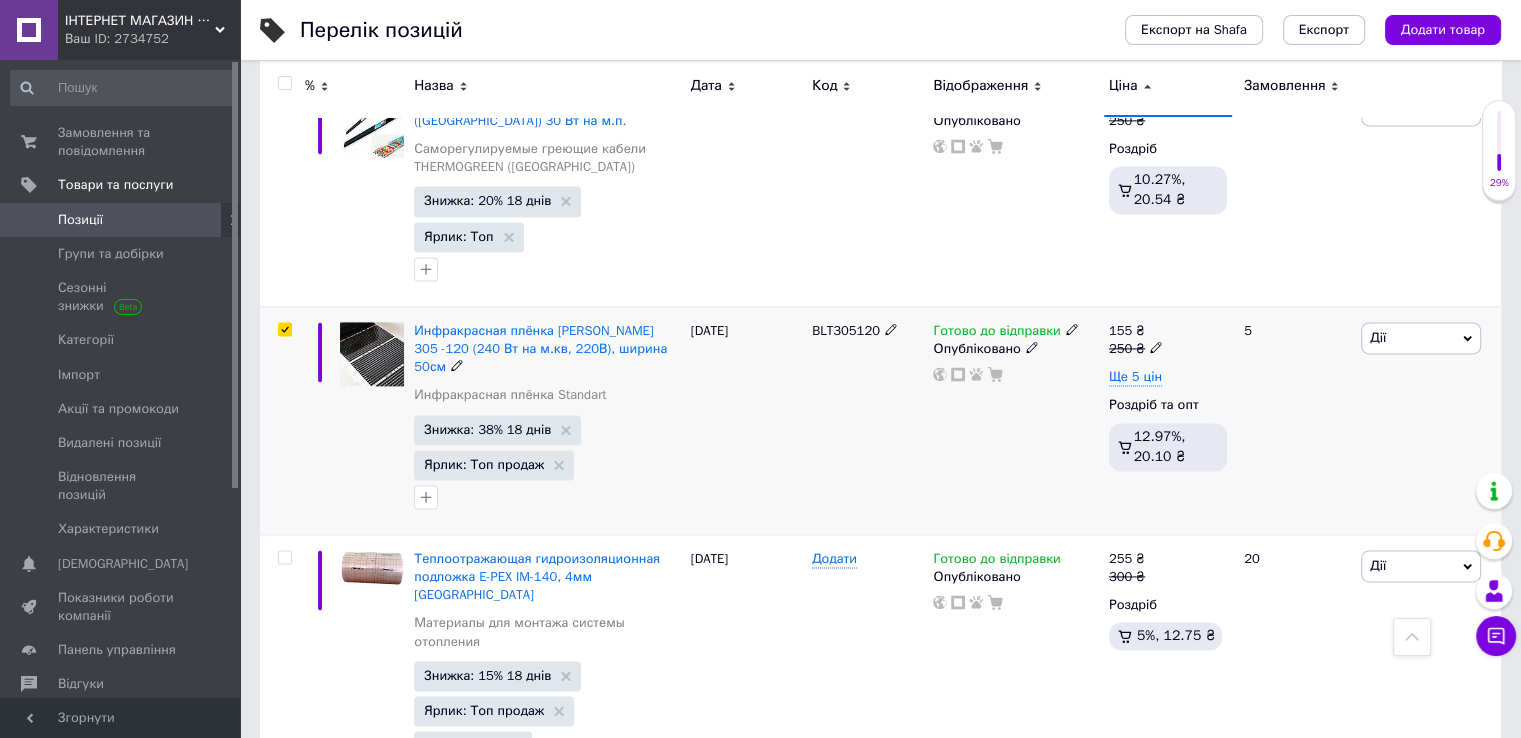 checkbox on "true" 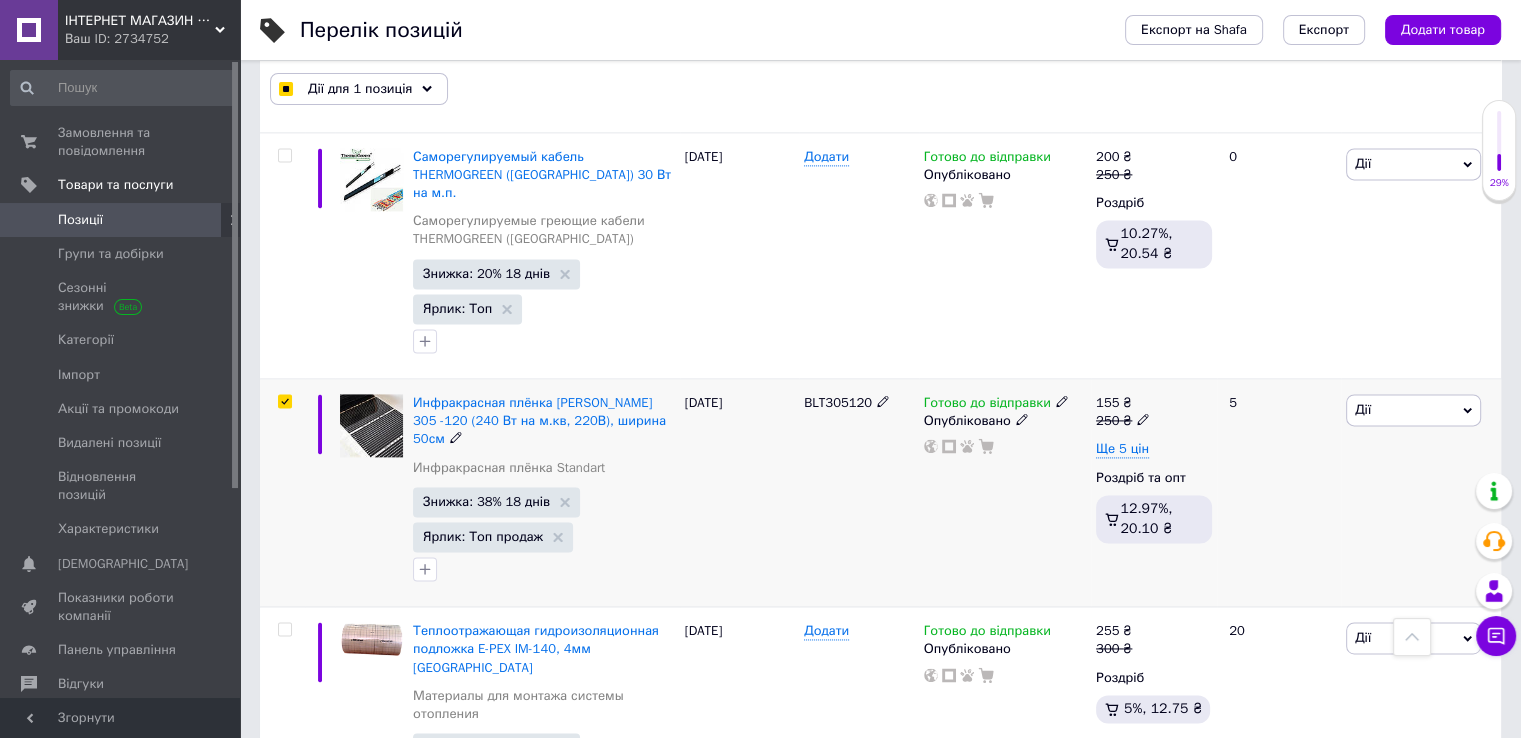 scroll, scrollTop: 2756, scrollLeft: 0, axis: vertical 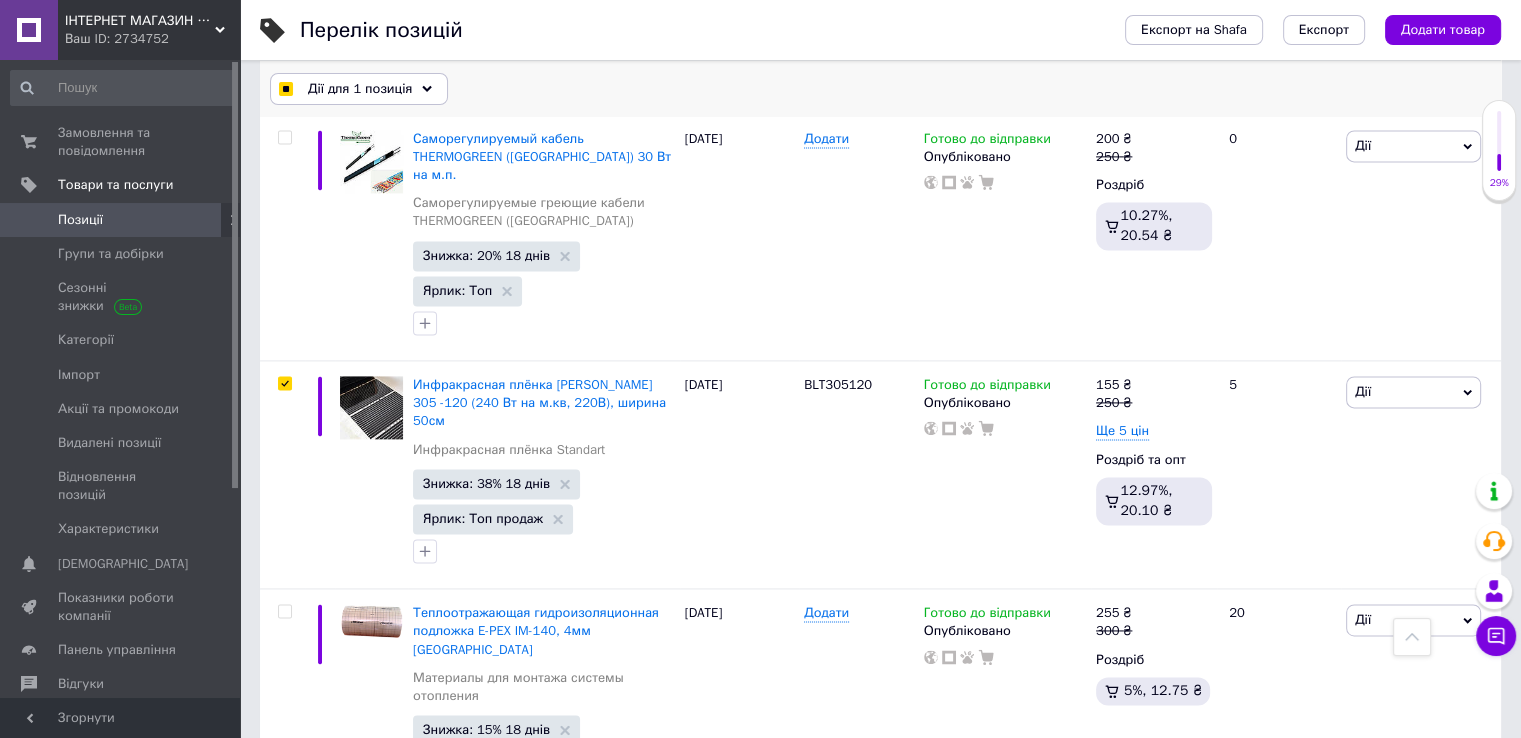 click 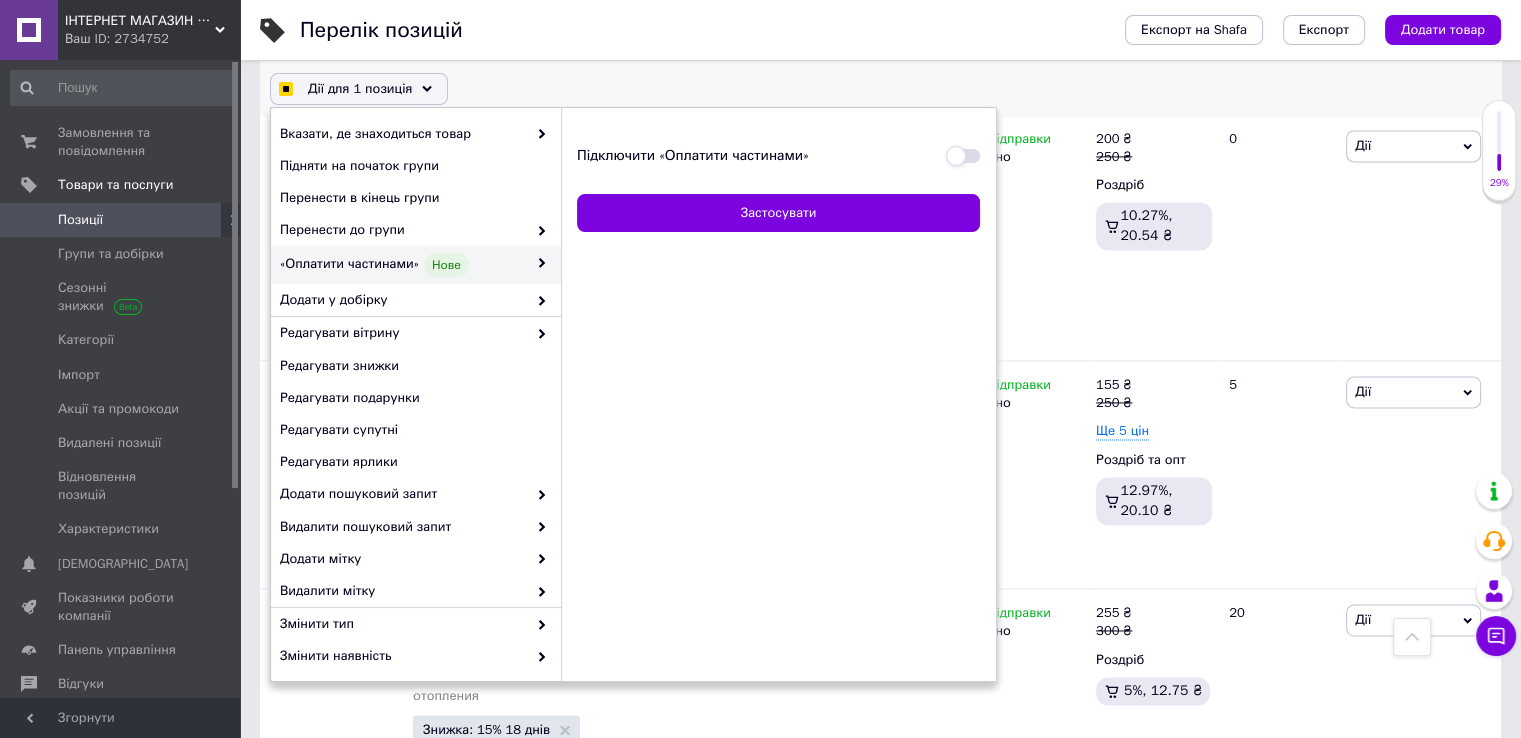 checkbox on "true" 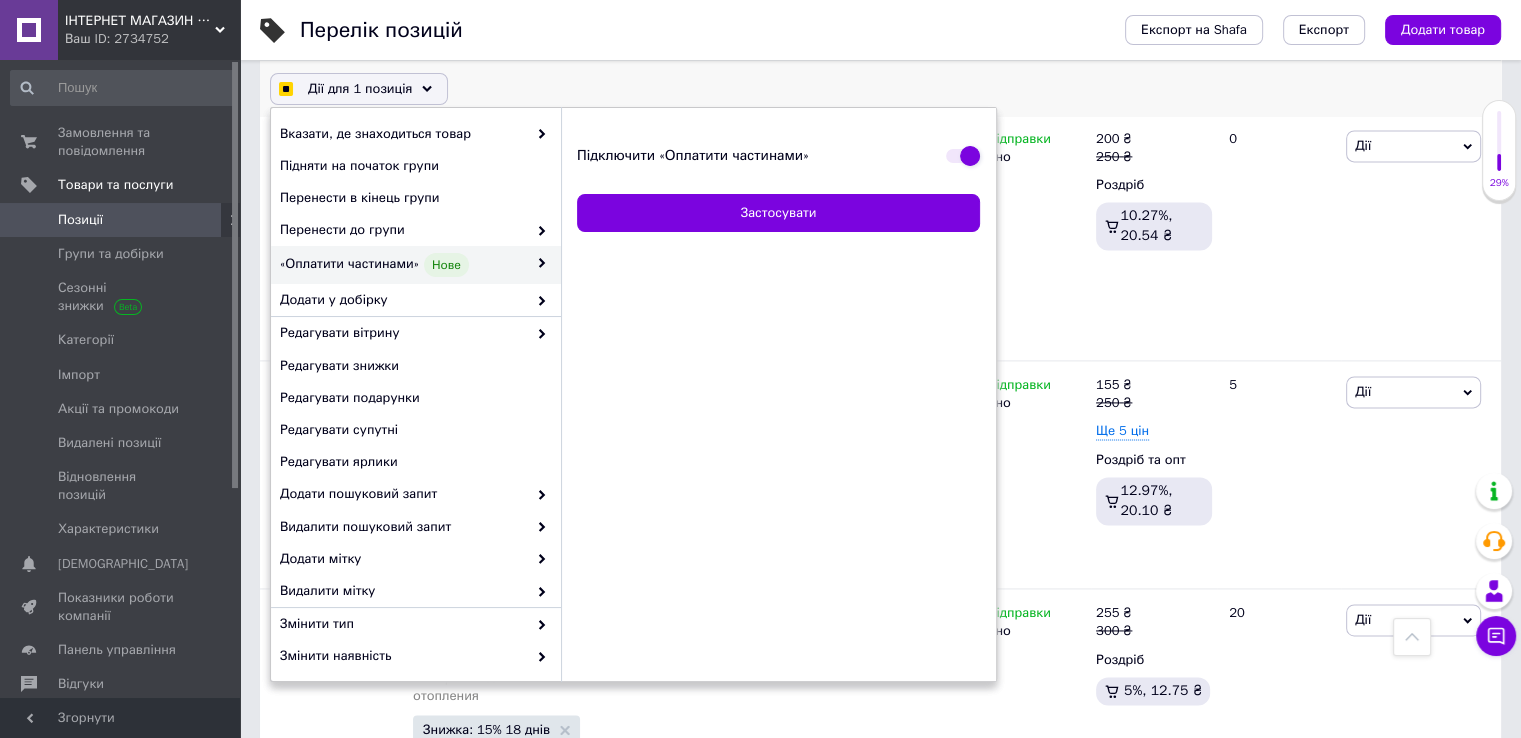 checkbox on "true" 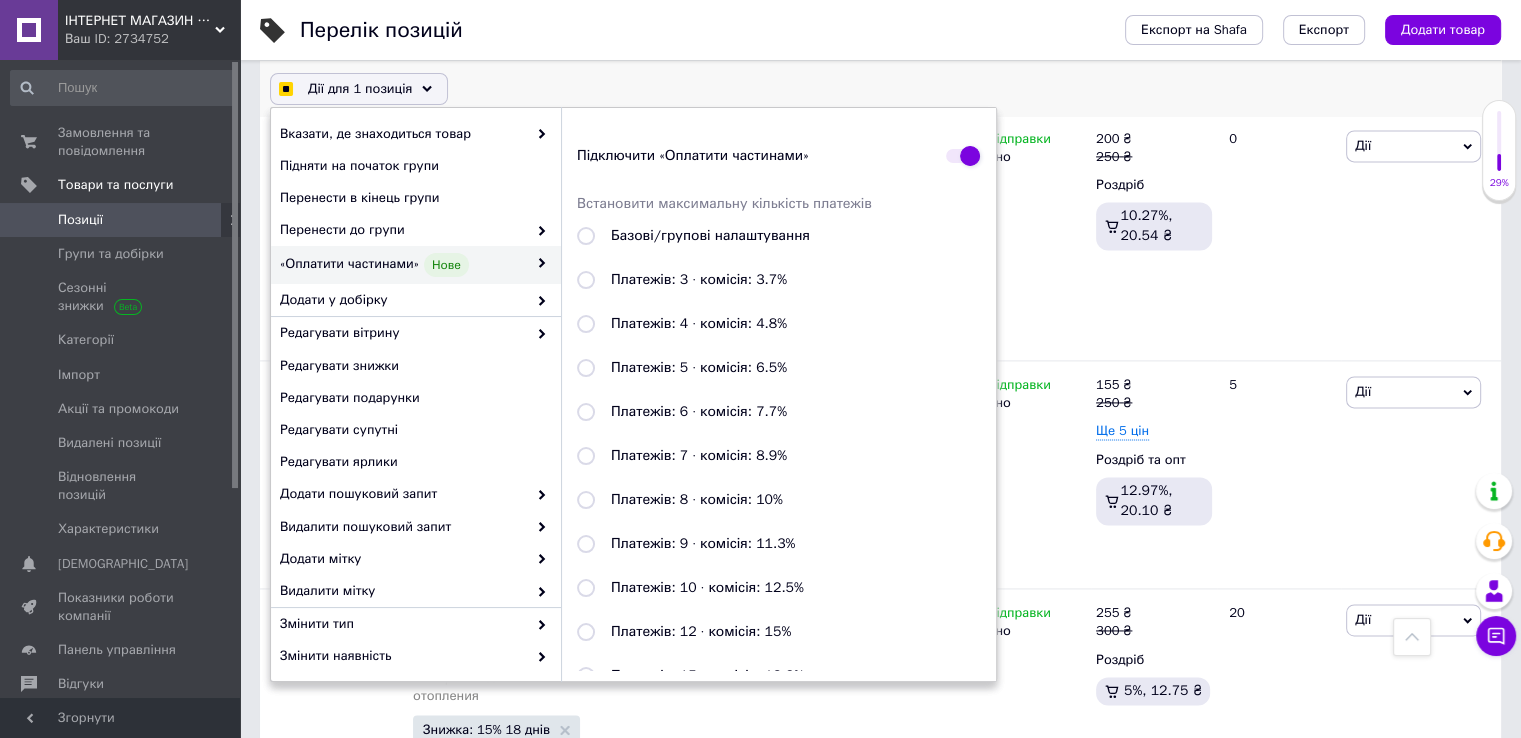 checkbox on "true" 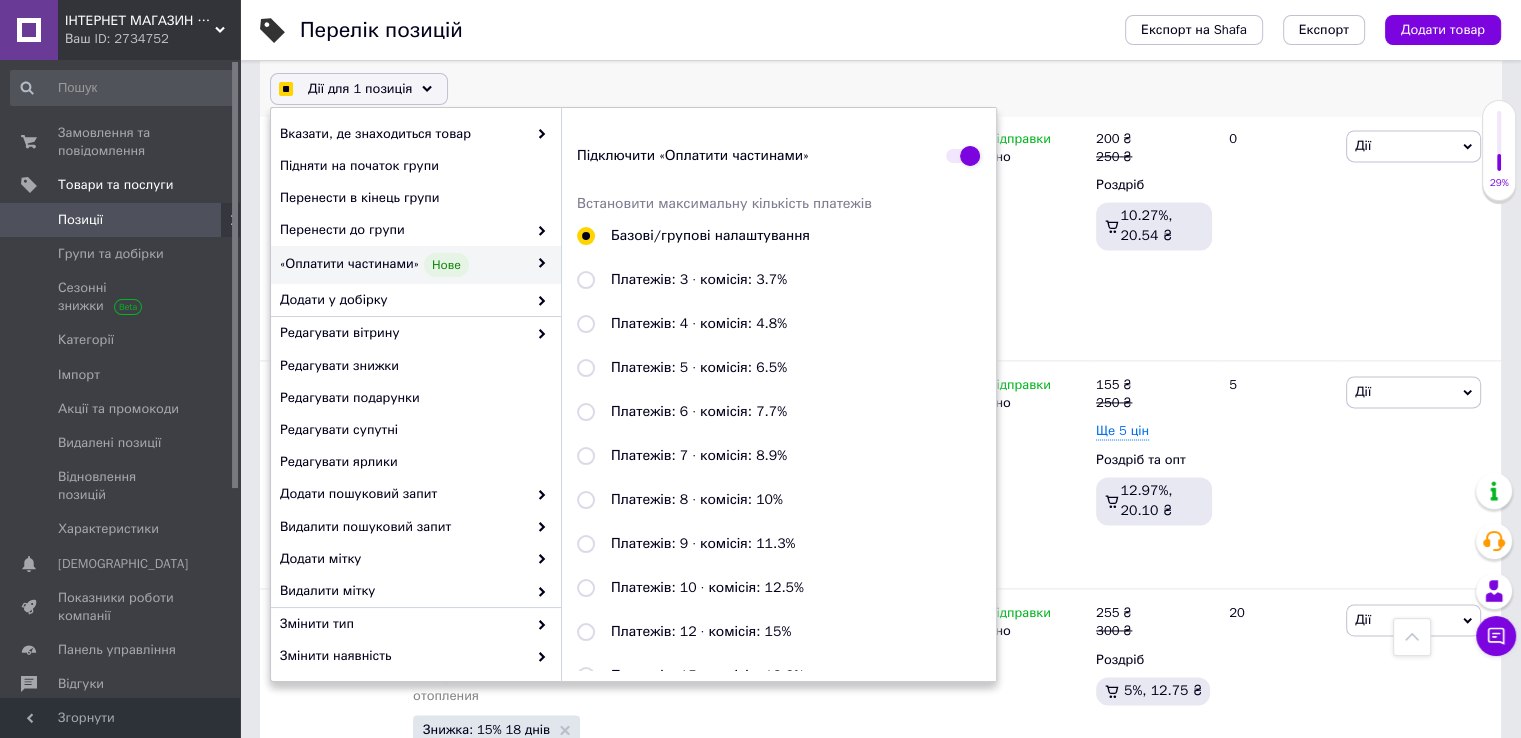 checkbox on "true" 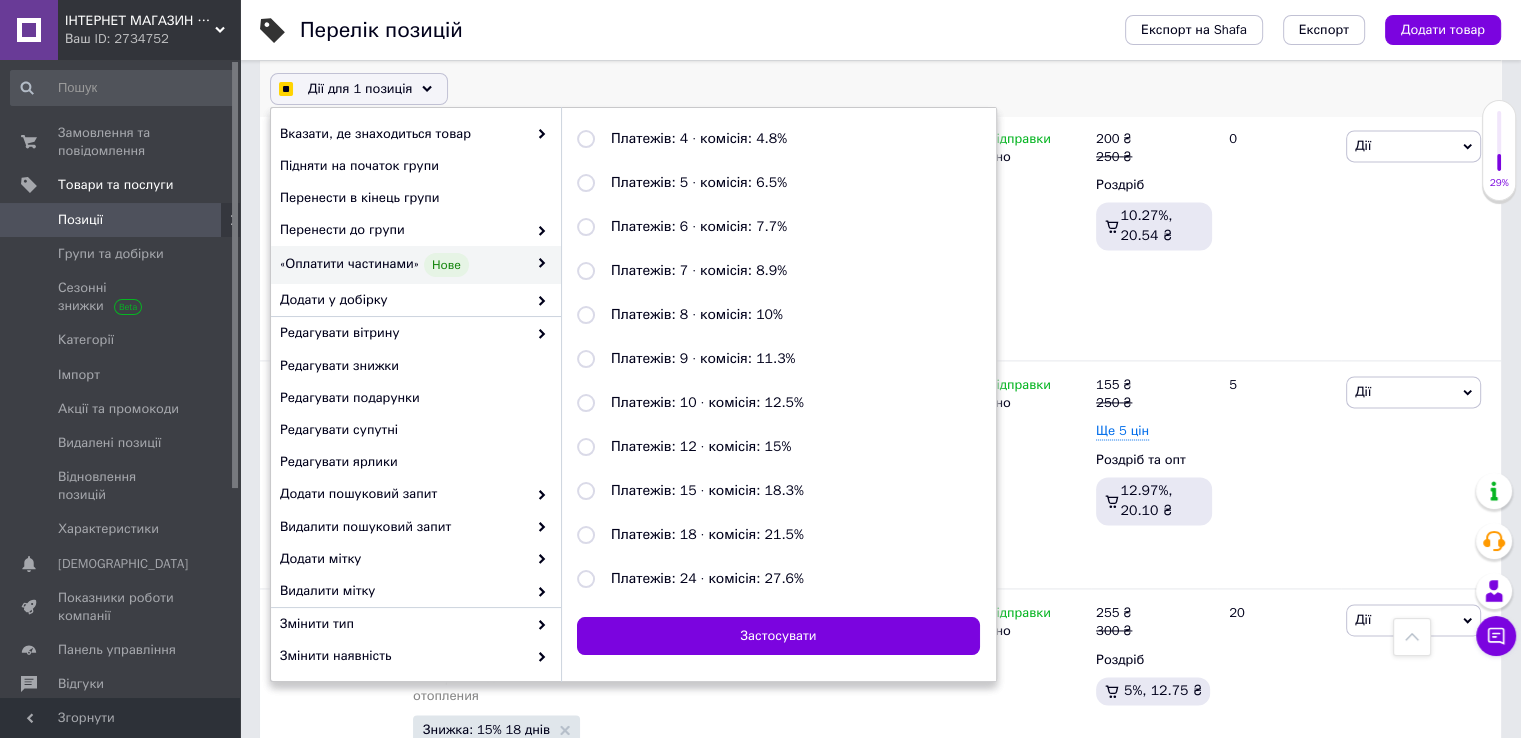 scroll, scrollTop: 0, scrollLeft: 0, axis: both 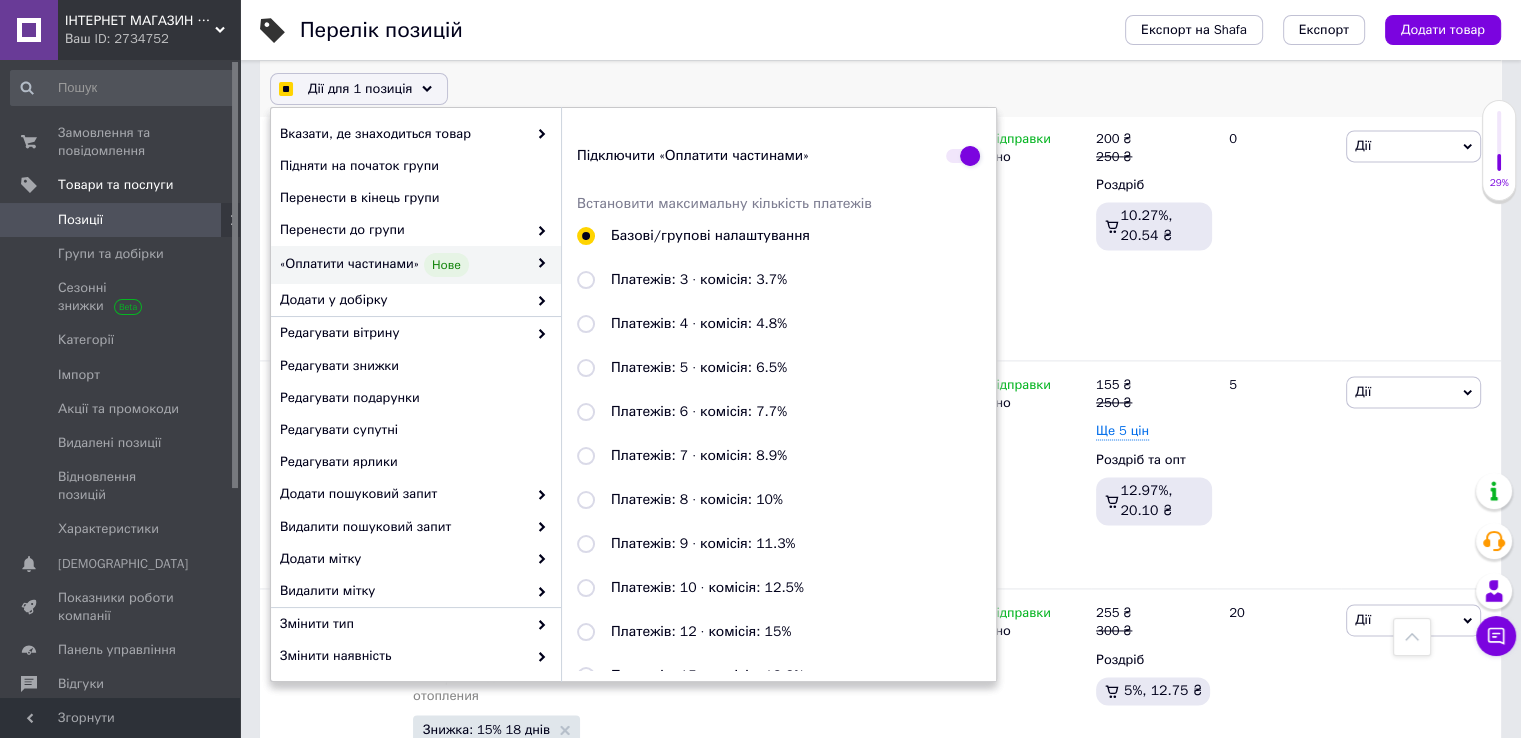 checkbox on "true" 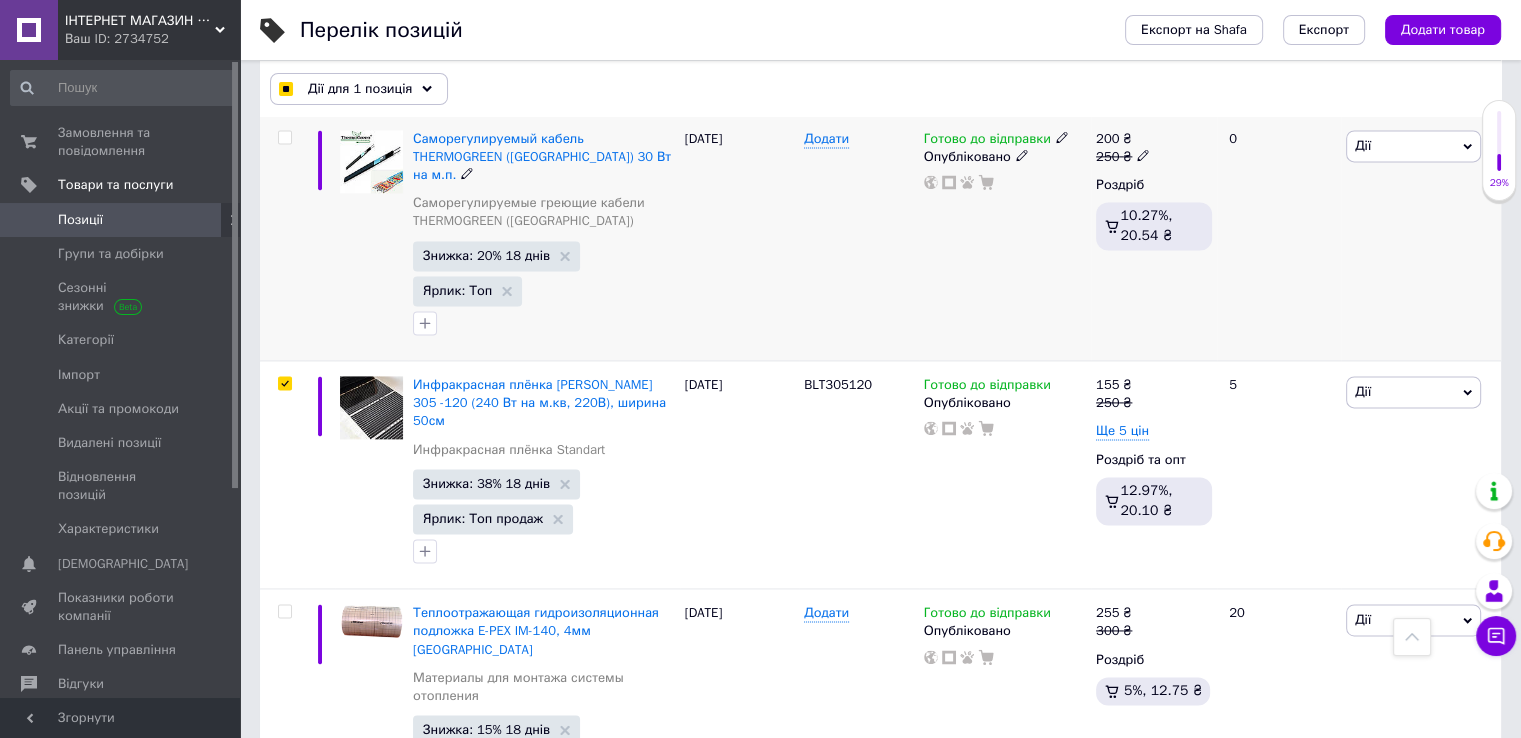 scroll, scrollTop: 2556, scrollLeft: 0, axis: vertical 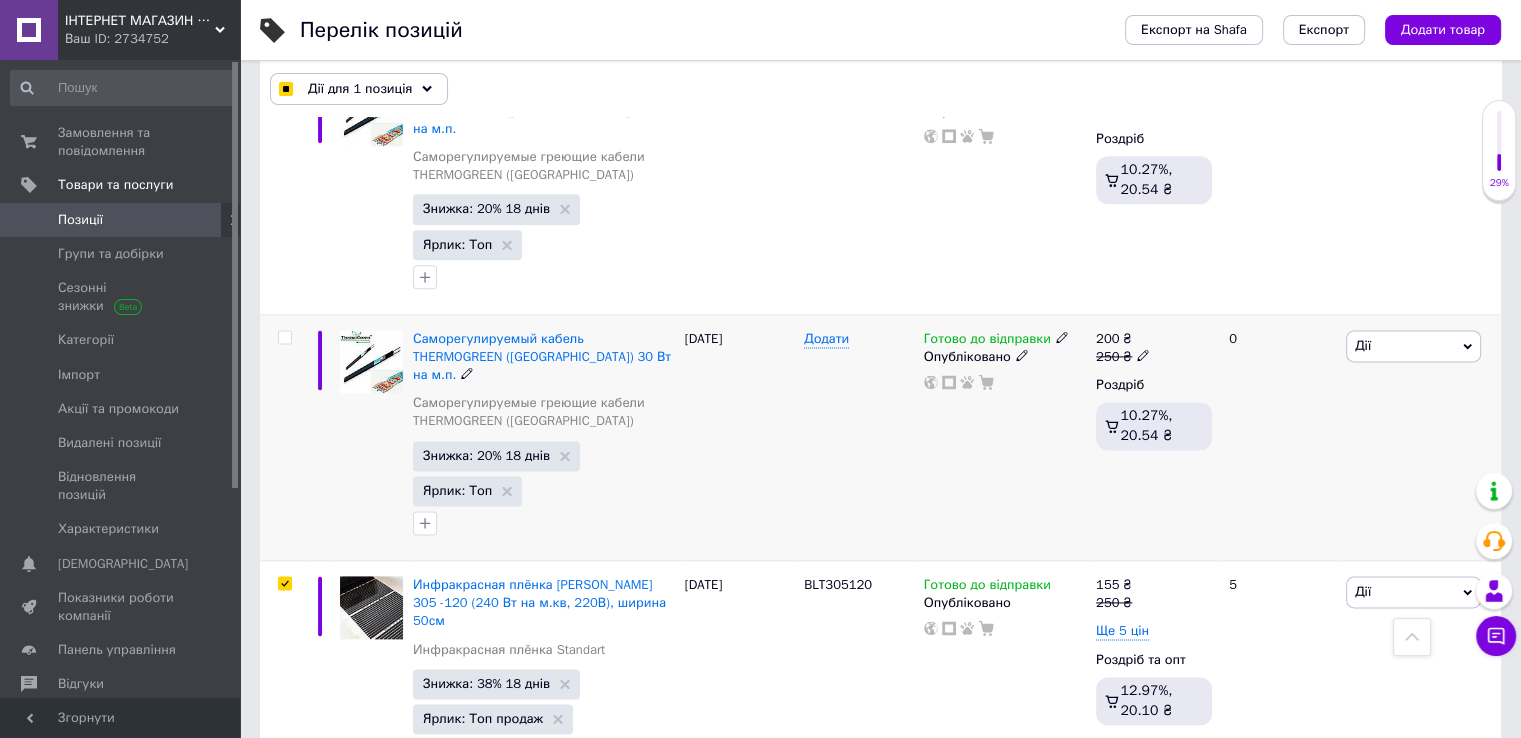 click at bounding box center [284, 337] 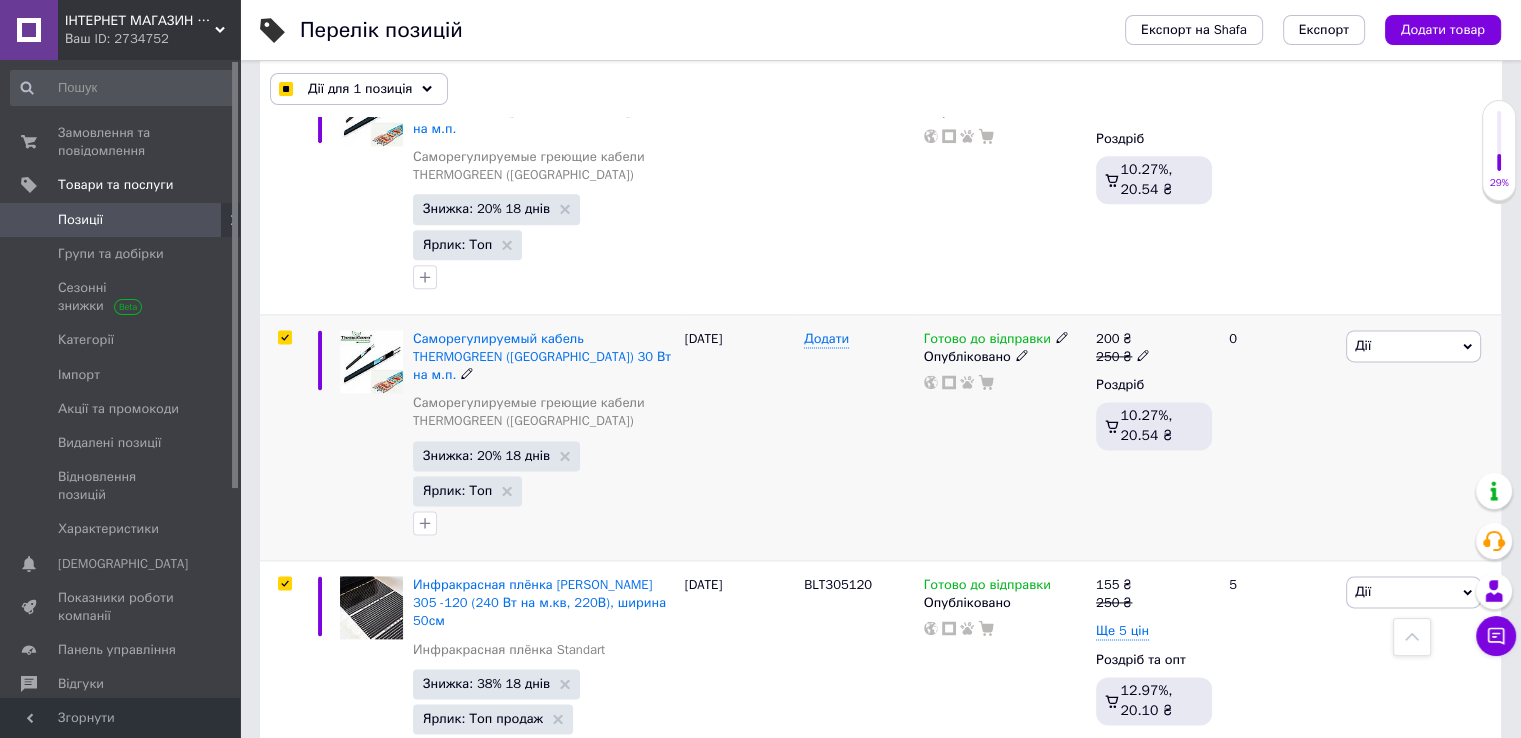 checkbox on "true" 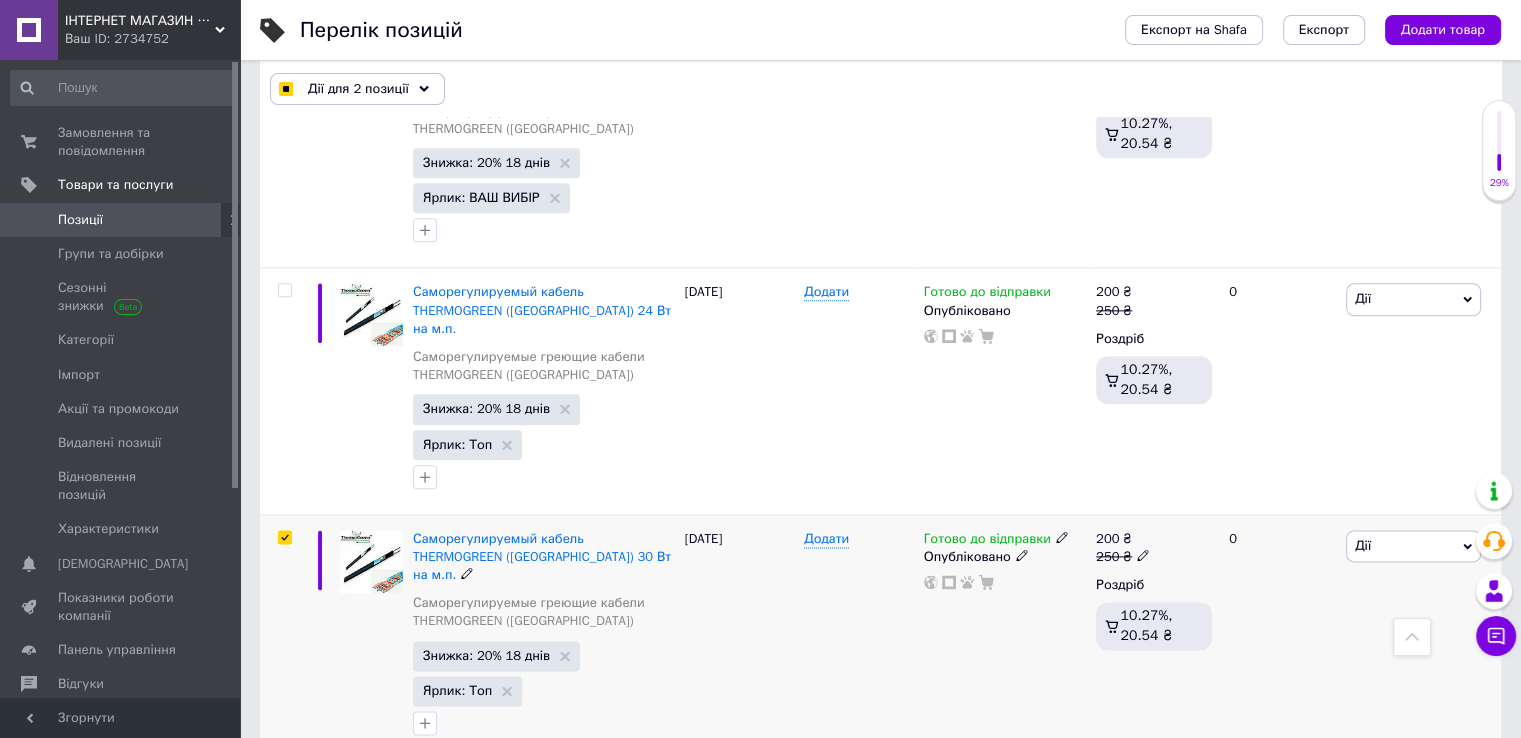 scroll, scrollTop: 2256, scrollLeft: 0, axis: vertical 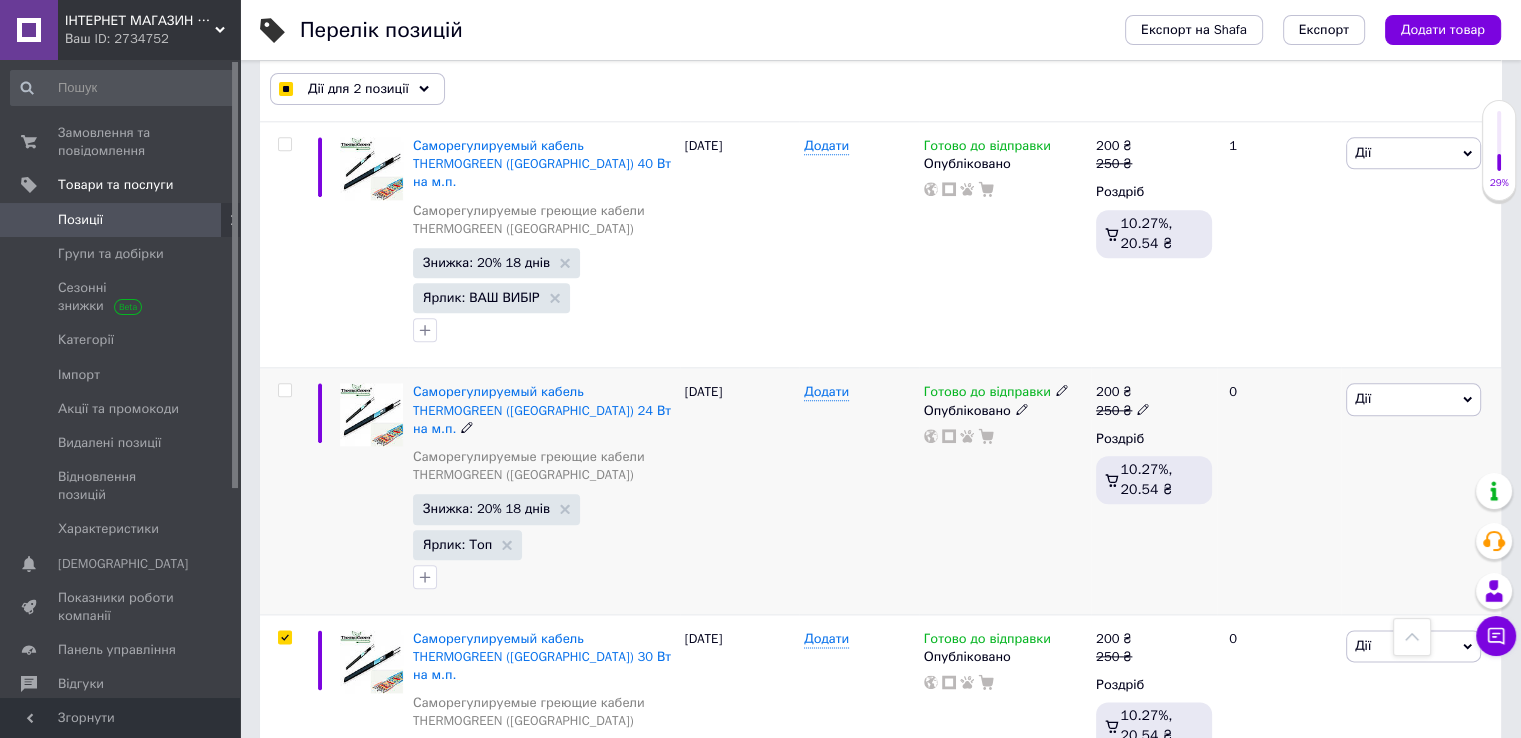 click at bounding box center [284, 390] 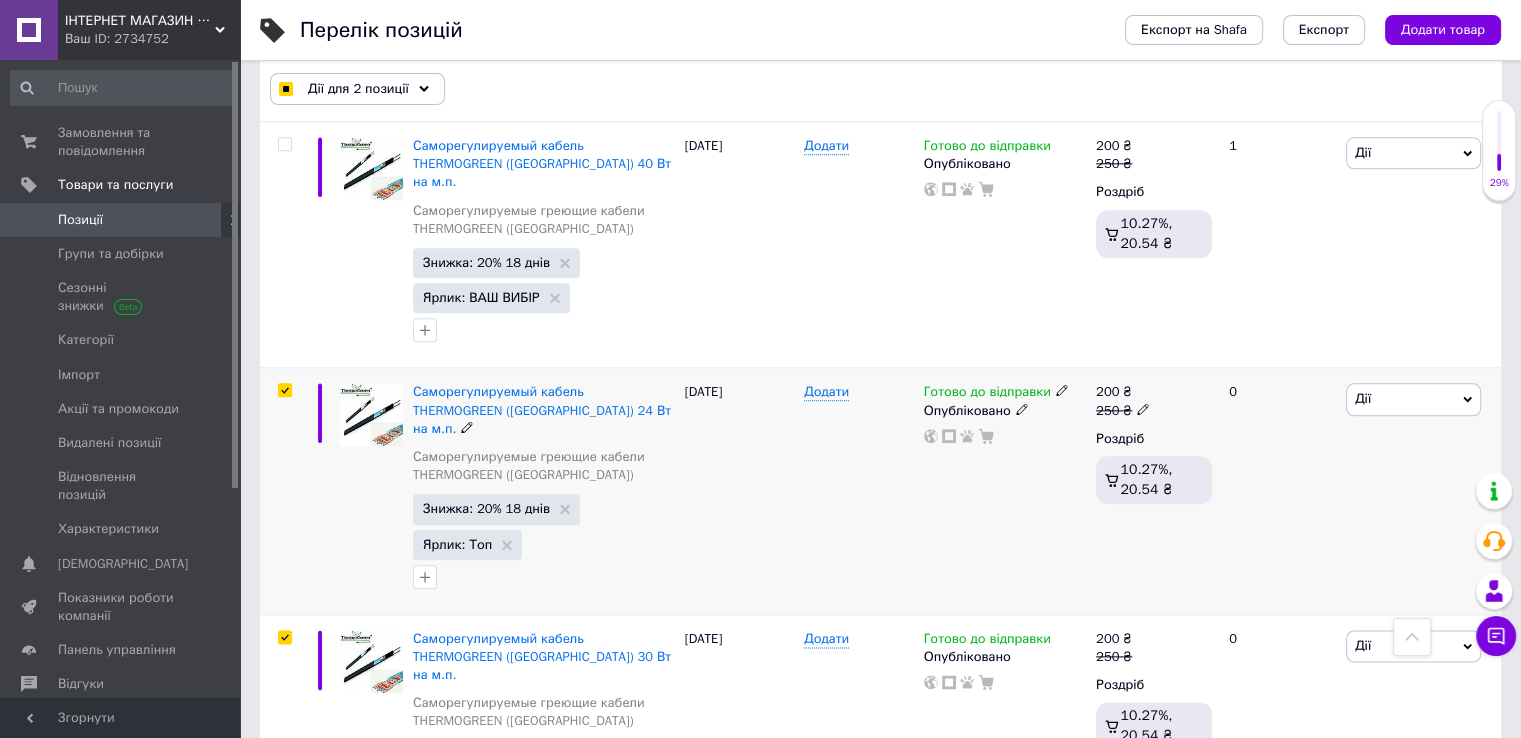 checkbox on "true" 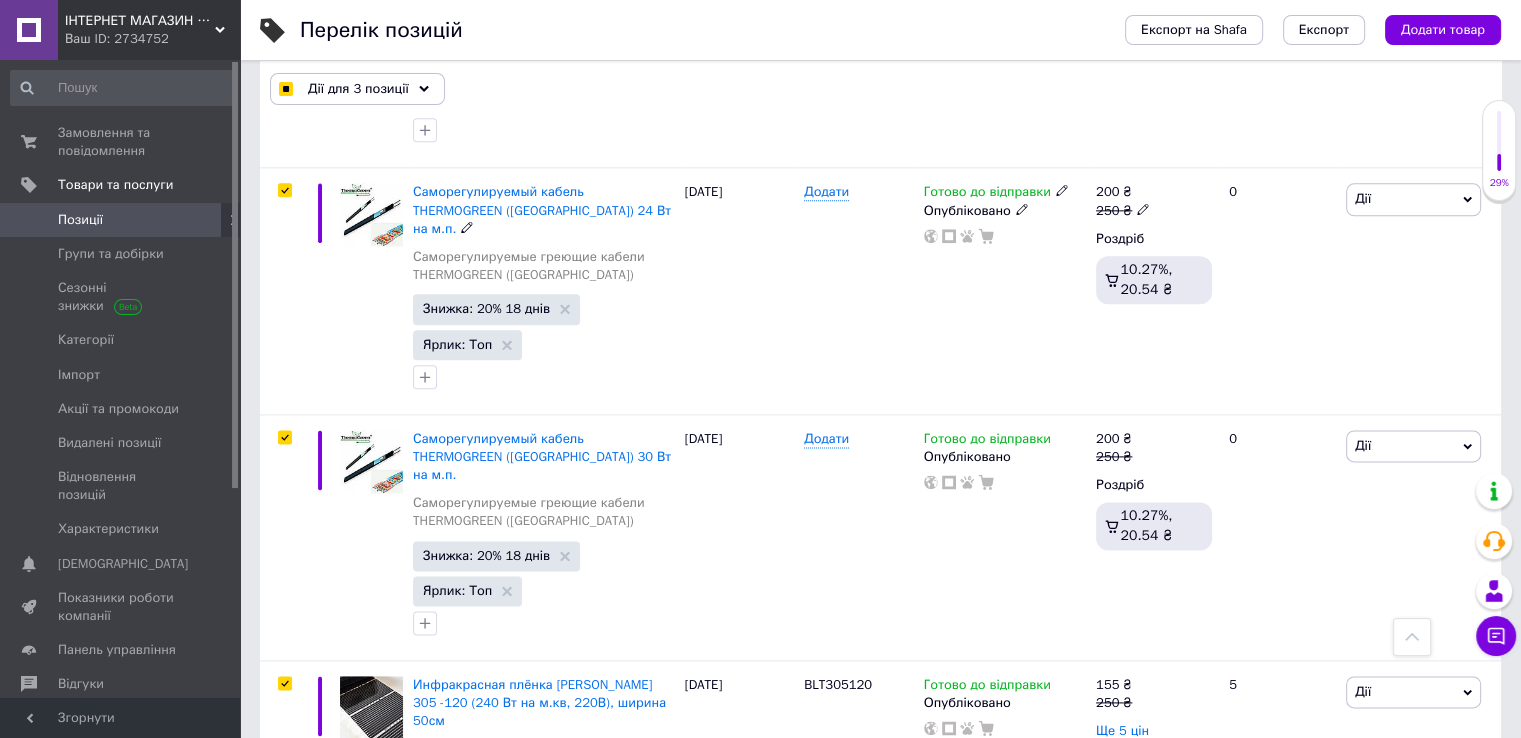 scroll, scrollTop: 2356, scrollLeft: 0, axis: vertical 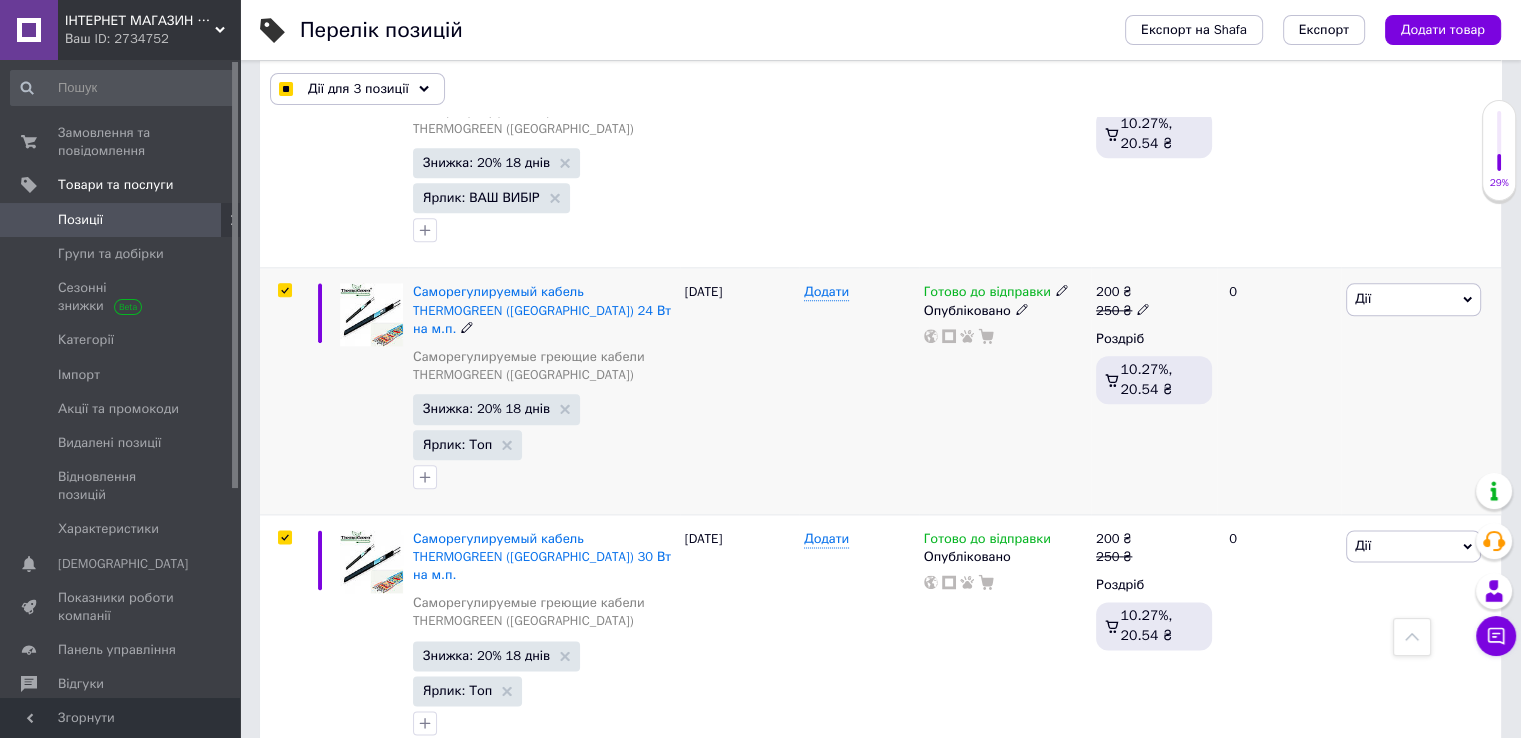 click at bounding box center (284, 290) 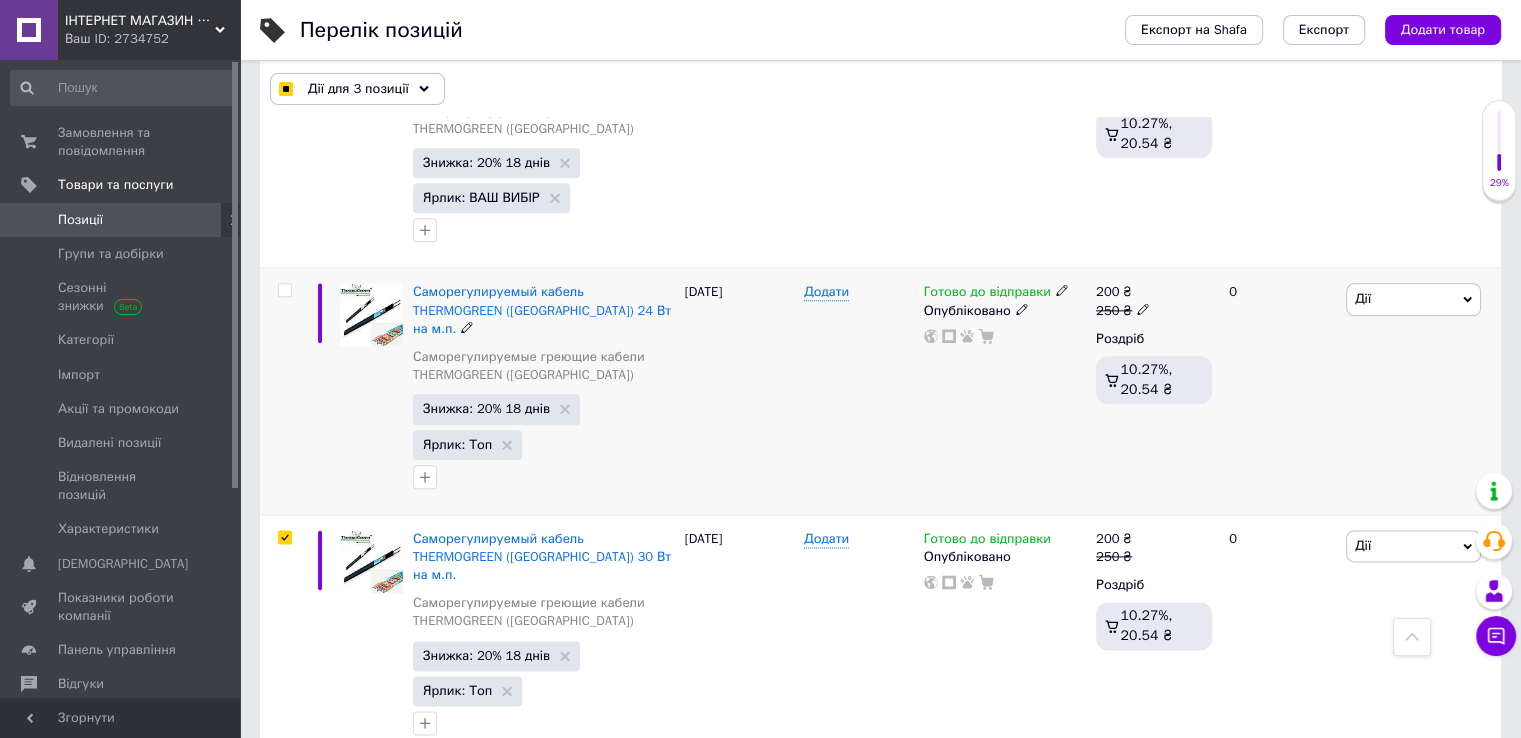 checkbox on "false" 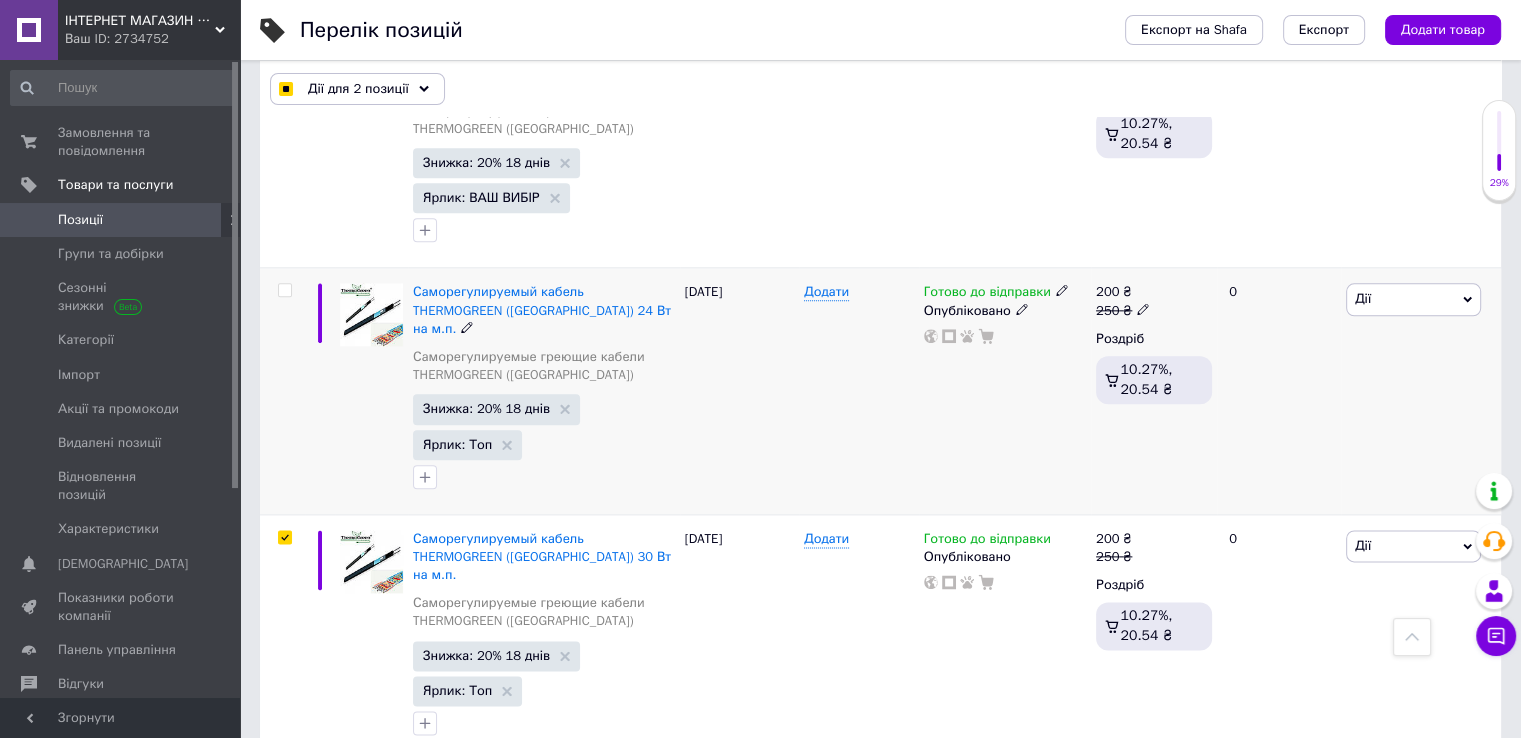 scroll, scrollTop: 2656, scrollLeft: 0, axis: vertical 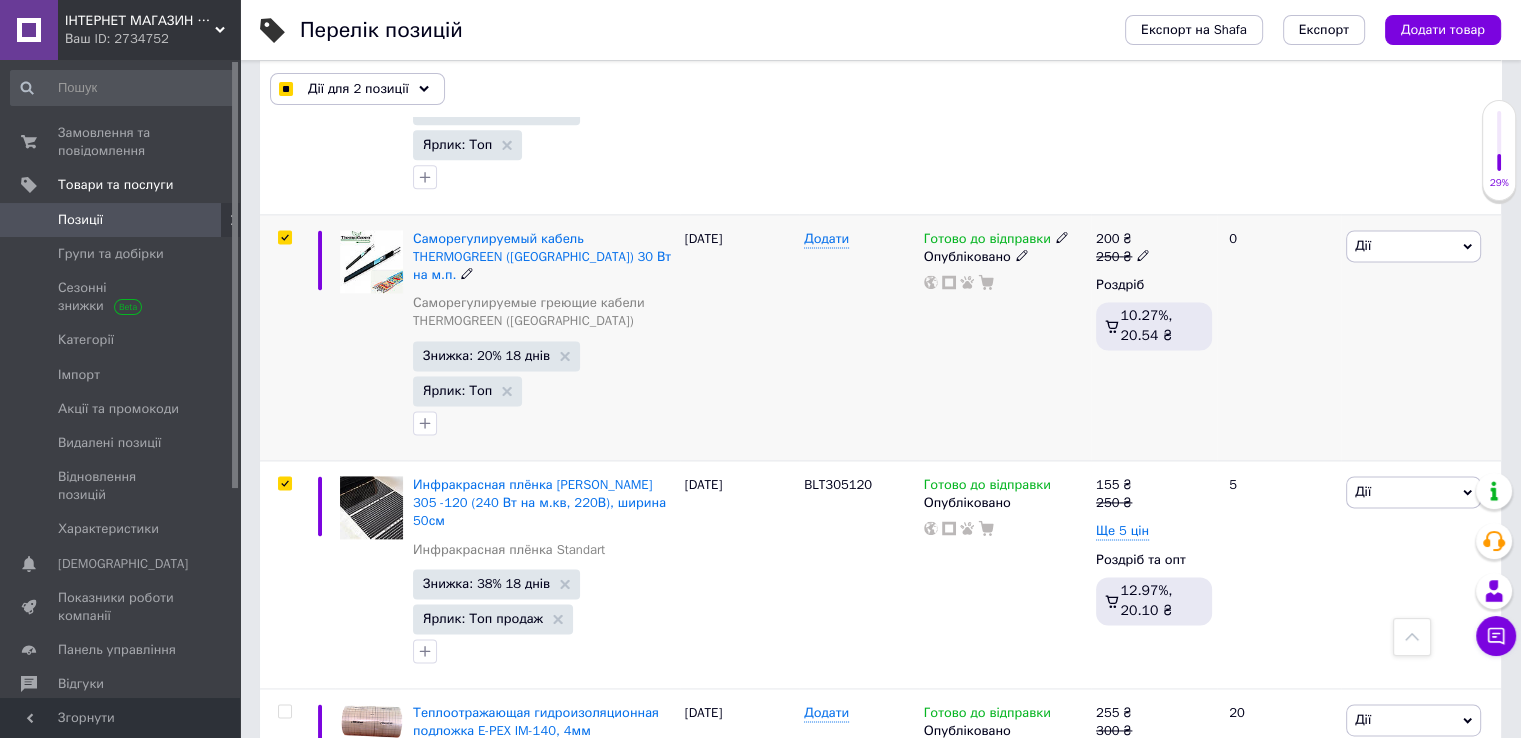 click at bounding box center (282, 337) 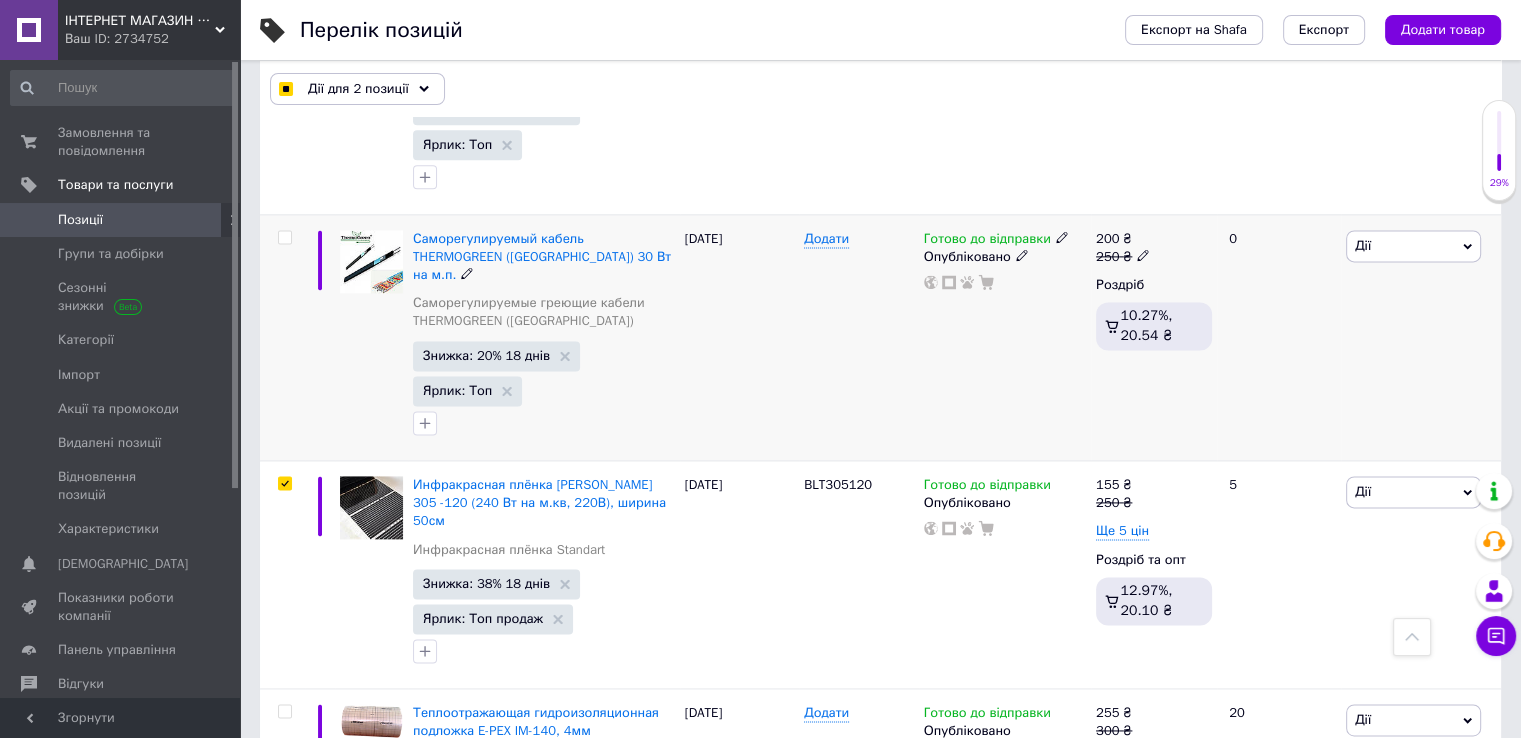checkbox on "false" 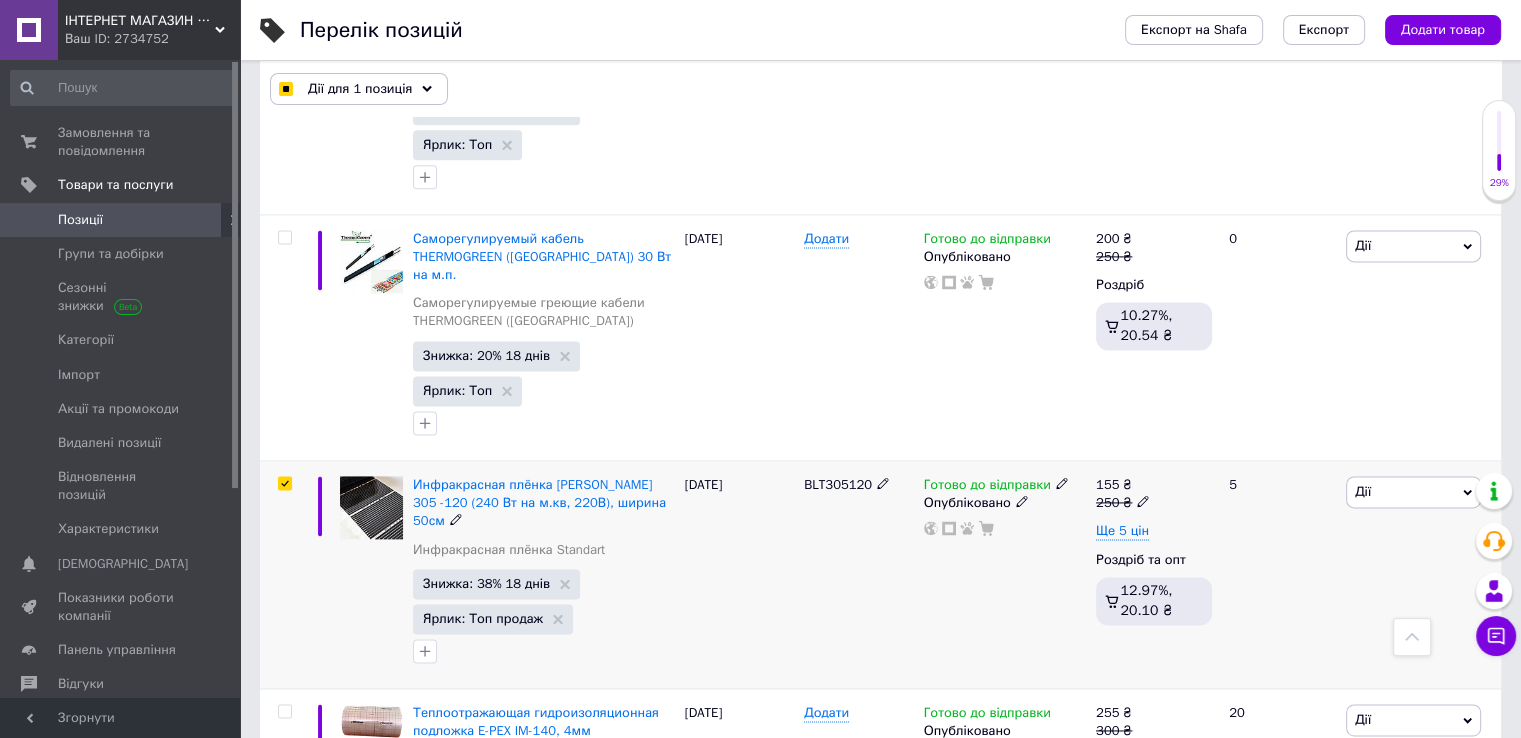 click at bounding box center [284, 483] 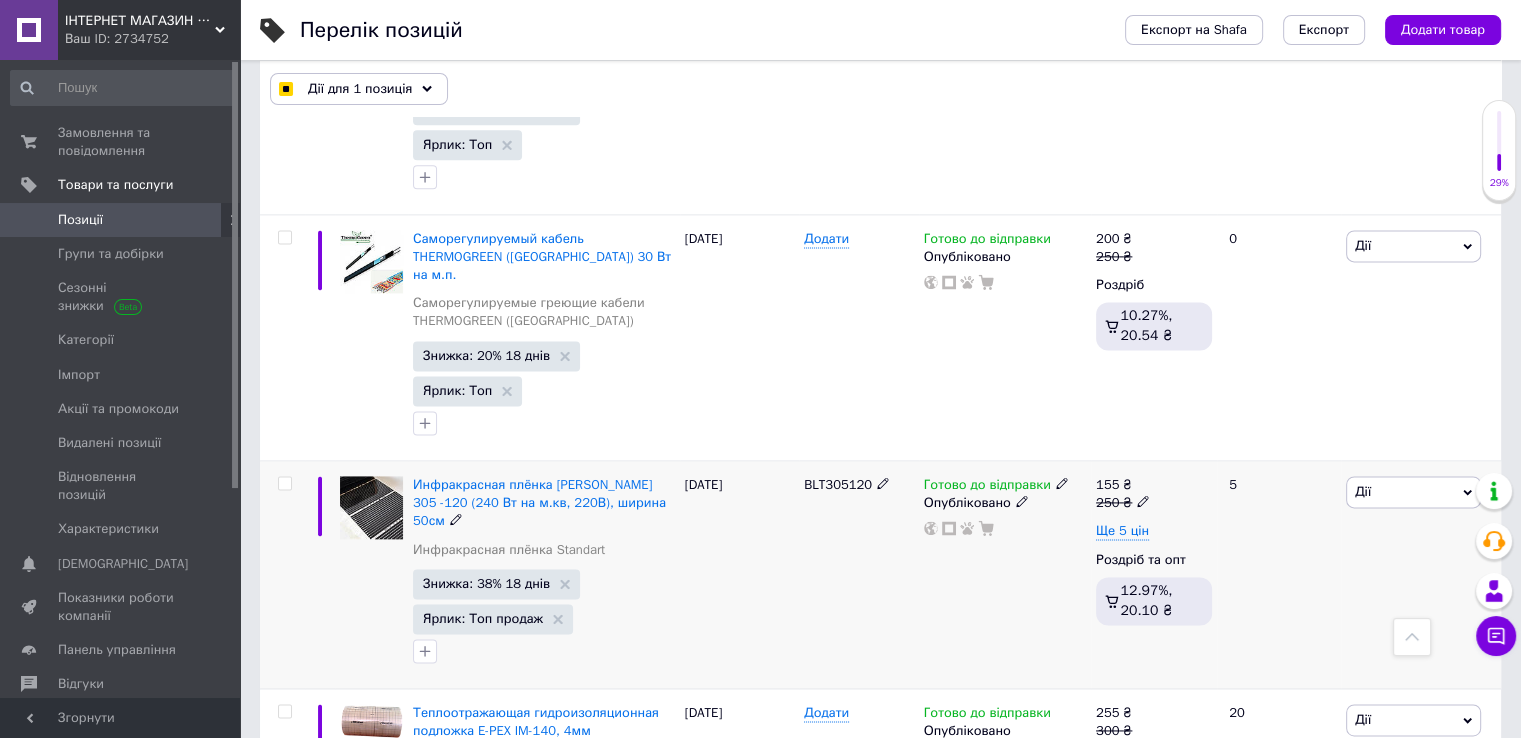 checkbox on "false" 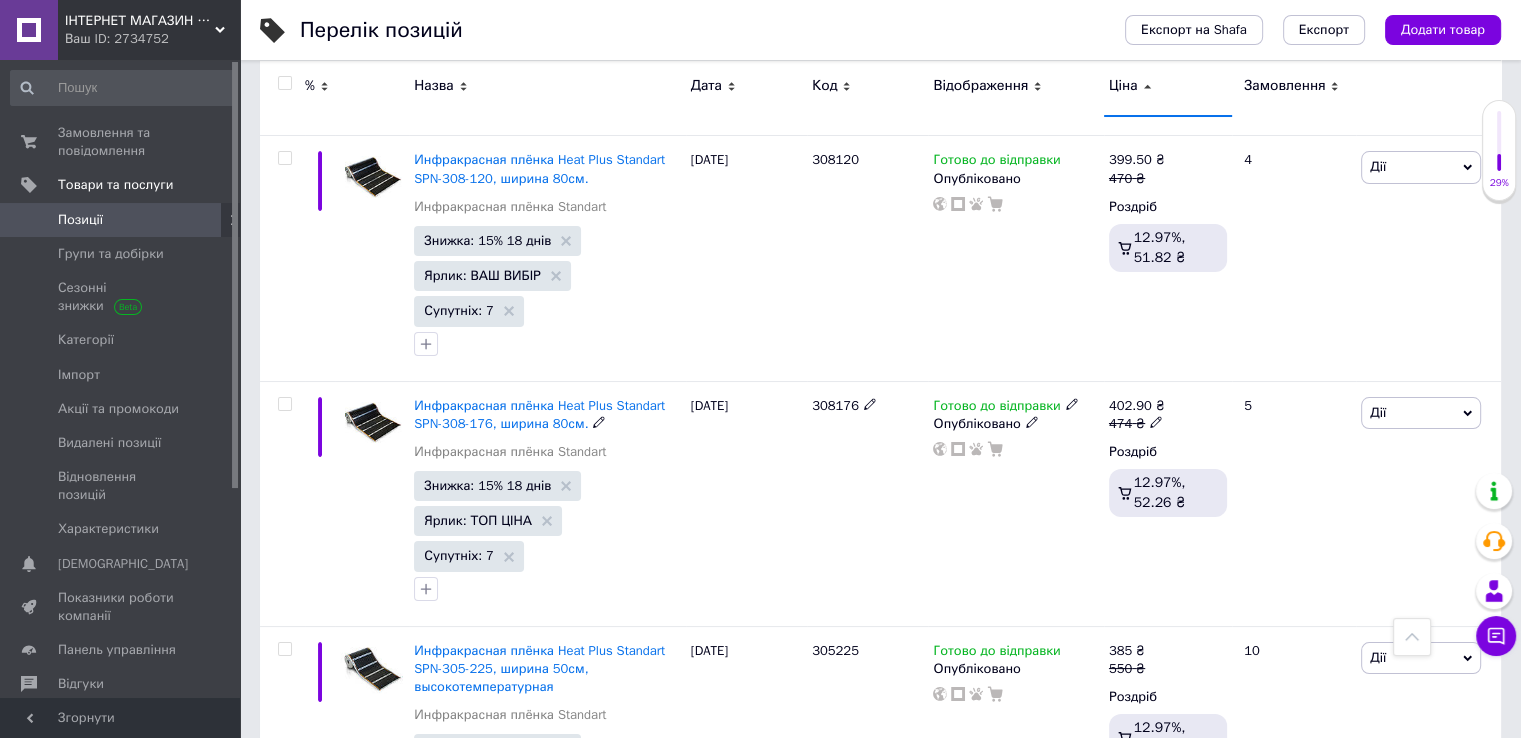 scroll, scrollTop: 7901, scrollLeft: 0, axis: vertical 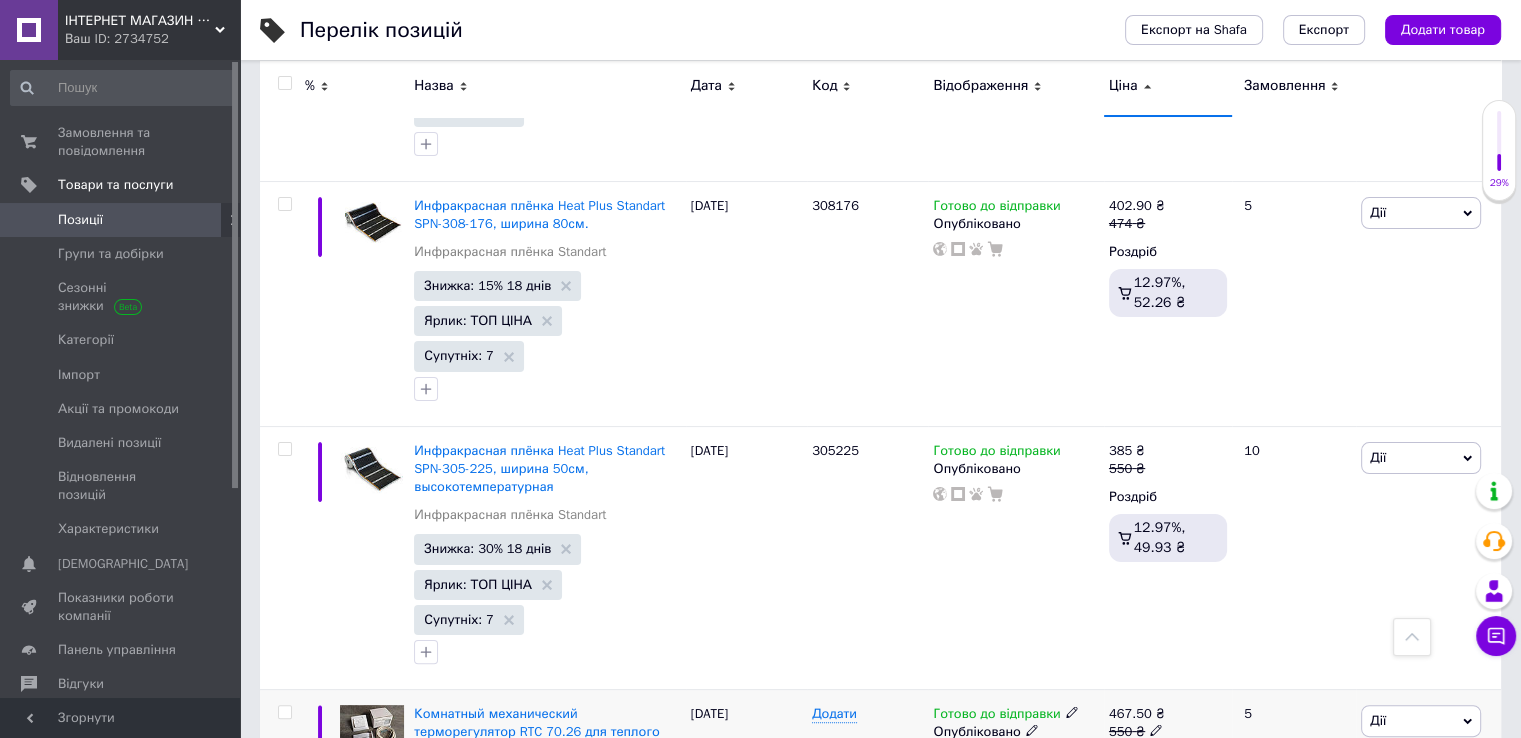 click 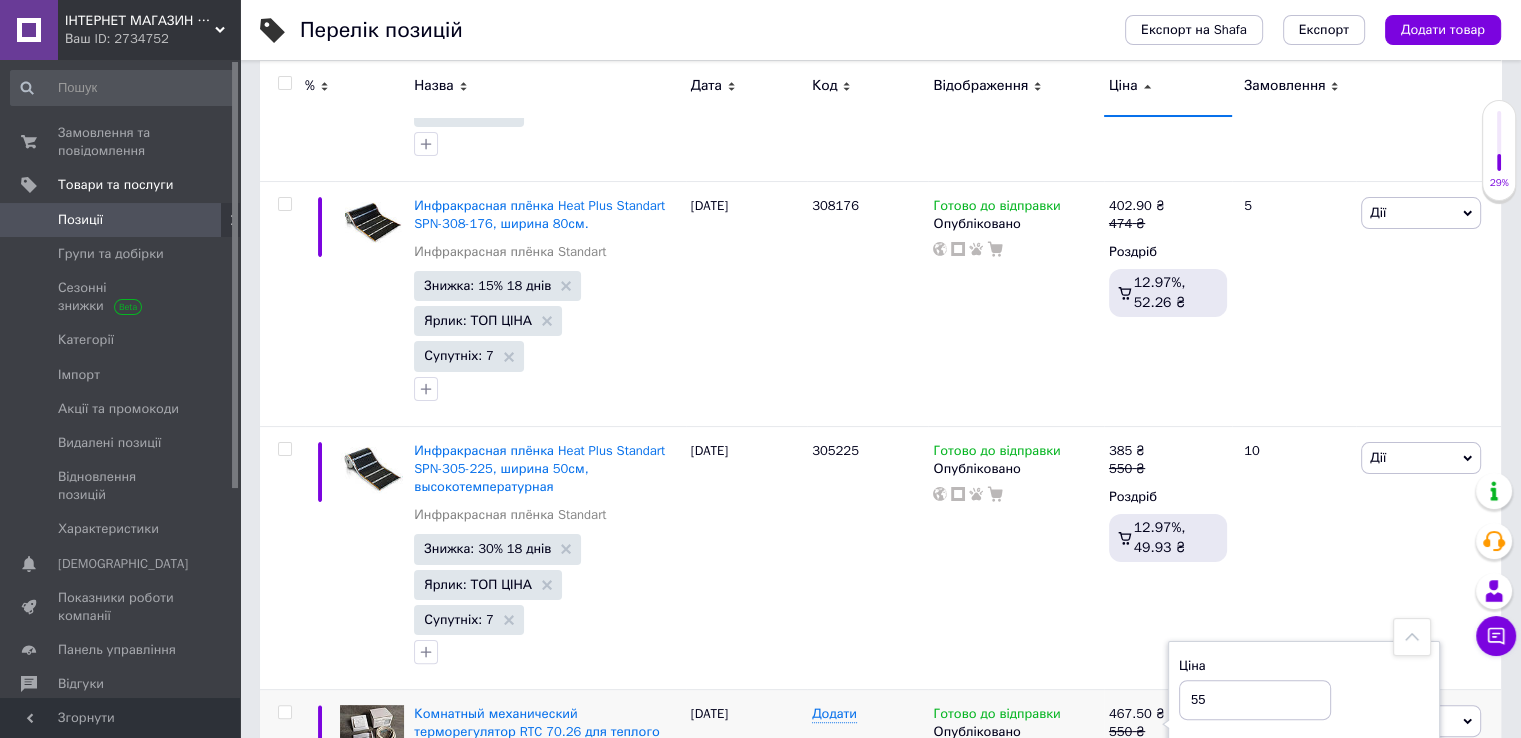 type on "5" 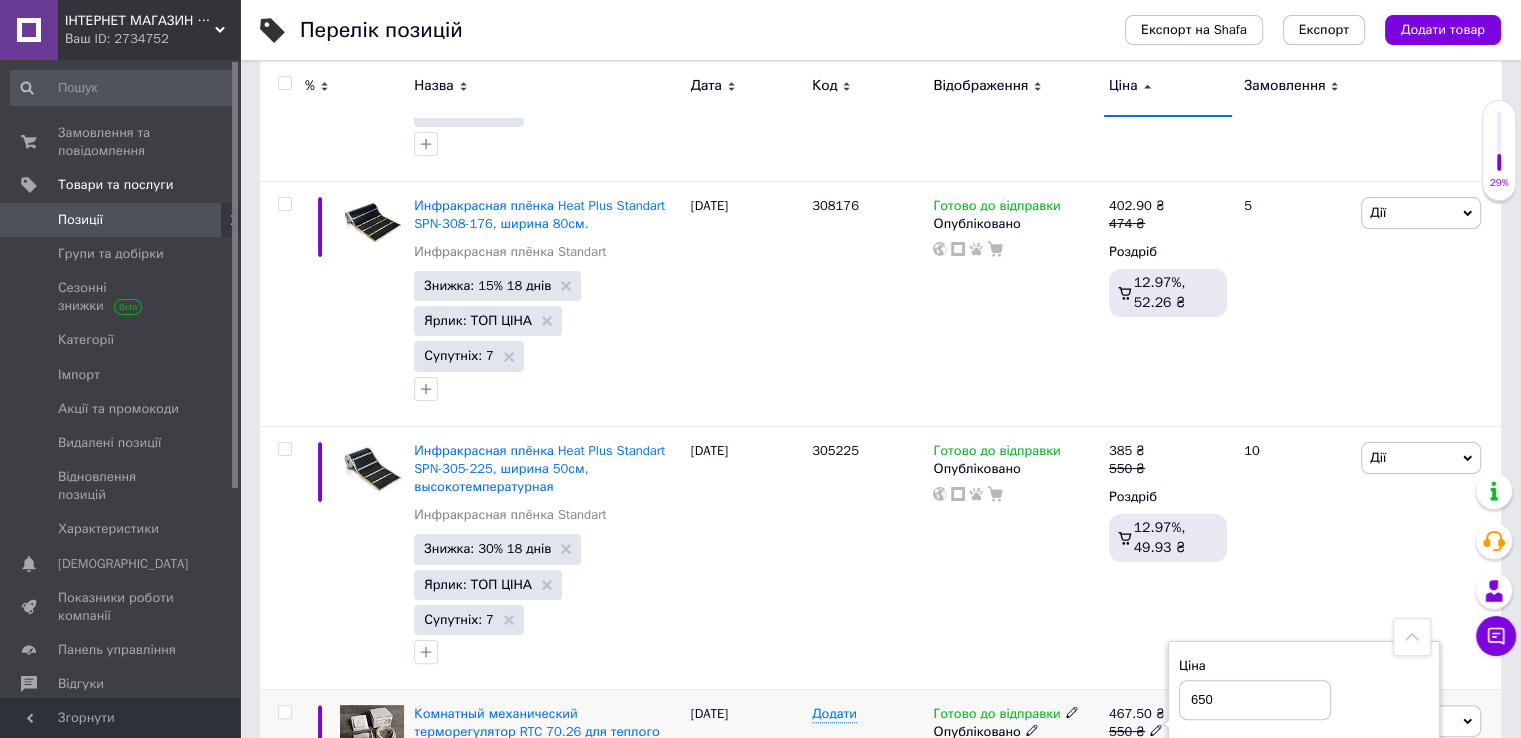 type on "650" 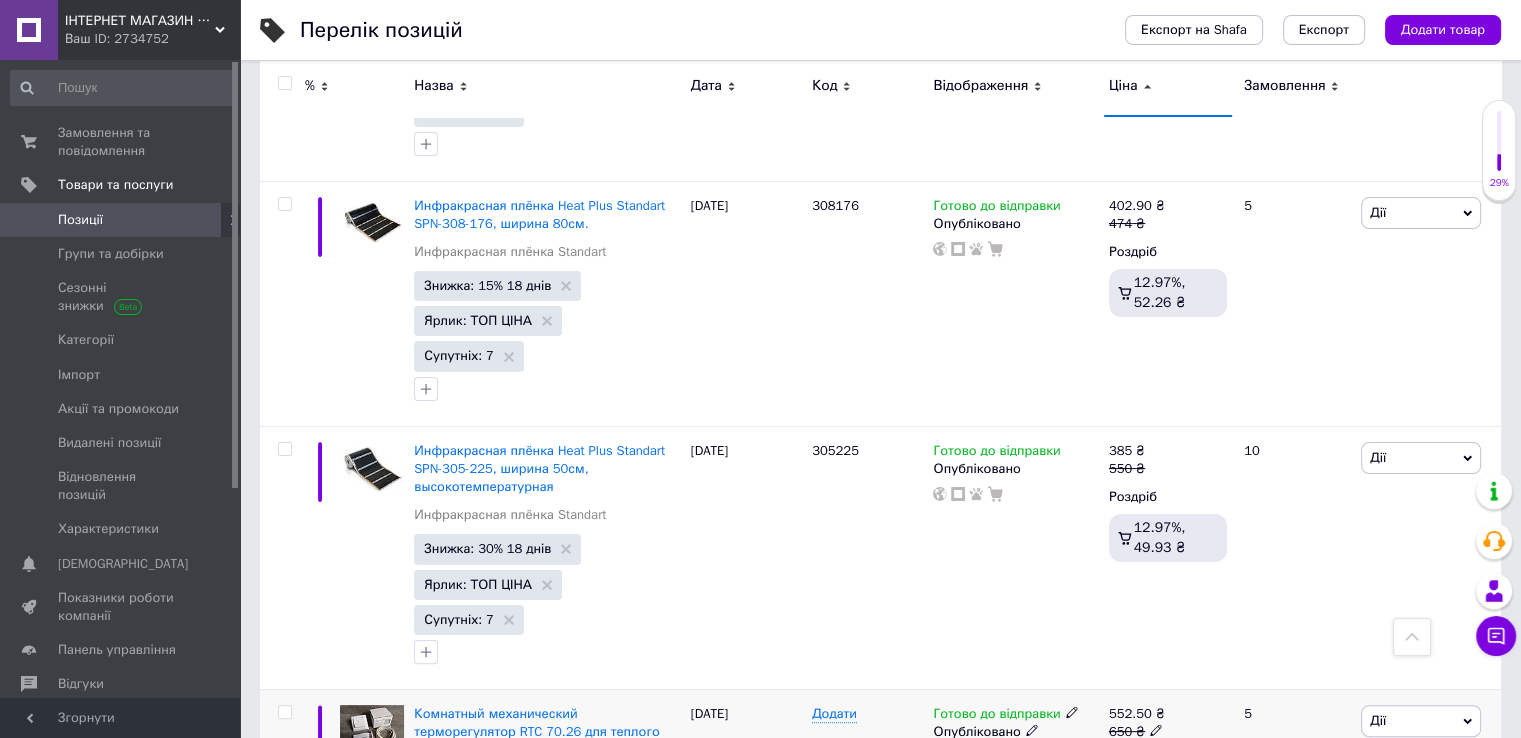 click on "Знижка: 15% 18 днів" at bounding box center [487, 848] 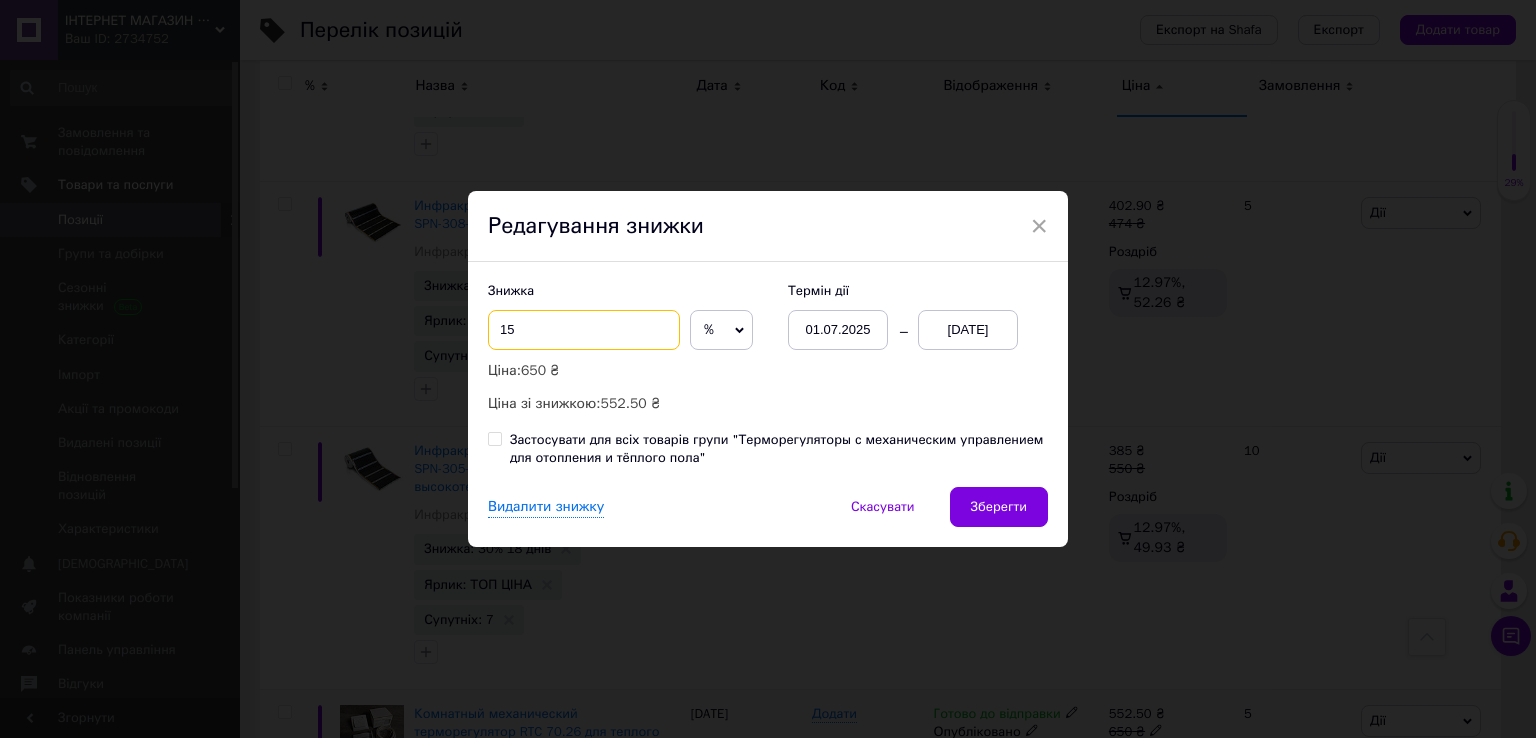 click on "15" at bounding box center (584, 330) 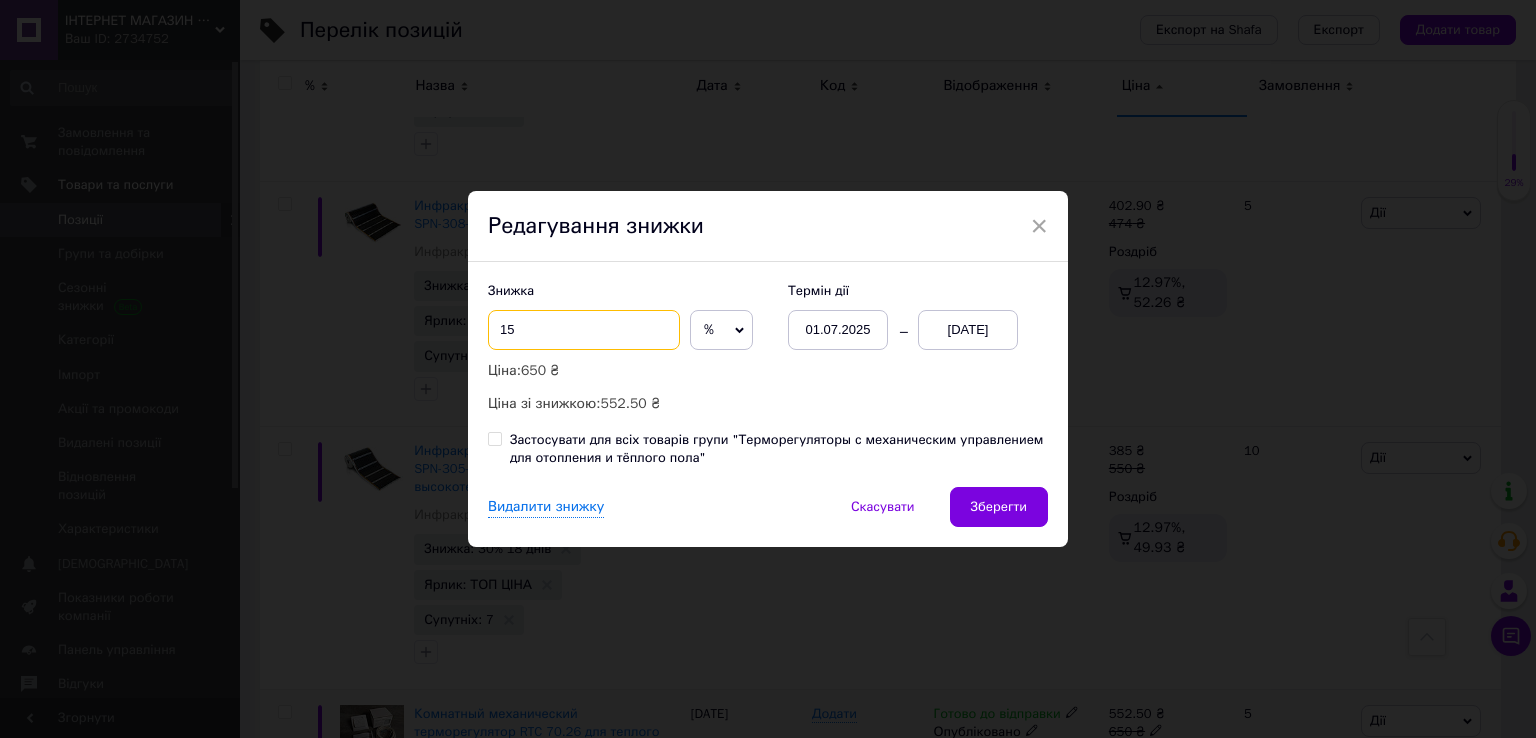 type on "1" 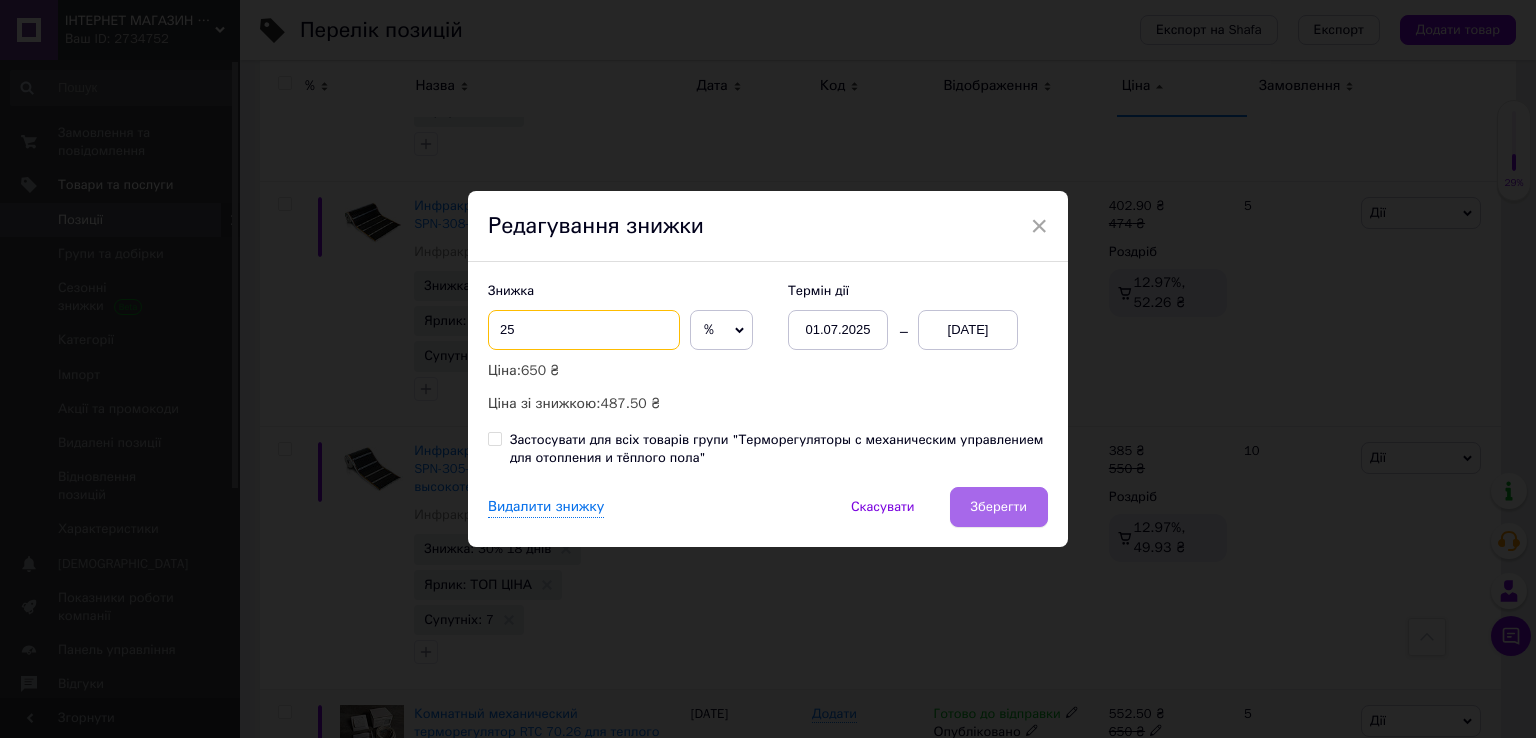 type on "25" 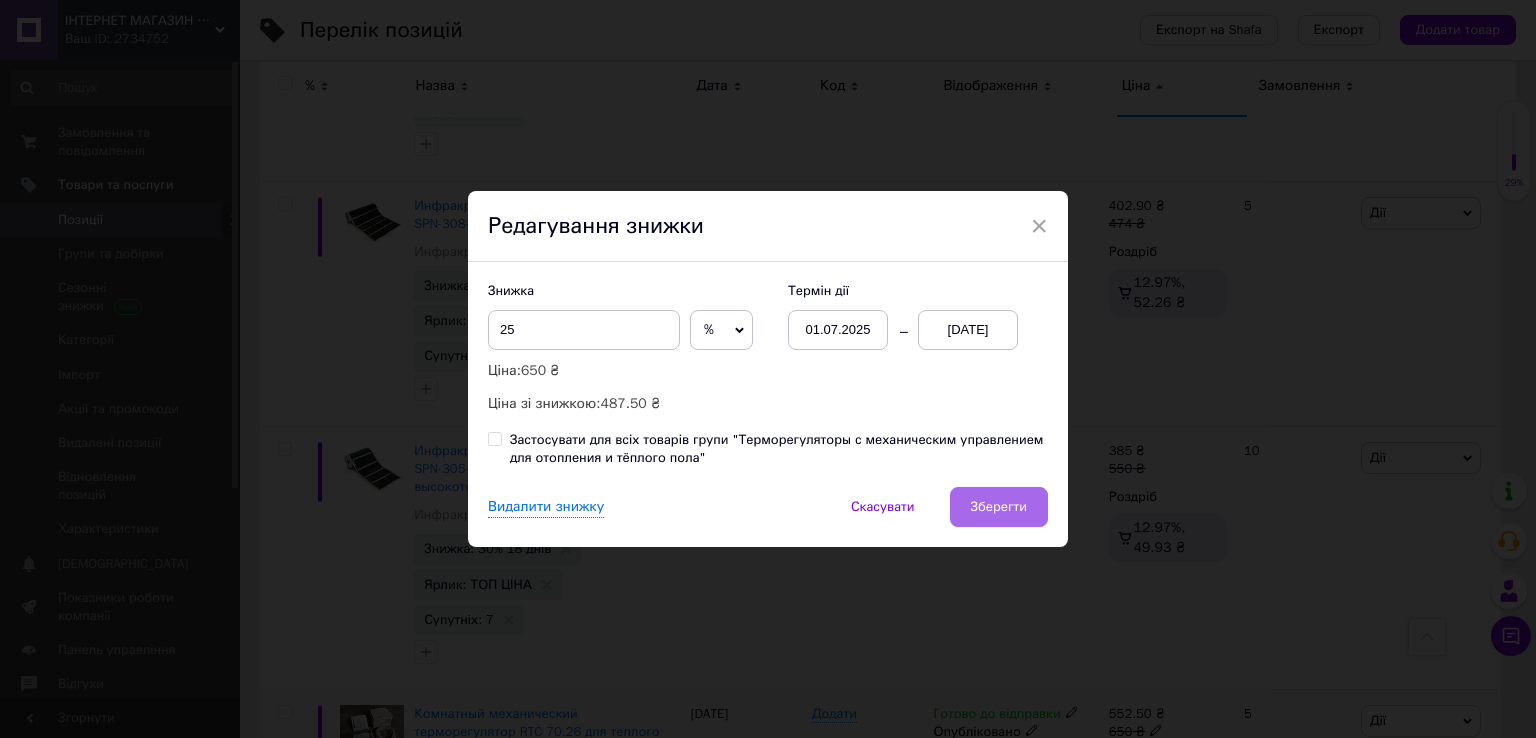 click on "Зберегти" at bounding box center [999, 507] 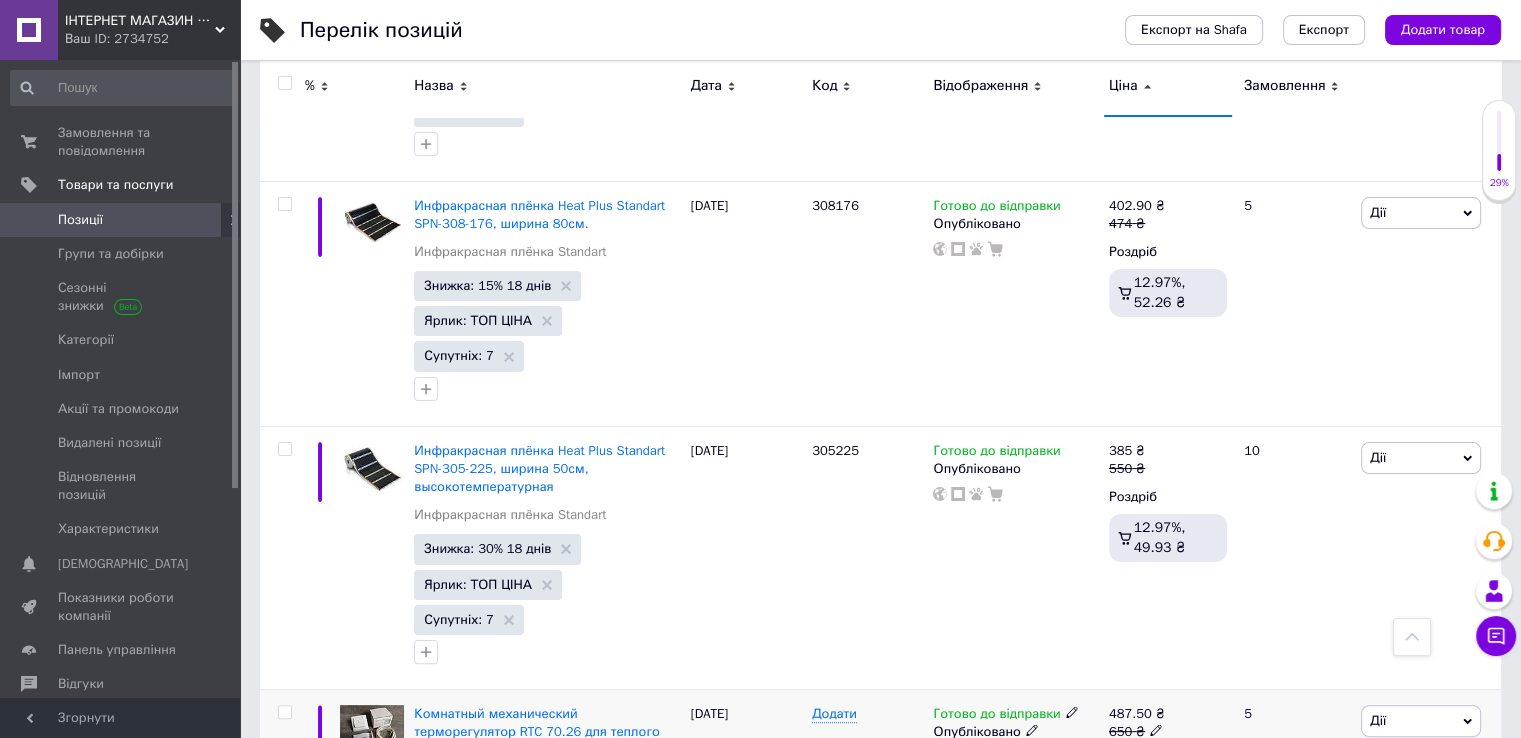 click 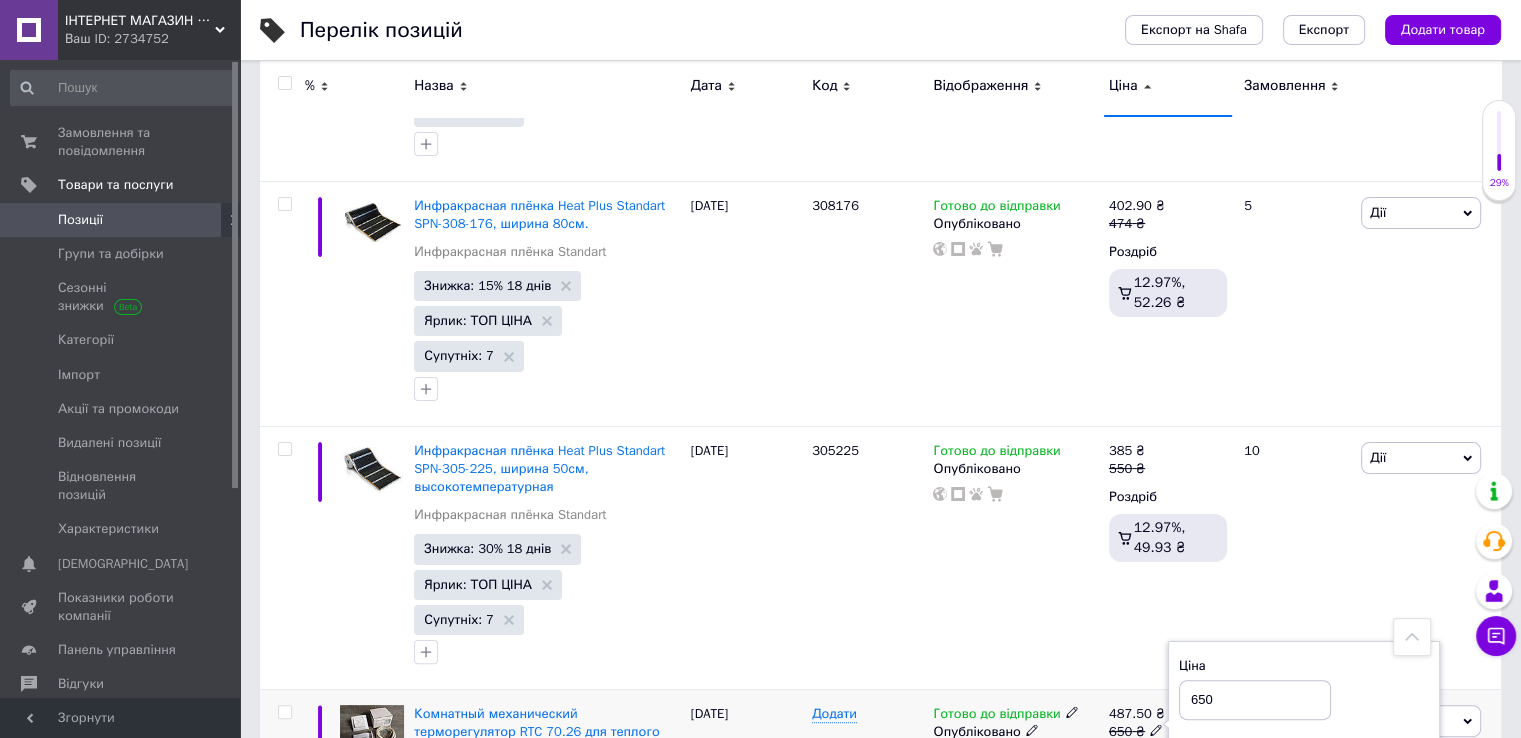click on "650" at bounding box center [1255, 700] 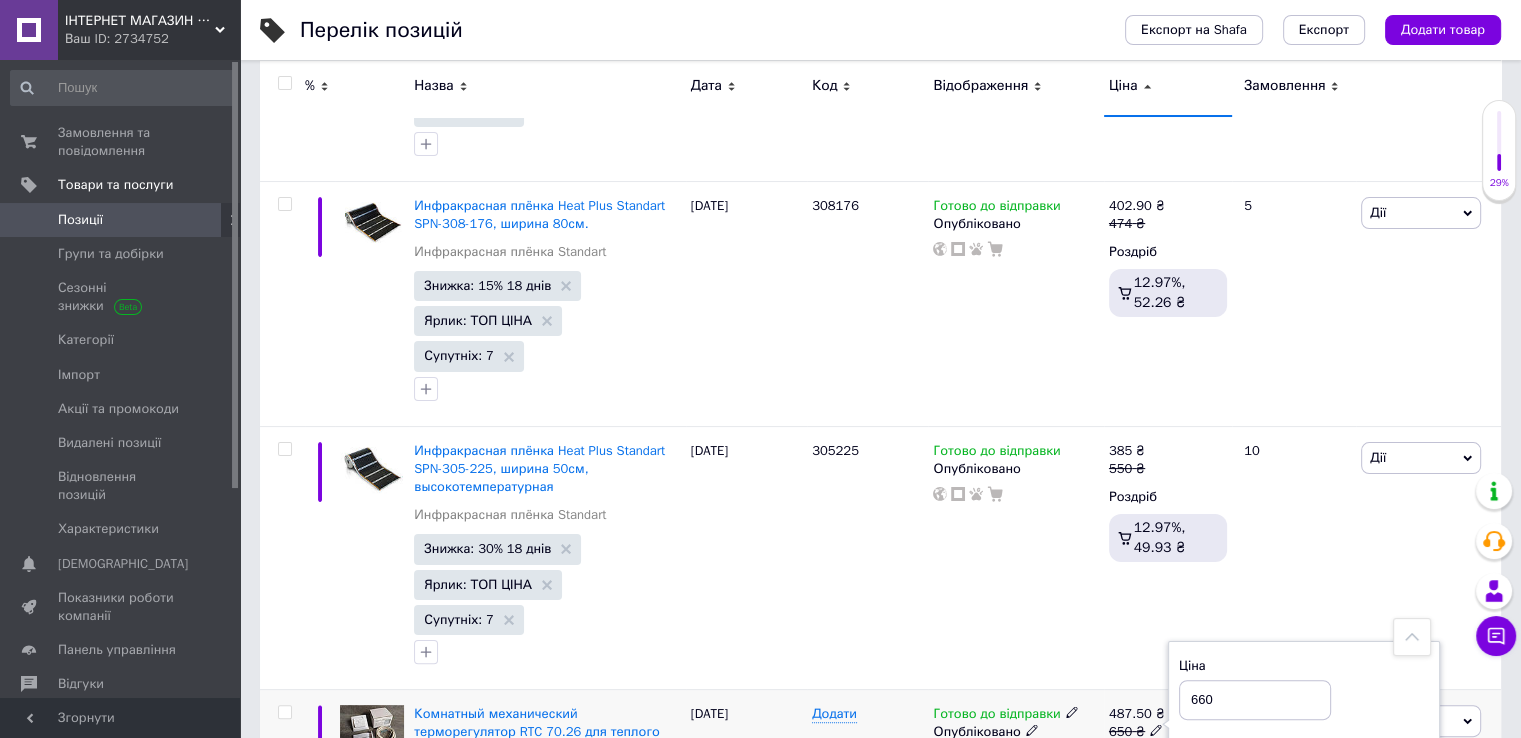 type on "660" 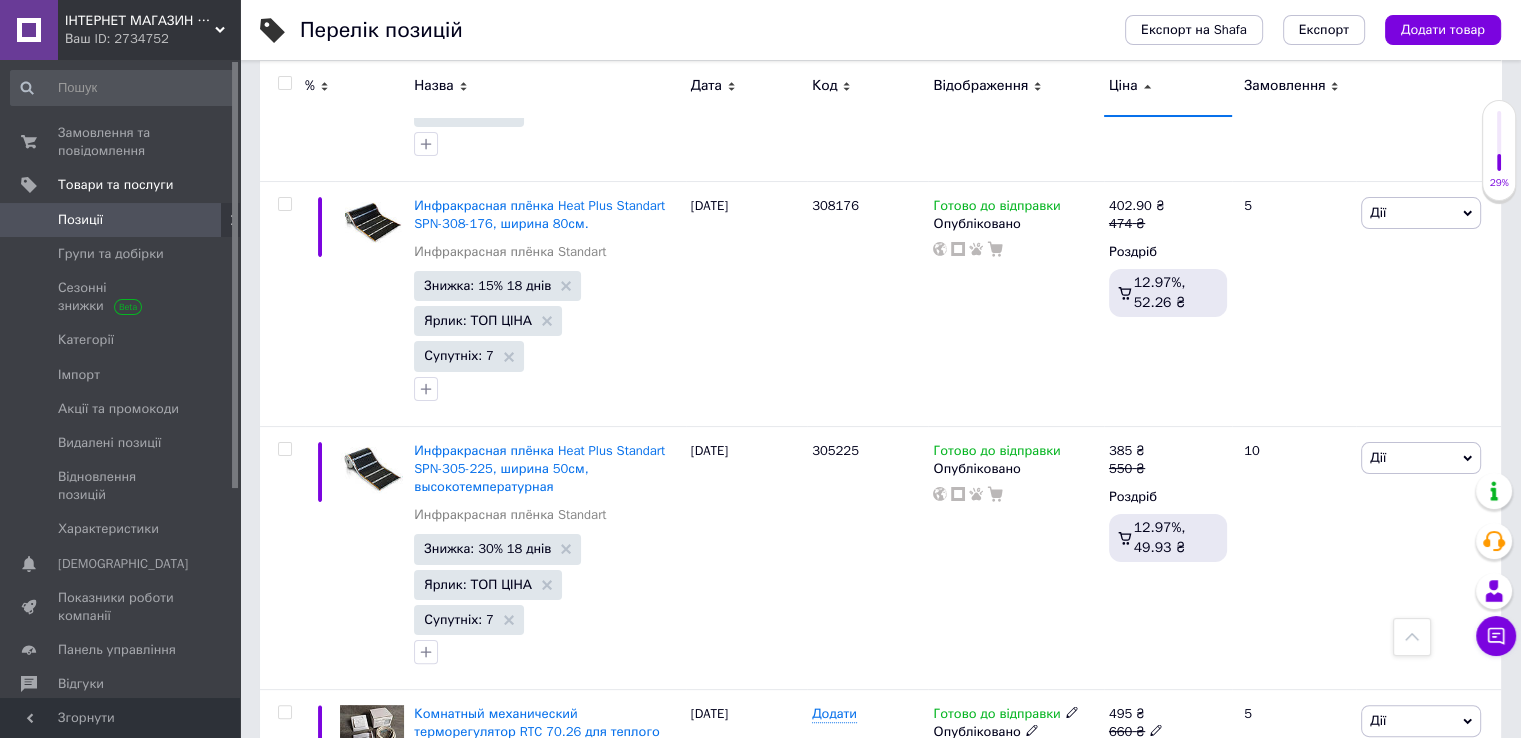click on "Знижка: 25% 18 днів" at bounding box center (487, 848) 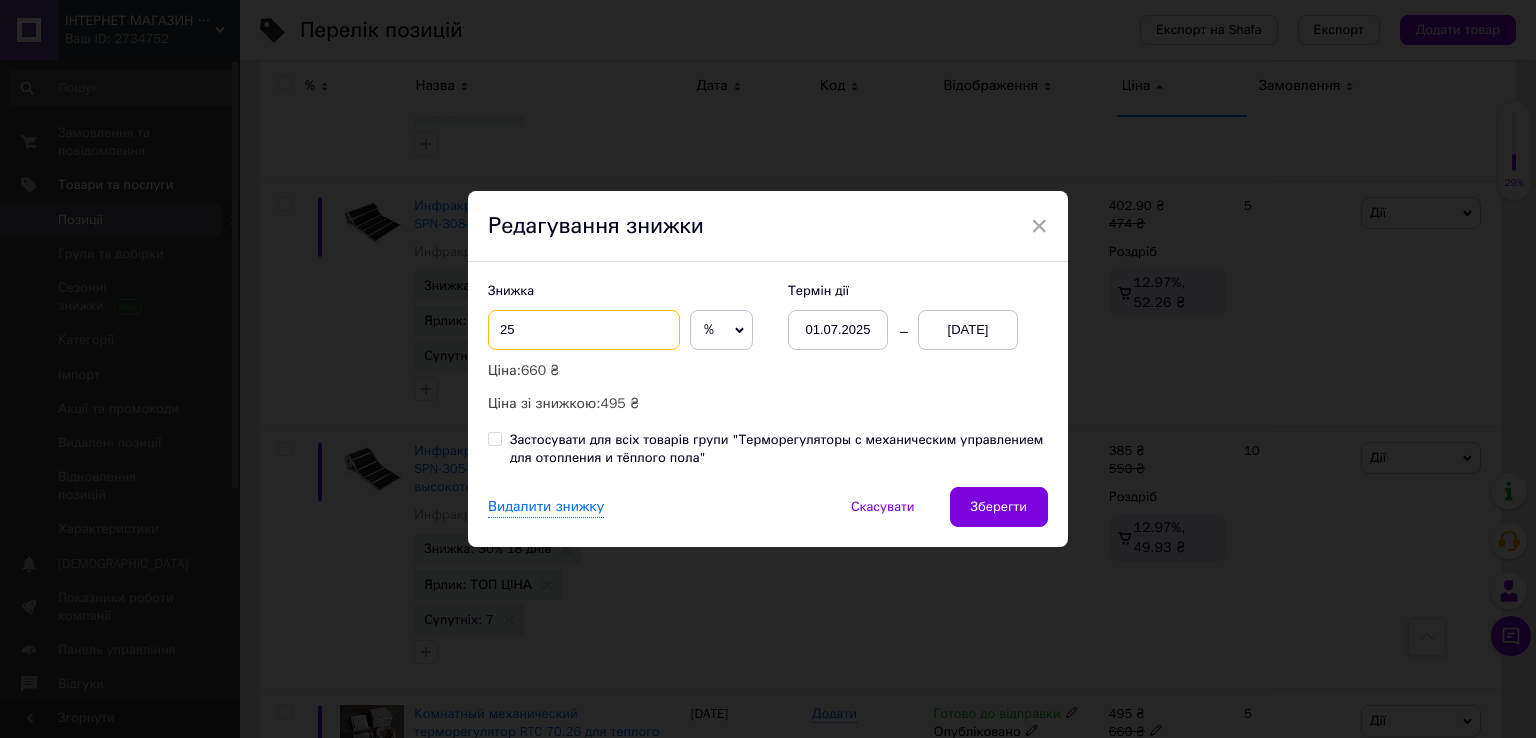 click on "25" at bounding box center (584, 330) 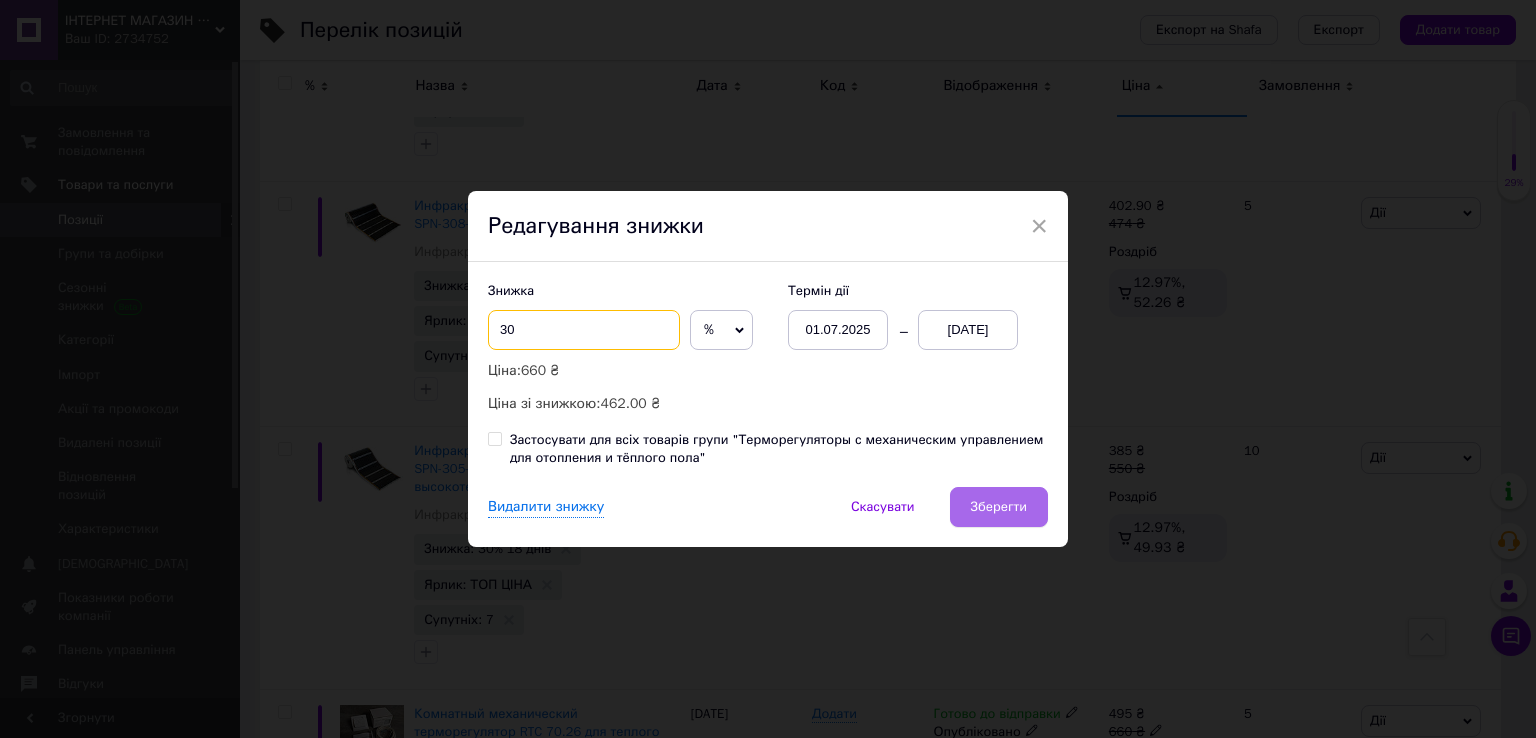 type on "30" 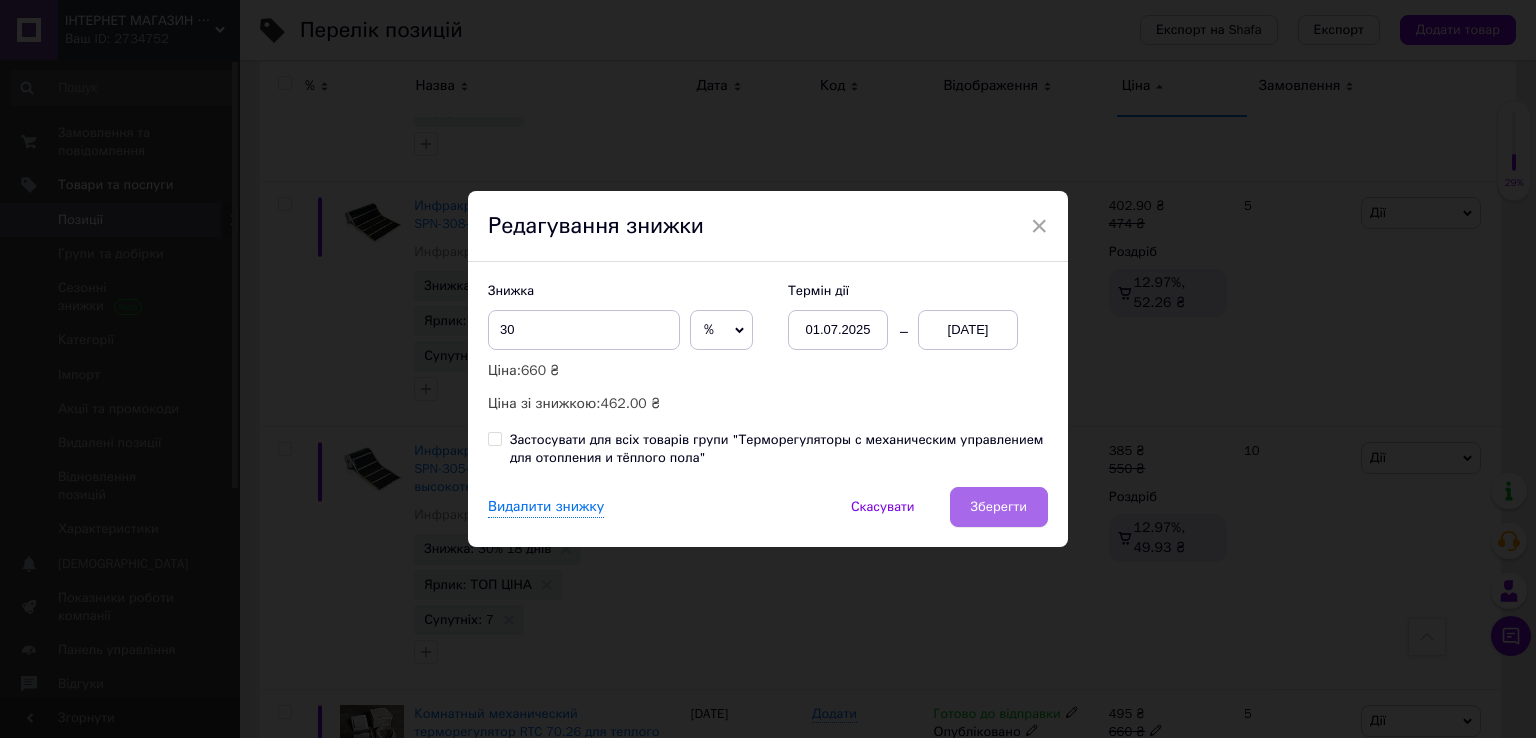 click on "Зберегти" at bounding box center [999, 507] 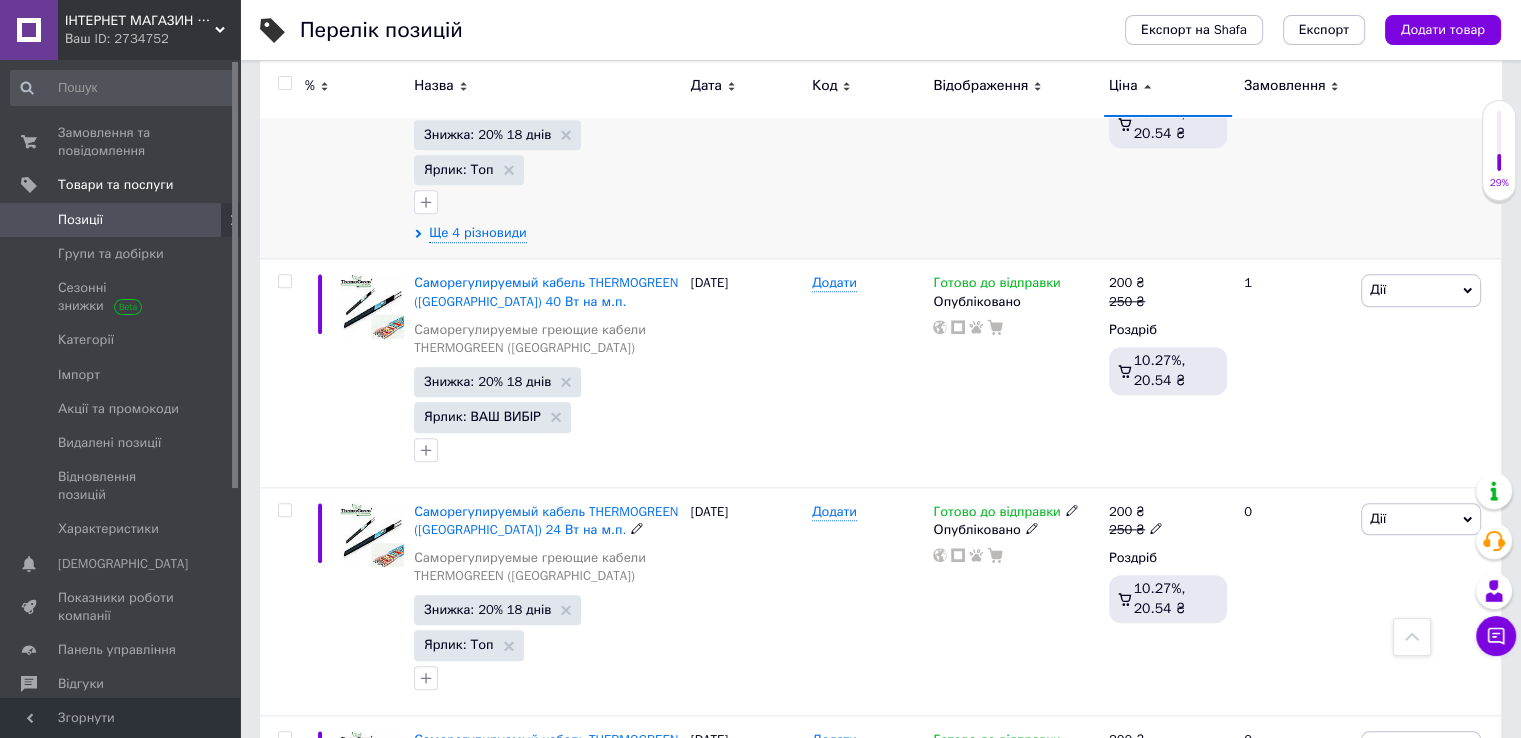 scroll, scrollTop: 1801, scrollLeft: 0, axis: vertical 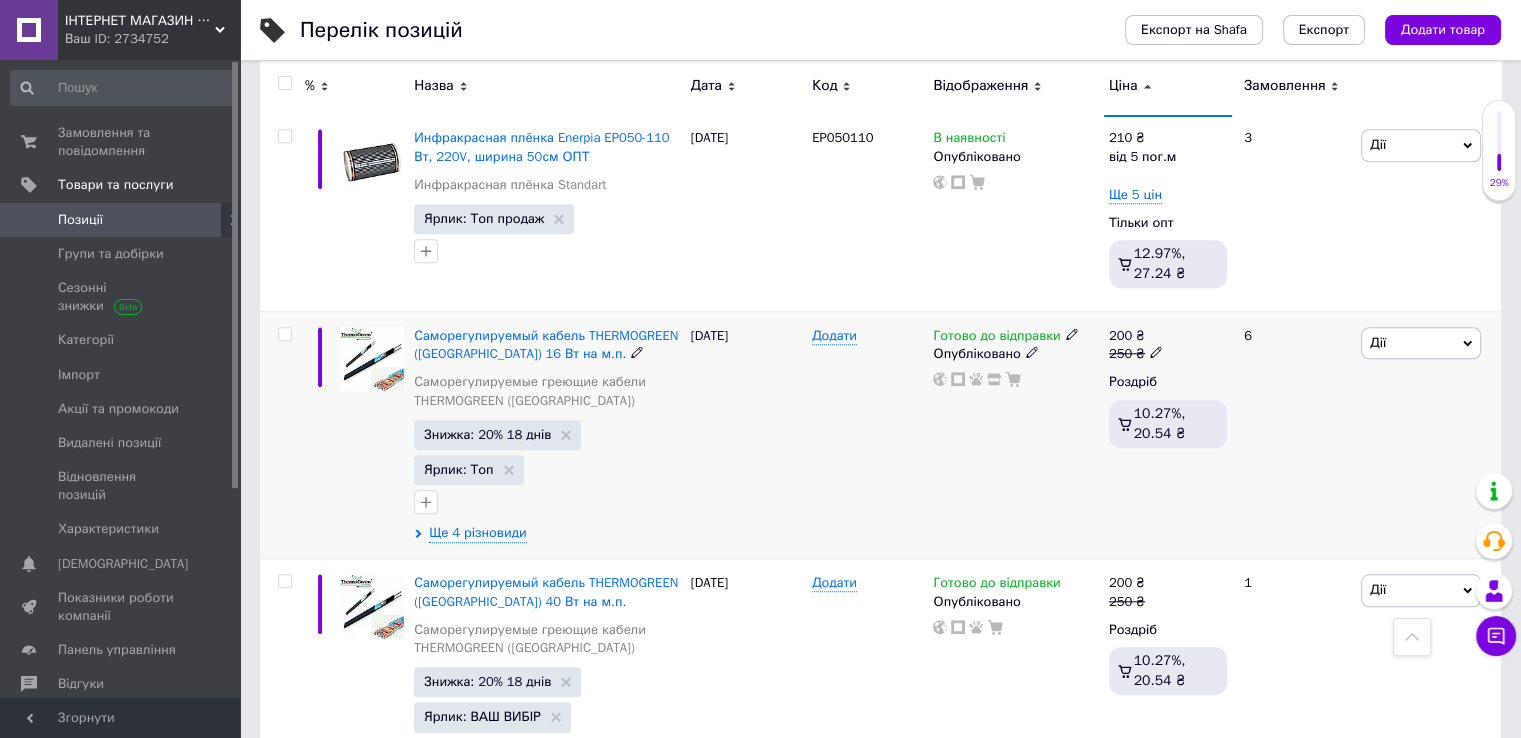 click at bounding box center [284, 334] 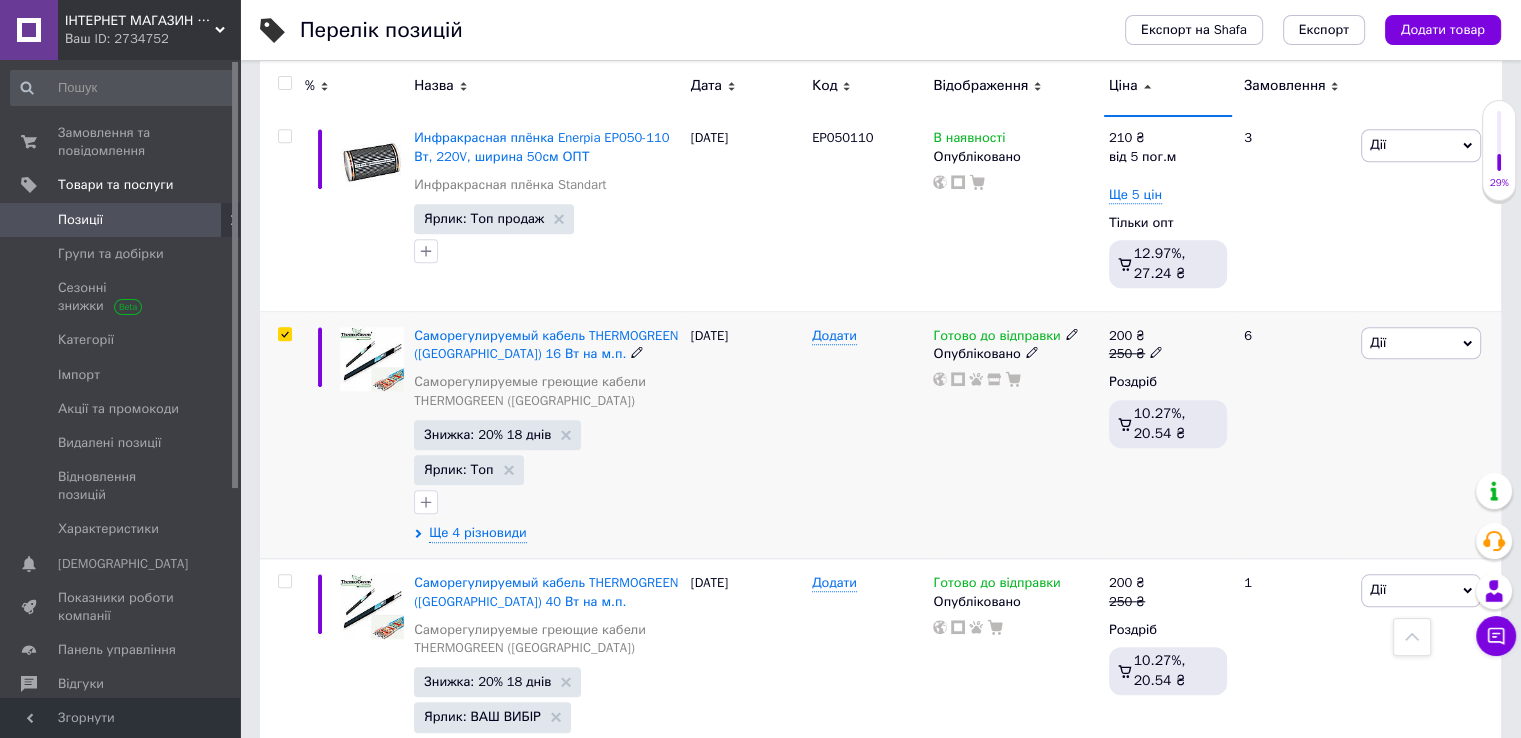 checkbox on "true" 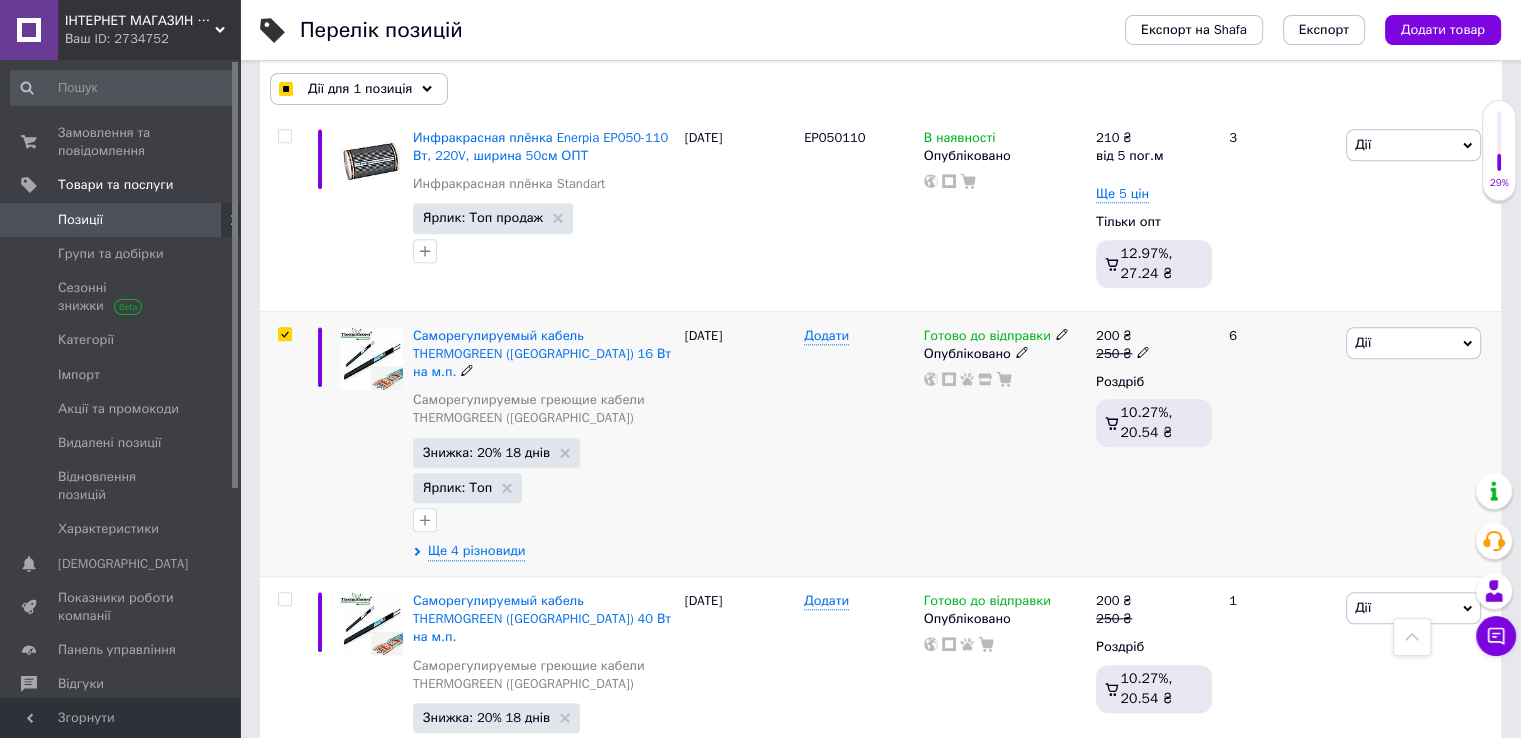 scroll, scrollTop: 1819, scrollLeft: 0, axis: vertical 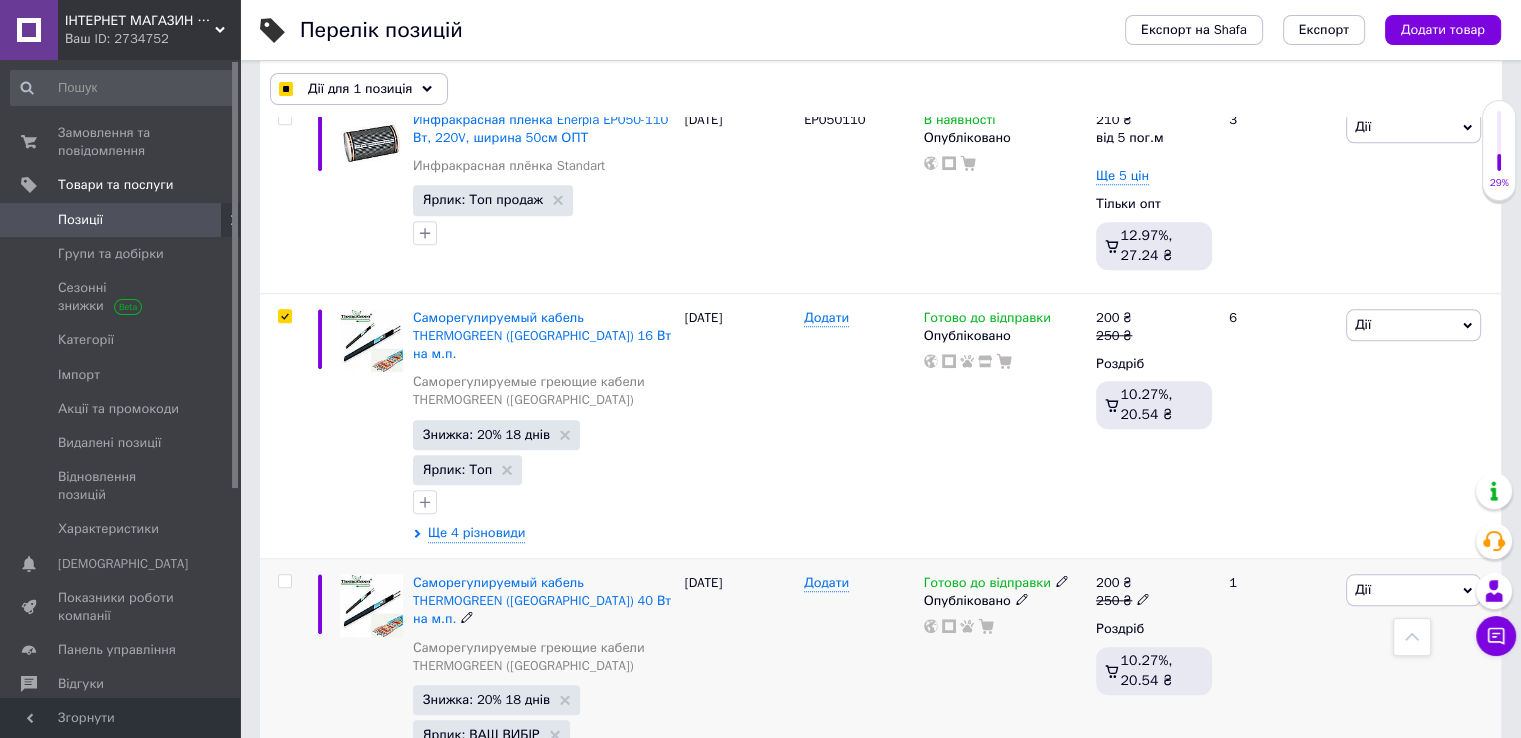 click at bounding box center [284, 581] 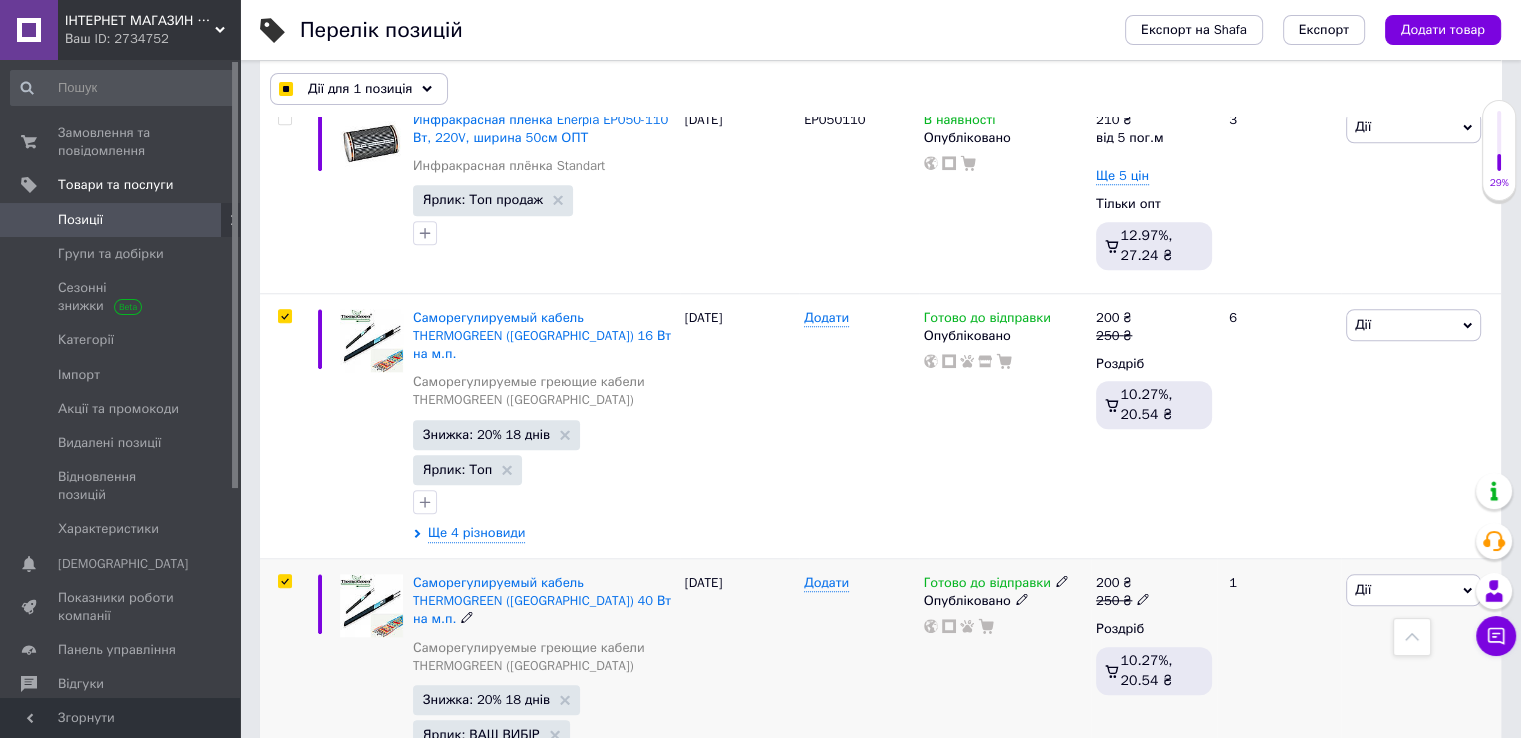 checkbox on "true" 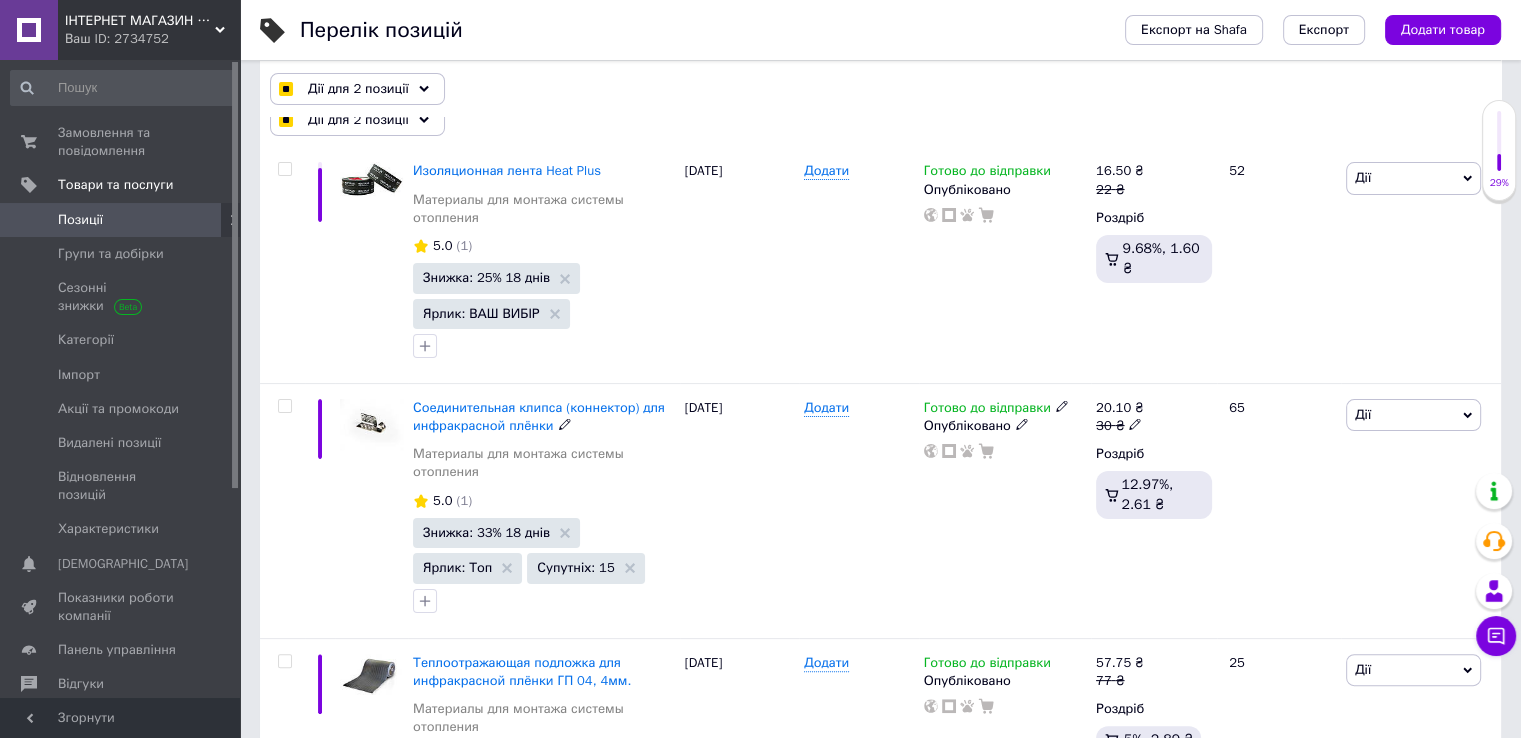scroll, scrollTop: 19, scrollLeft: 0, axis: vertical 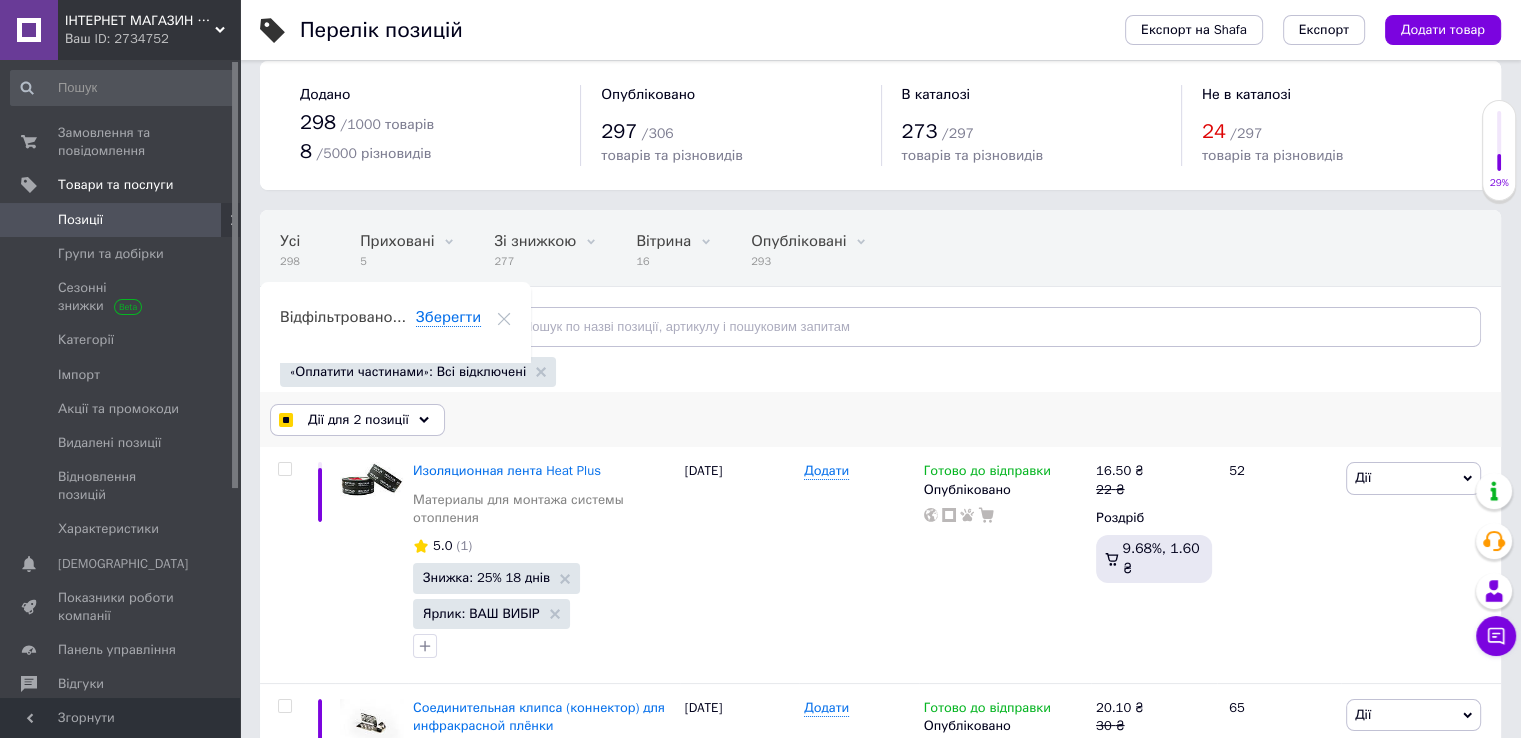 click at bounding box center (285, 420) 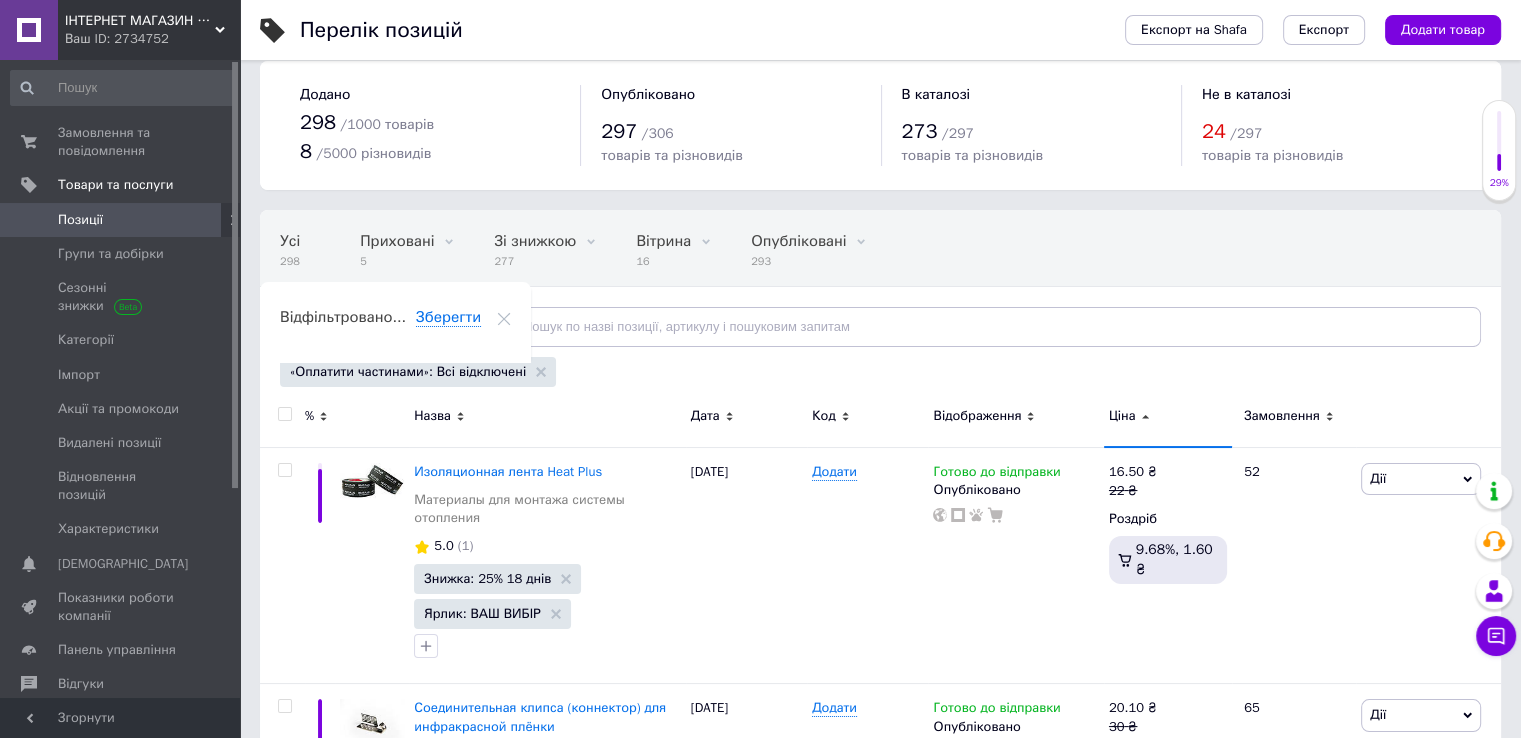 click at bounding box center (284, 414) 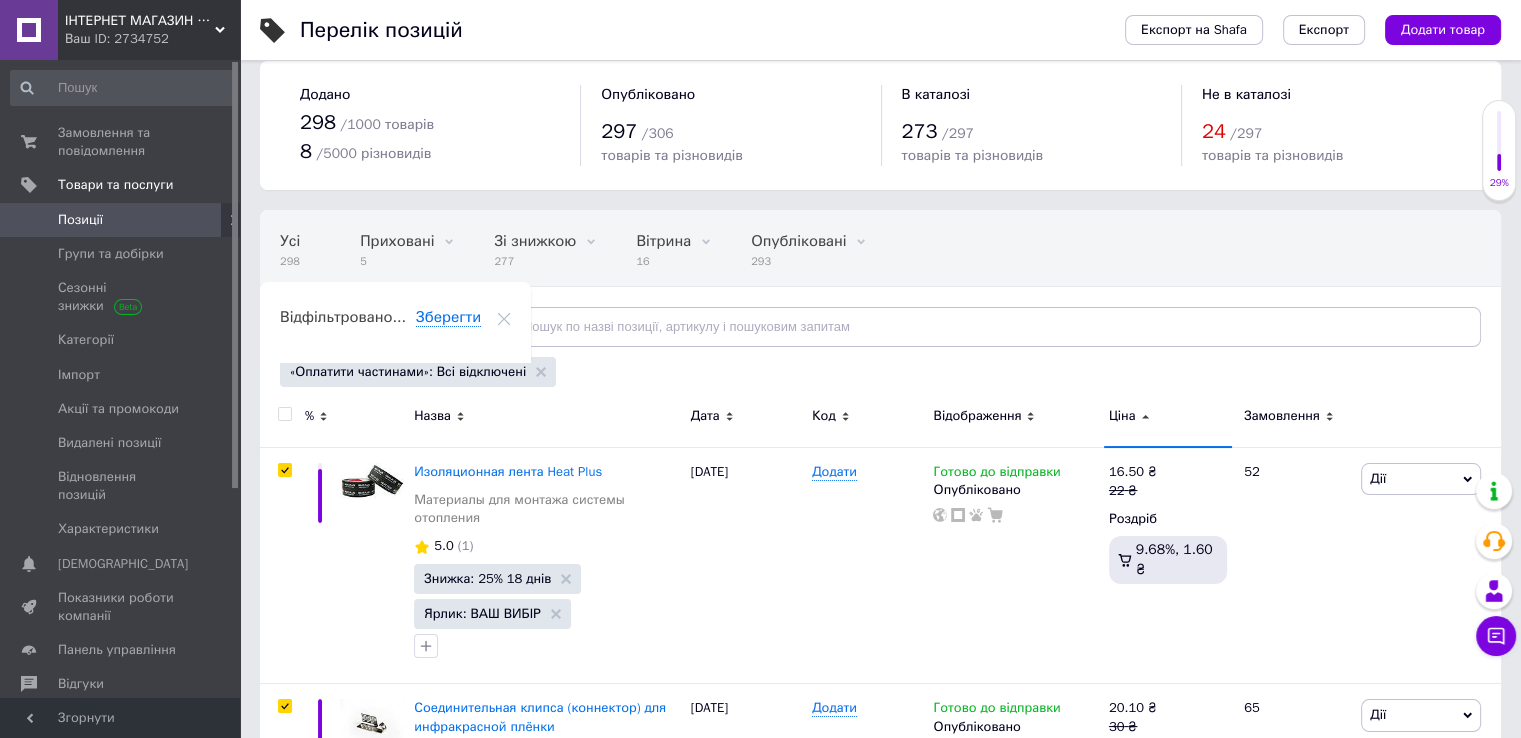 checkbox on "true" 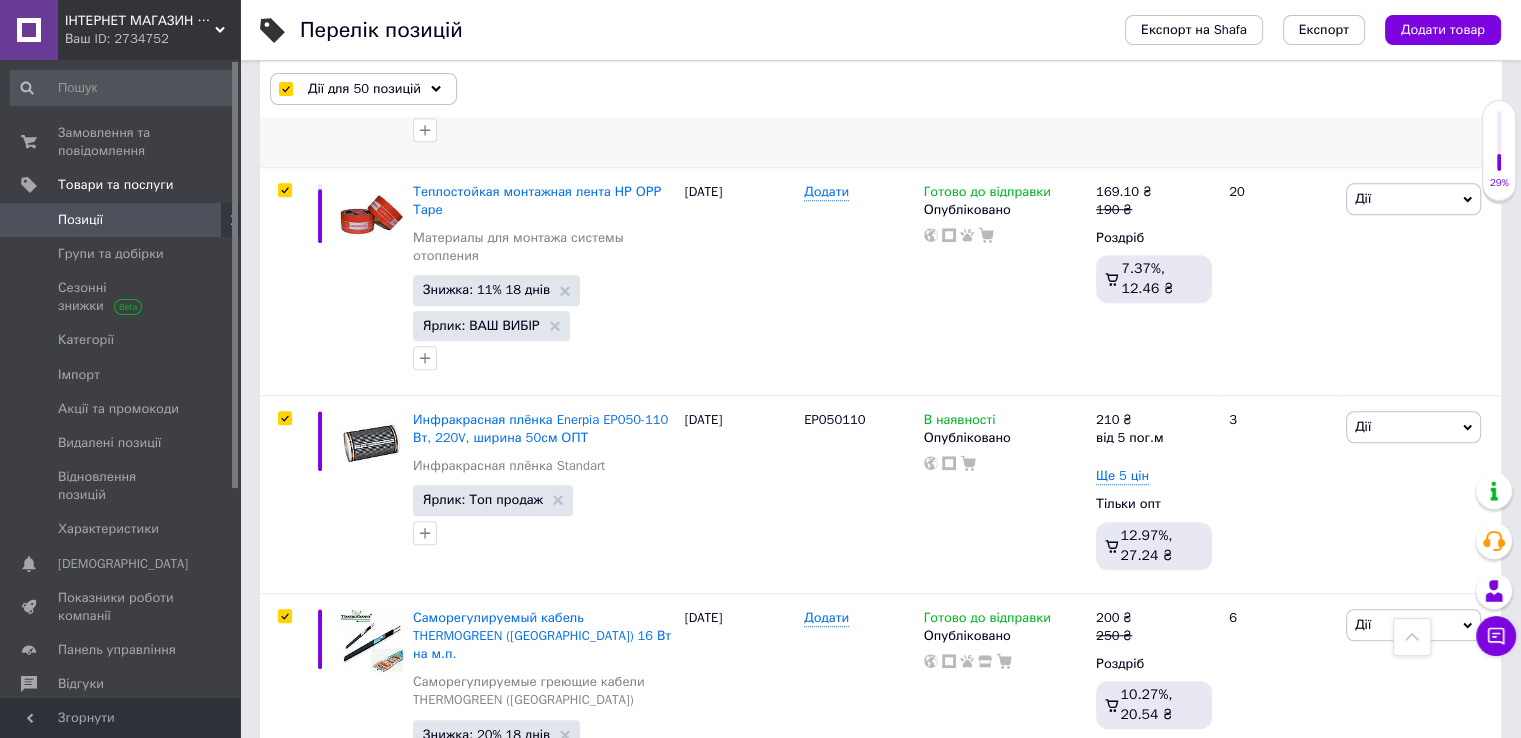 scroll, scrollTop: 1619, scrollLeft: 0, axis: vertical 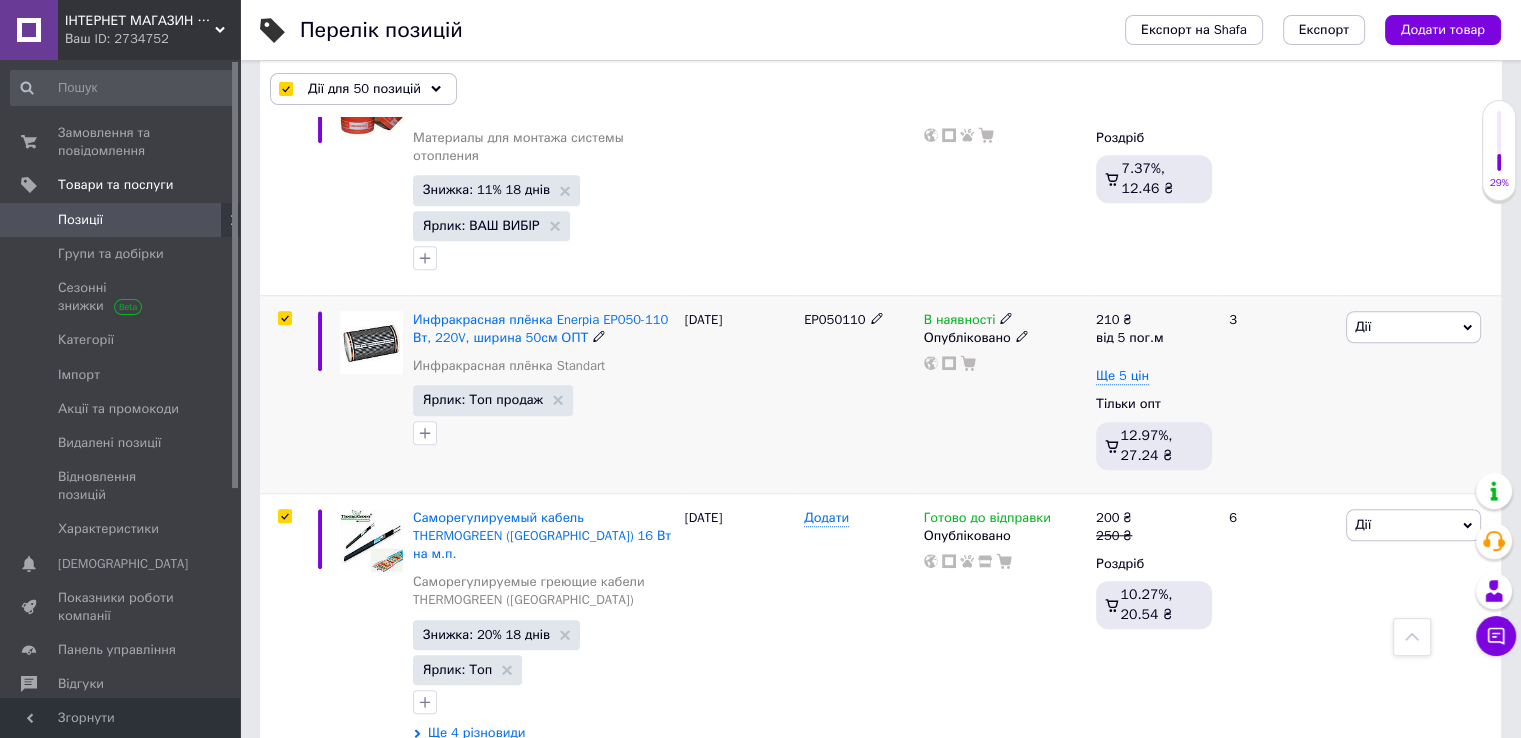 click at bounding box center (284, 318) 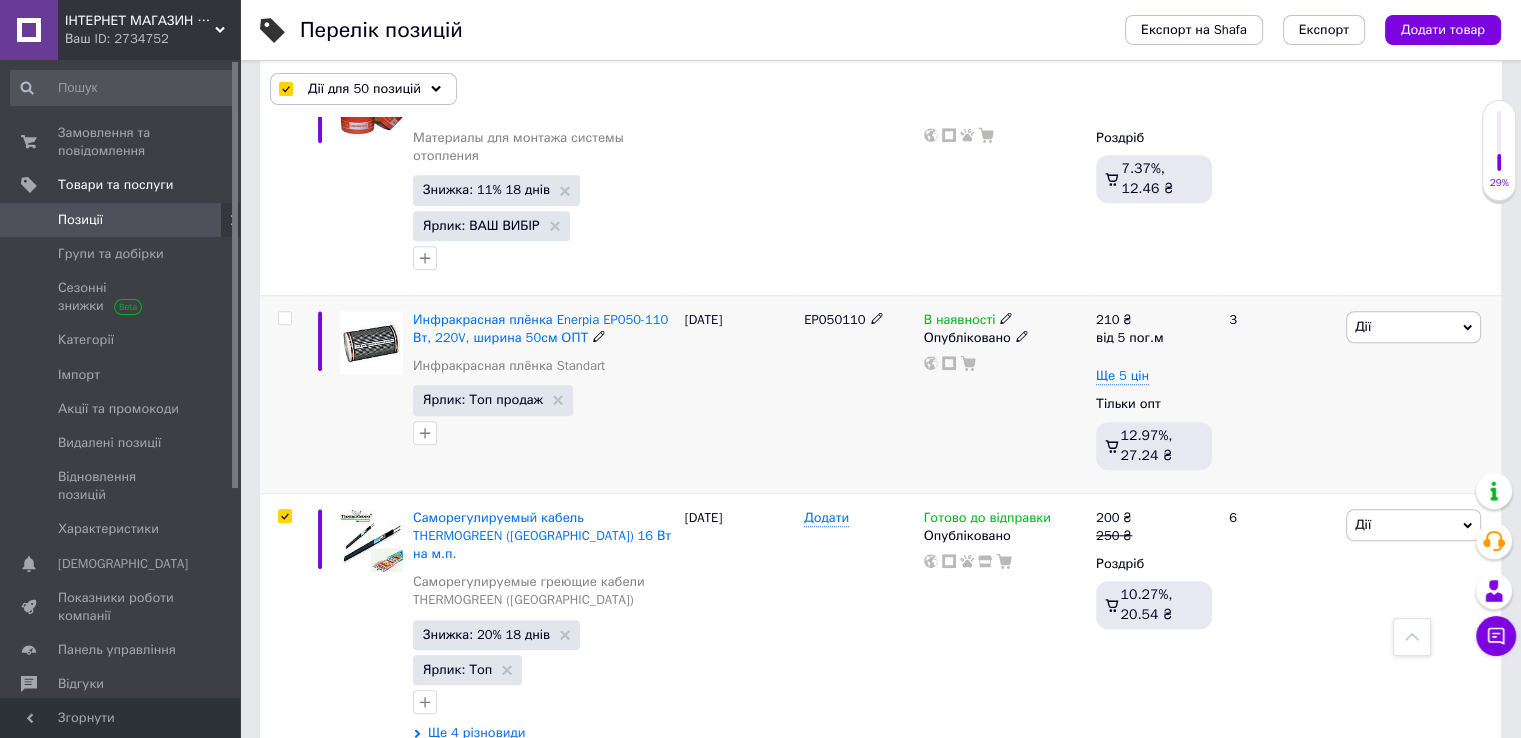 checkbox on "false" 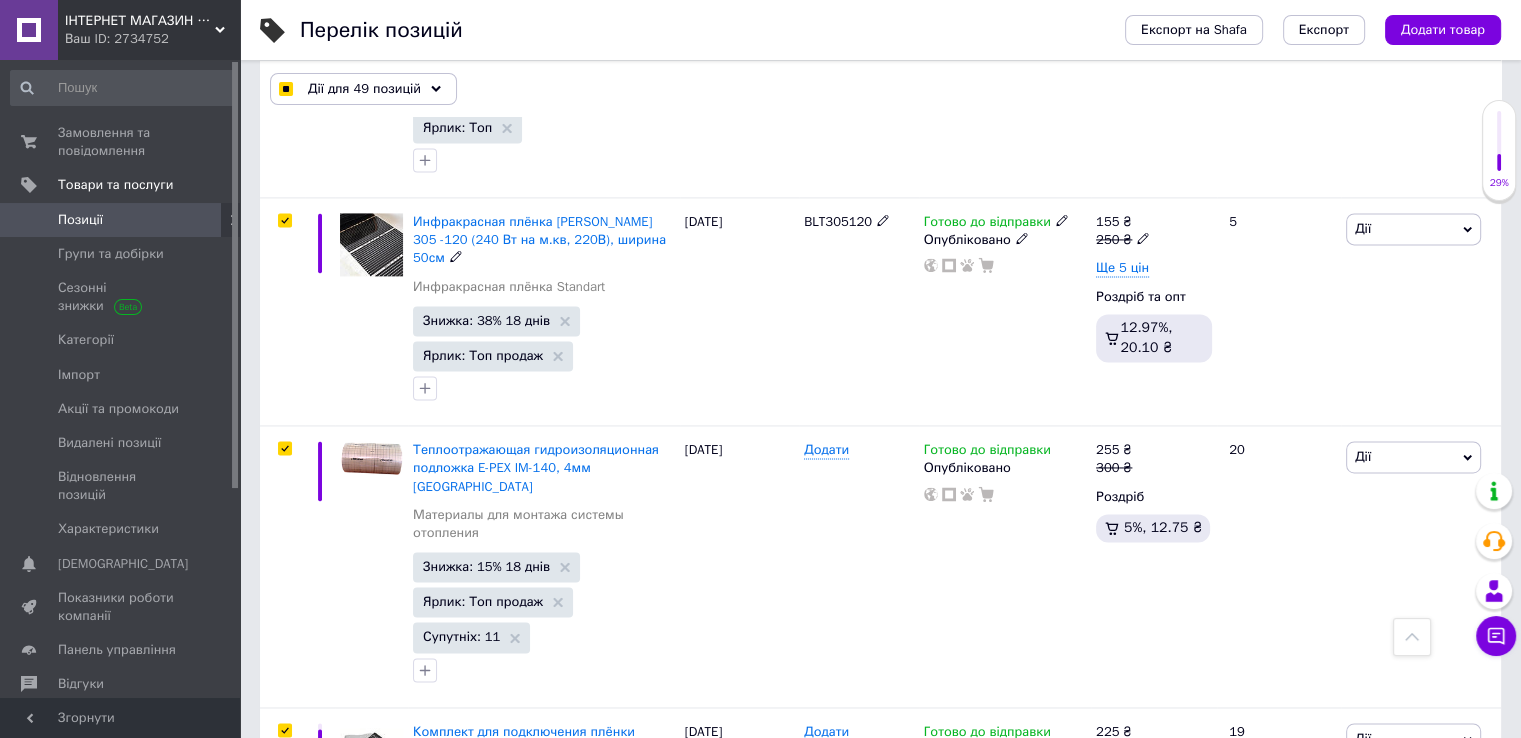 scroll, scrollTop: 2819, scrollLeft: 0, axis: vertical 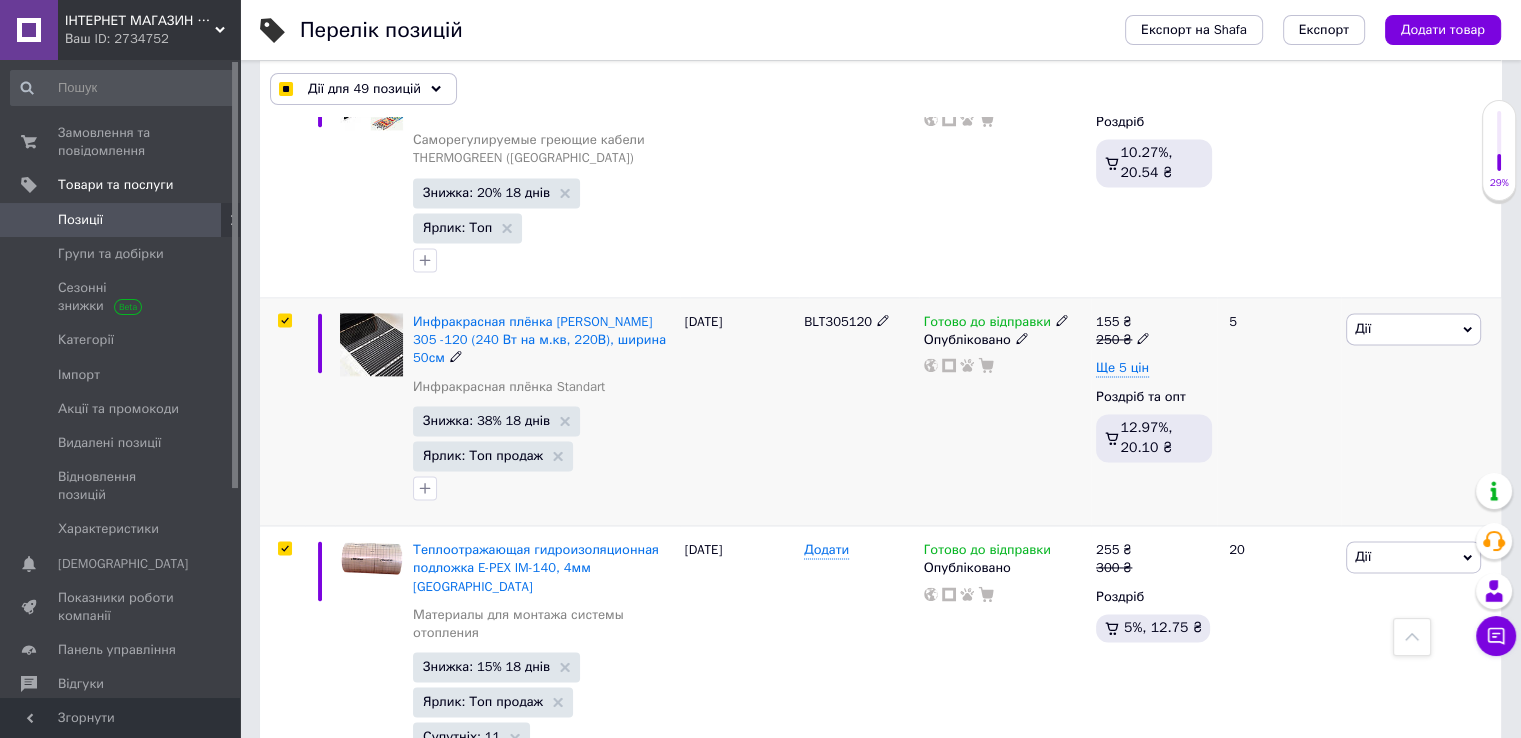 click at bounding box center (284, 320) 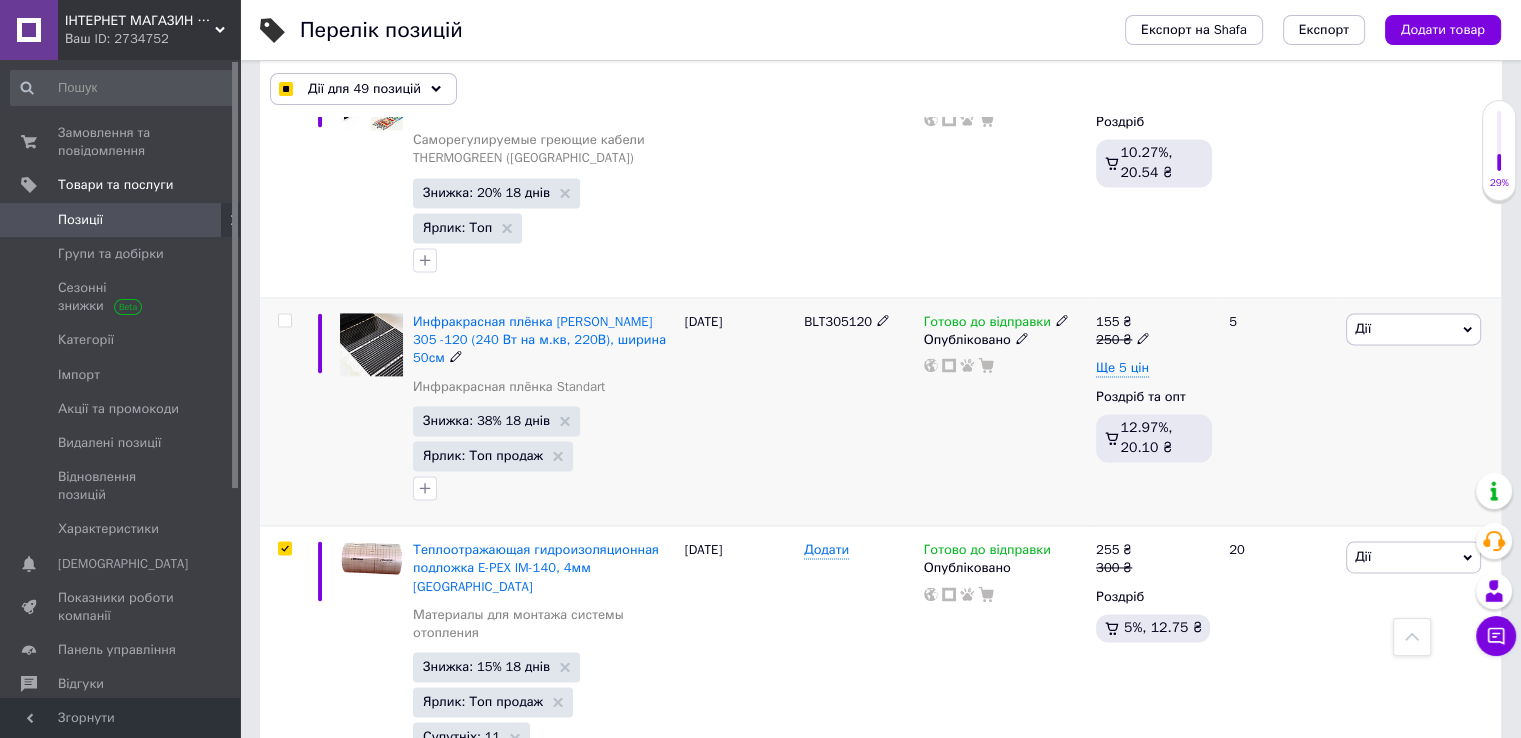 checkbox on "false" 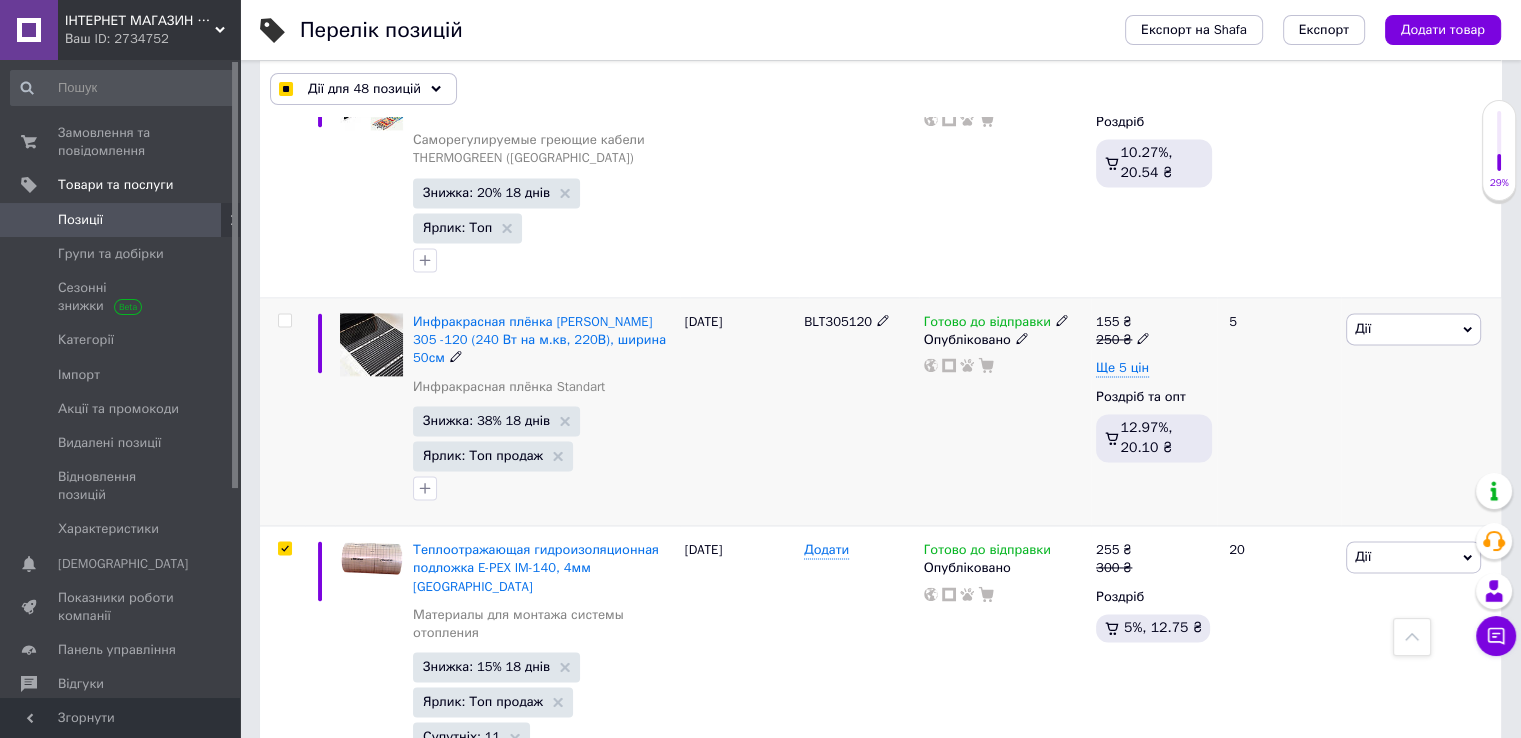 click at bounding box center (284, 320) 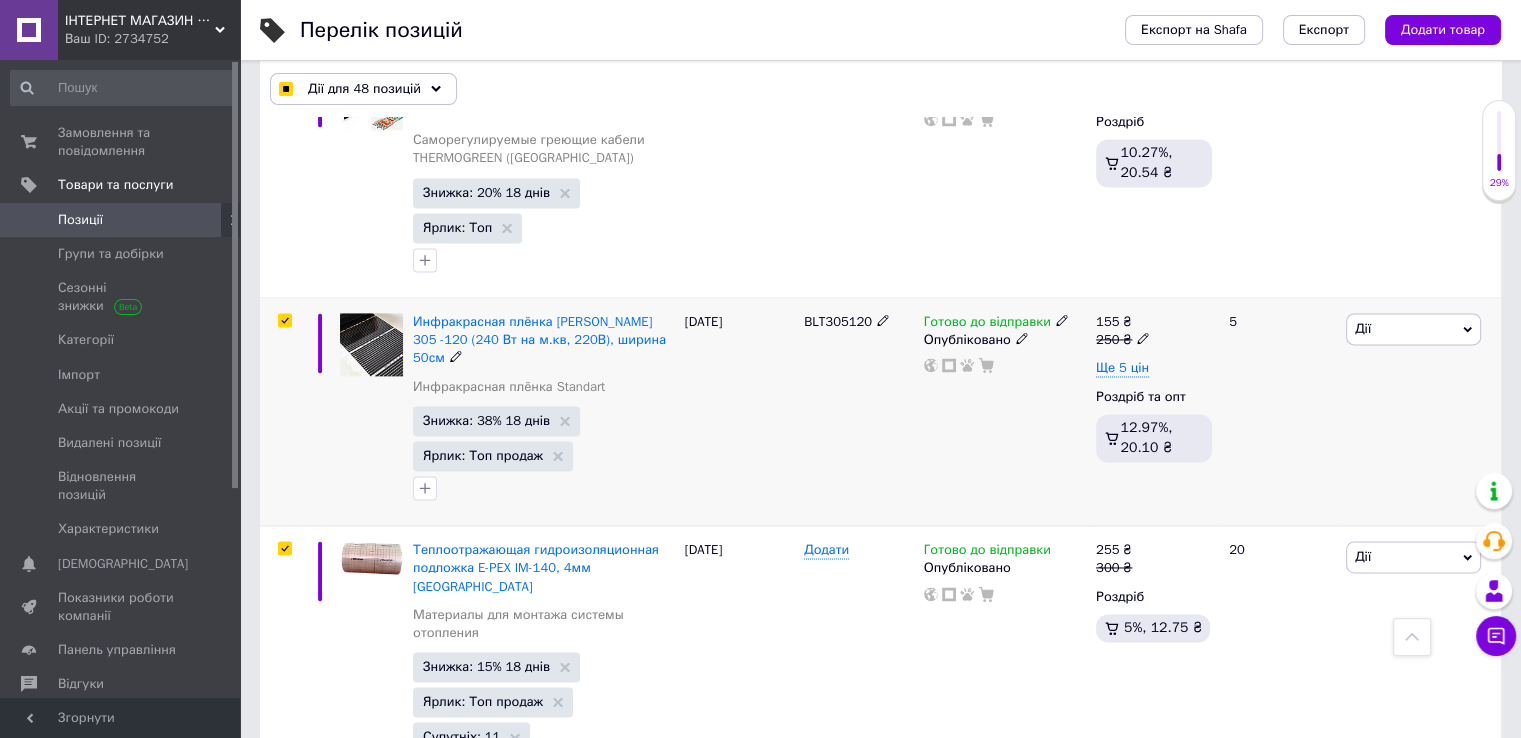 checkbox on "true" 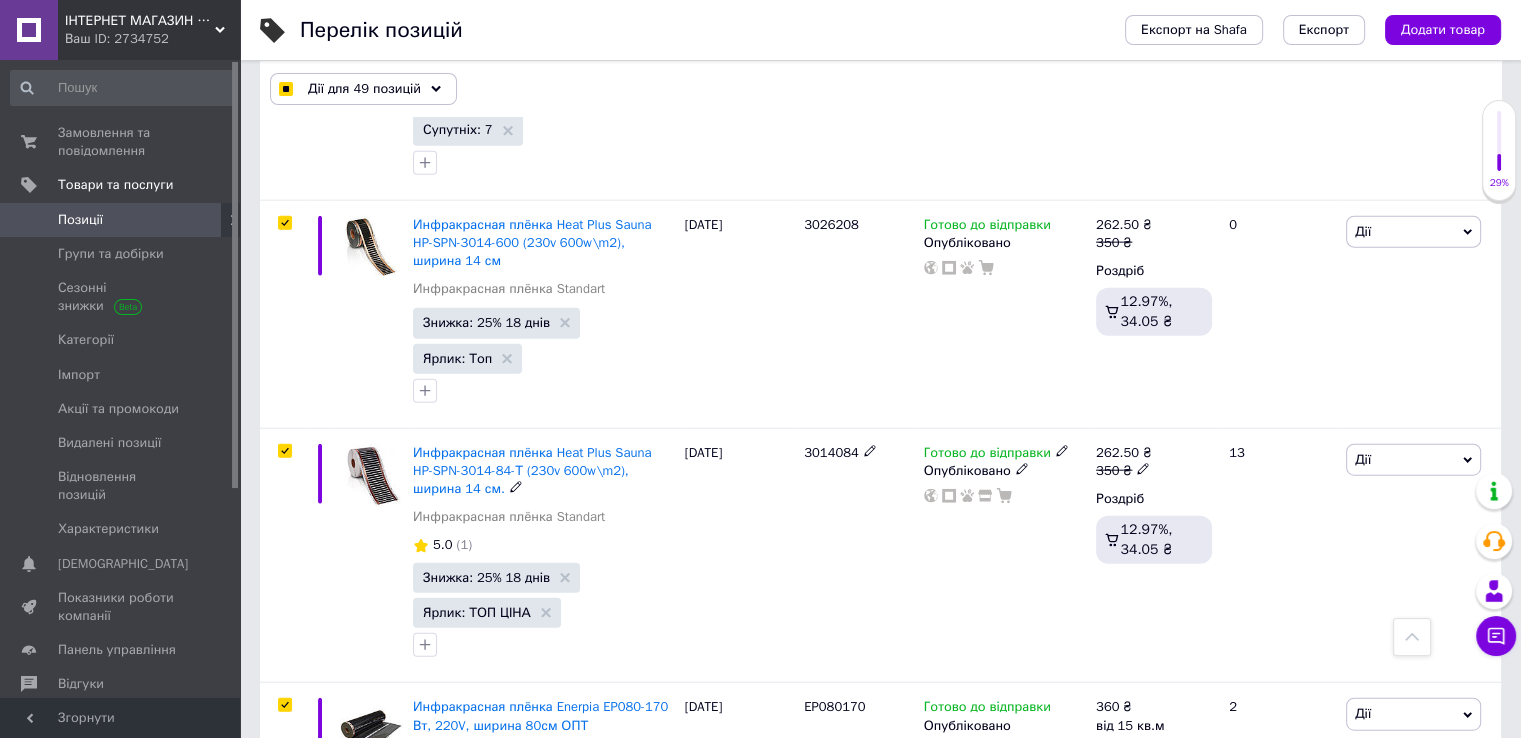scroll, scrollTop: 4900, scrollLeft: 0, axis: vertical 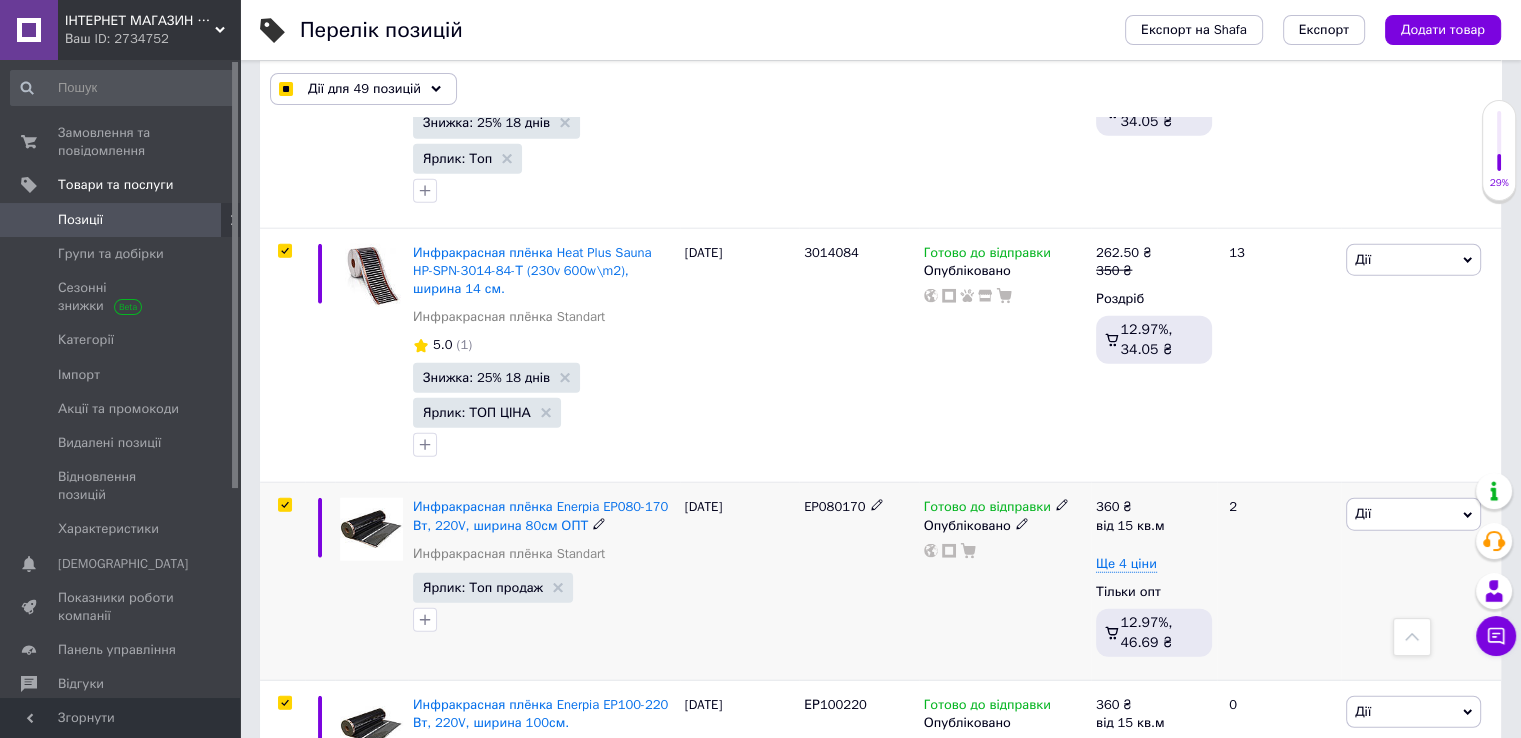 click at bounding box center (284, 505) 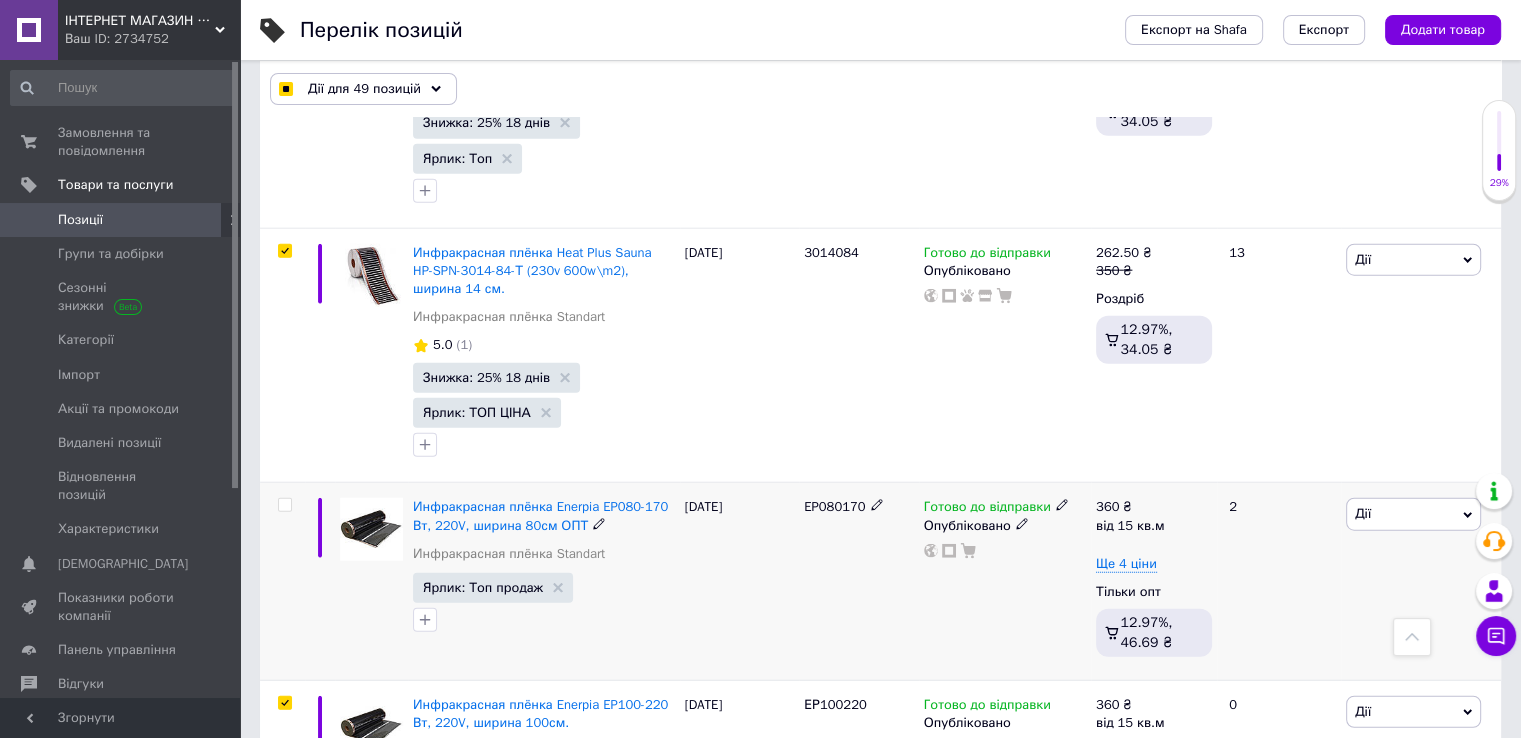 checkbox on "false" 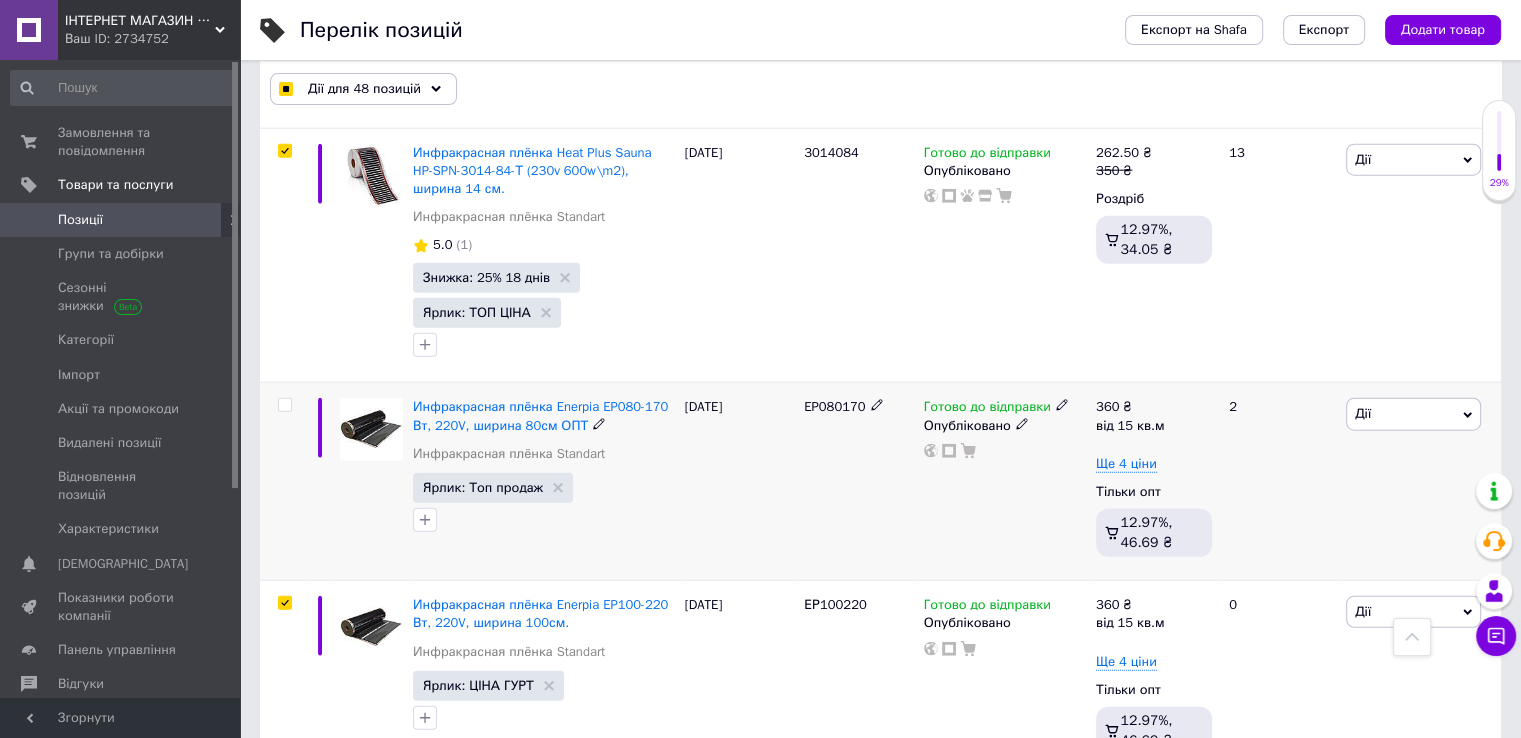 scroll, scrollTop: 4900, scrollLeft: 0, axis: vertical 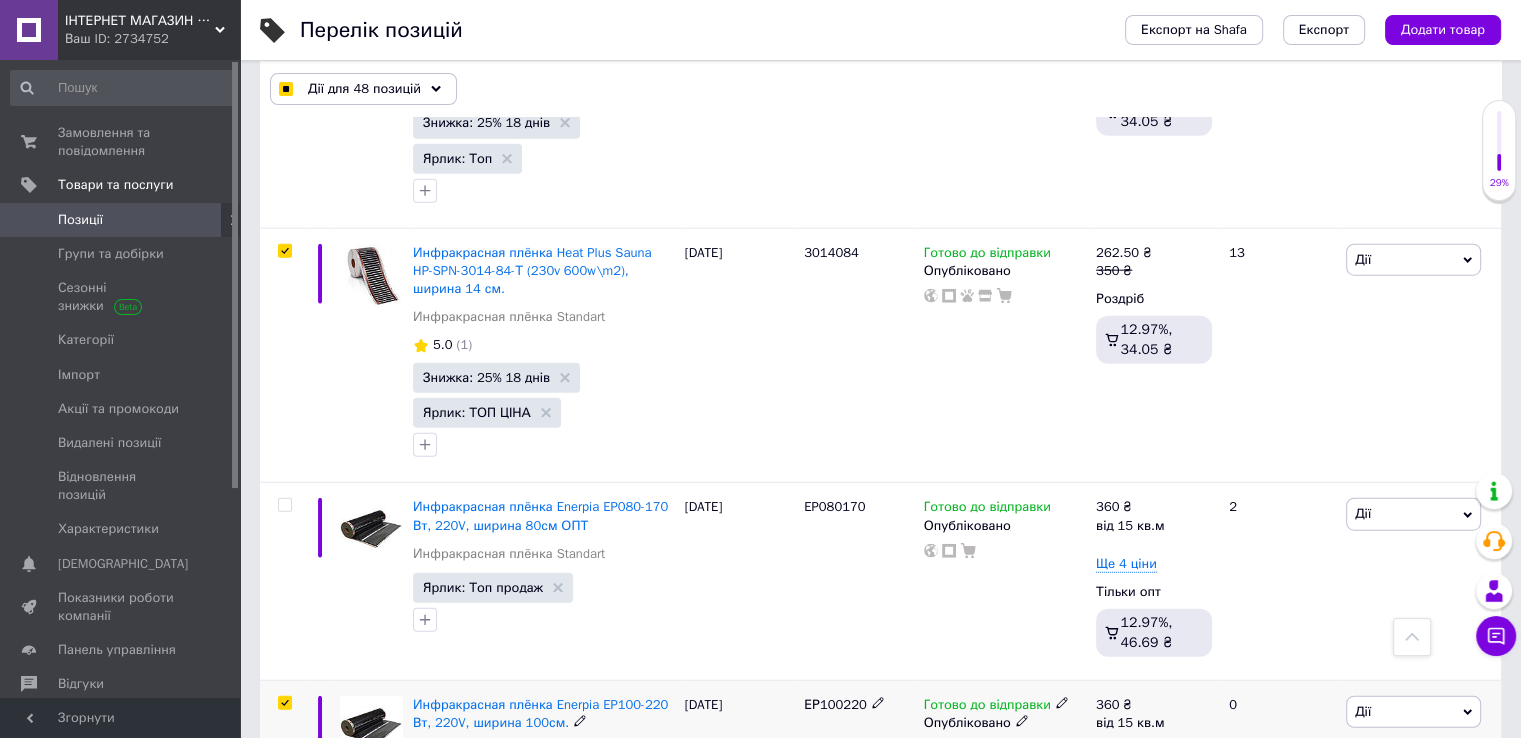 click at bounding box center (284, 703) 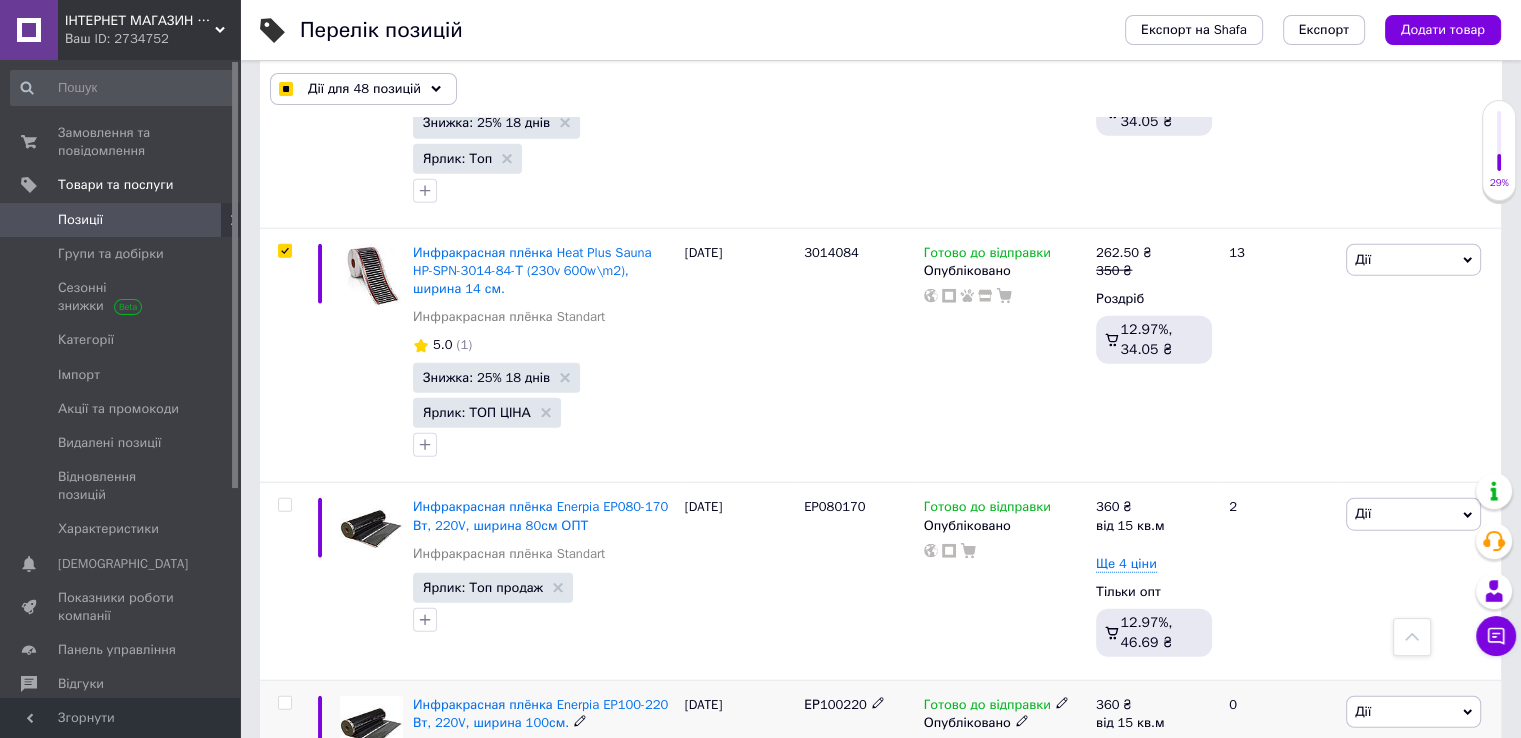 checkbox on "false" 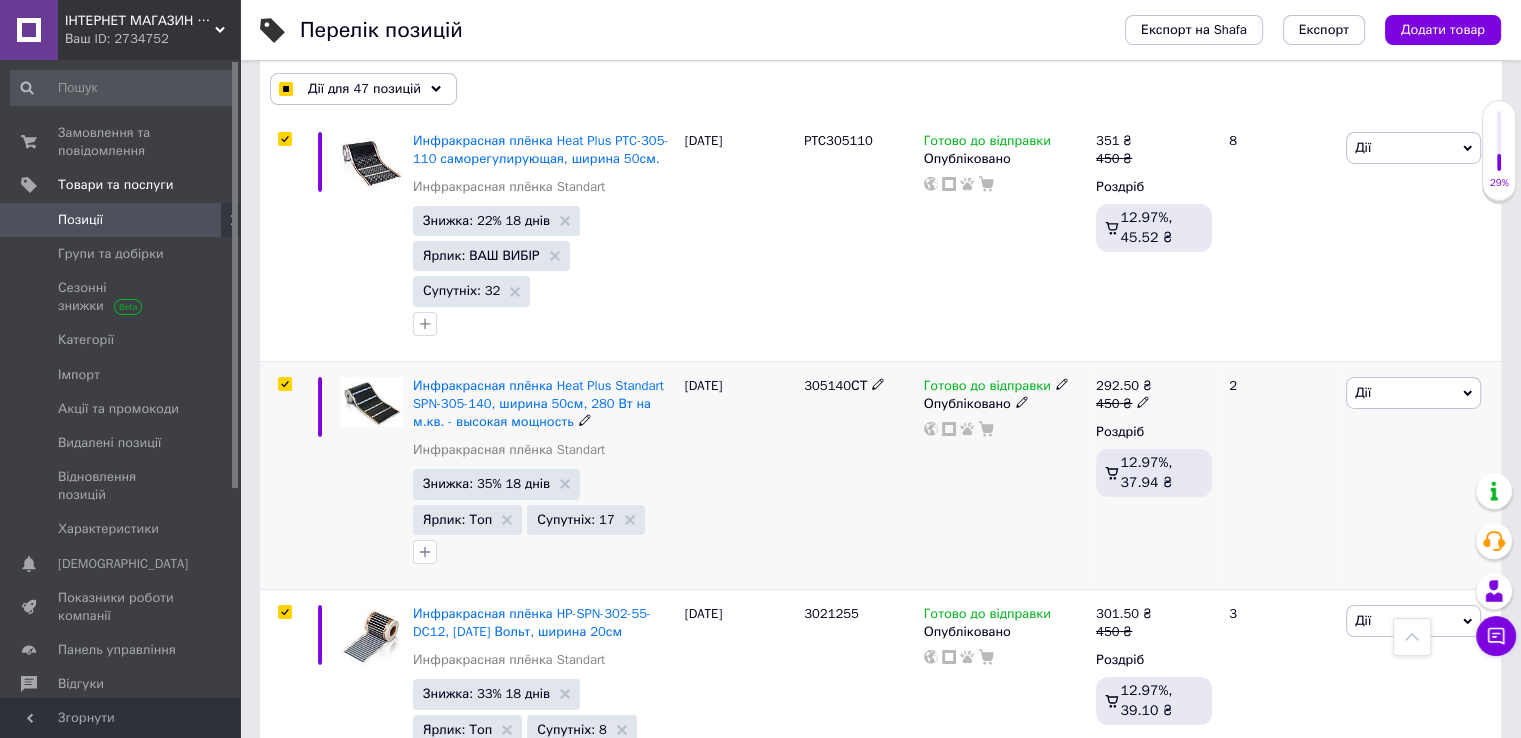 scroll, scrollTop: 7100, scrollLeft: 0, axis: vertical 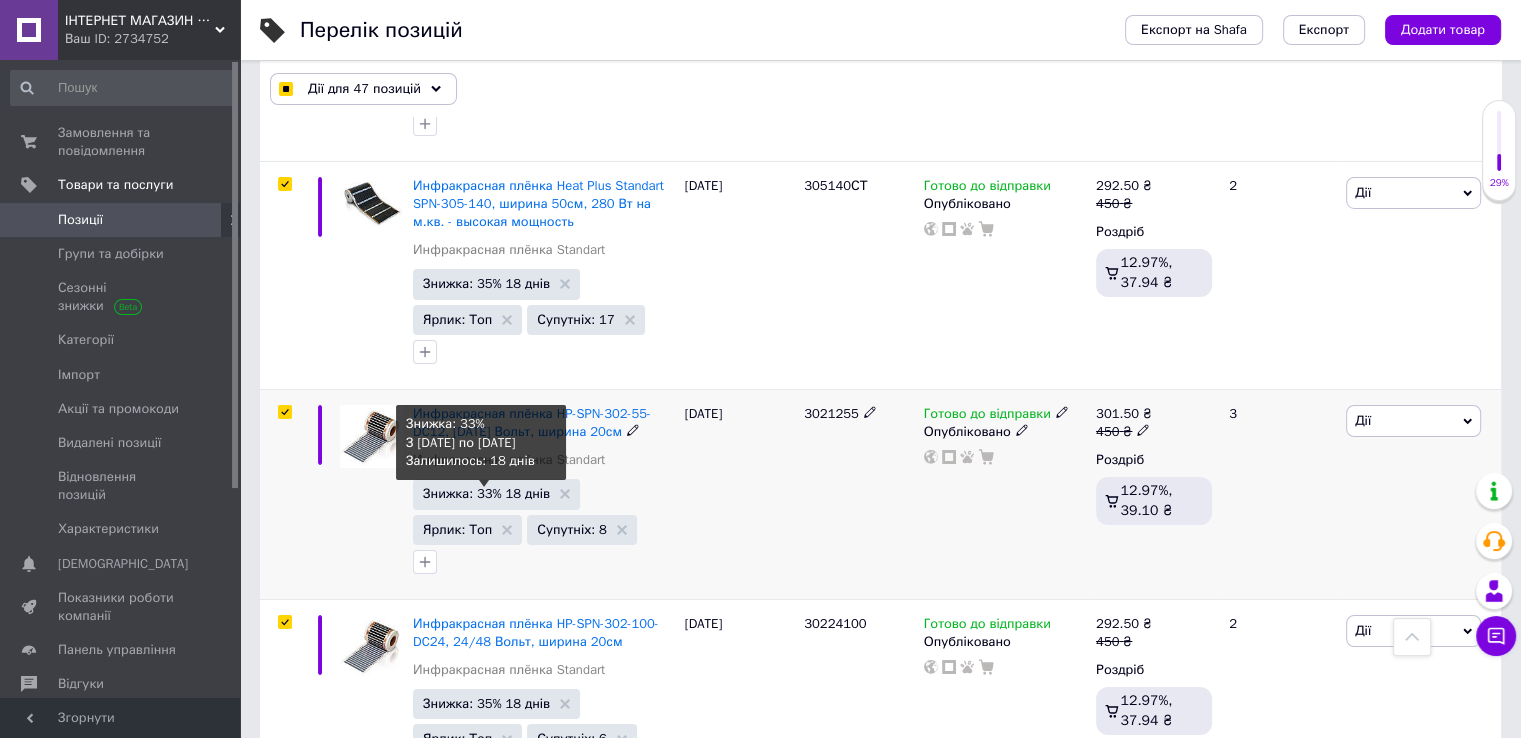 click on "Знижка: 33% 18 днів" at bounding box center [486, 493] 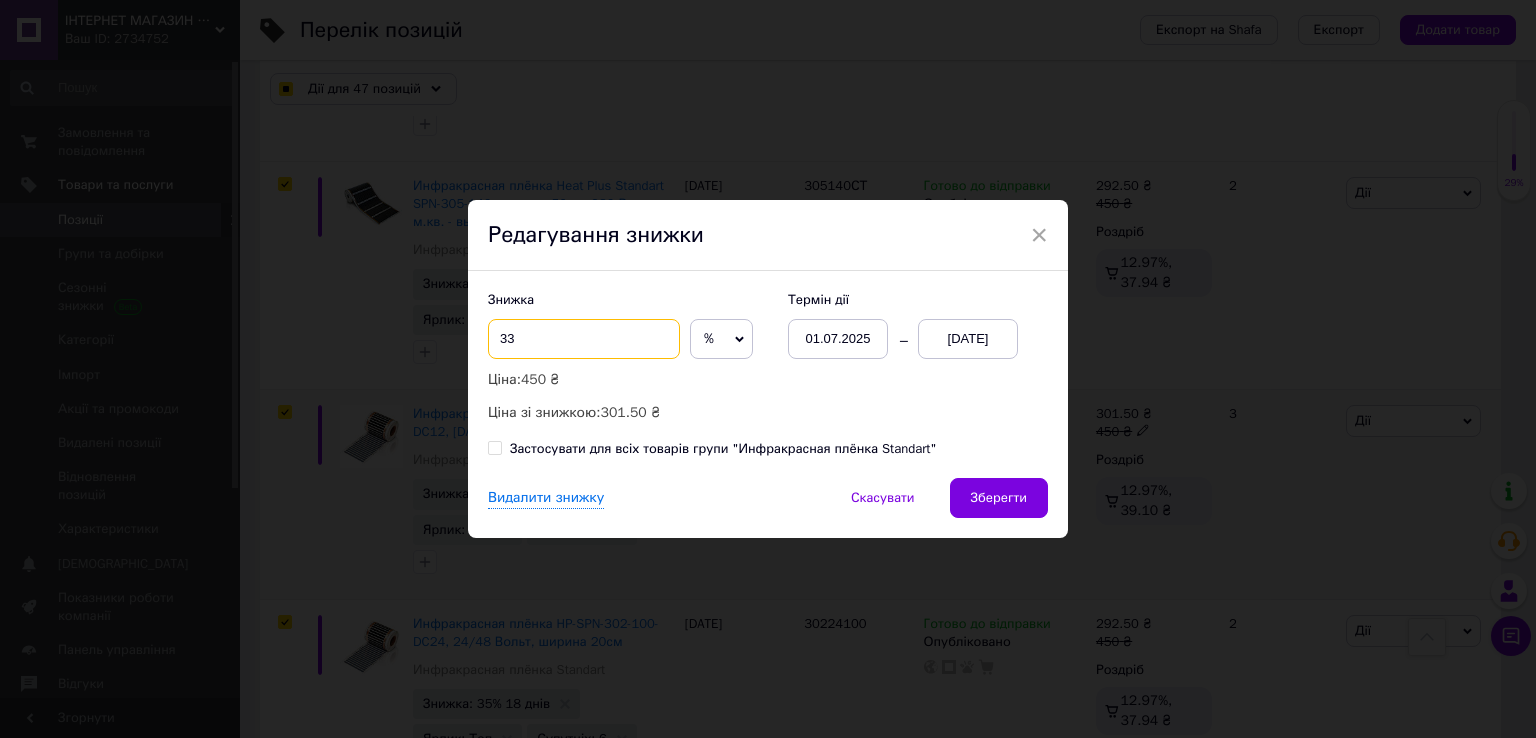 click on "33" at bounding box center (584, 339) 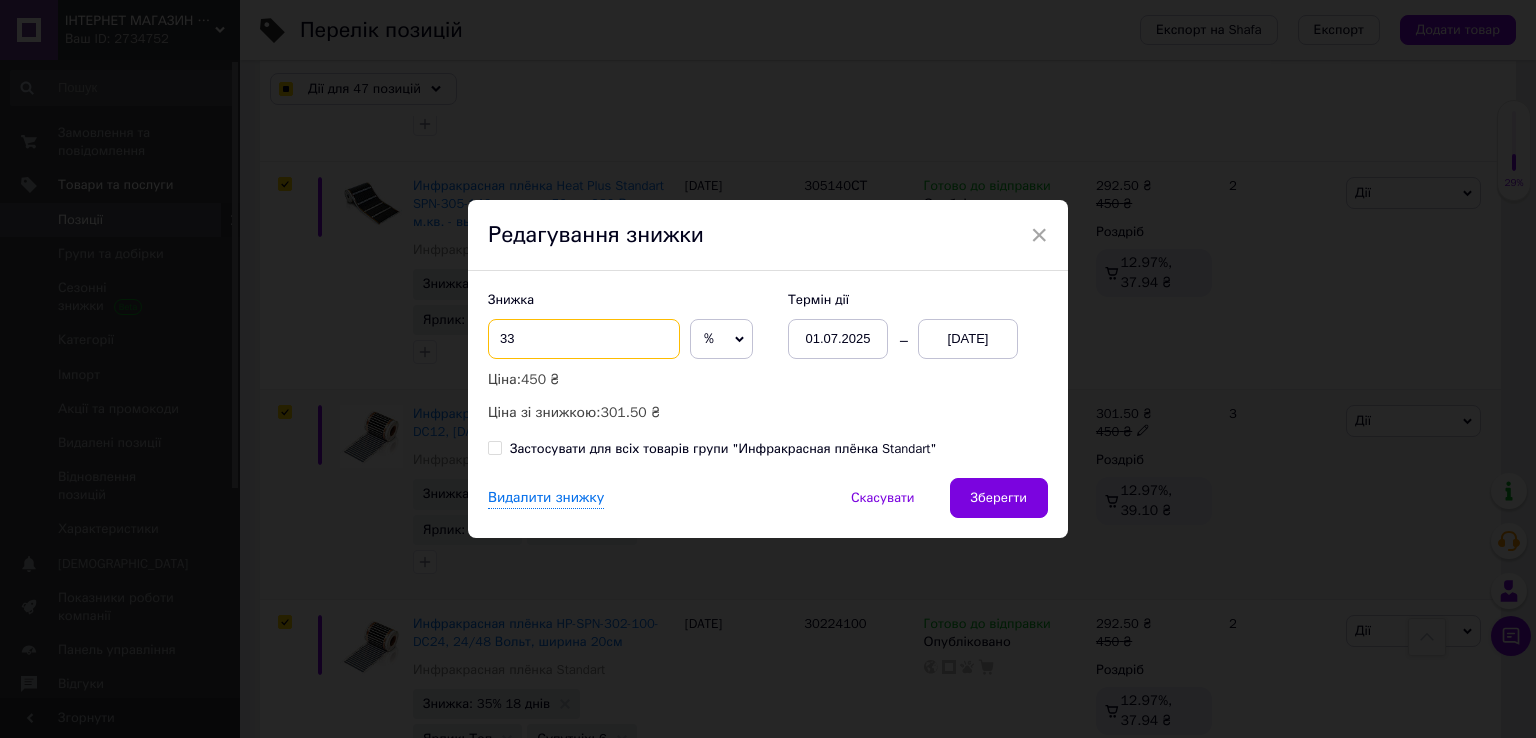 checkbox on "true" 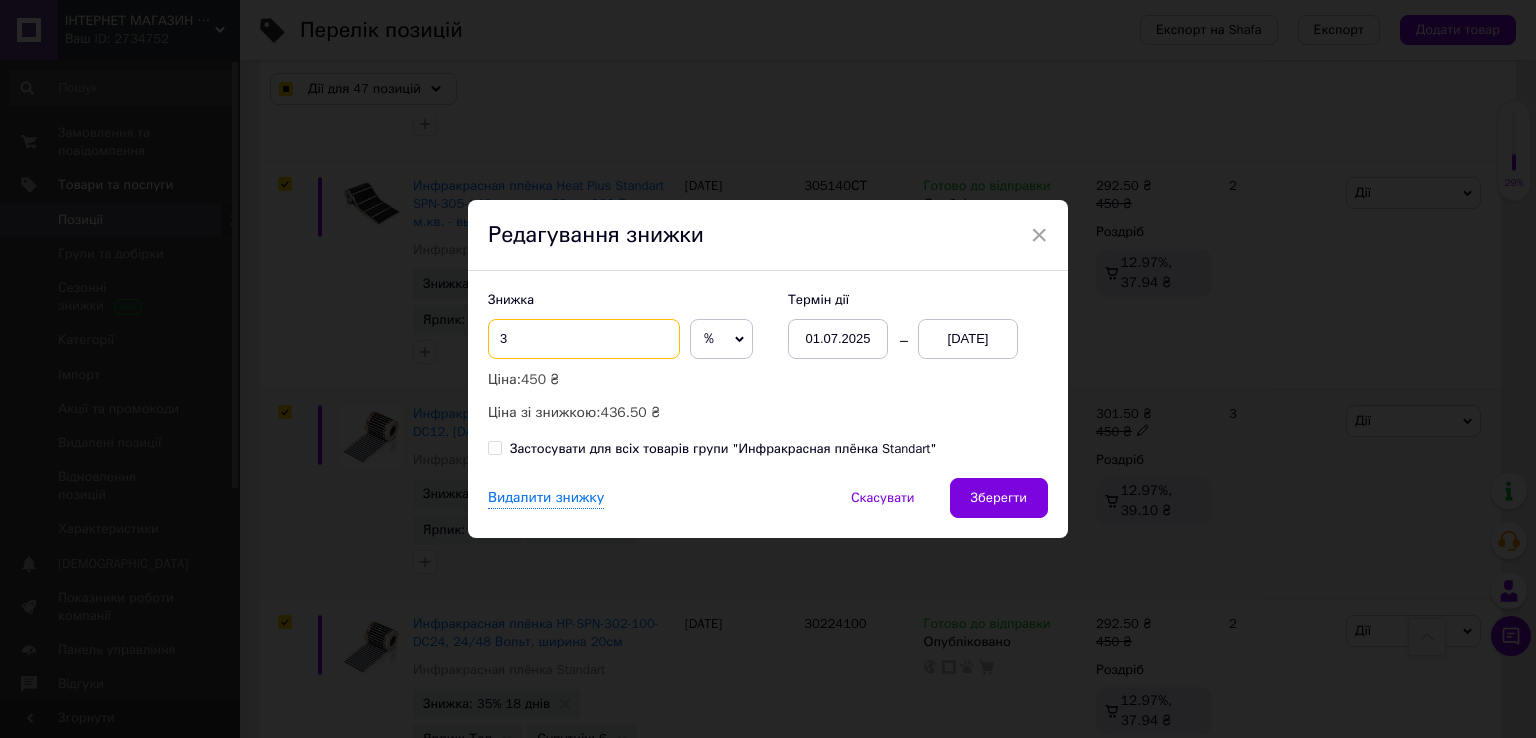 checkbox on "true" 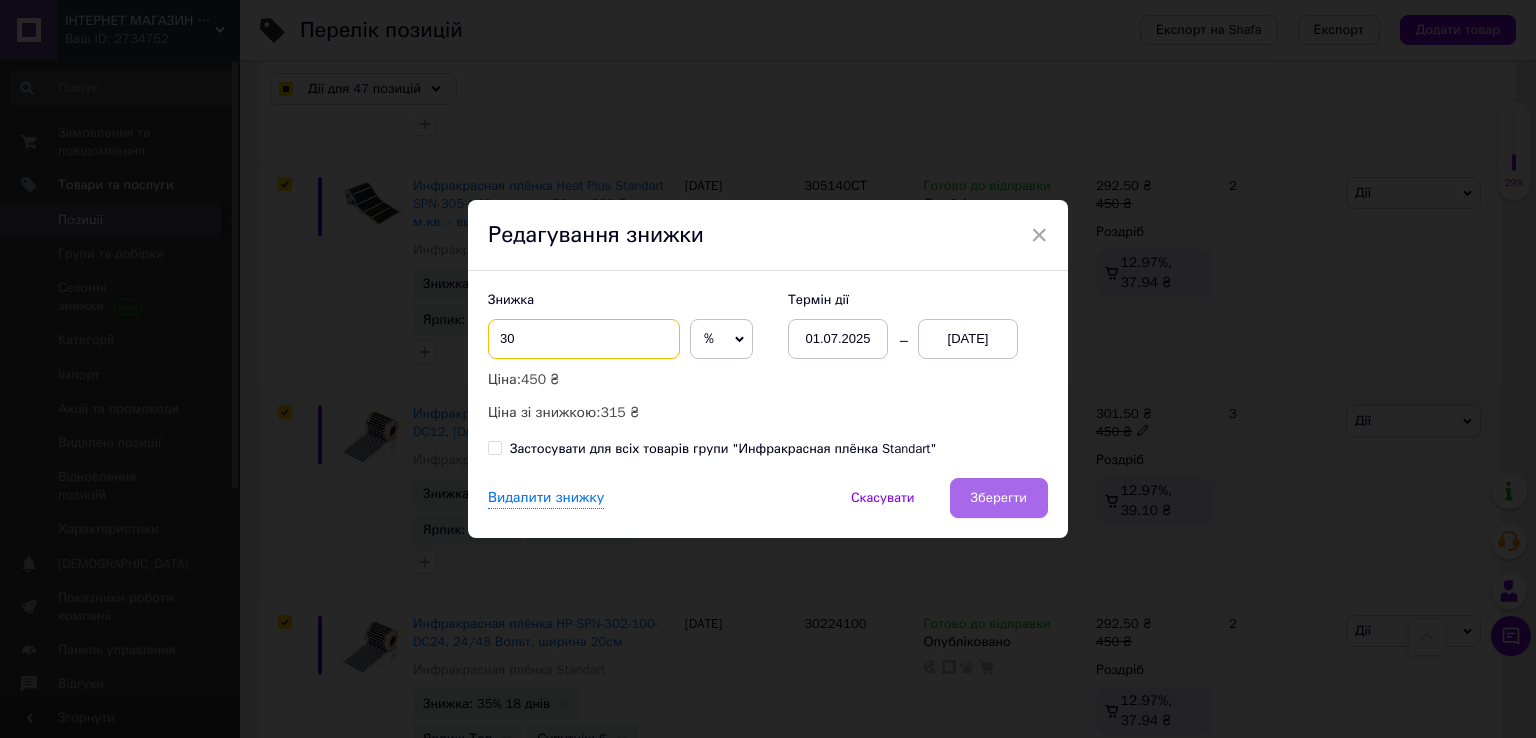 type on "30" 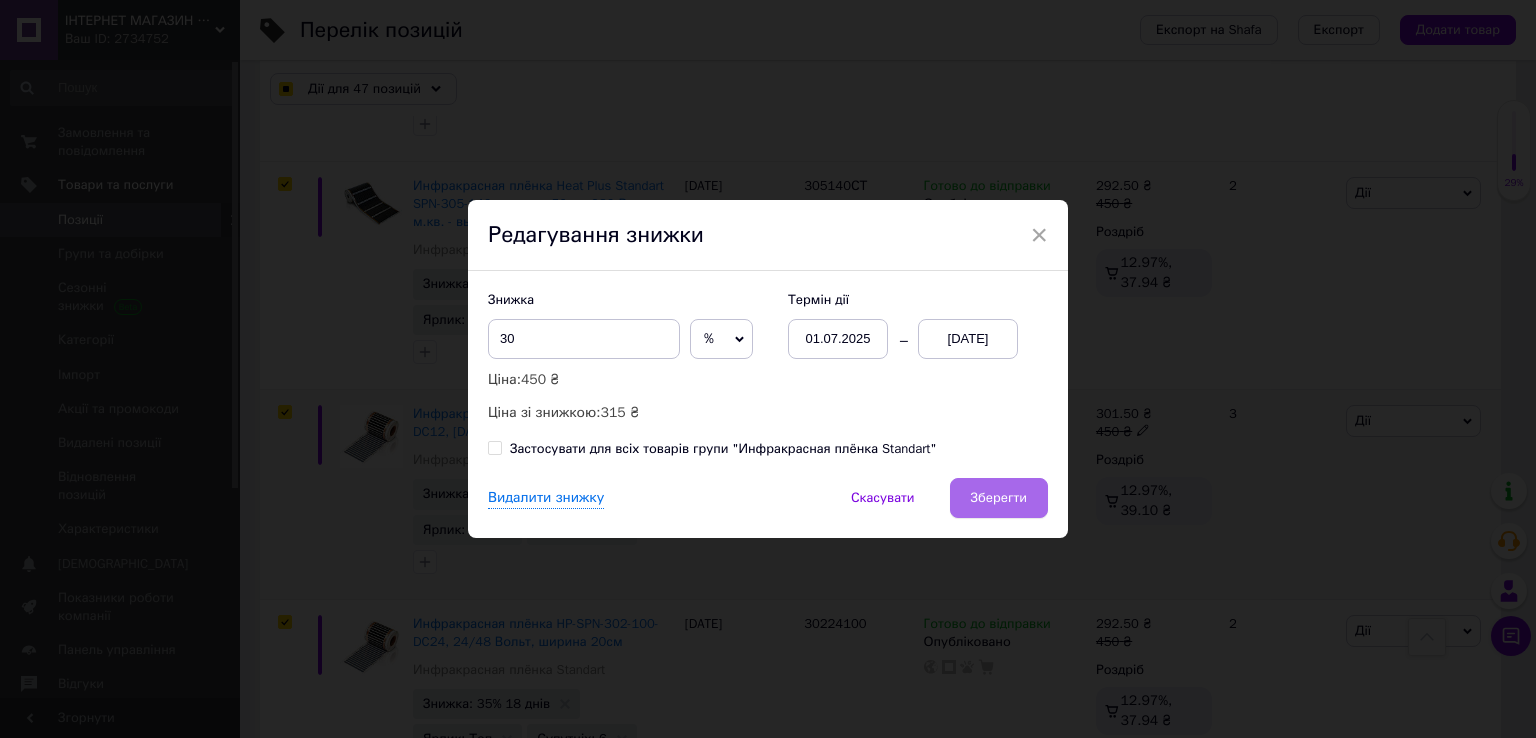 click on "Зберегти" at bounding box center [999, 498] 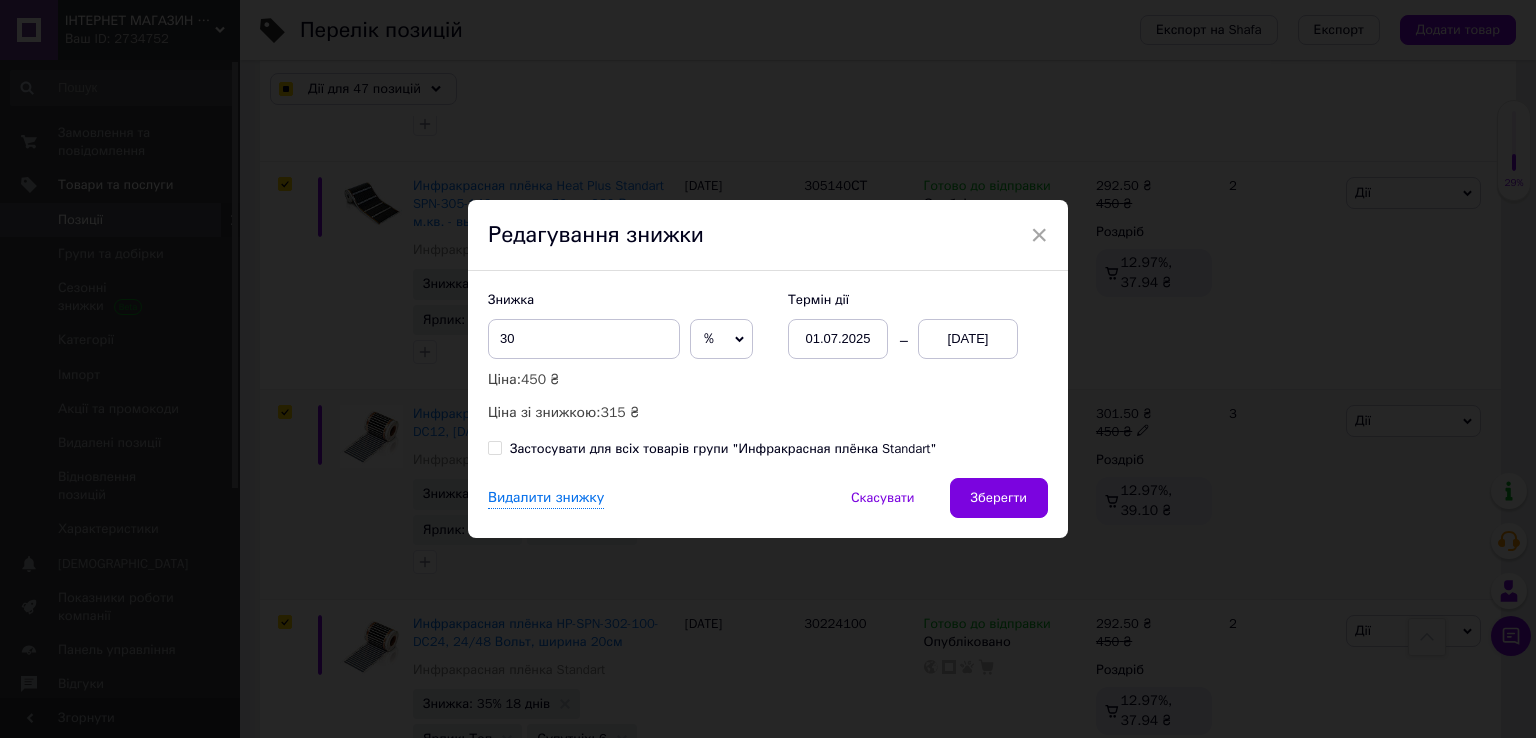 checkbox on "true" 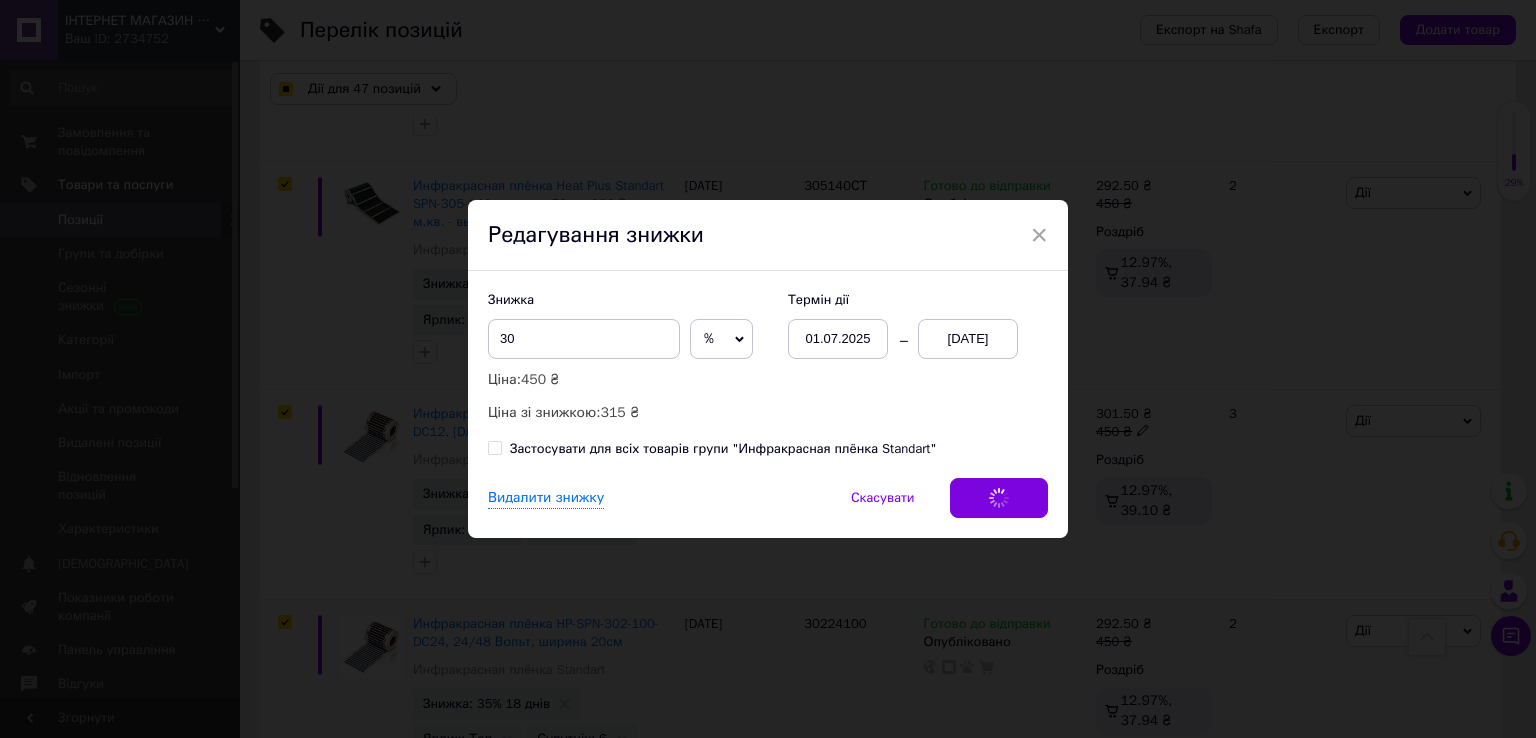 checkbox on "true" 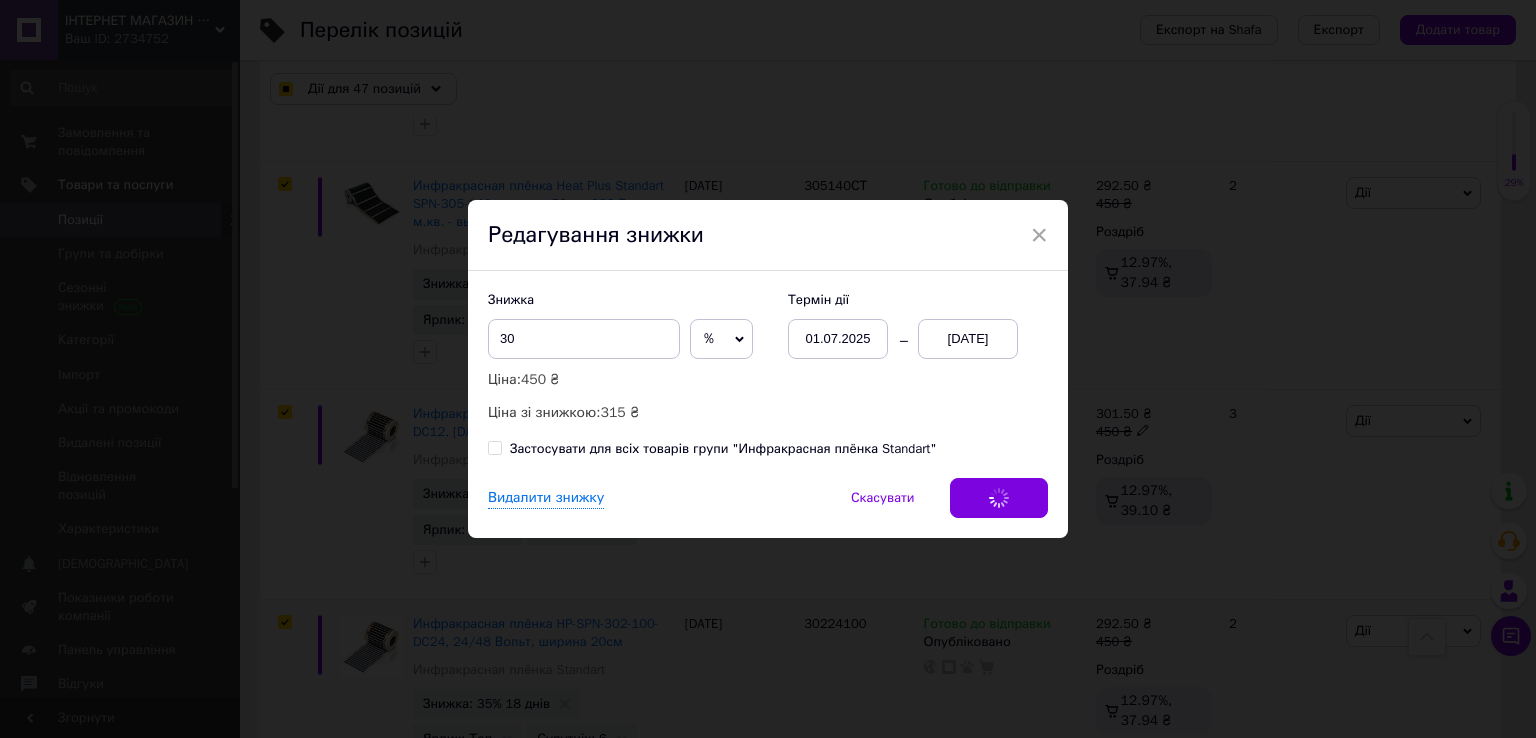 checkbox on "true" 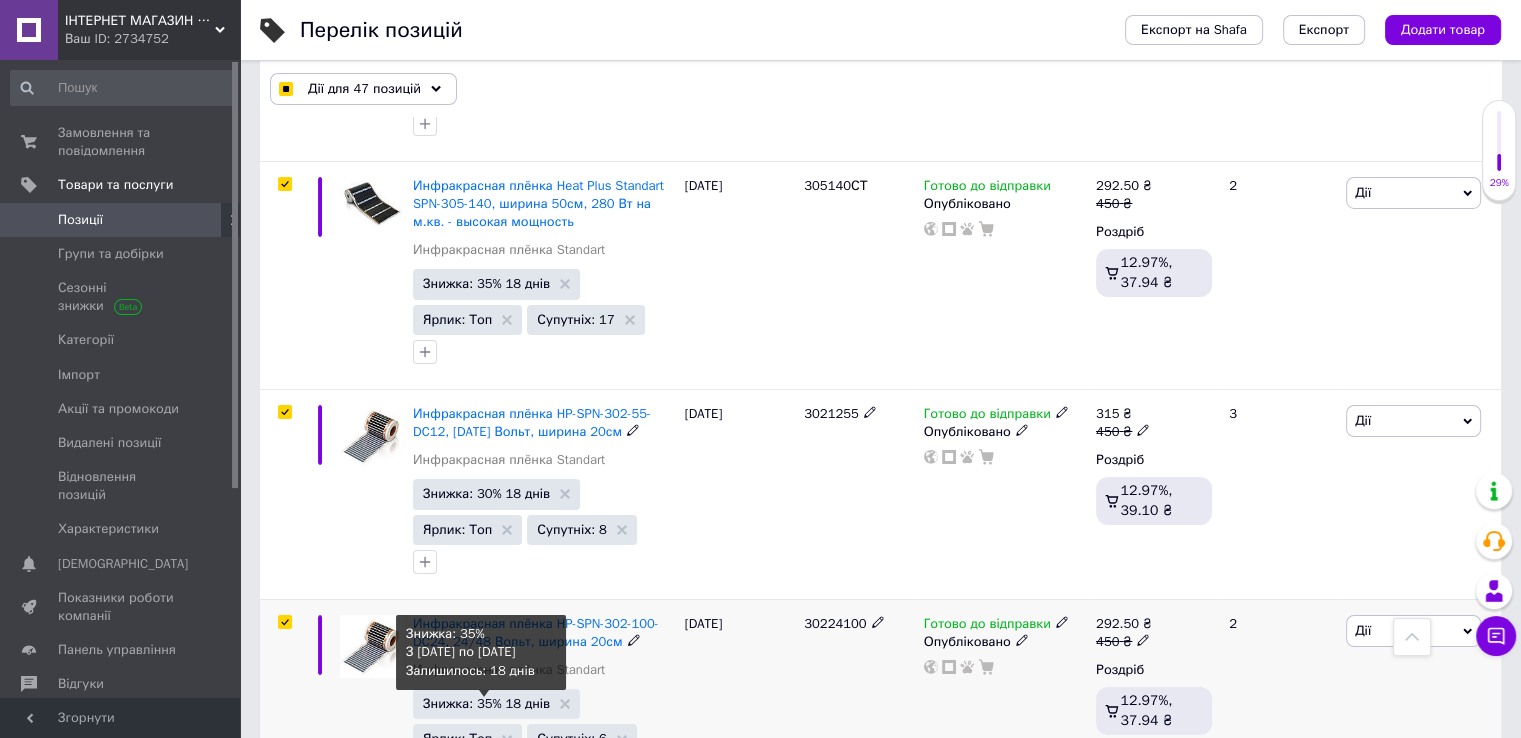 click on "Знижка: 35% 18 днів" at bounding box center [486, 703] 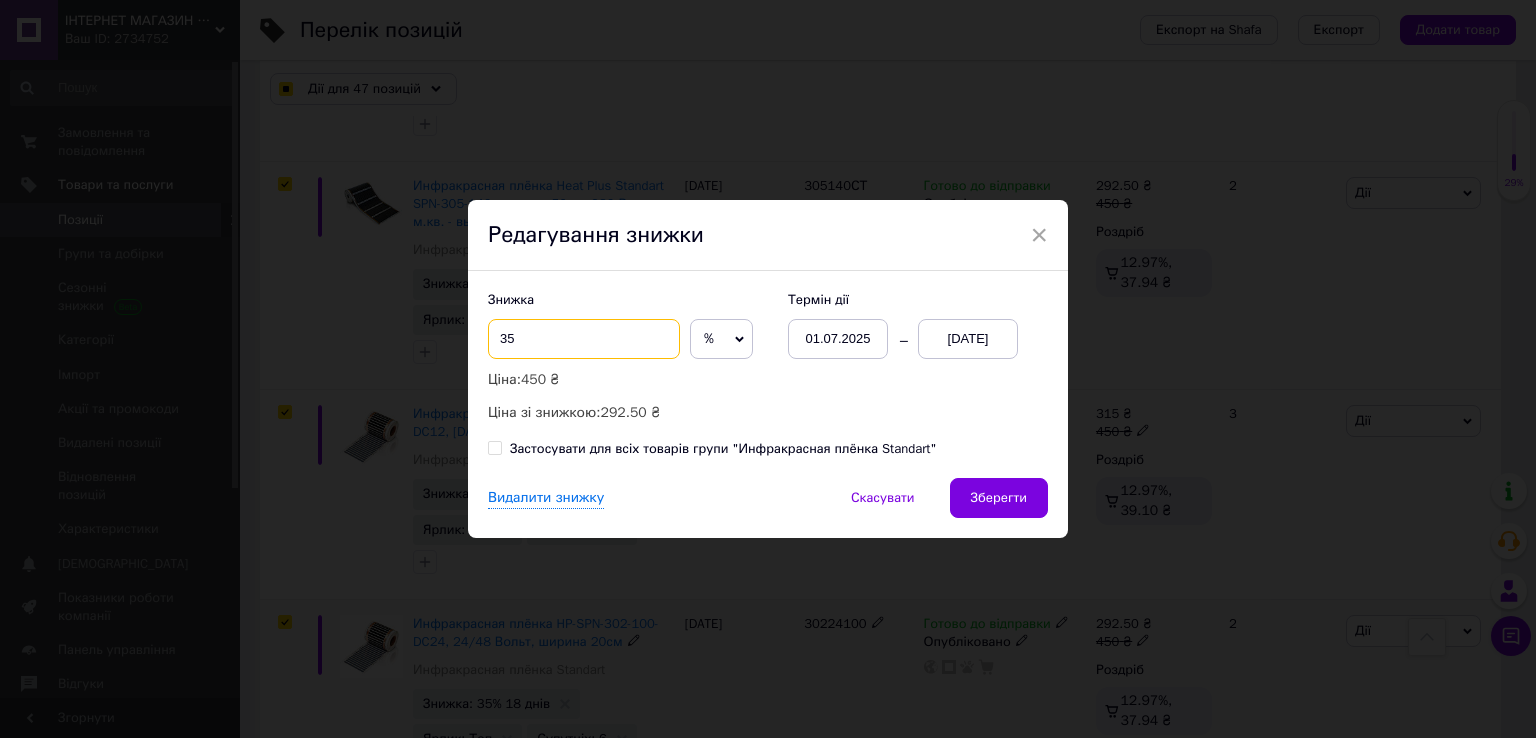click on "35" at bounding box center (584, 339) 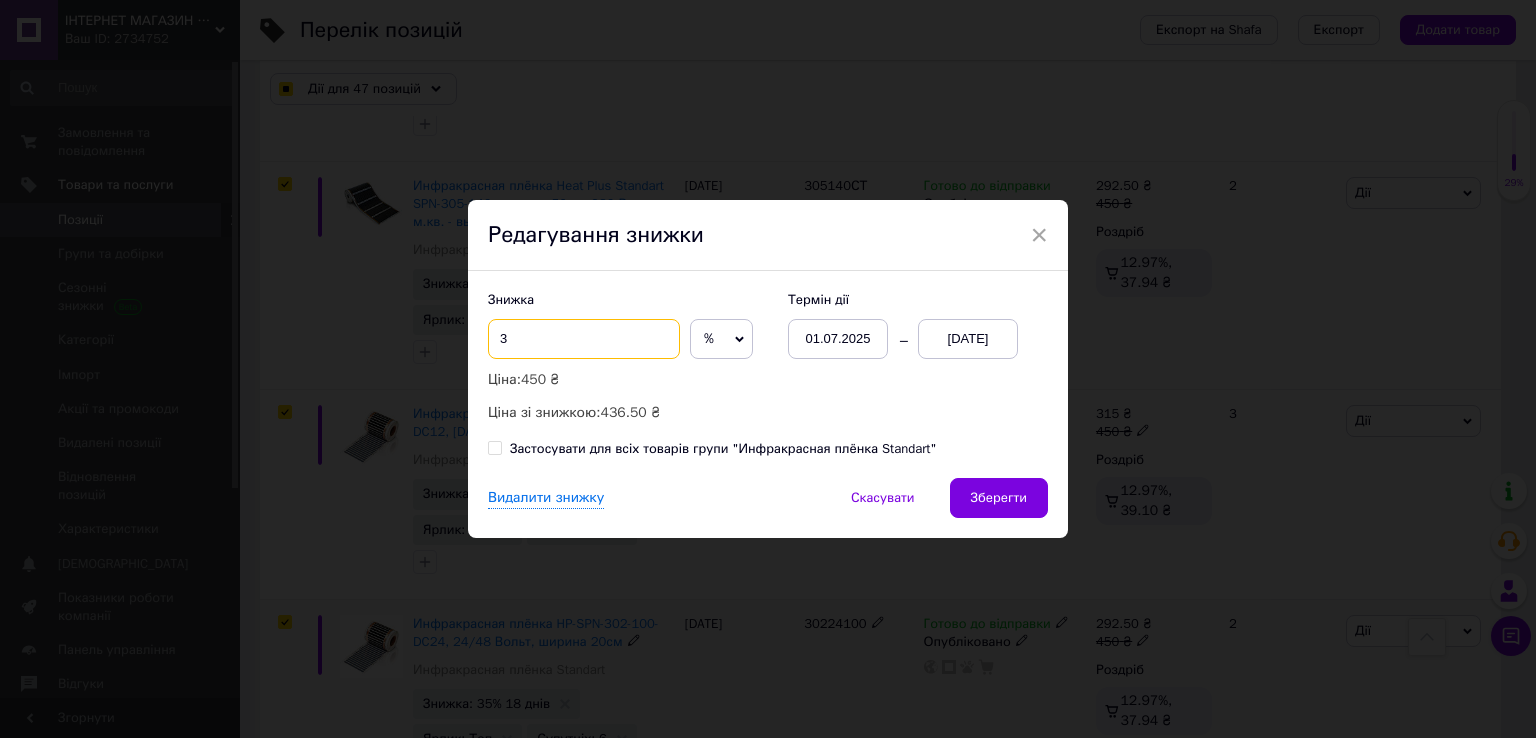 checkbox on "true" 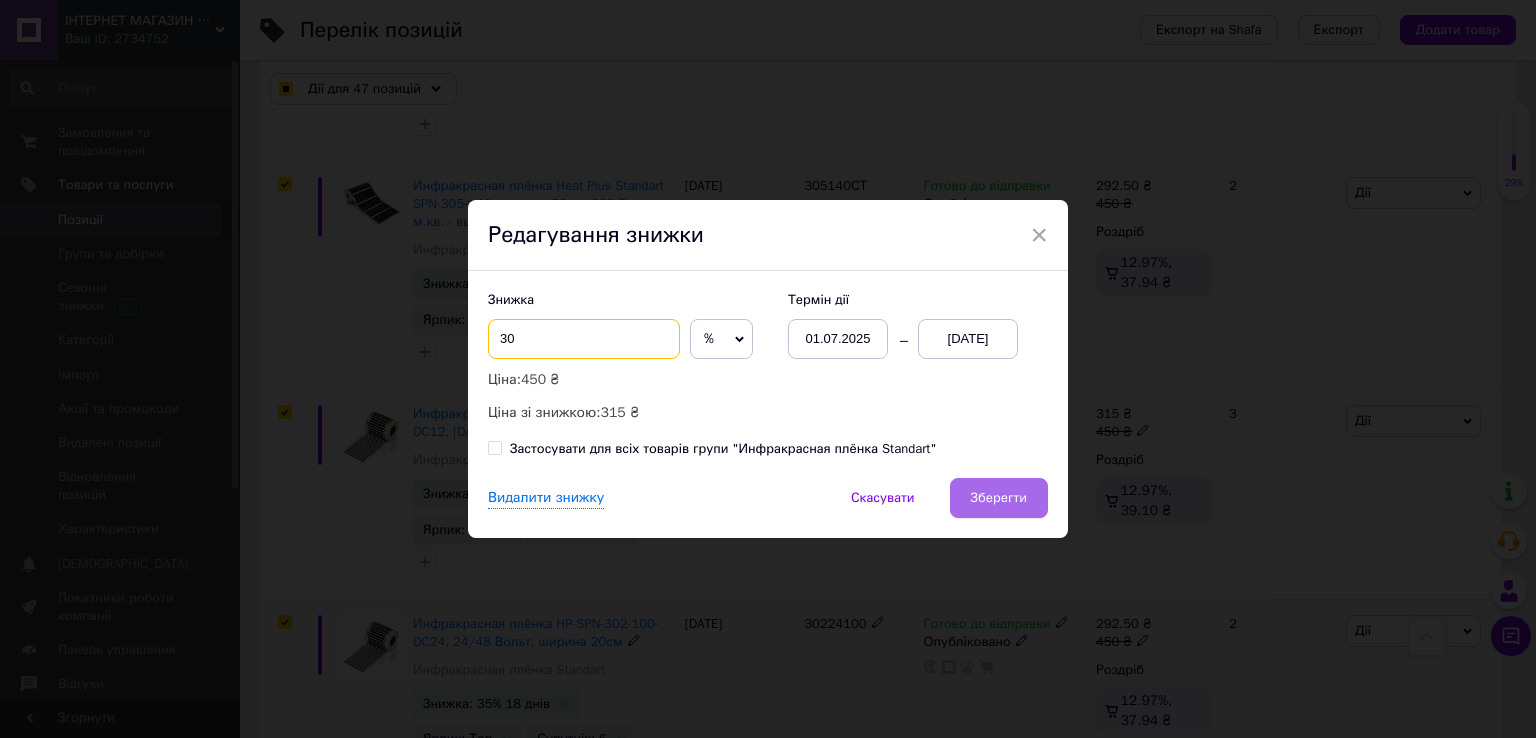 type on "30" 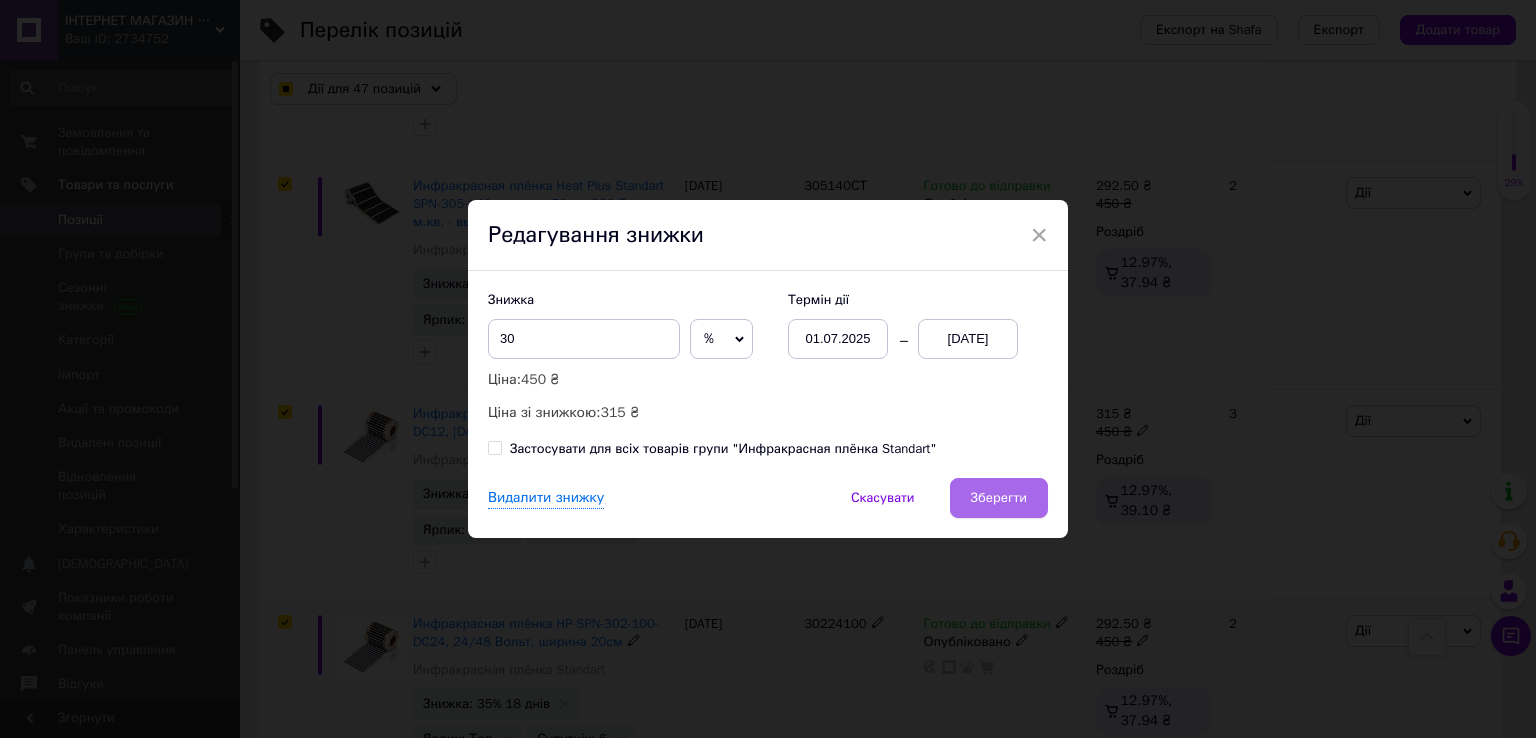 click on "Зберегти" at bounding box center [999, 498] 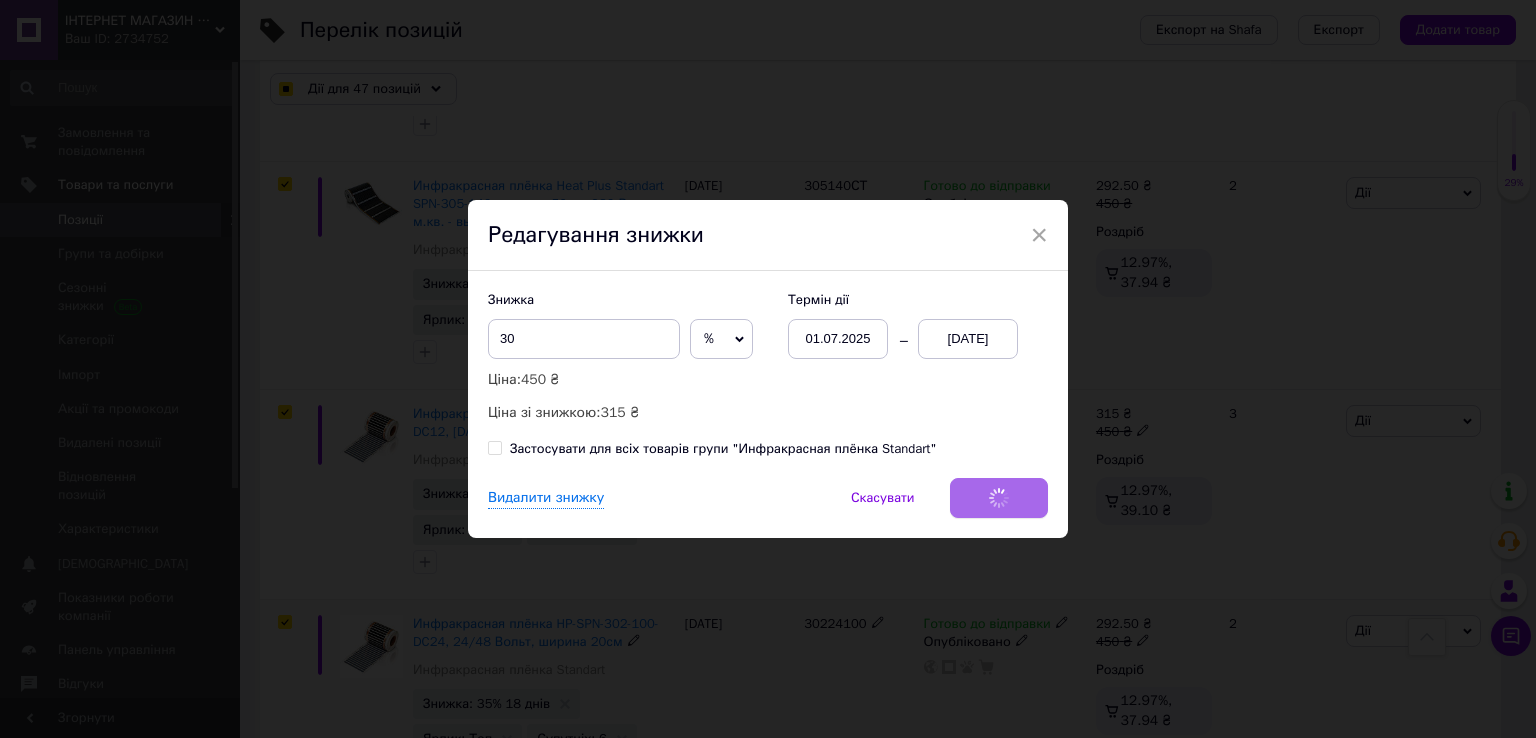 checkbox on "true" 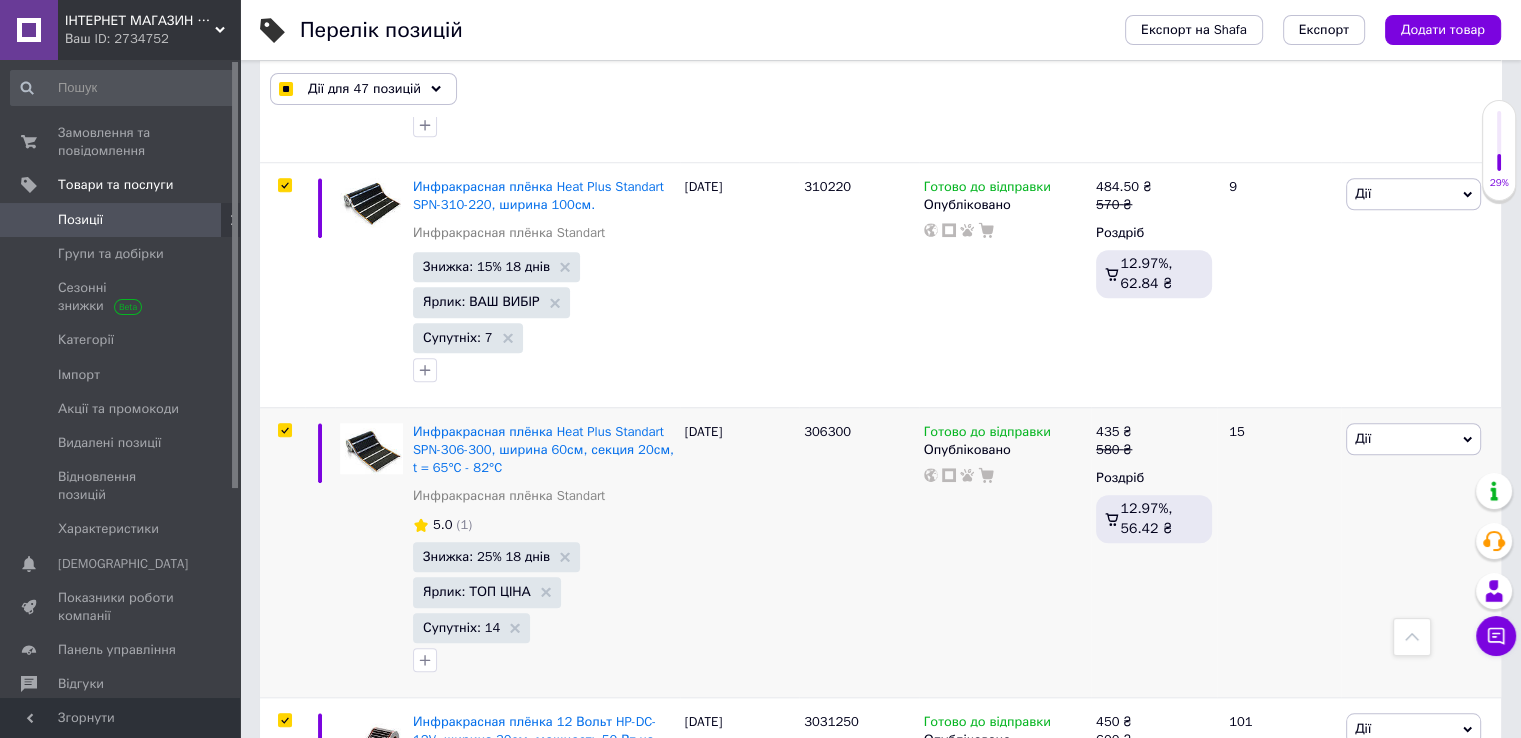 scroll, scrollTop: 9500, scrollLeft: 0, axis: vertical 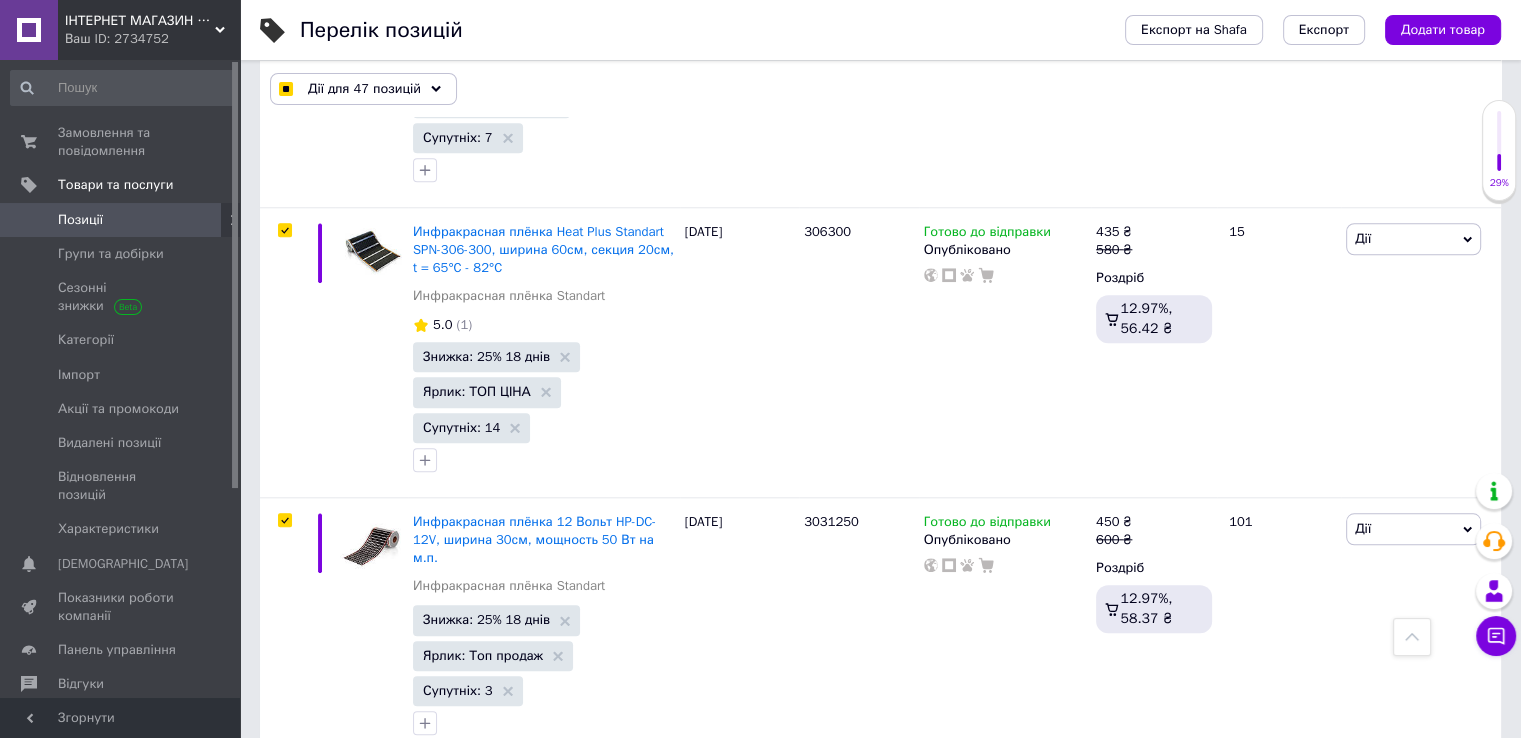 click at bounding box center [285, 783] 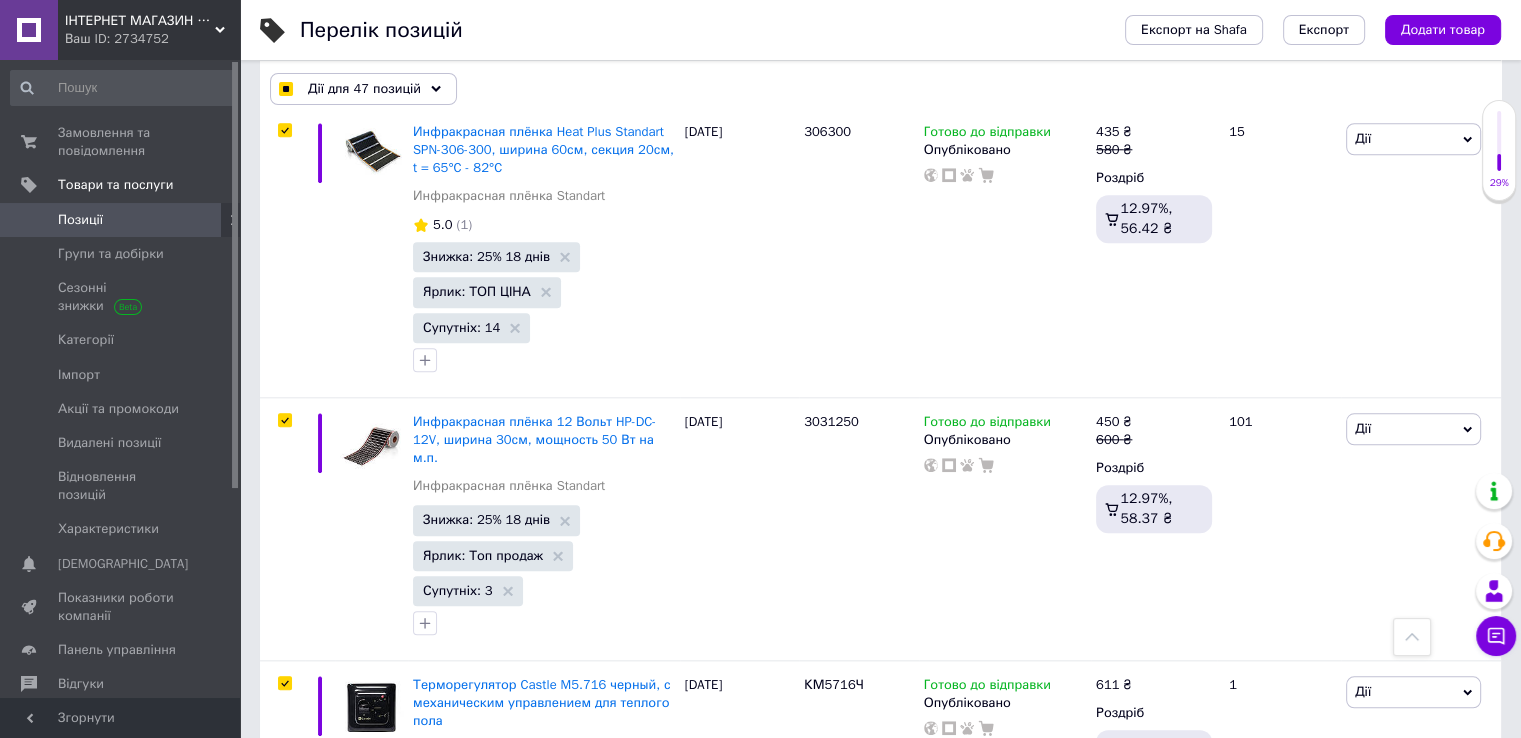 click at bounding box center [284, 912] 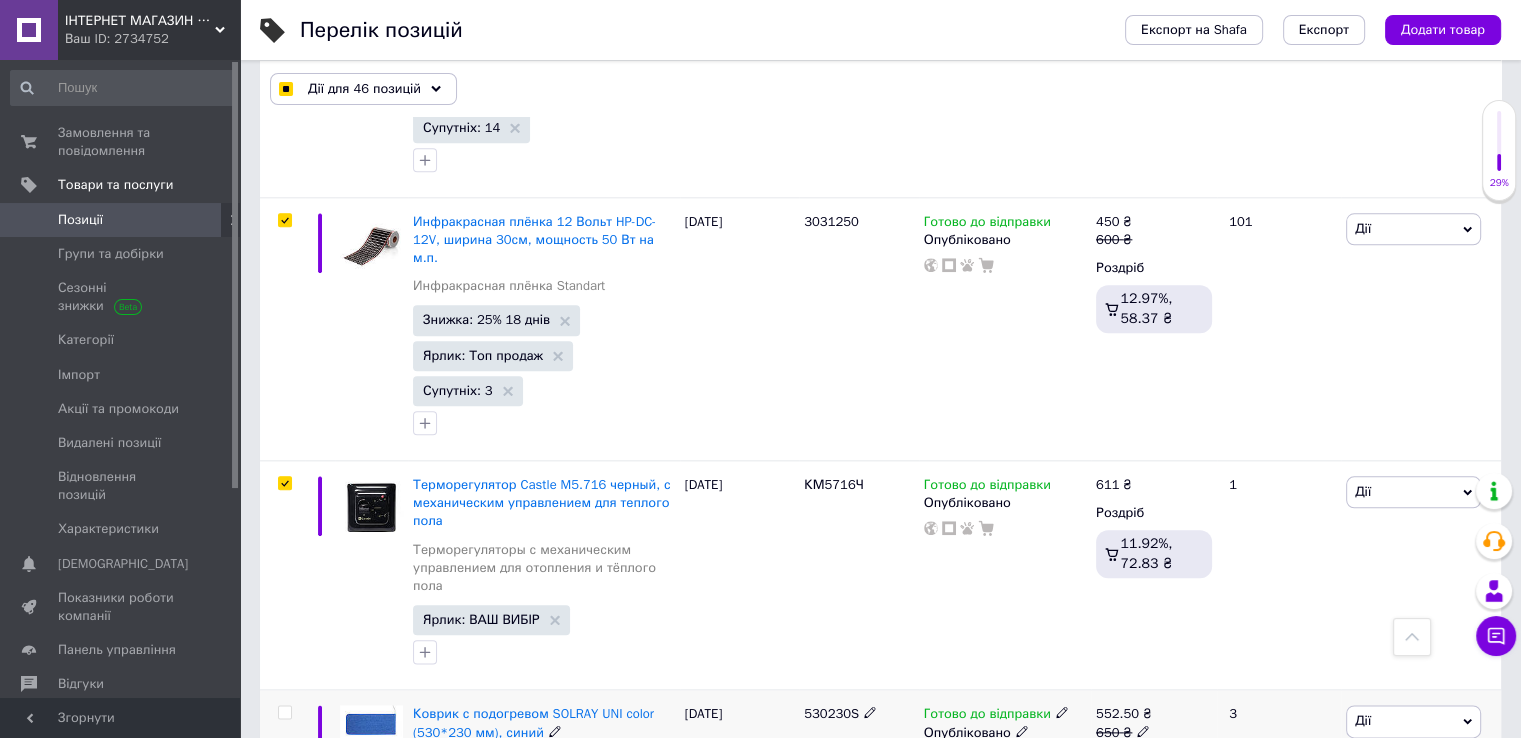 scroll, scrollTop: 10000, scrollLeft: 0, axis: vertical 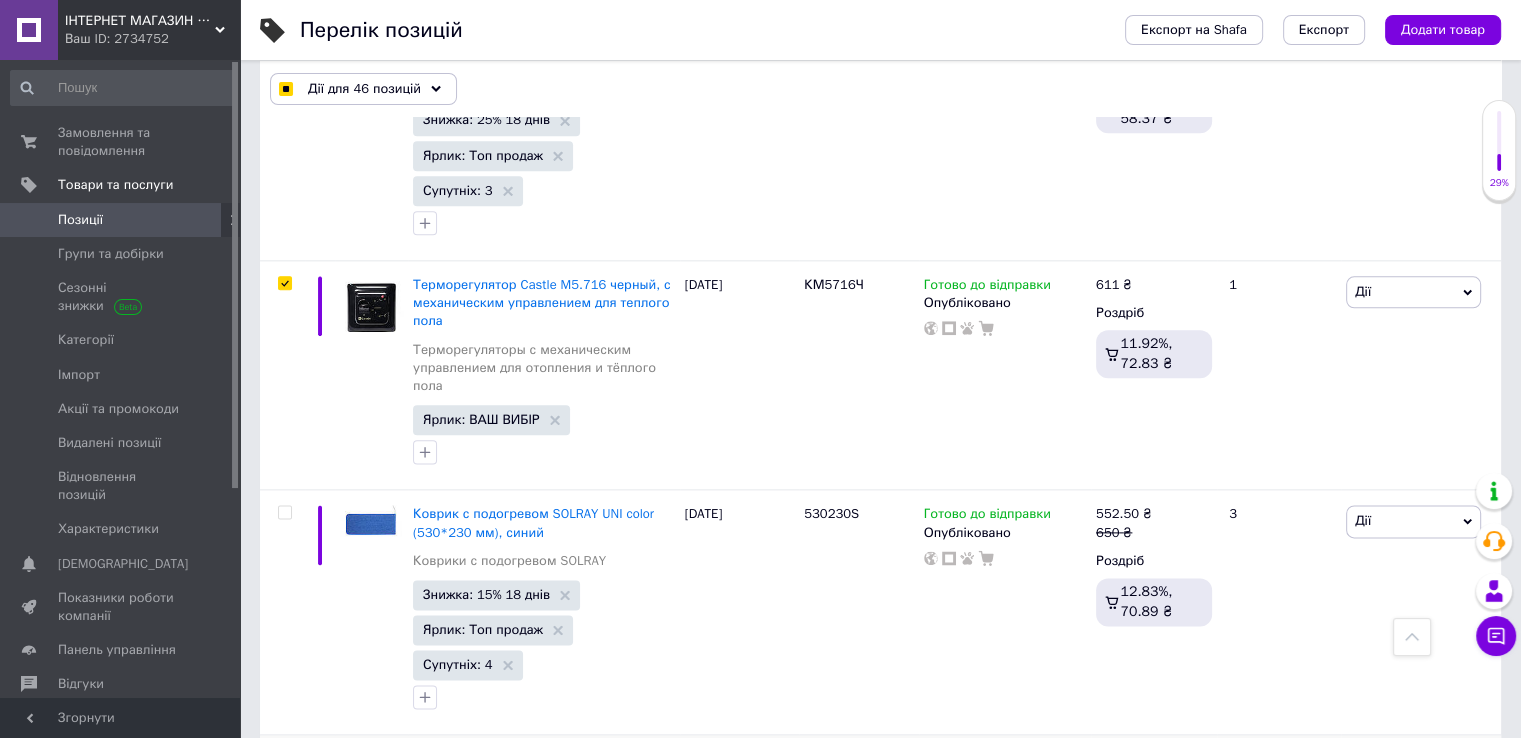 click on "Знижка: 23% 18 днів" at bounding box center [496, 875] 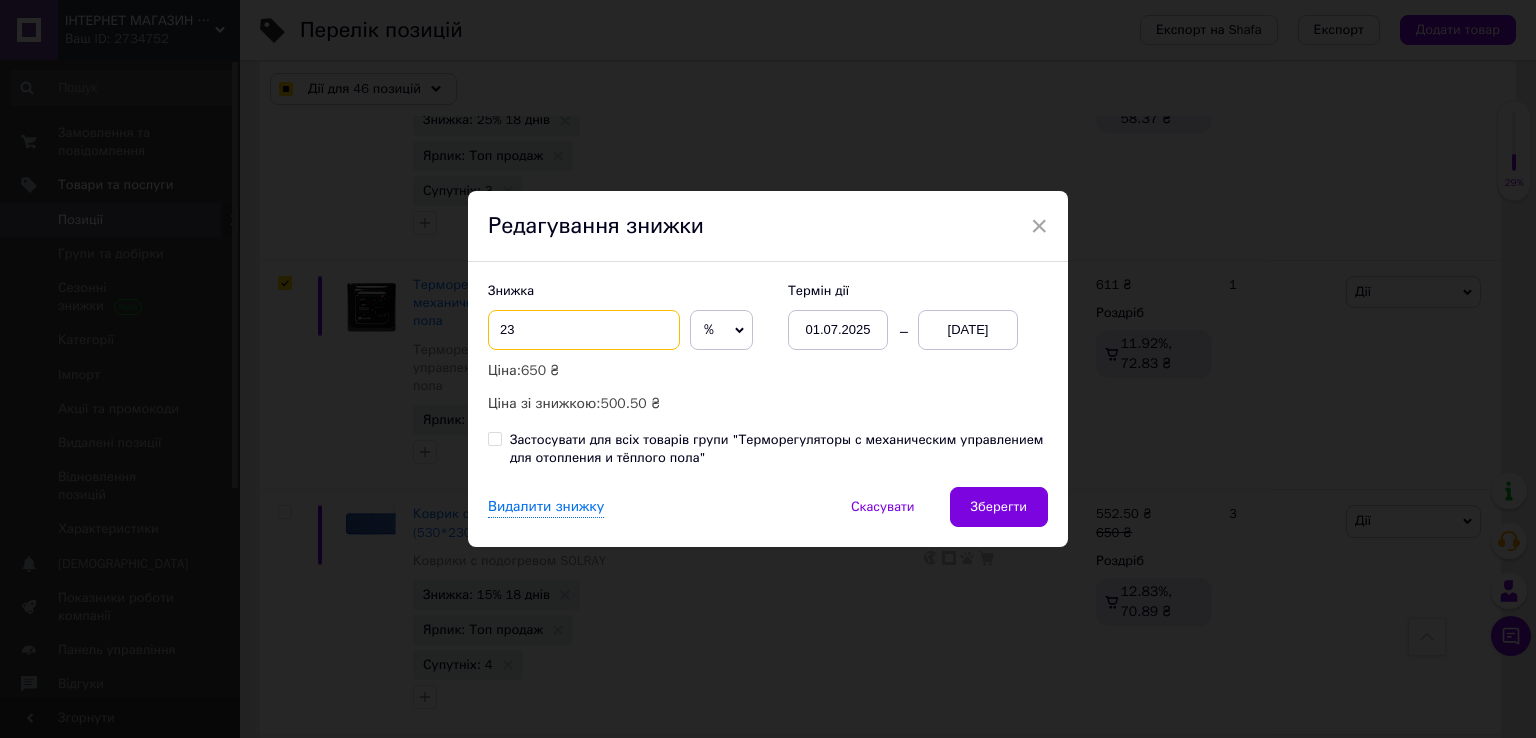 click on "23" at bounding box center (584, 330) 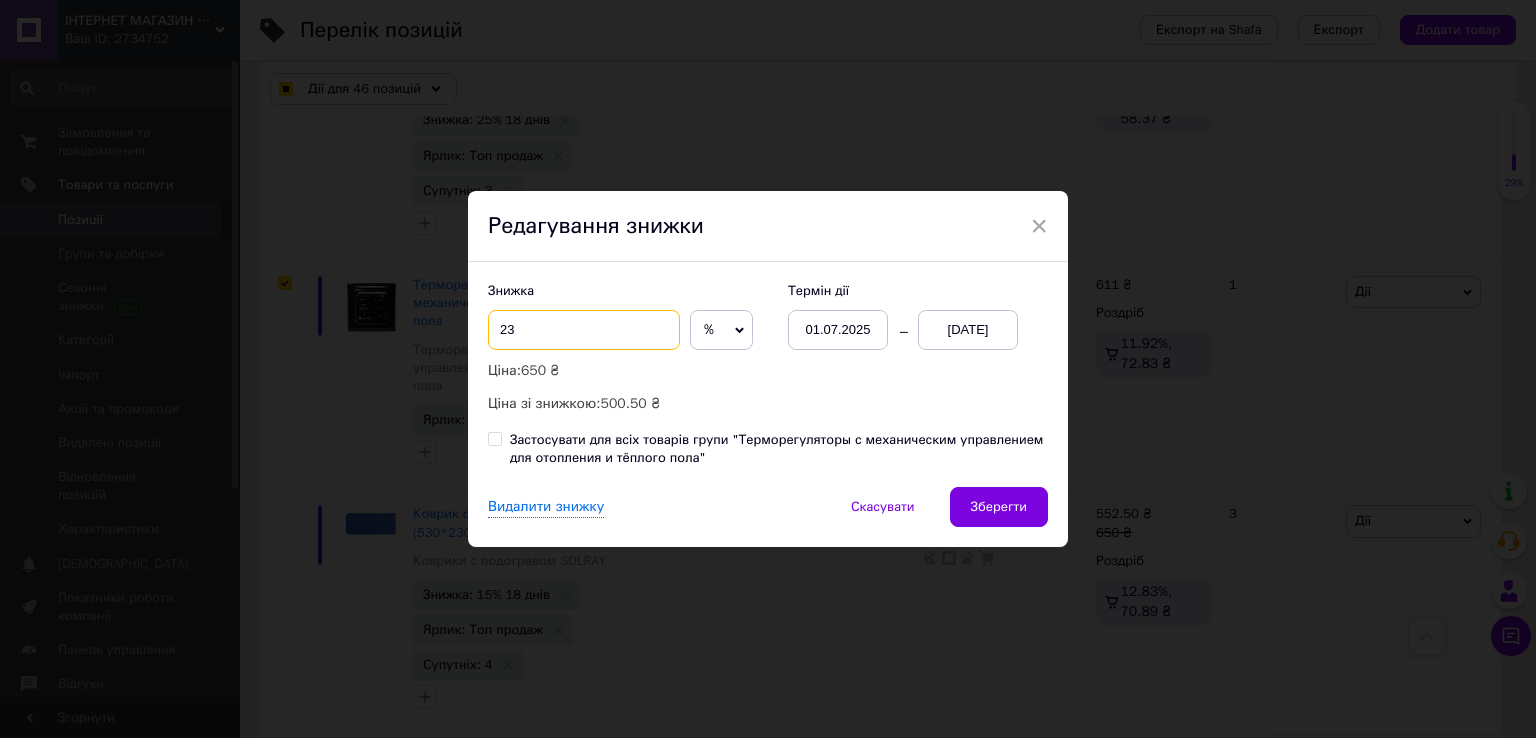 type on "2" 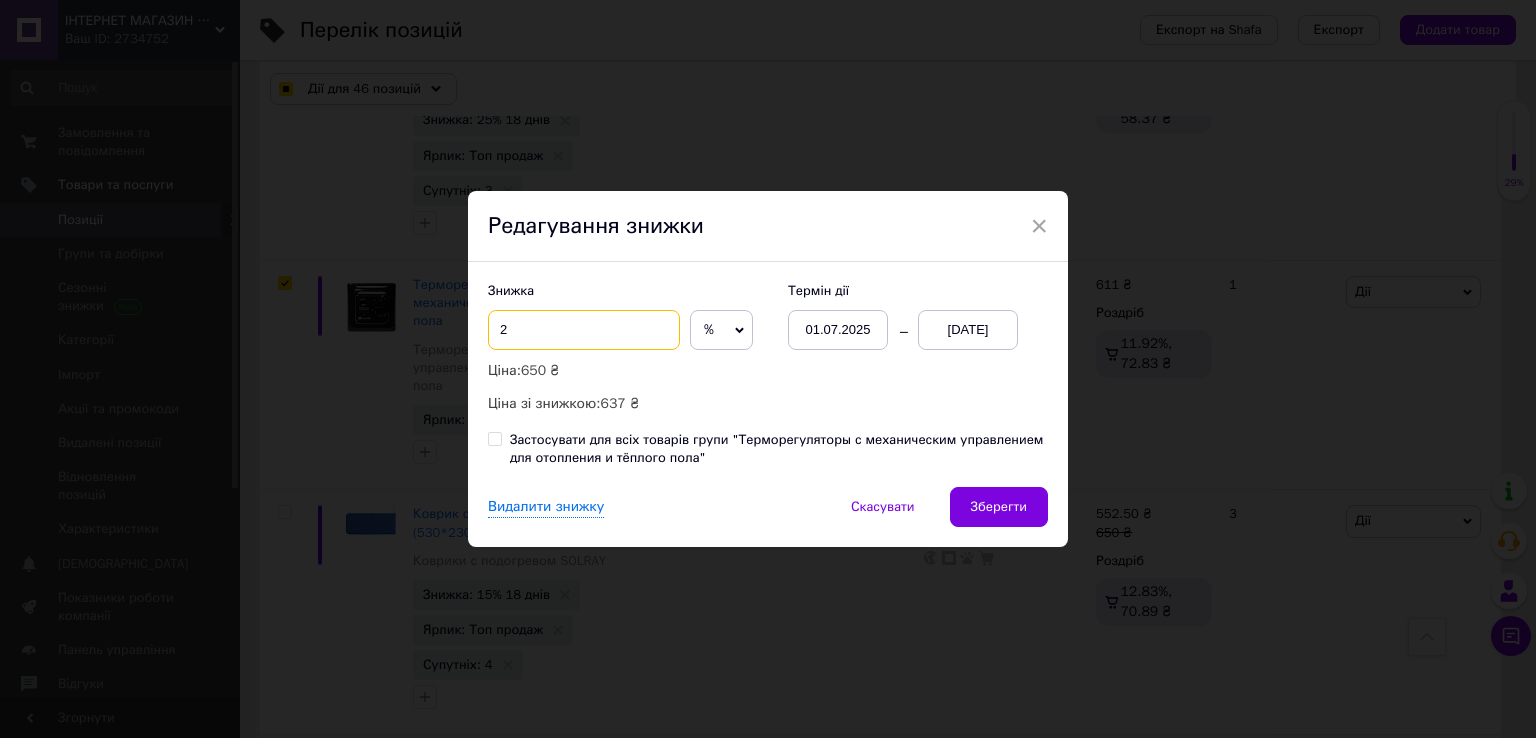 checkbox on "true" 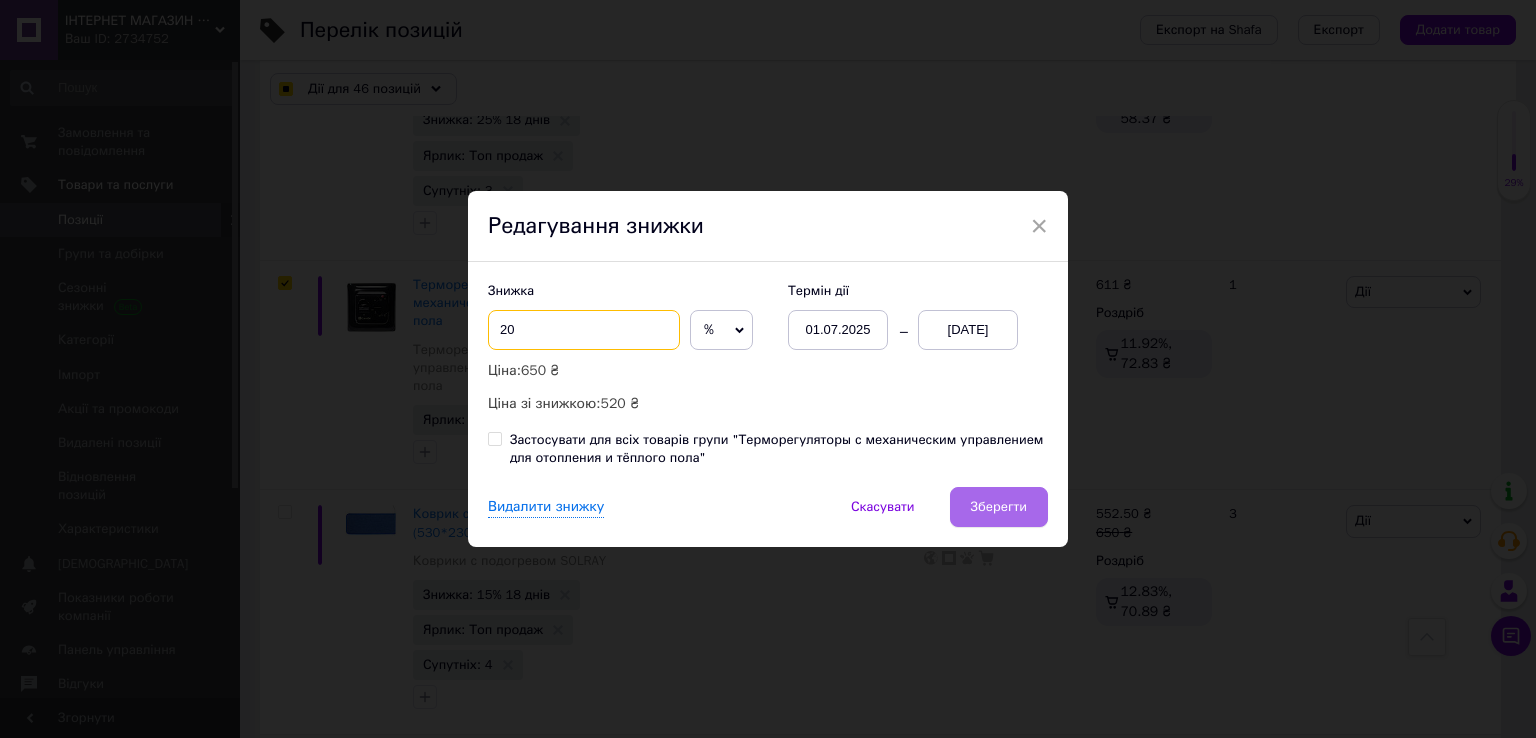 type on "20" 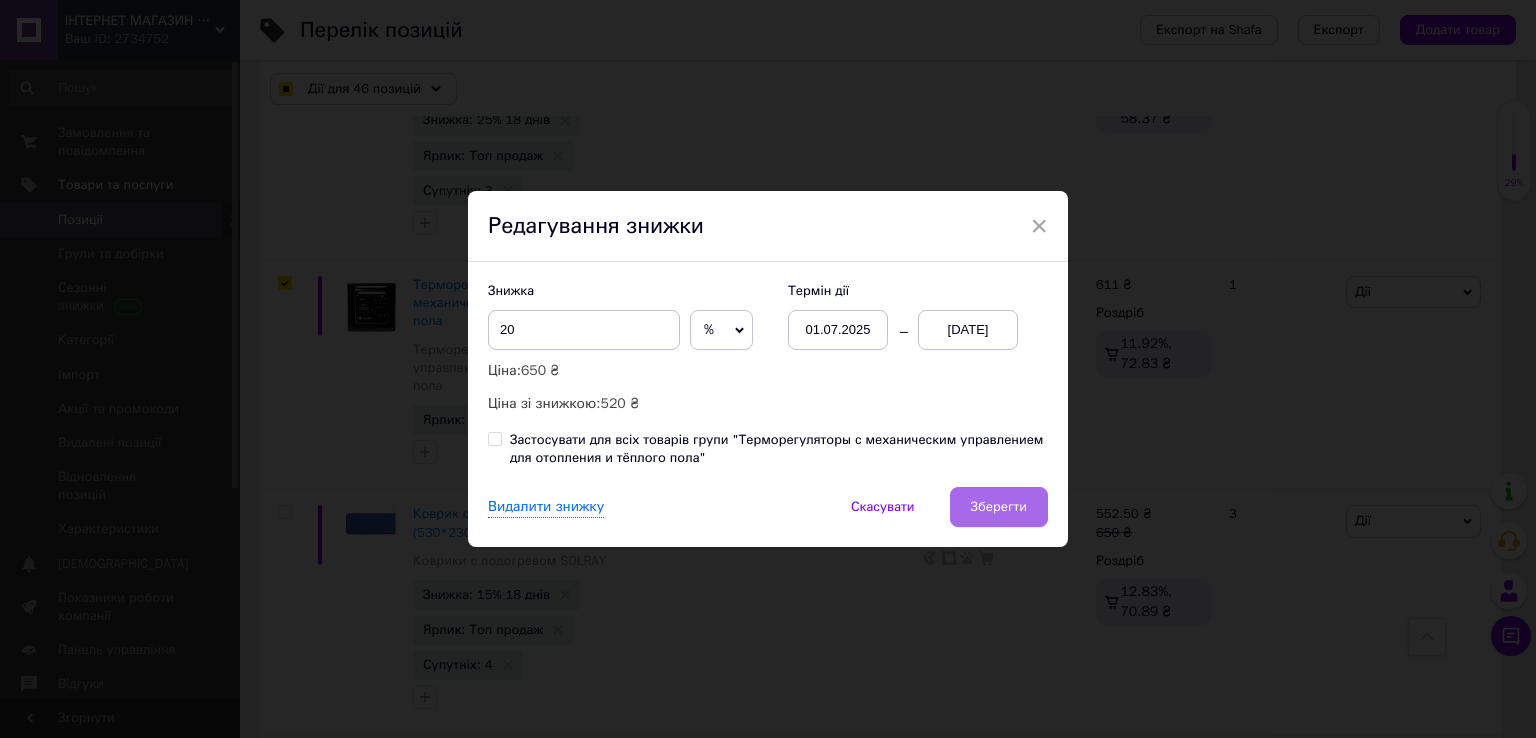 click on "Зберегти" at bounding box center (999, 507) 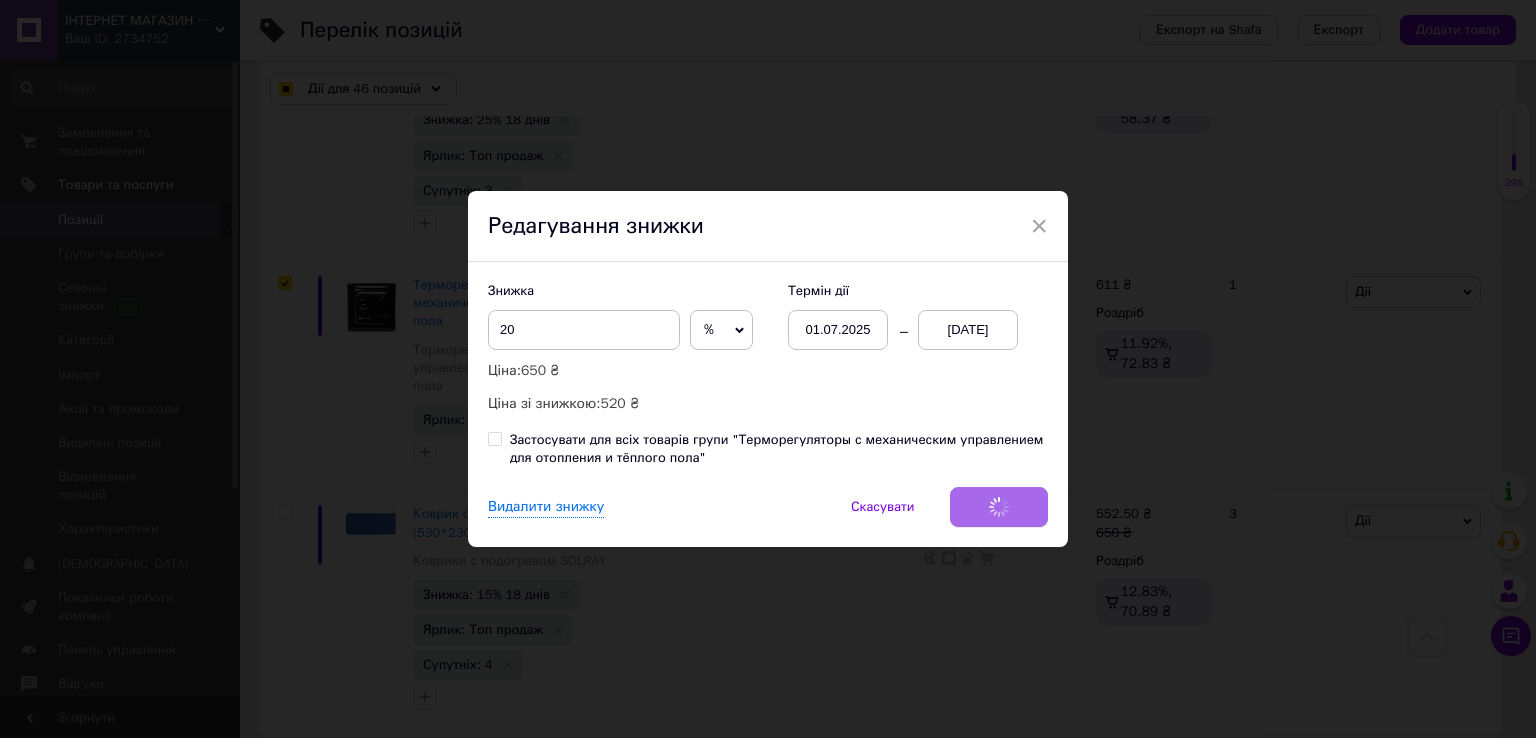 checkbox on "true" 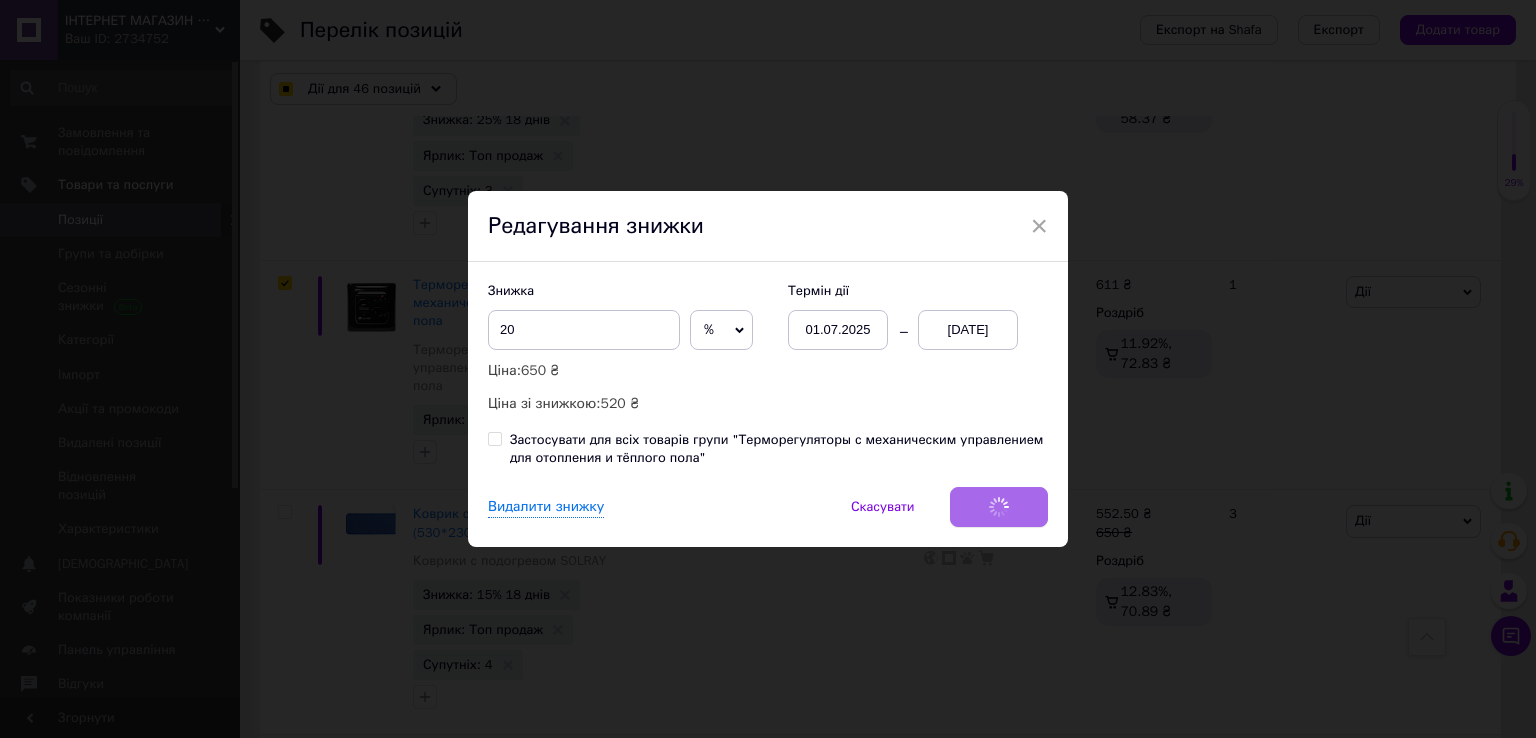 checkbox on "true" 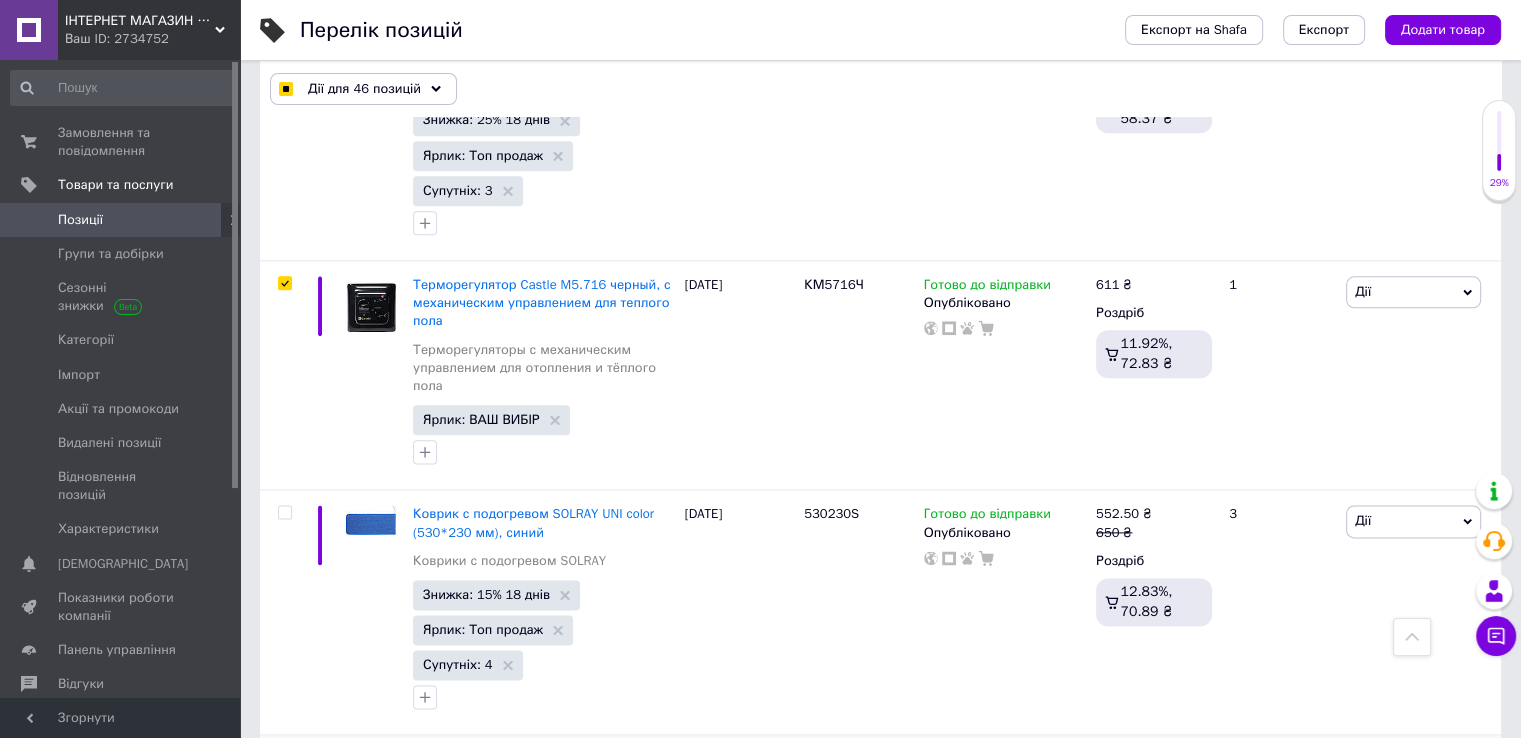 scroll, scrollTop: 10200, scrollLeft: 0, axis: vertical 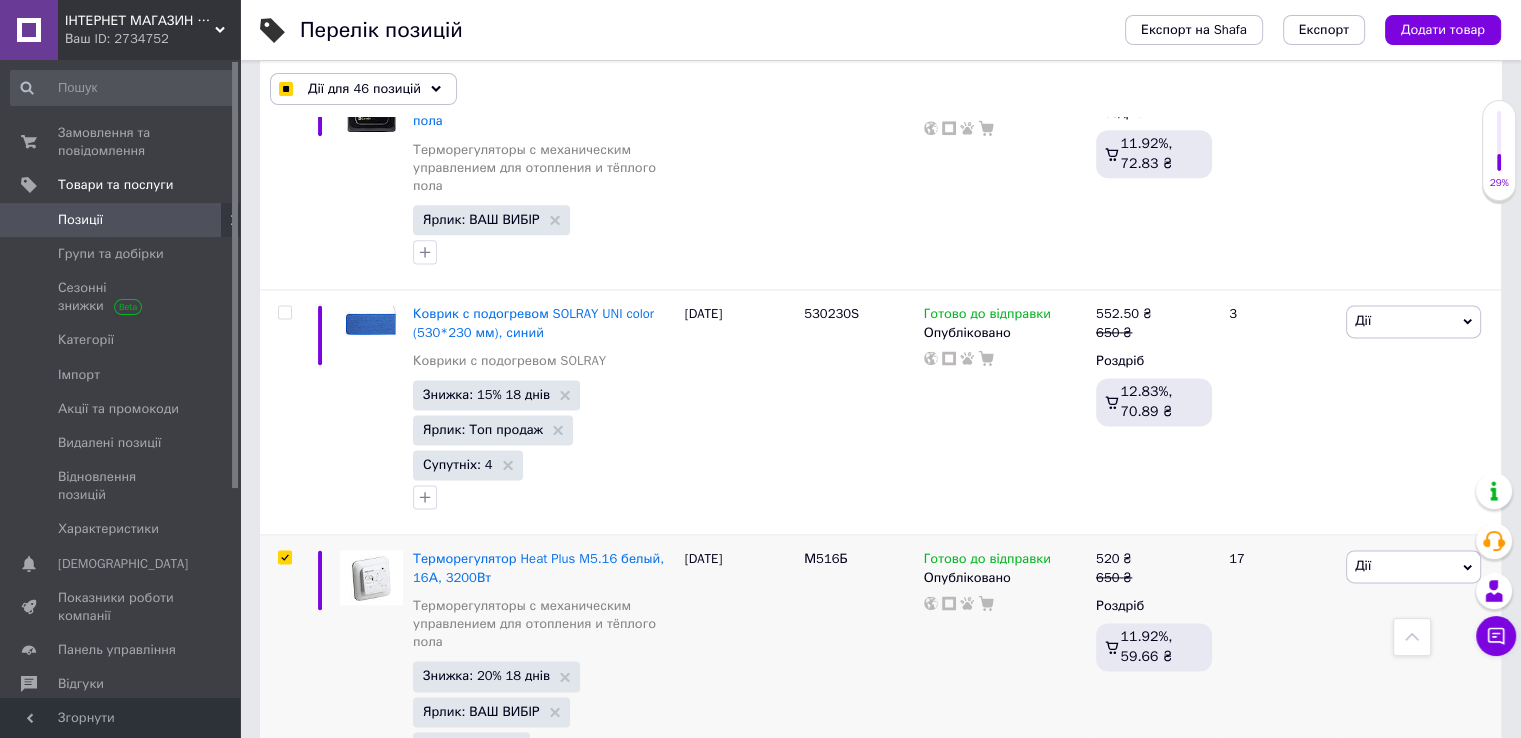 click at bounding box center [284, 839] 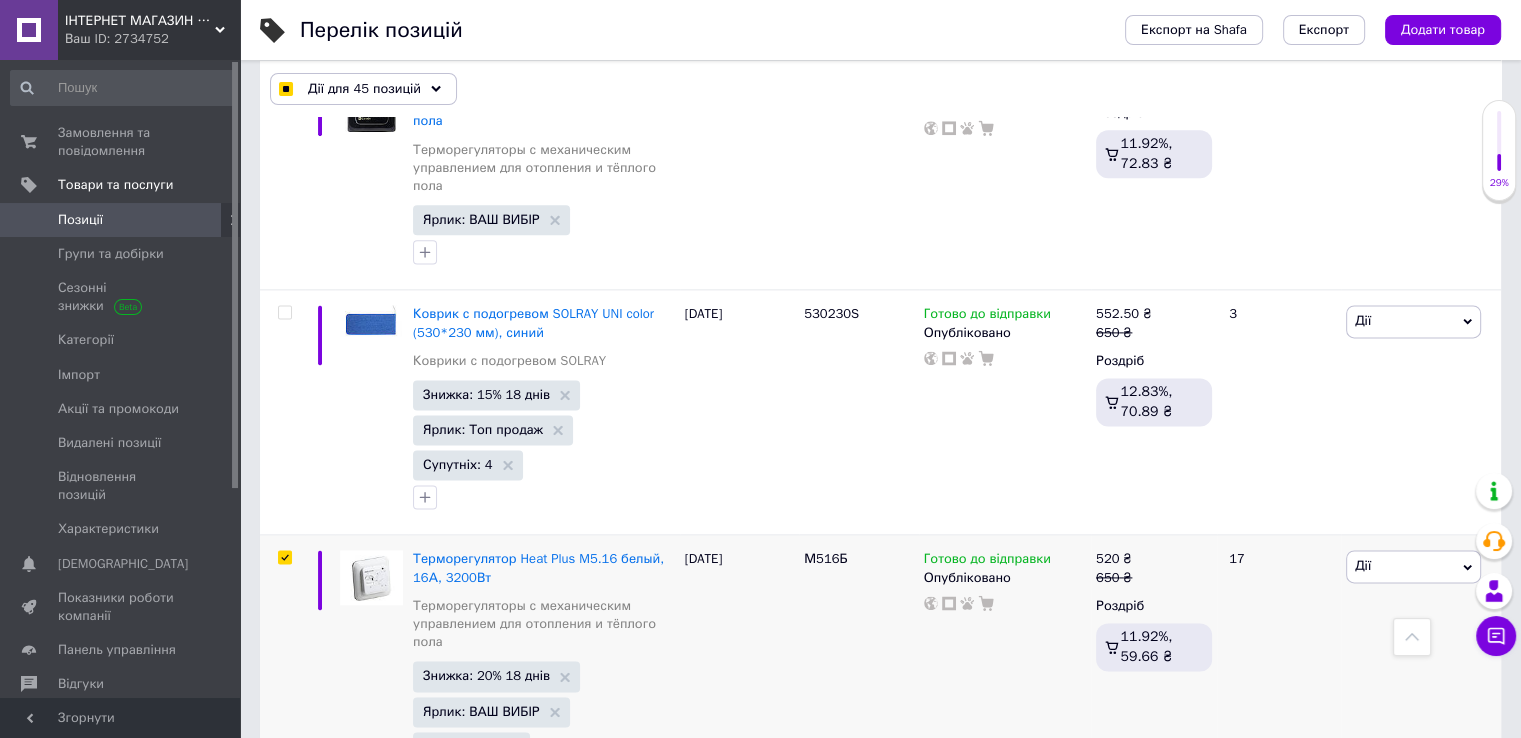 scroll, scrollTop: 10400, scrollLeft: 0, axis: vertical 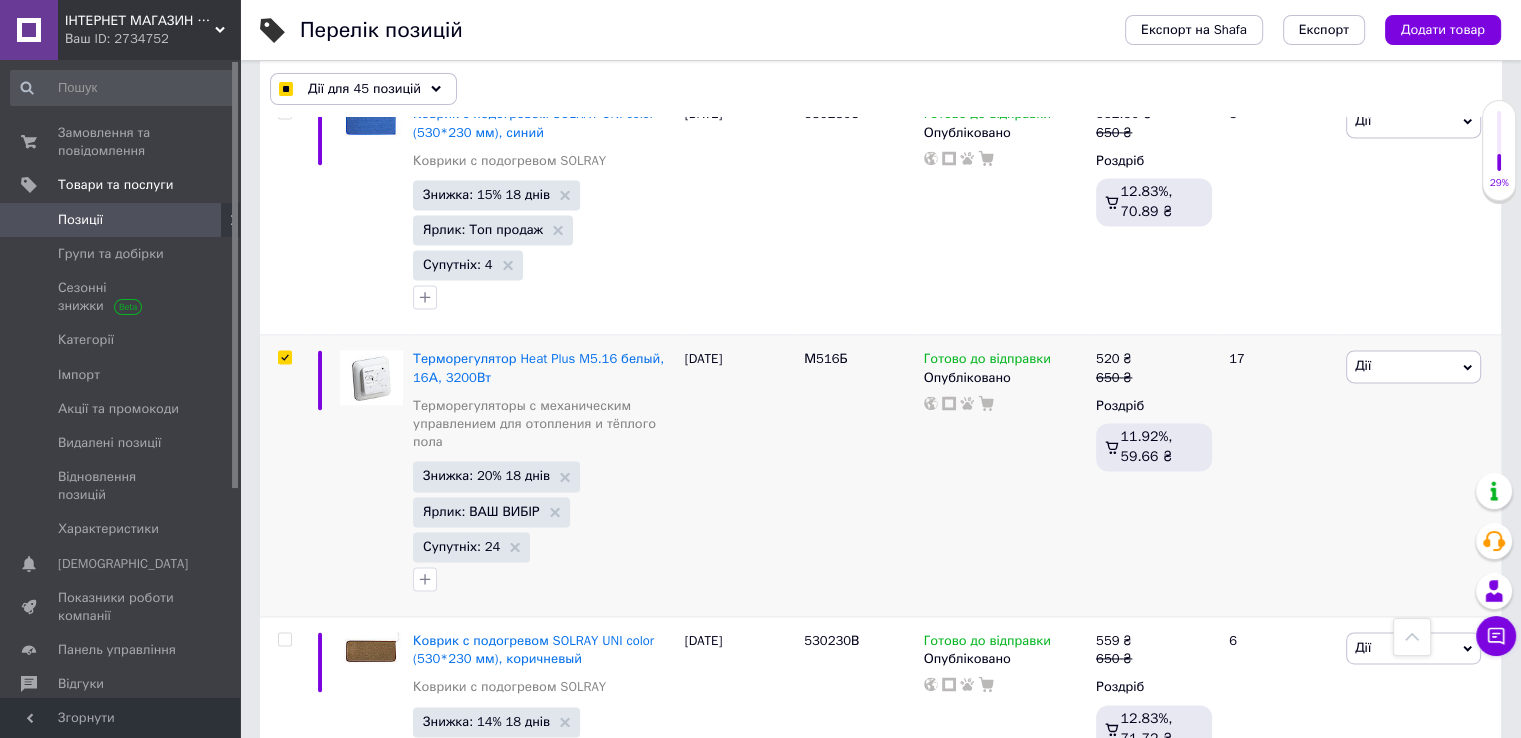 click at bounding box center [284, 884] 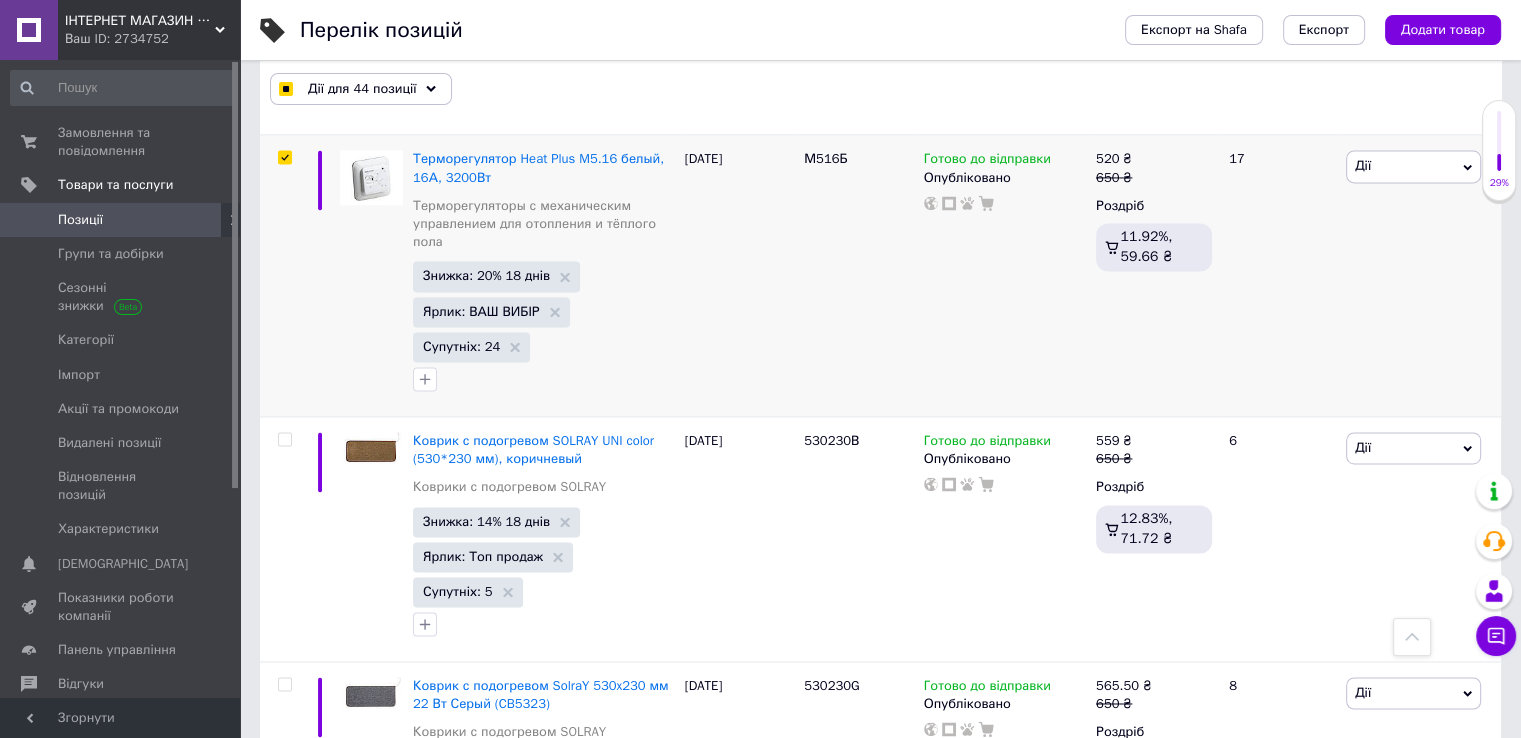 scroll, scrollTop: 10900, scrollLeft: 0, axis: vertical 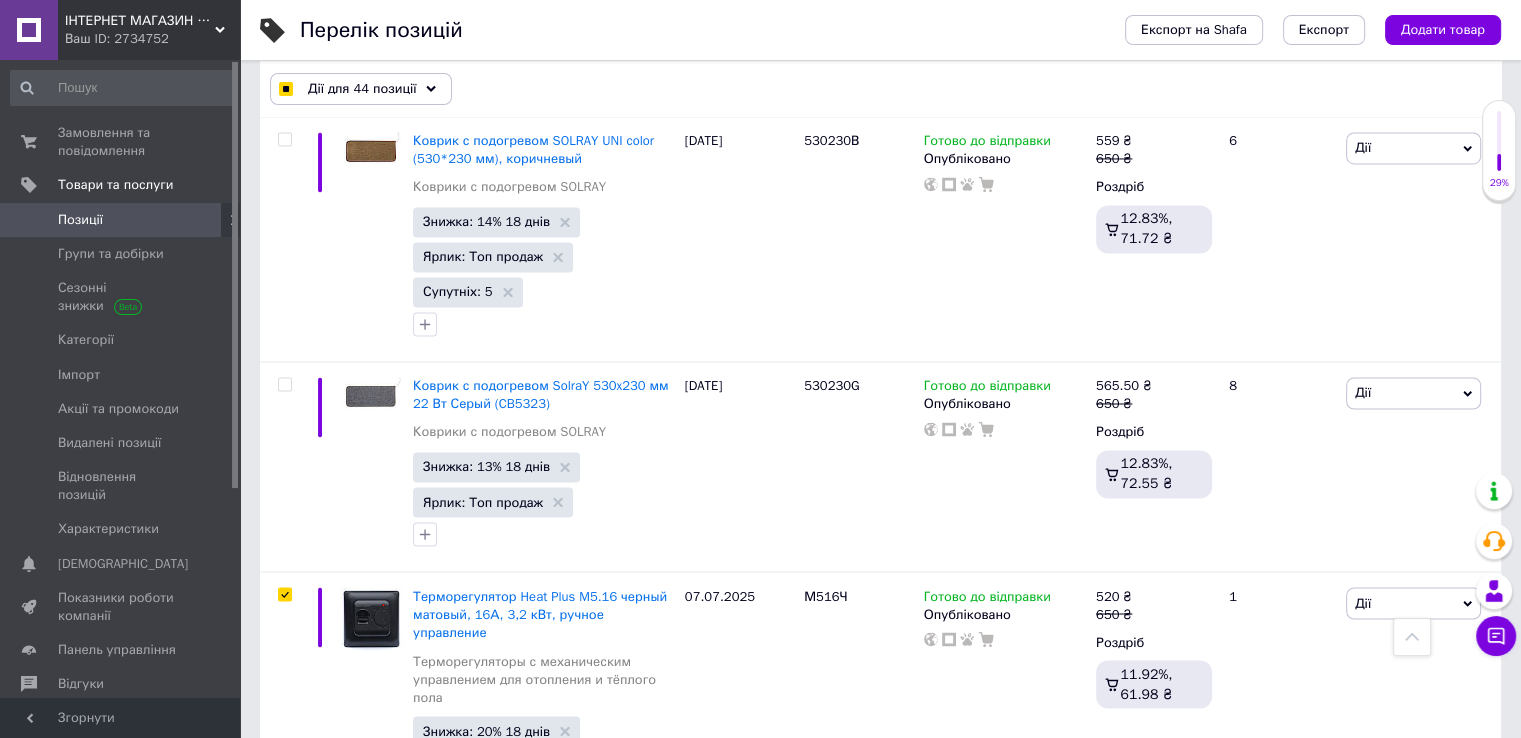 click at bounding box center (284, 859) 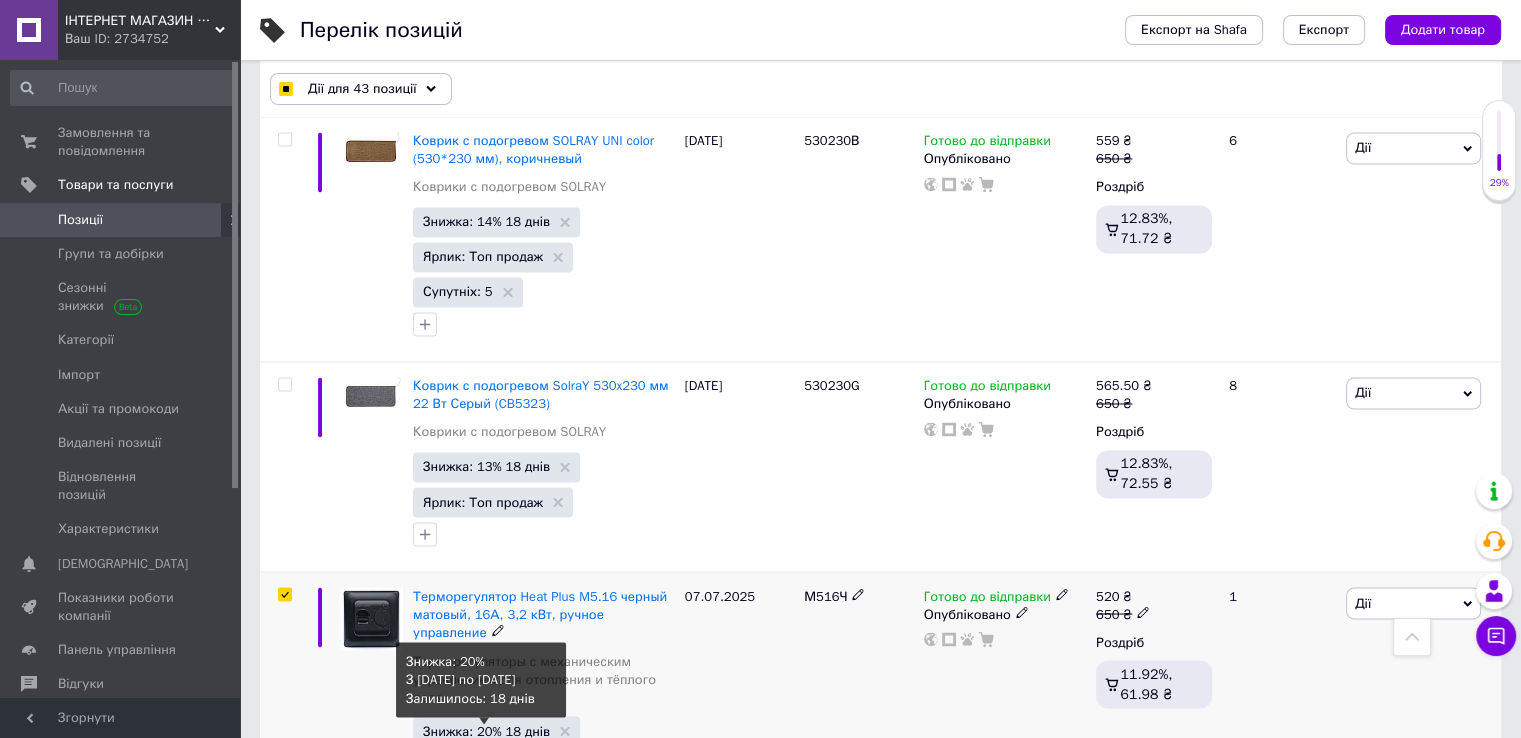 click on "Знижка: 20% 18 днів" at bounding box center [486, 730] 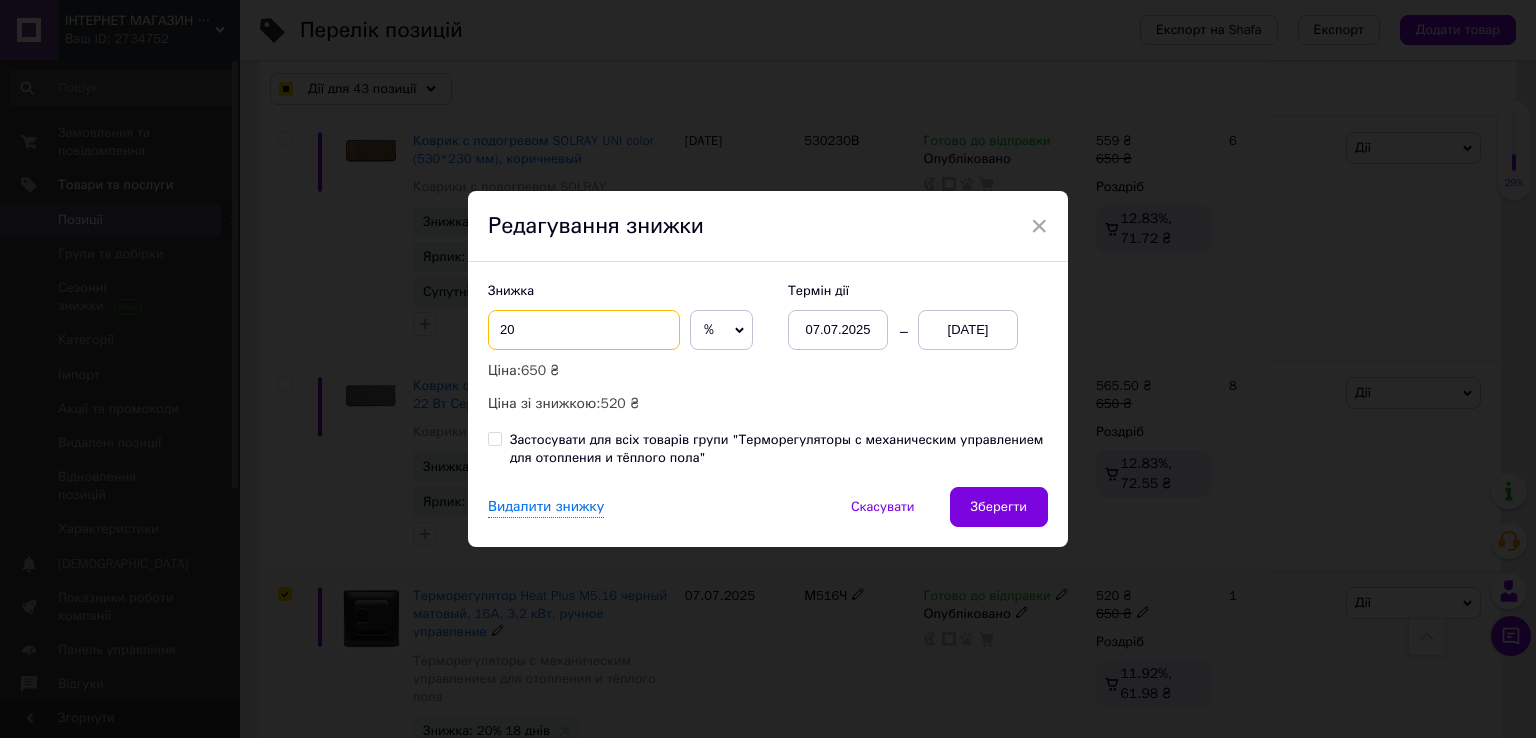 click on "20" at bounding box center (584, 330) 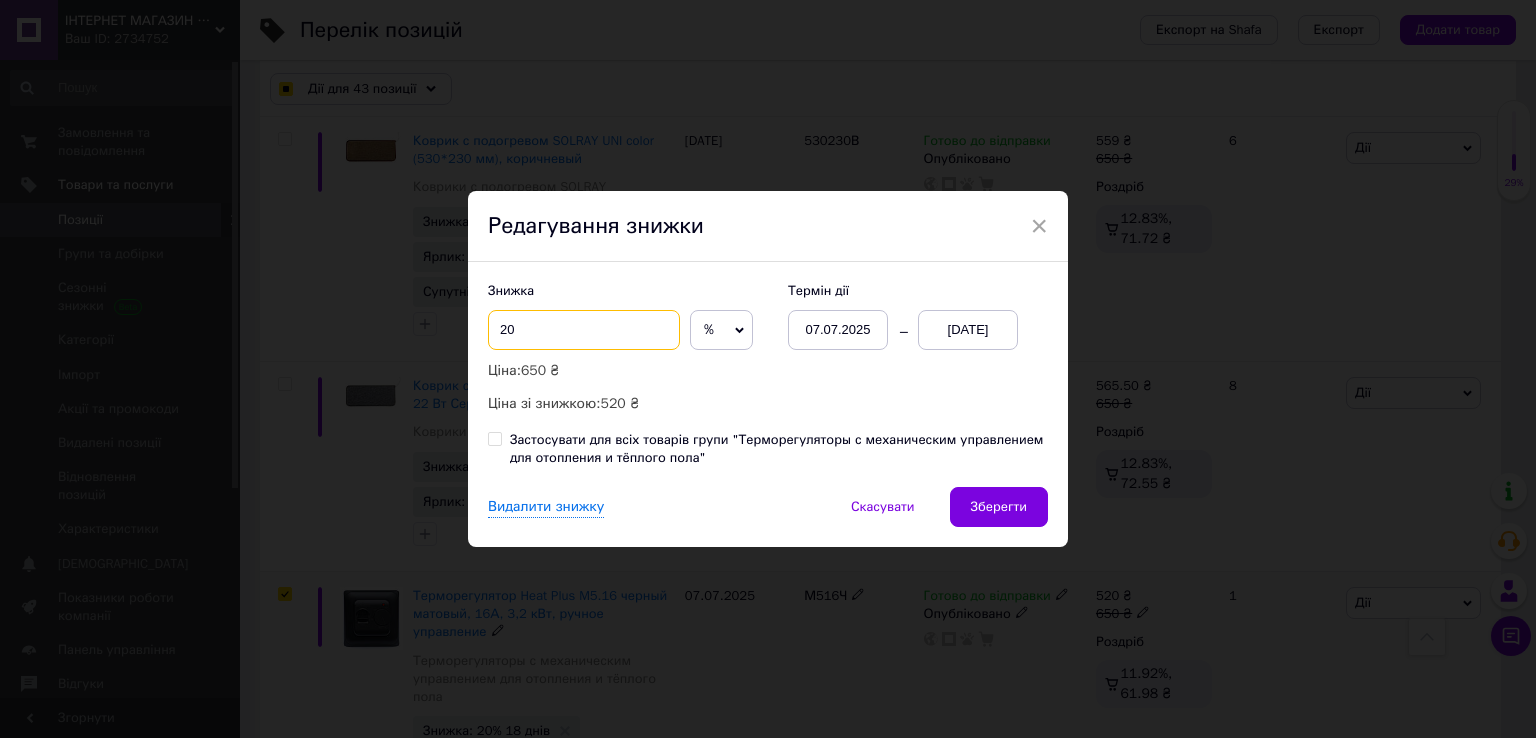 checkbox on "true" 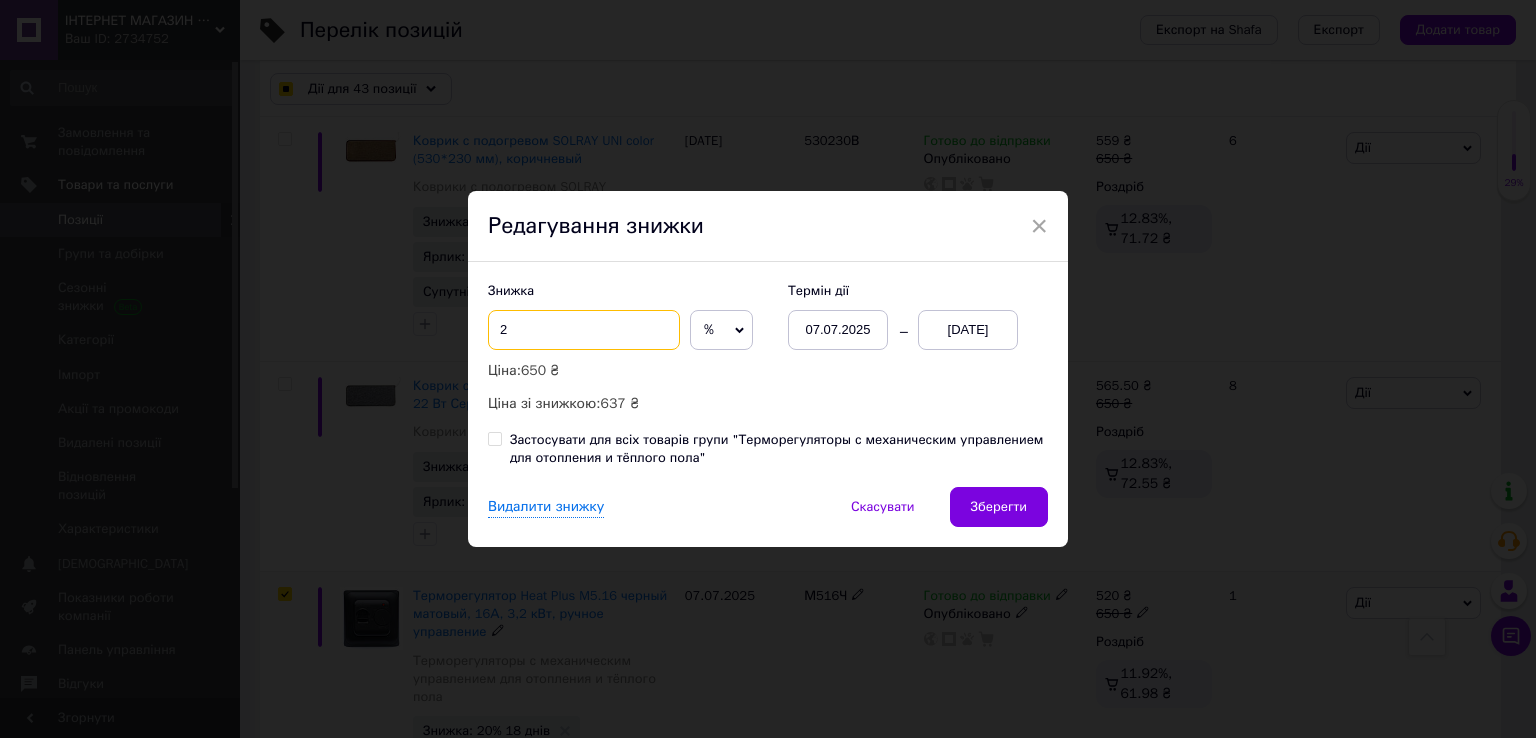 checkbox on "true" 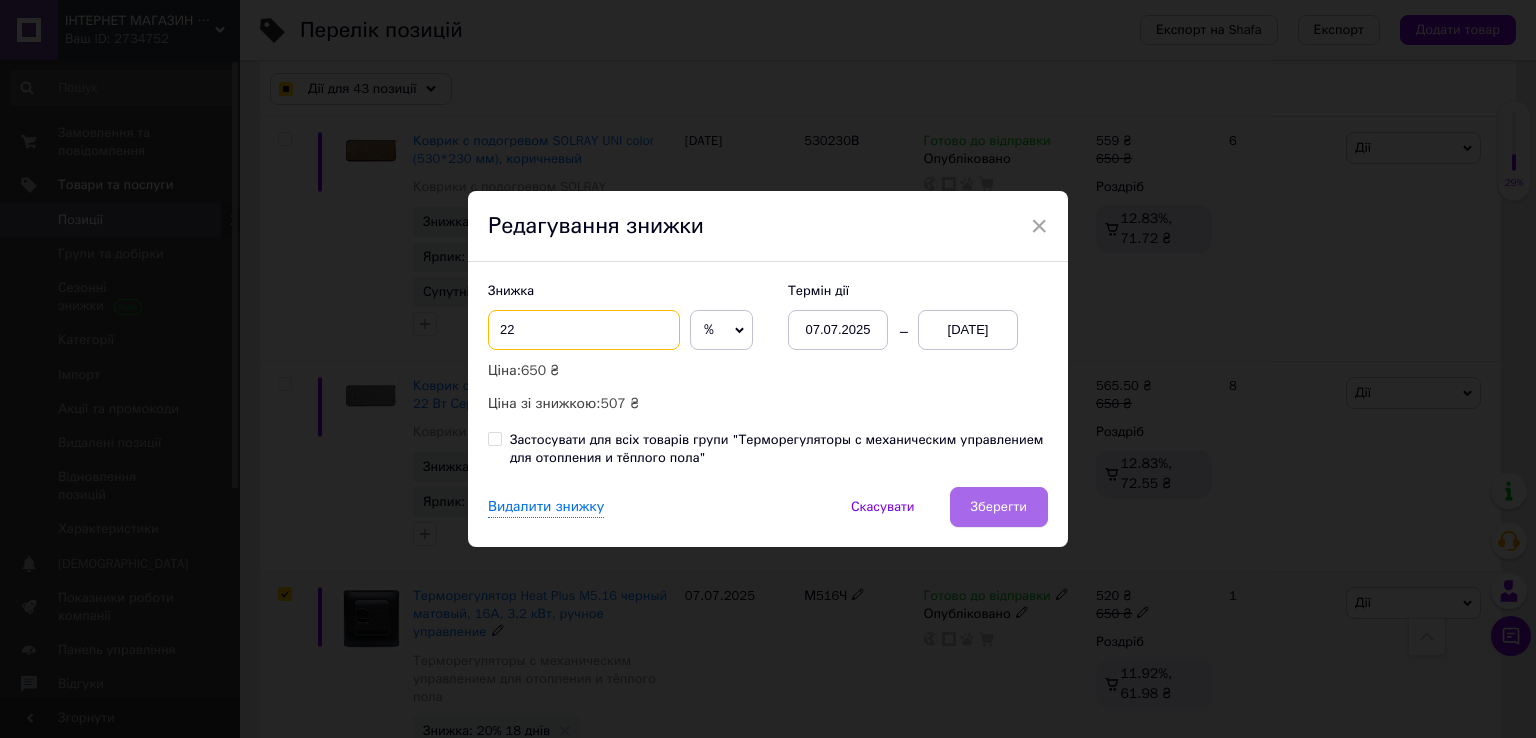 type on "22" 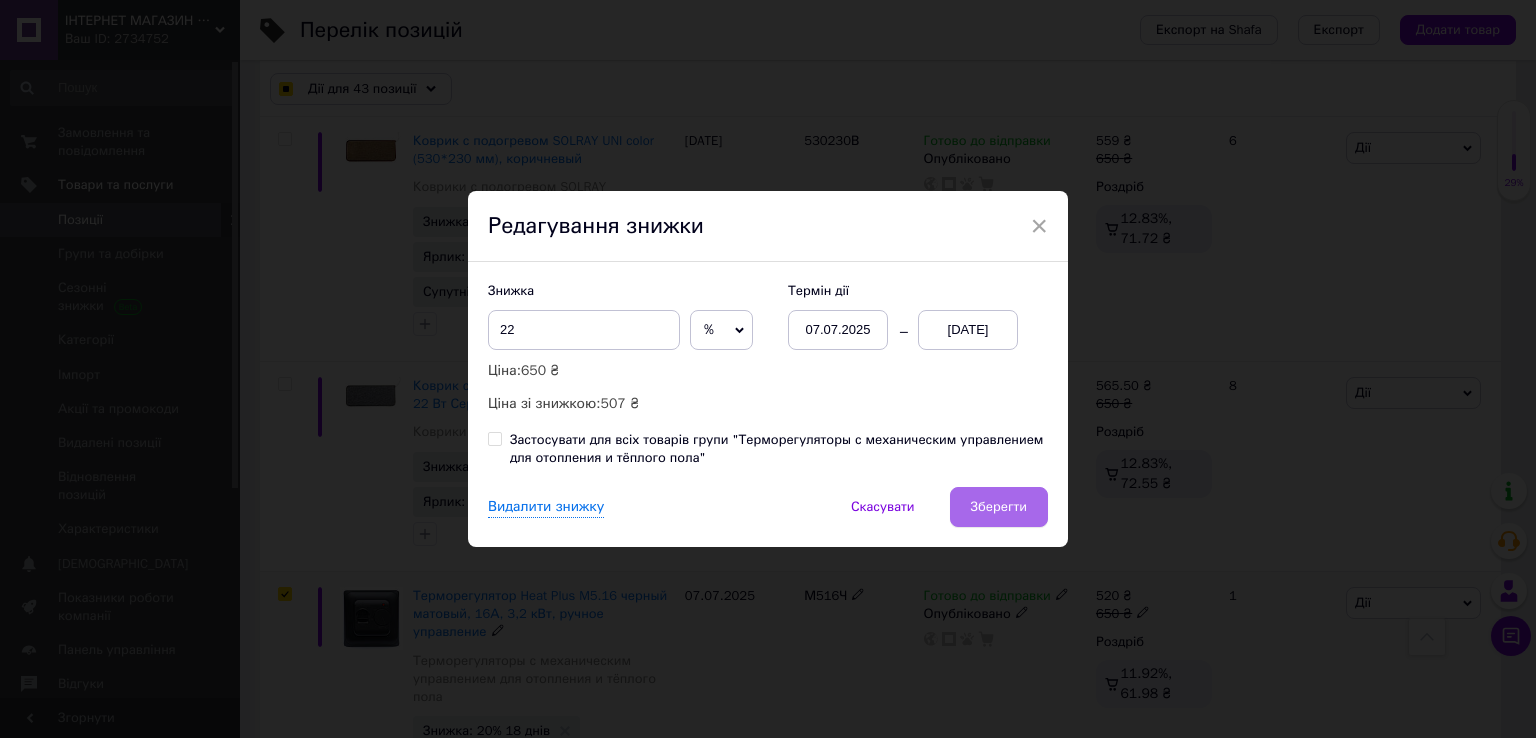 click on "Зберегти" at bounding box center [999, 507] 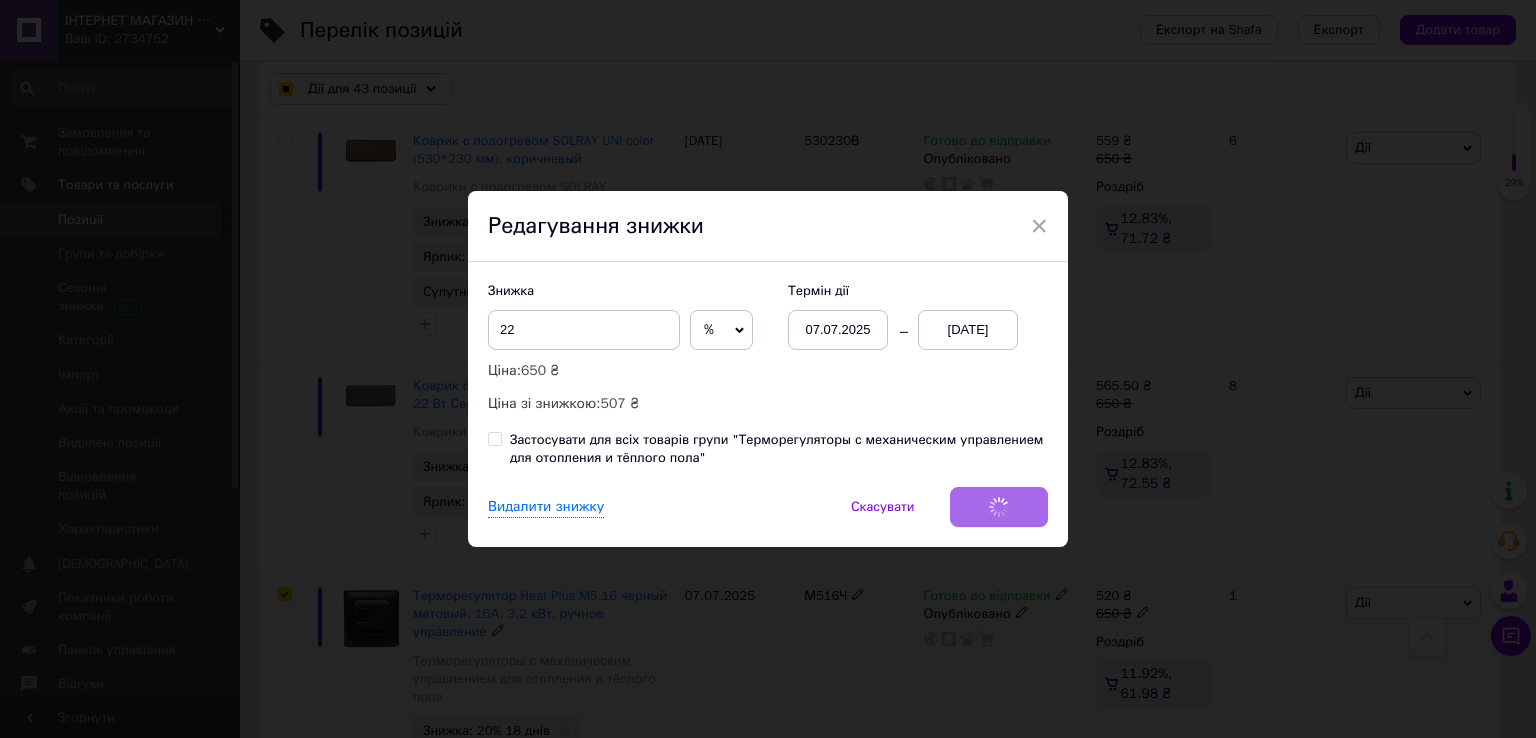 checkbox on "true" 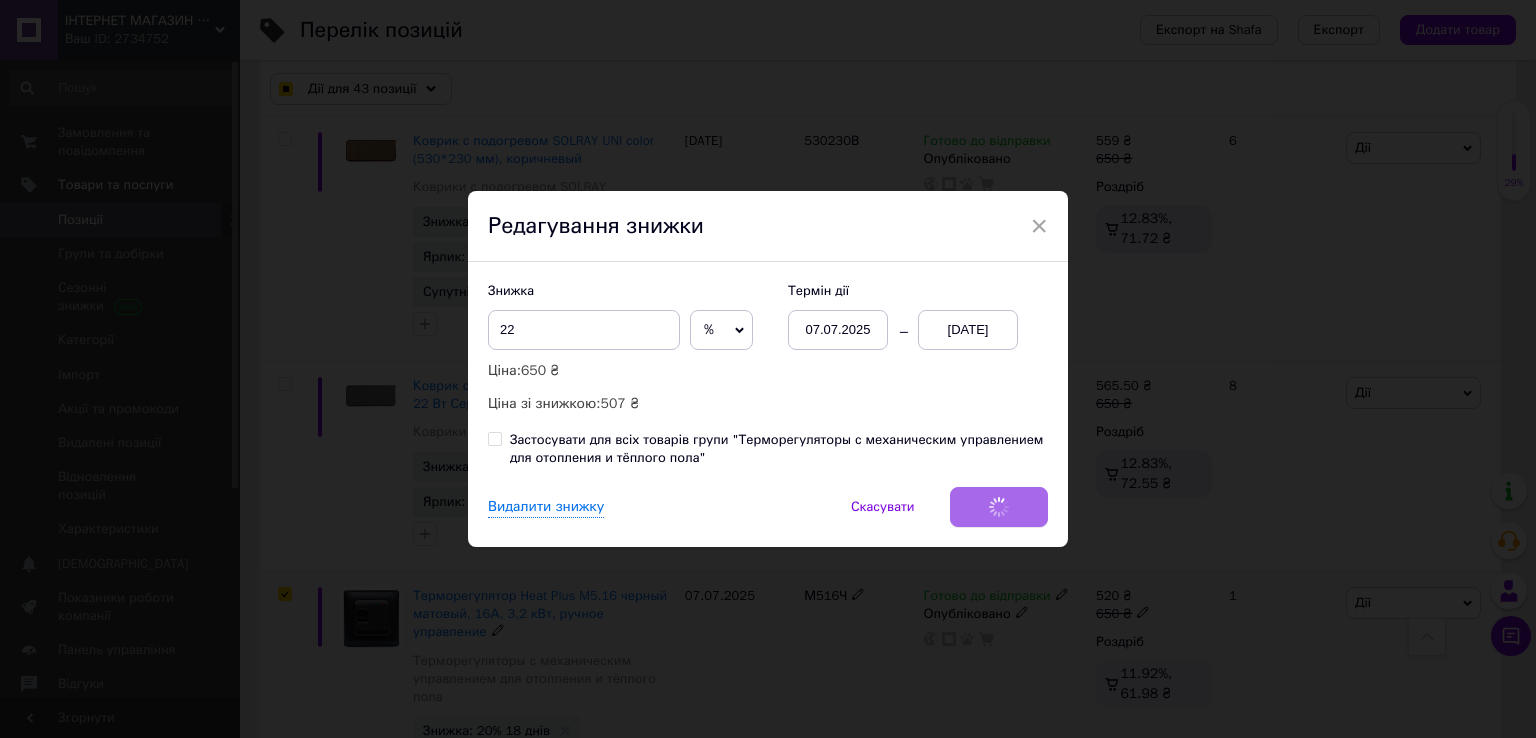 checkbox on "true" 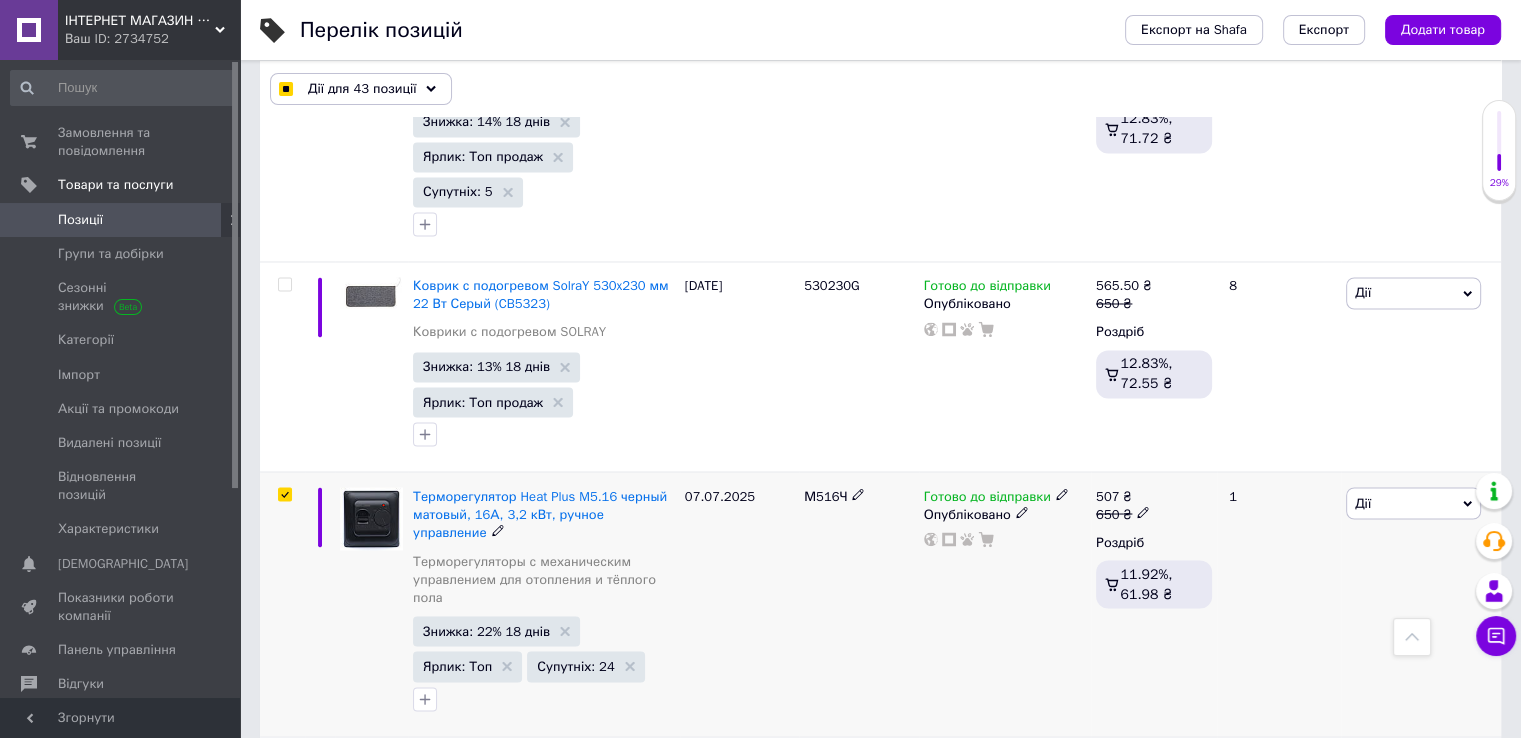 scroll, scrollTop: 11300, scrollLeft: 0, axis: vertical 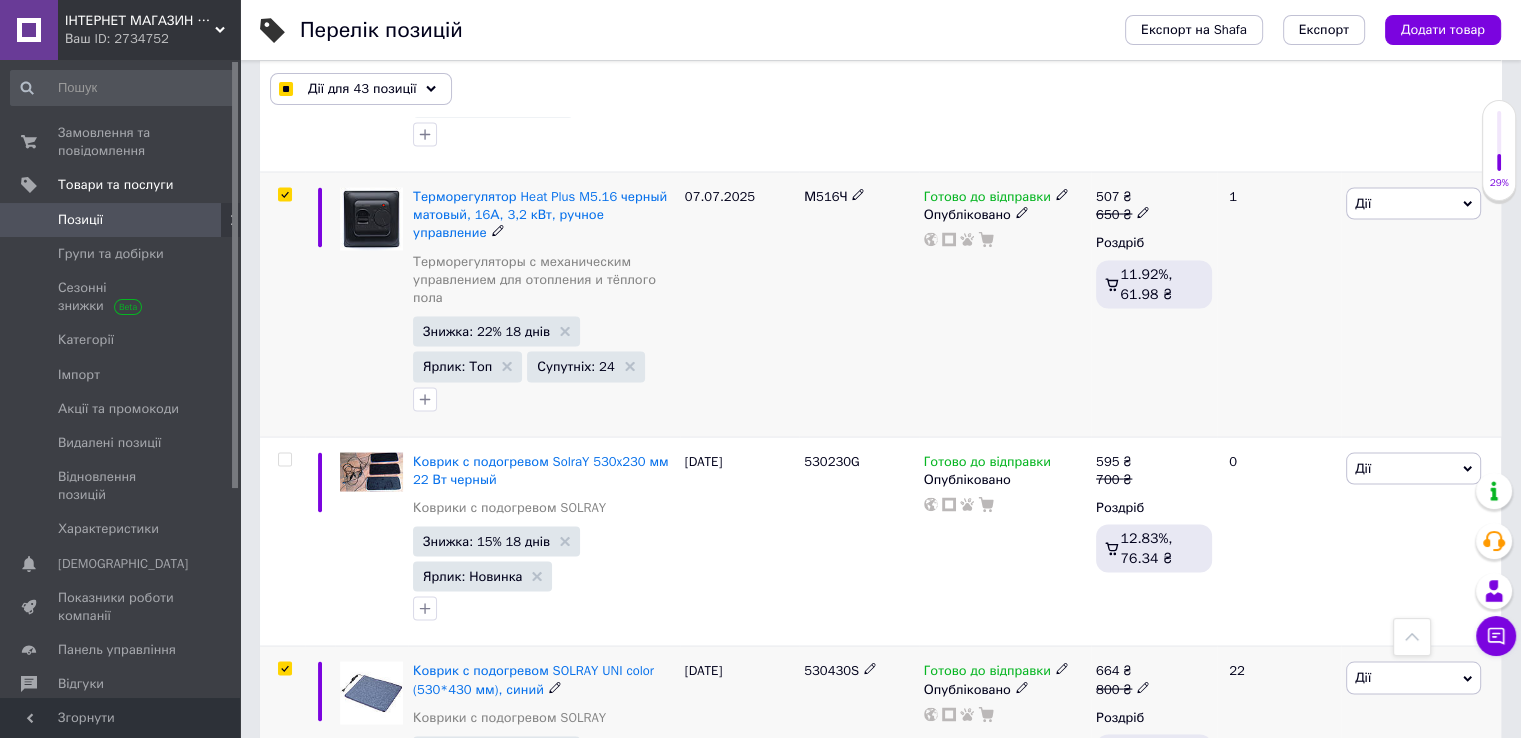 click at bounding box center [284, 668] 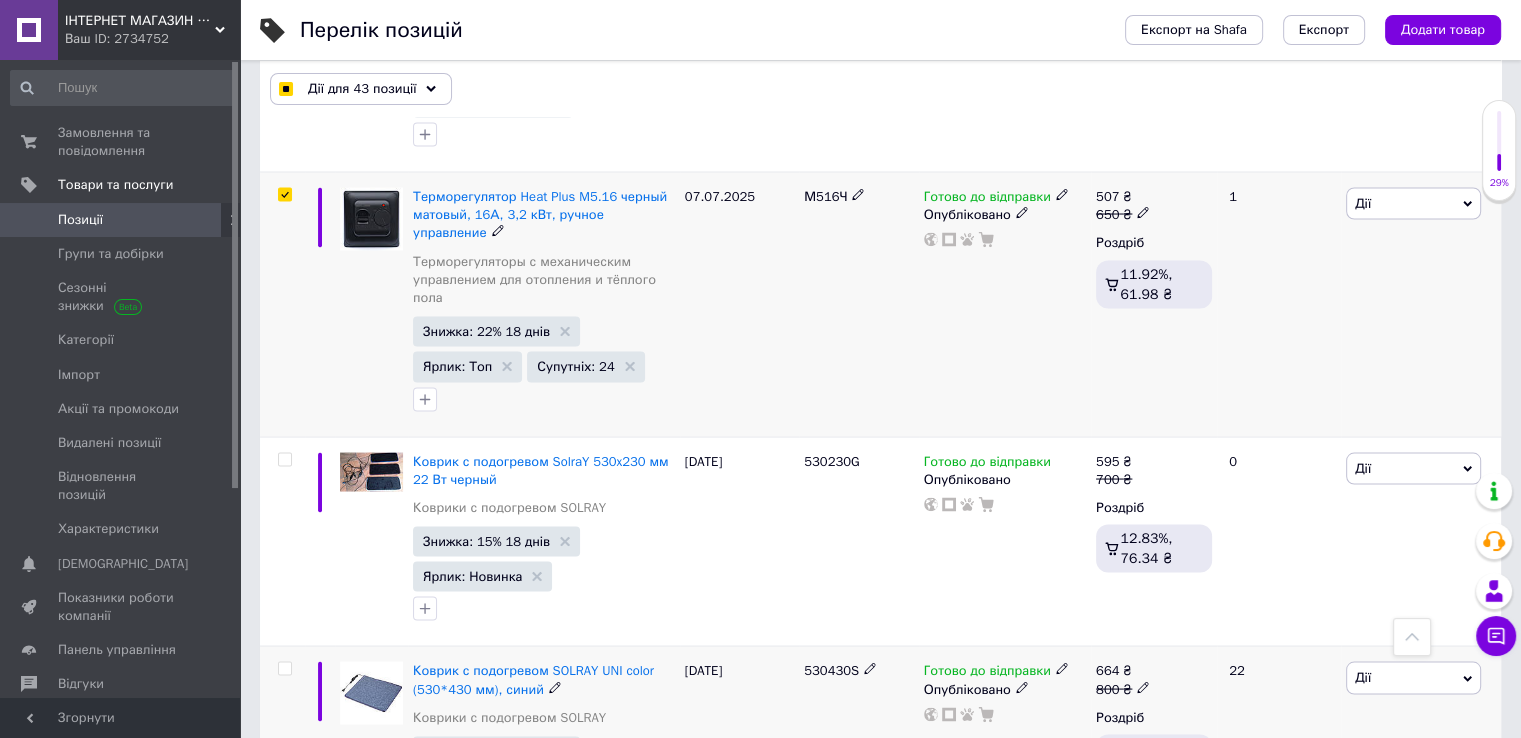 checkbox on "false" 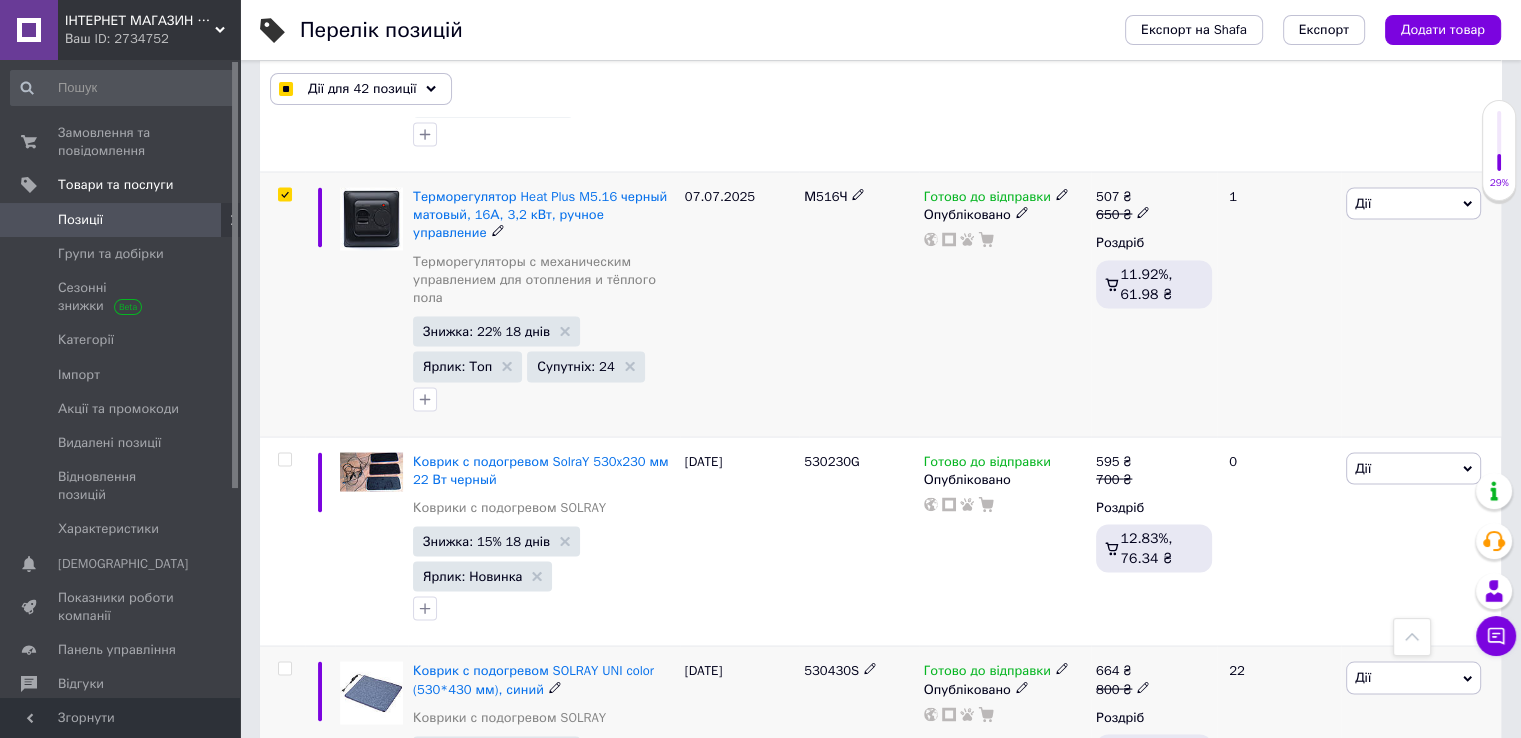 scroll, scrollTop: 11400, scrollLeft: 0, axis: vertical 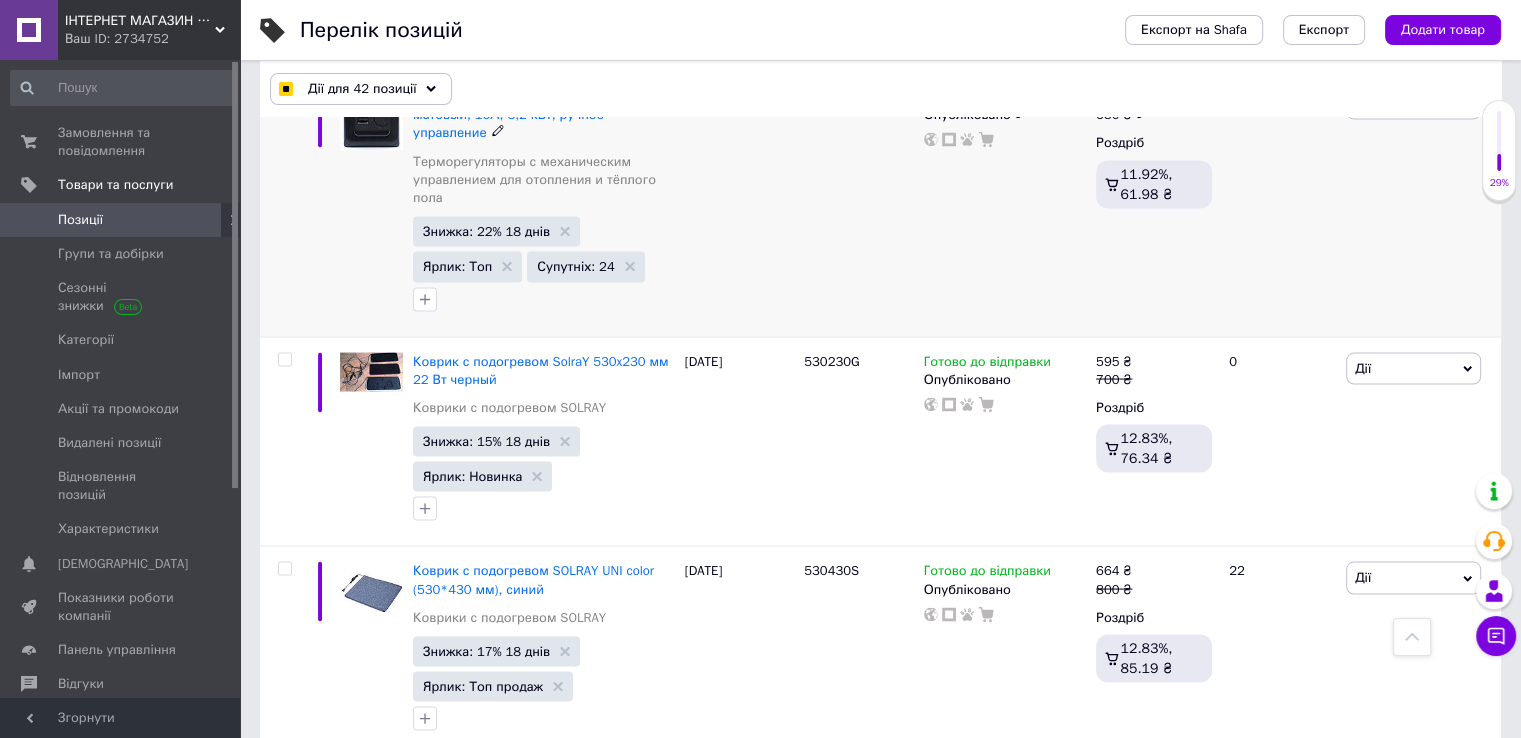 click at bounding box center (284, 778) 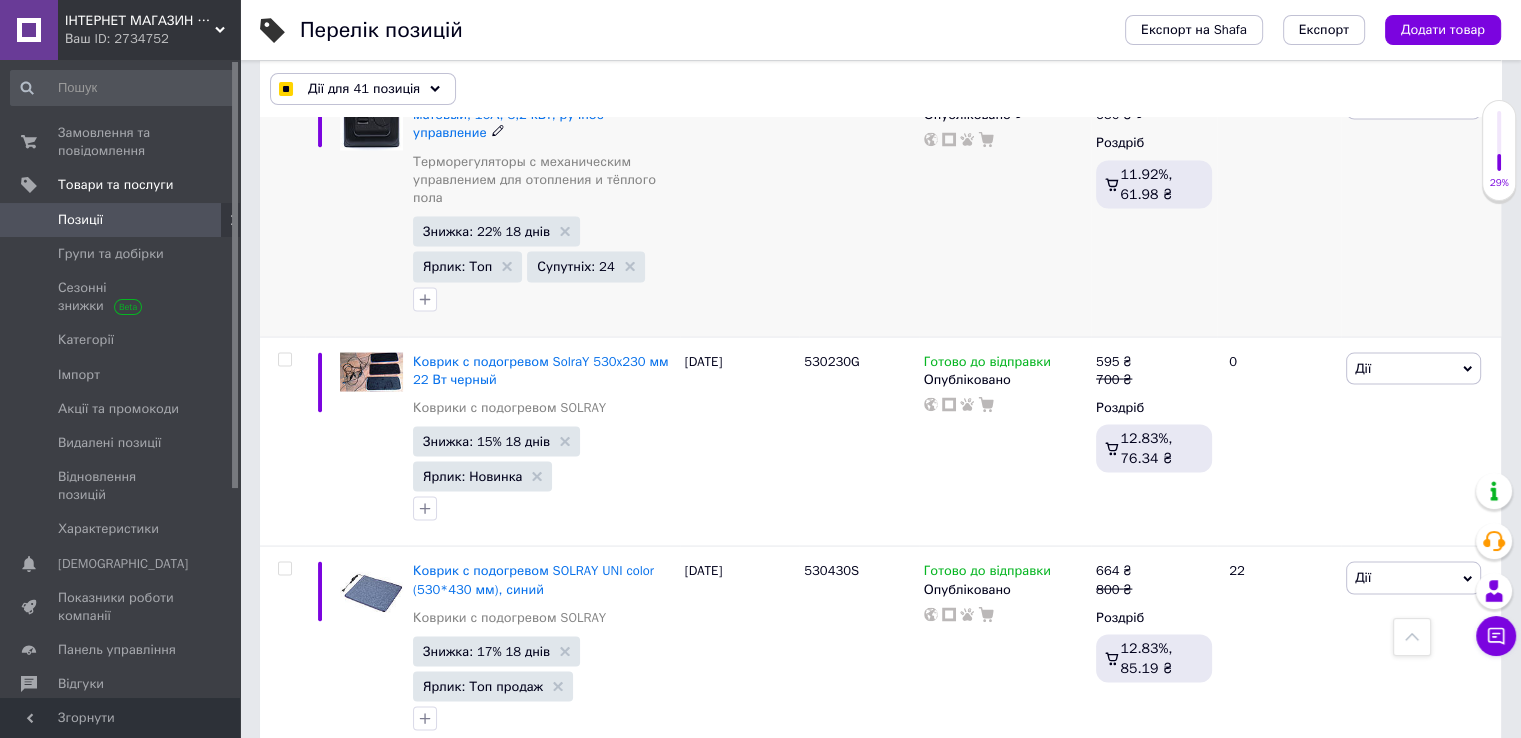 scroll, scrollTop: 11500, scrollLeft: 0, axis: vertical 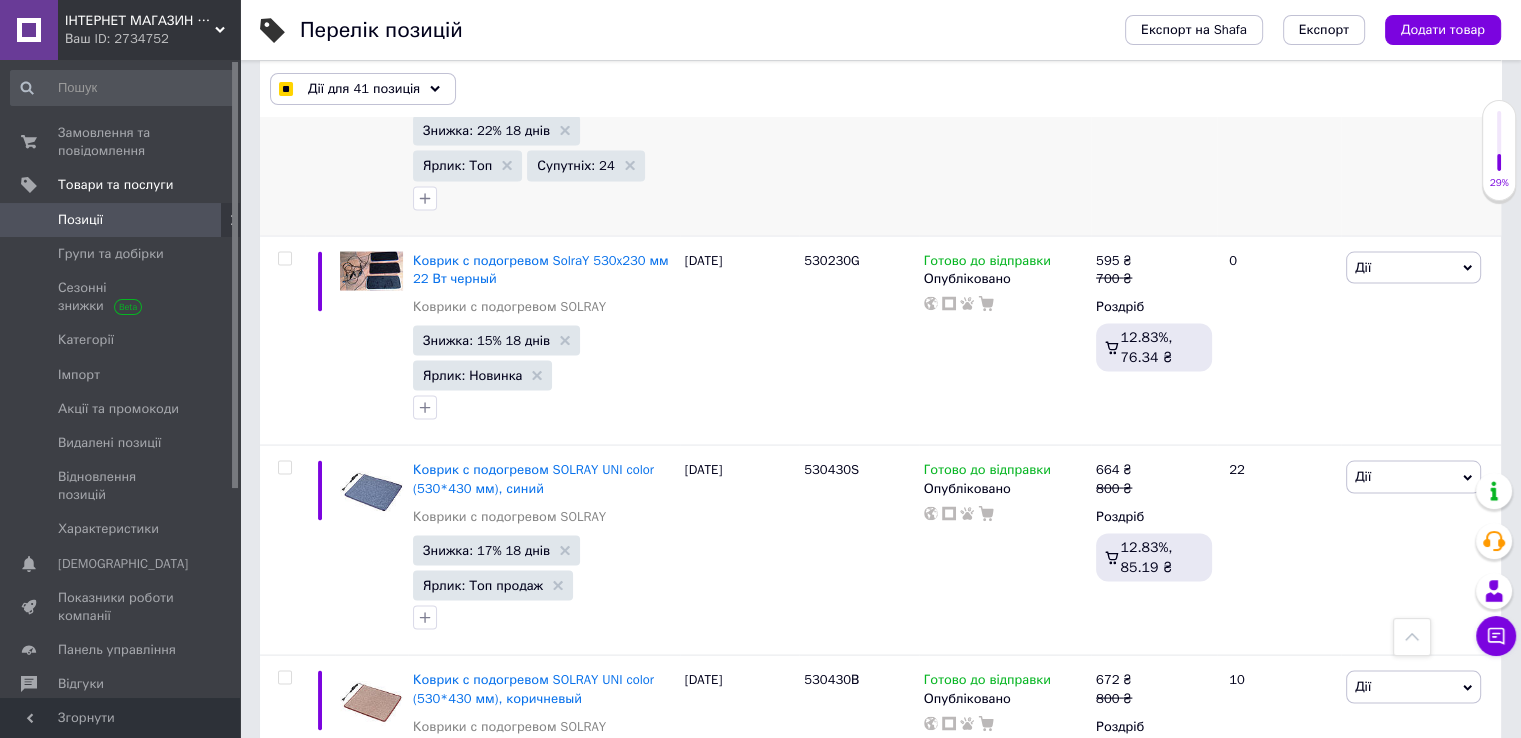 click at bounding box center (284, 888) 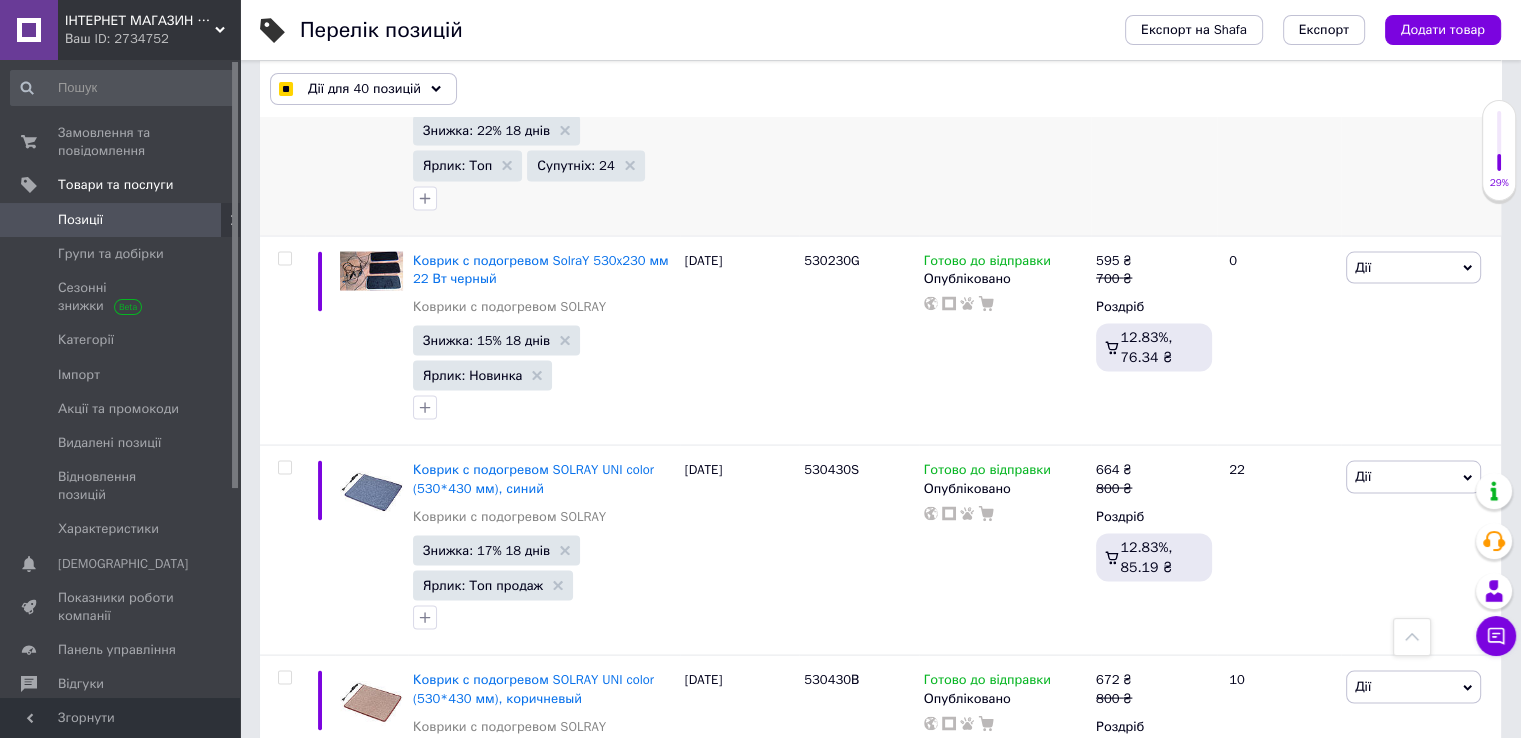 scroll, scrollTop: 11536, scrollLeft: 0, axis: vertical 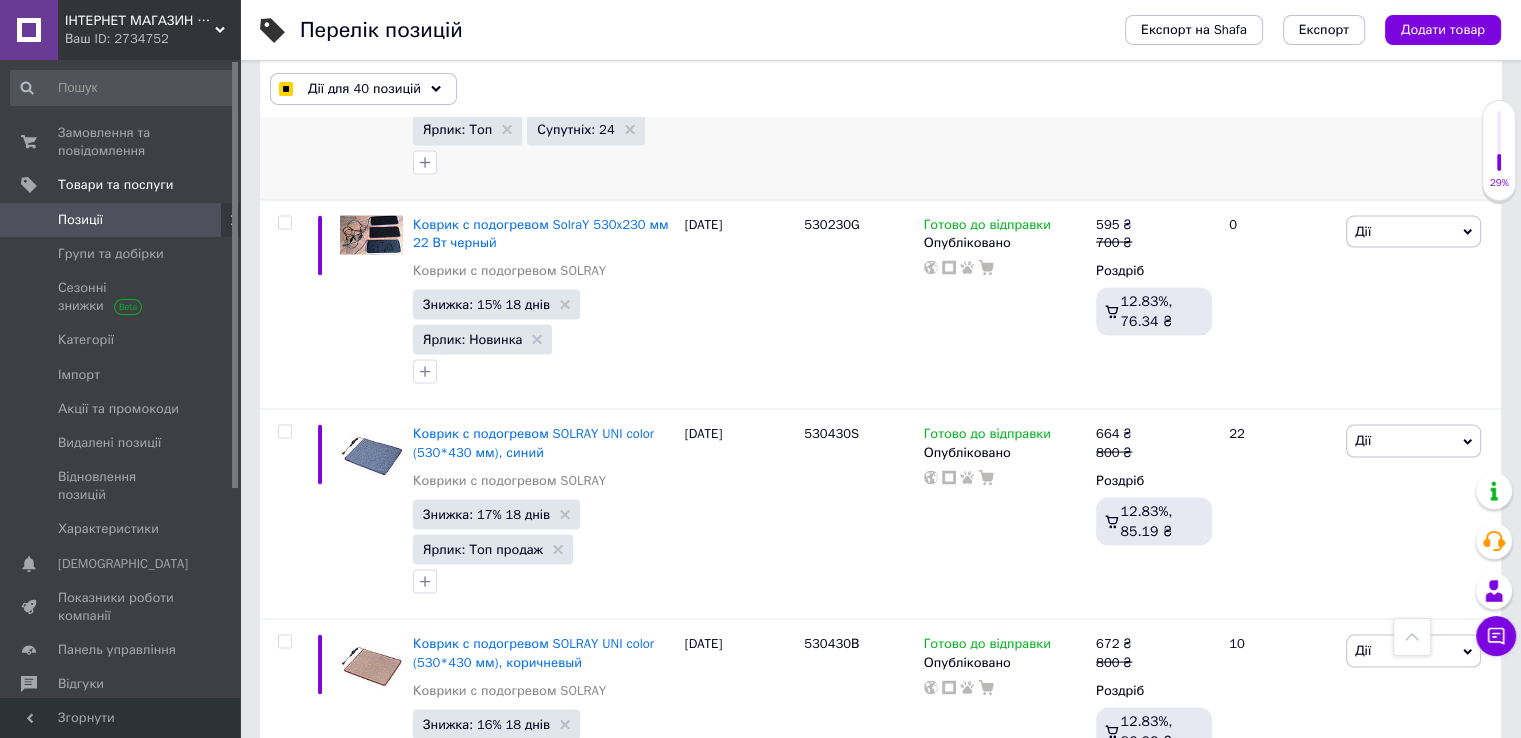 click on "2" at bounding box center (327, 1080) 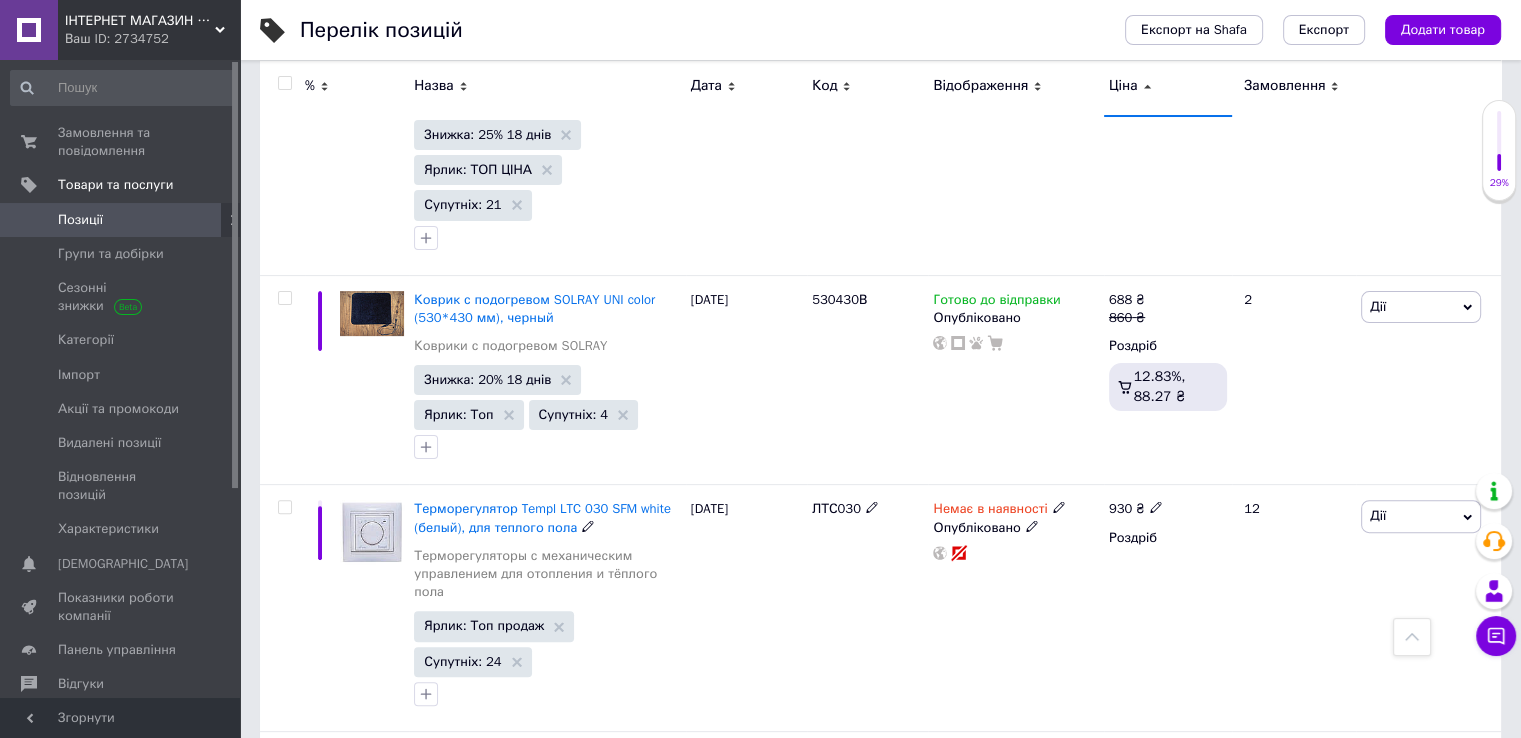 scroll, scrollTop: 191, scrollLeft: 0, axis: vertical 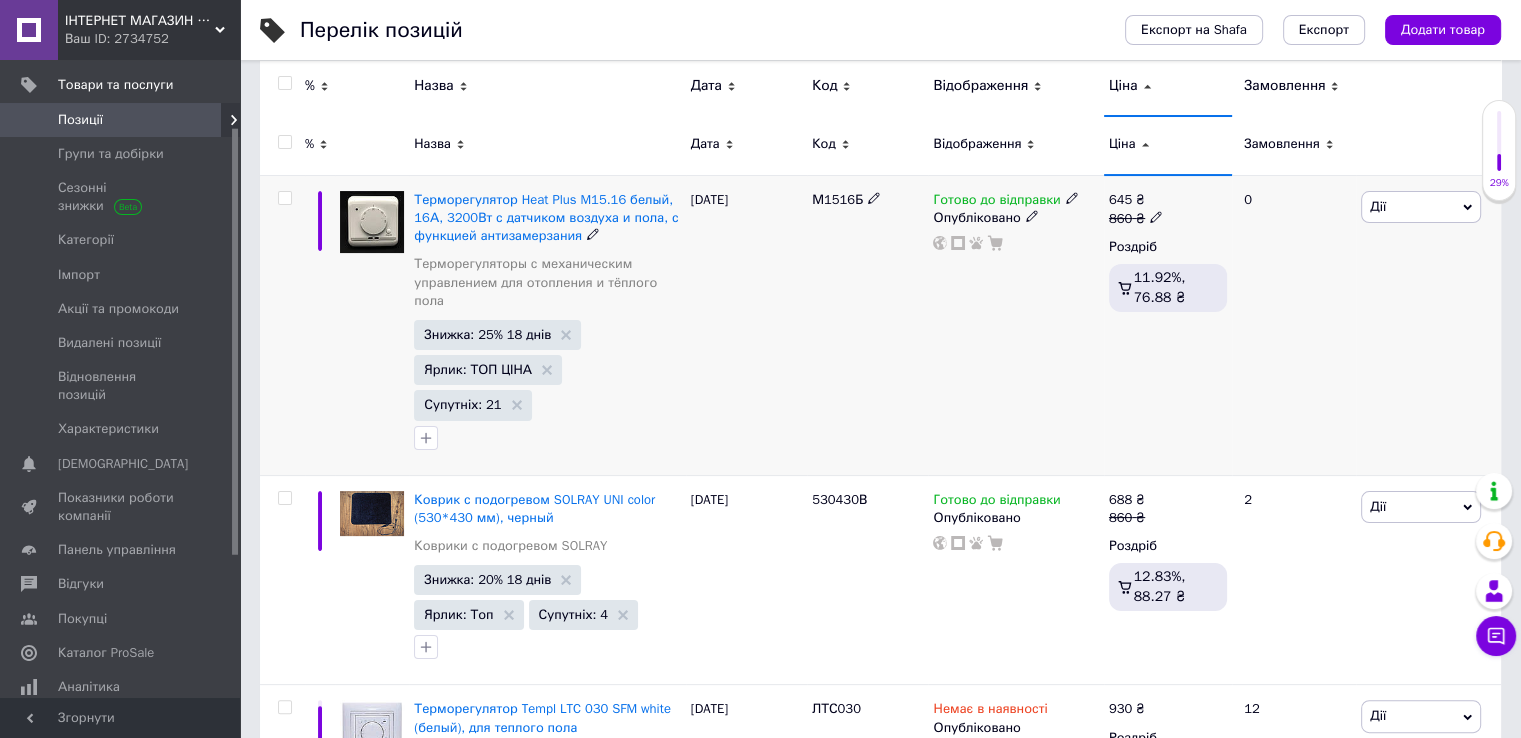 click at bounding box center (284, 198) 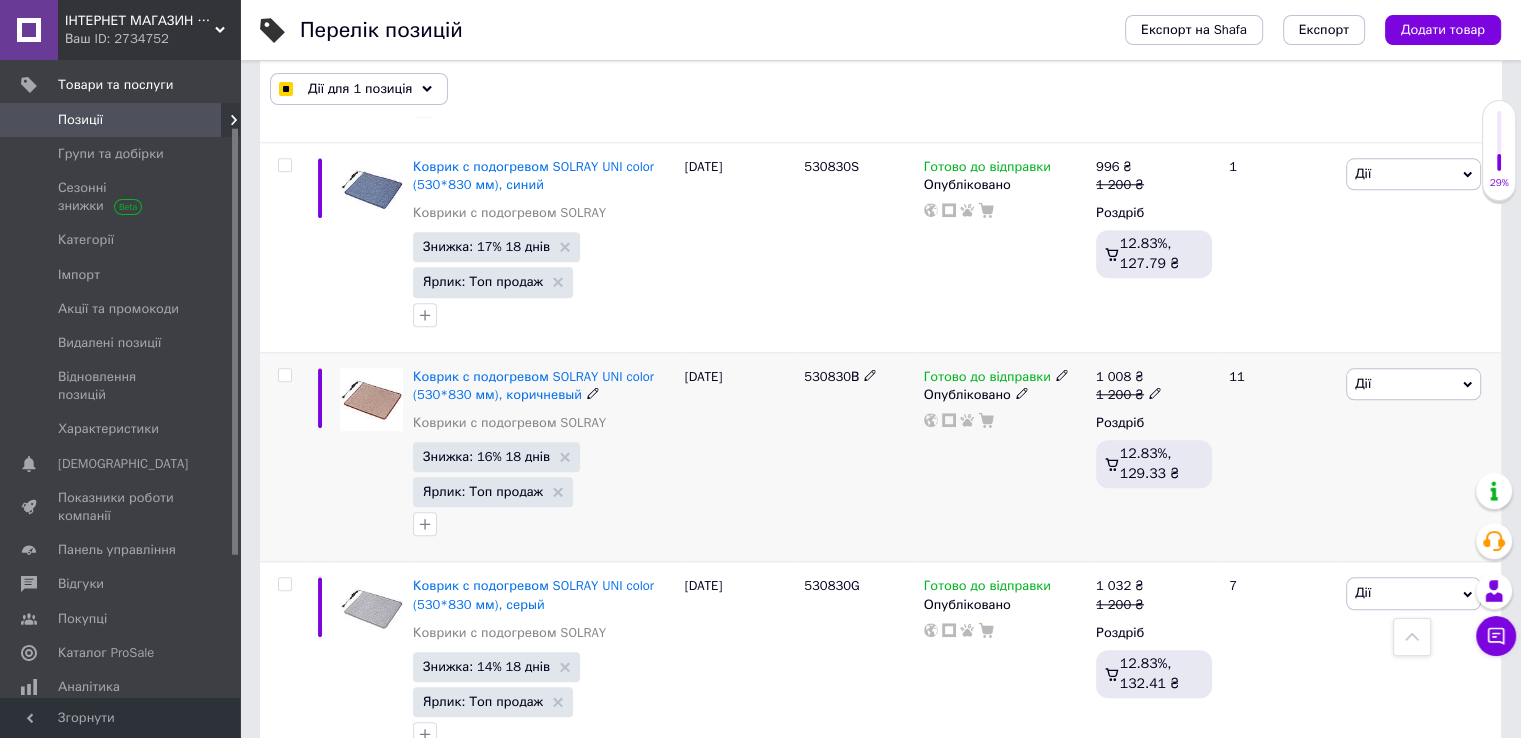 scroll, scrollTop: 2091, scrollLeft: 0, axis: vertical 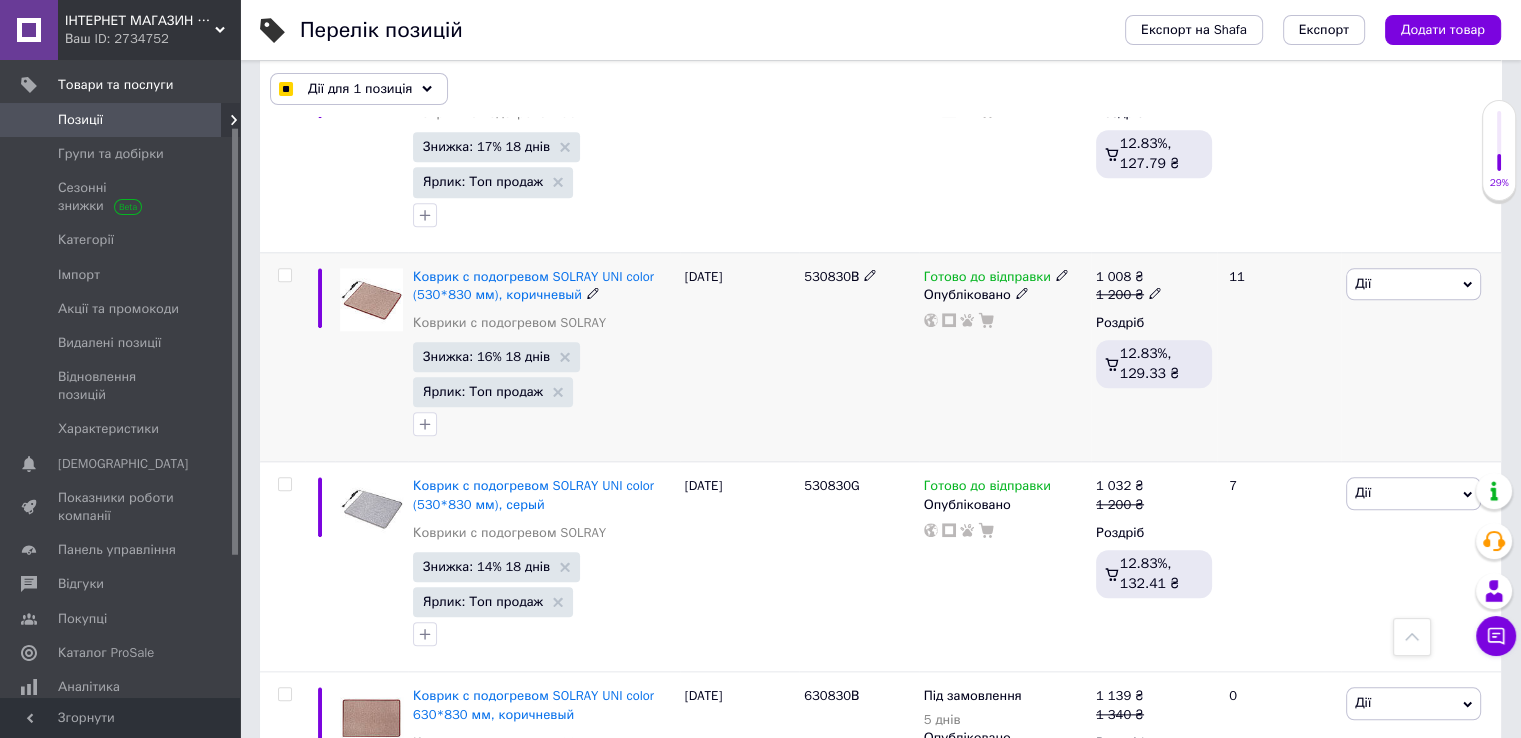 click at bounding box center [284, 275] 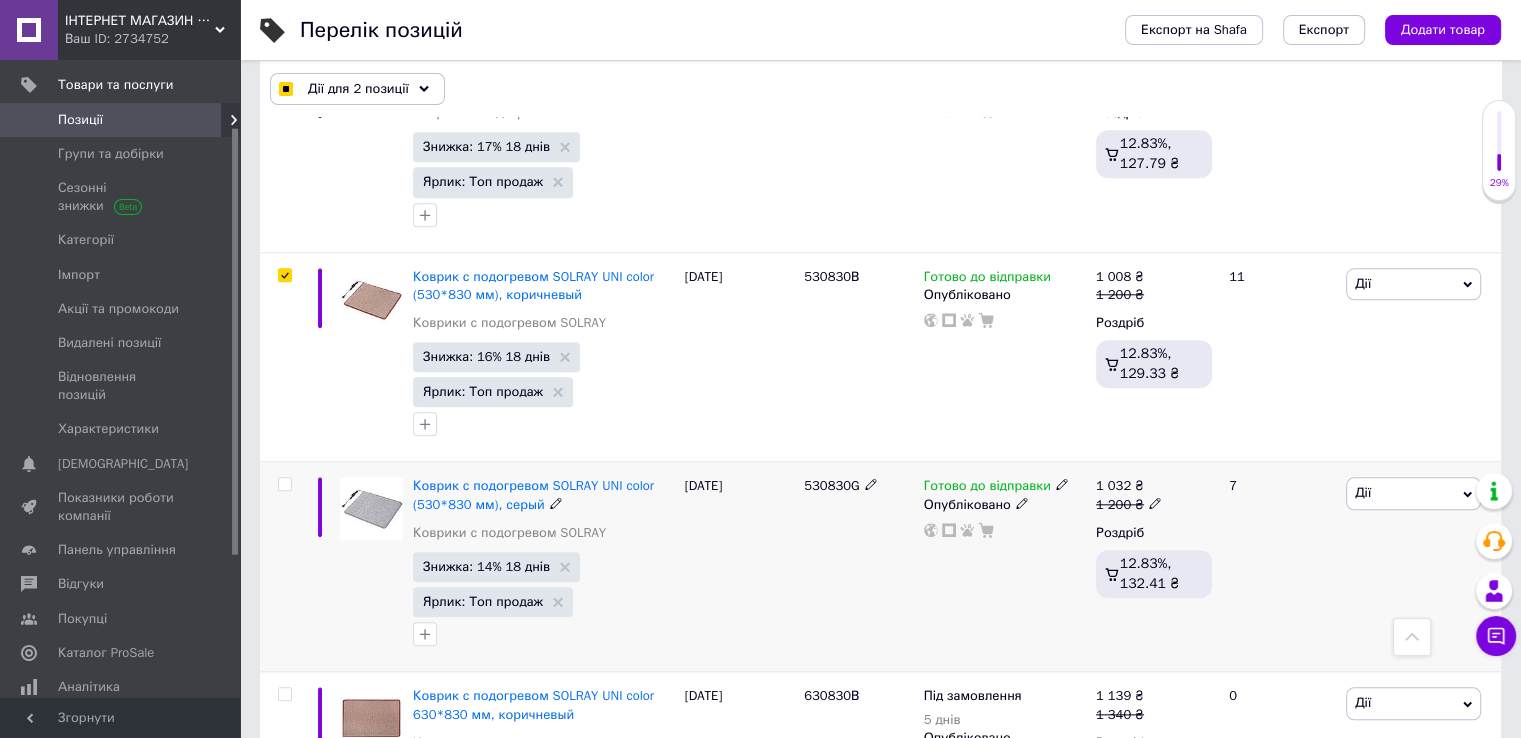 click at bounding box center [284, 484] 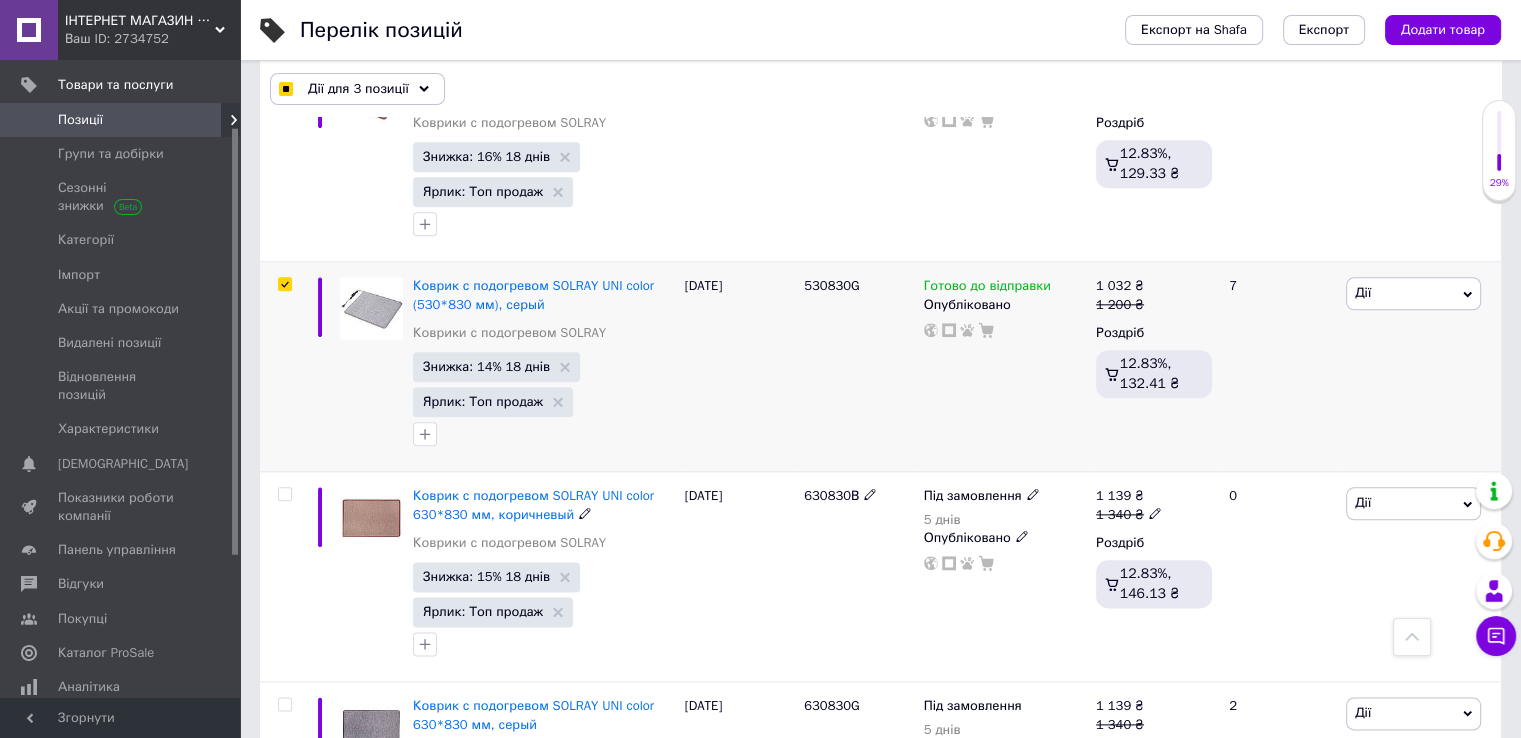 scroll, scrollTop: 2391, scrollLeft: 0, axis: vertical 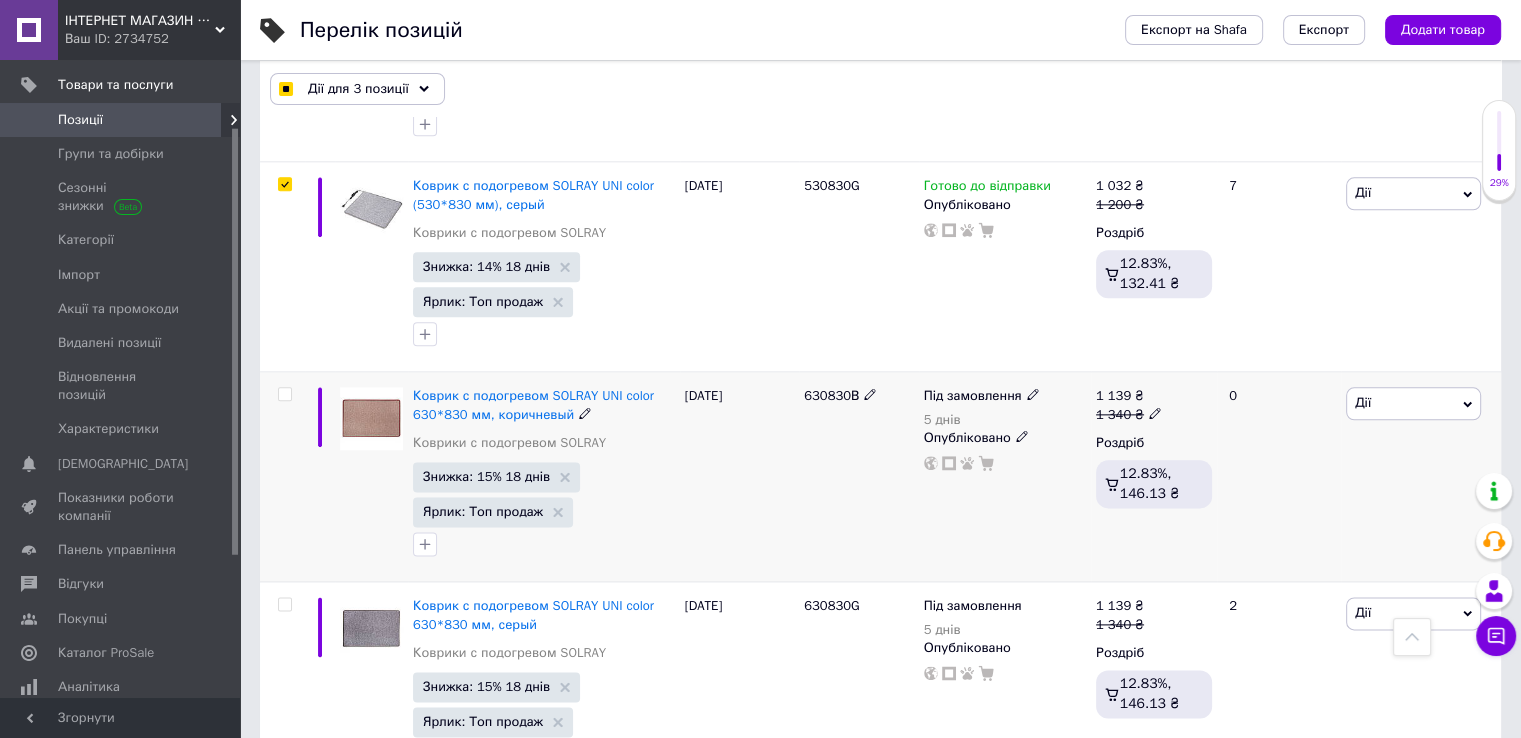 click at bounding box center [284, 394] 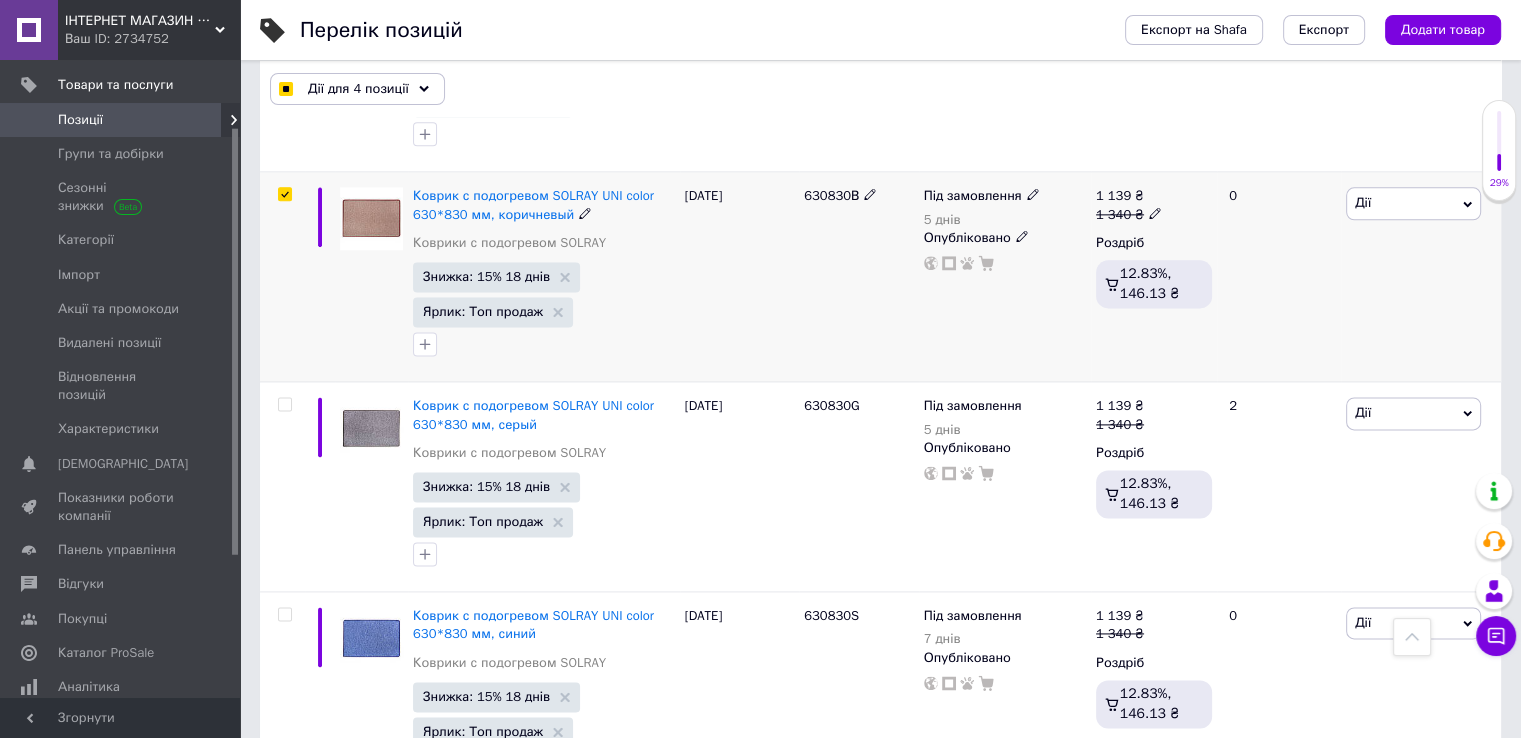 scroll, scrollTop: 2691, scrollLeft: 0, axis: vertical 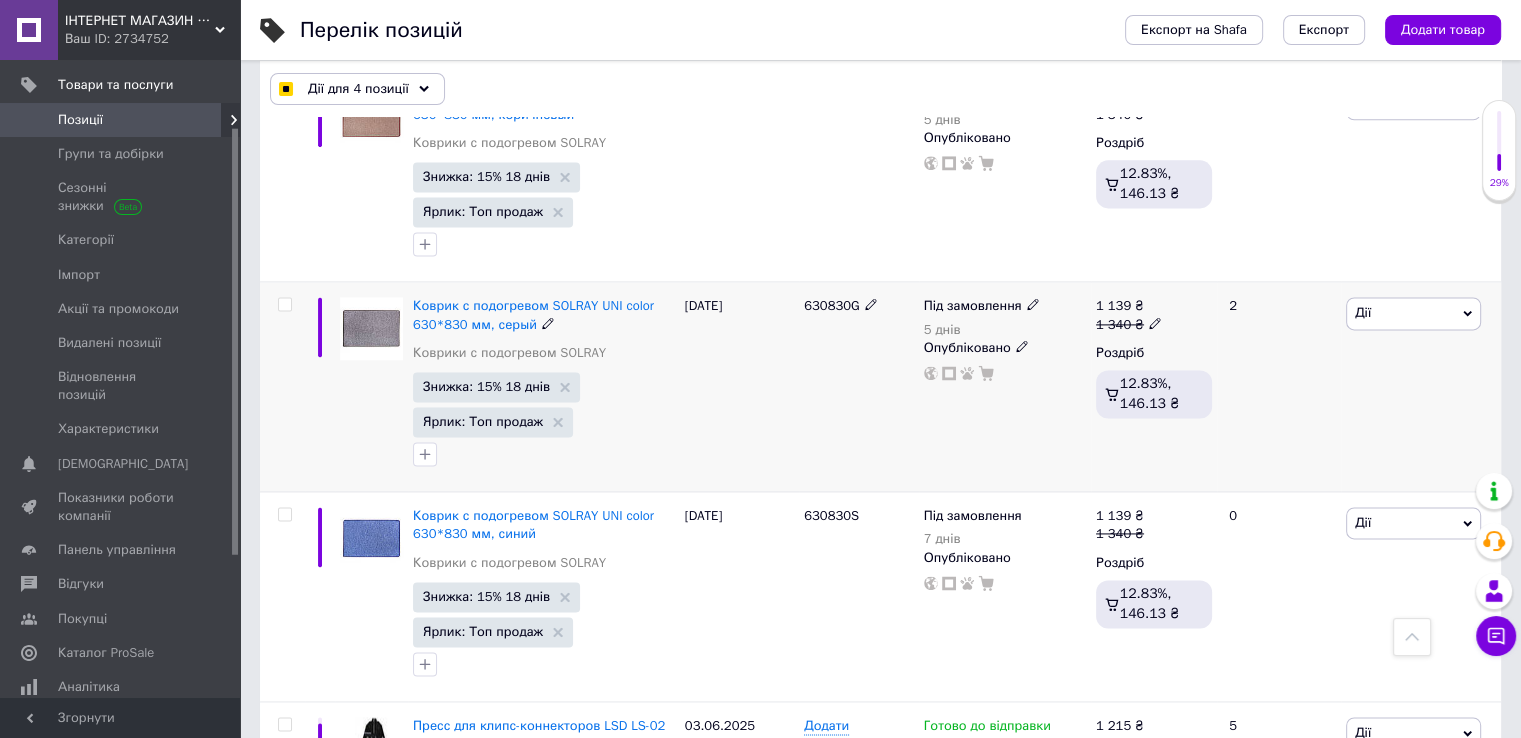 click at bounding box center (284, 304) 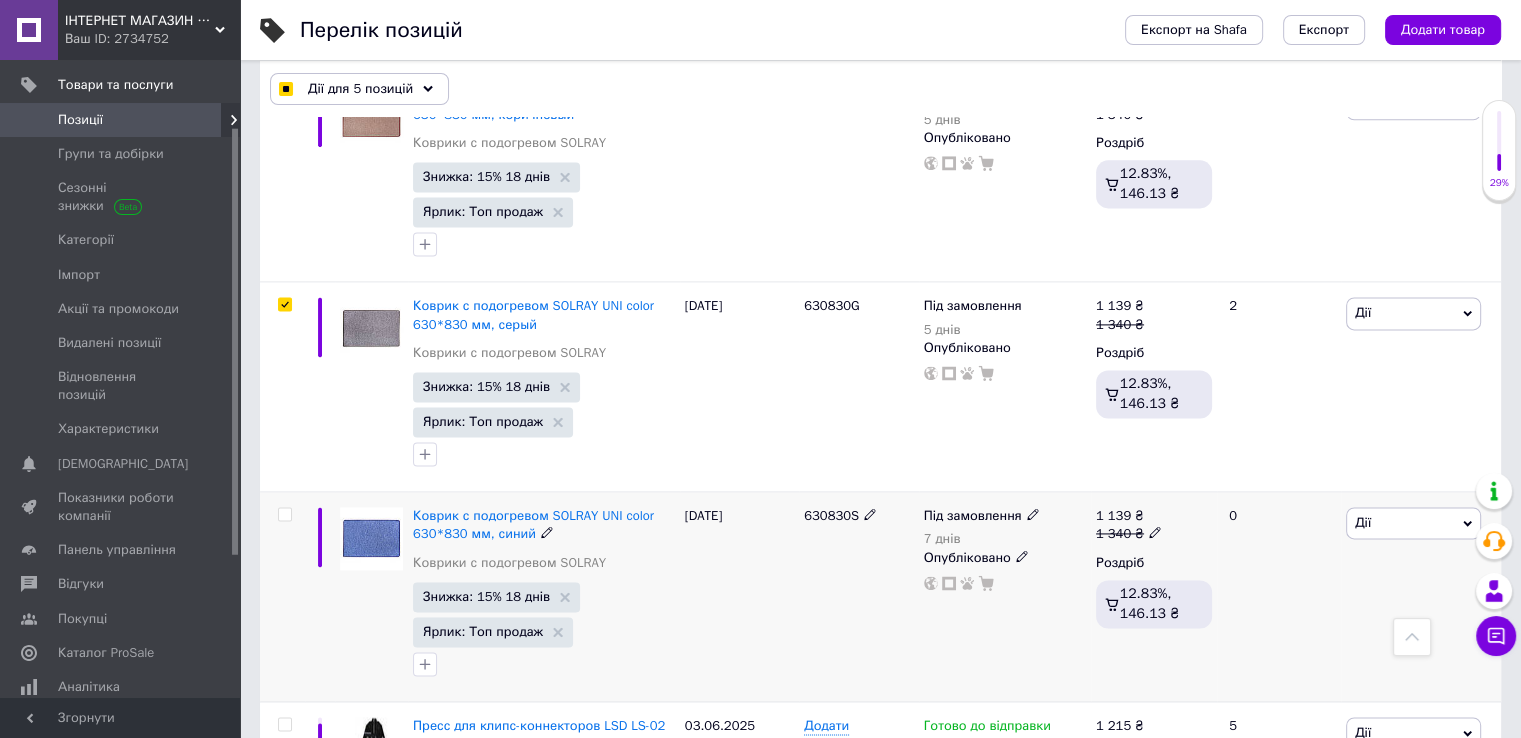 click at bounding box center (284, 514) 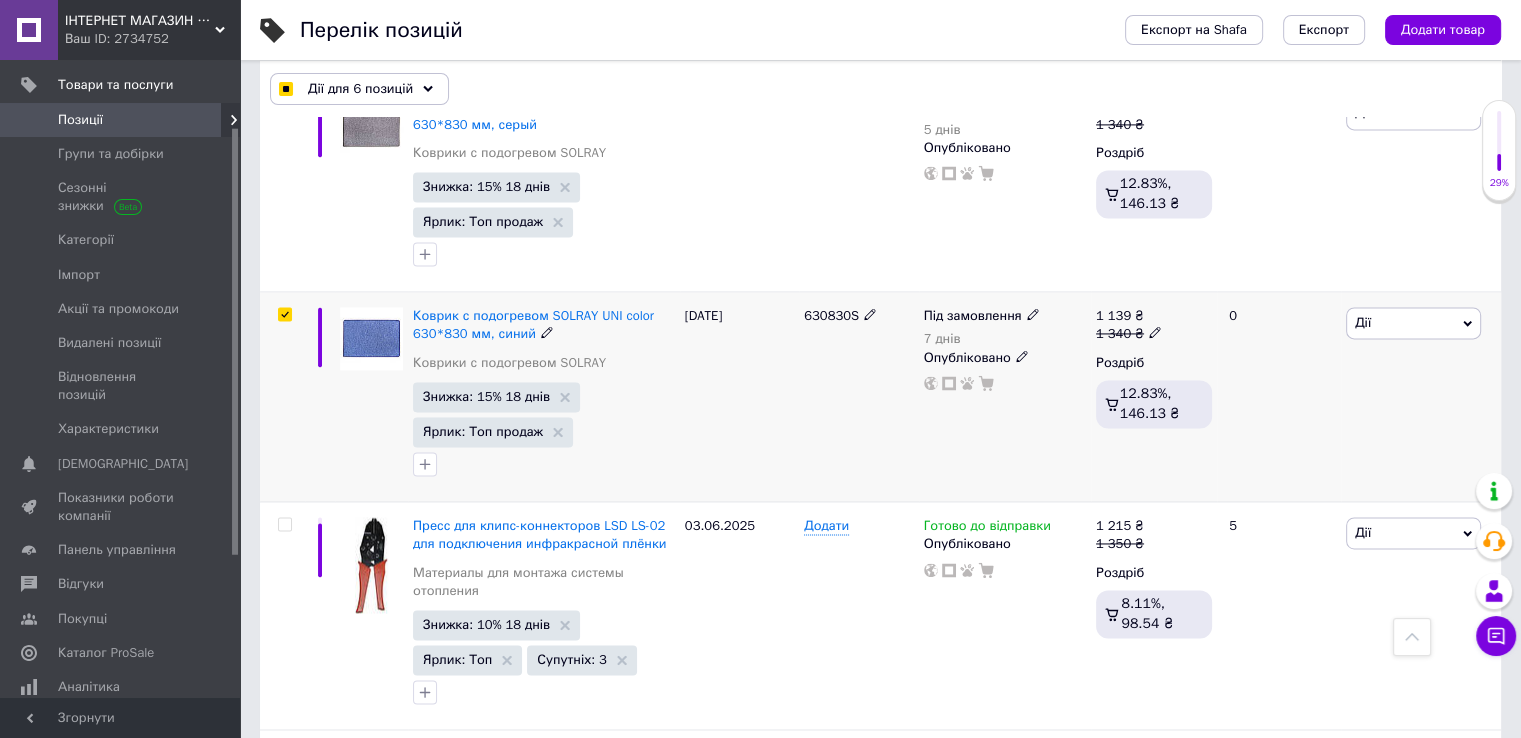 scroll, scrollTop: 2991, scrollLeft: 0, axis: vertical 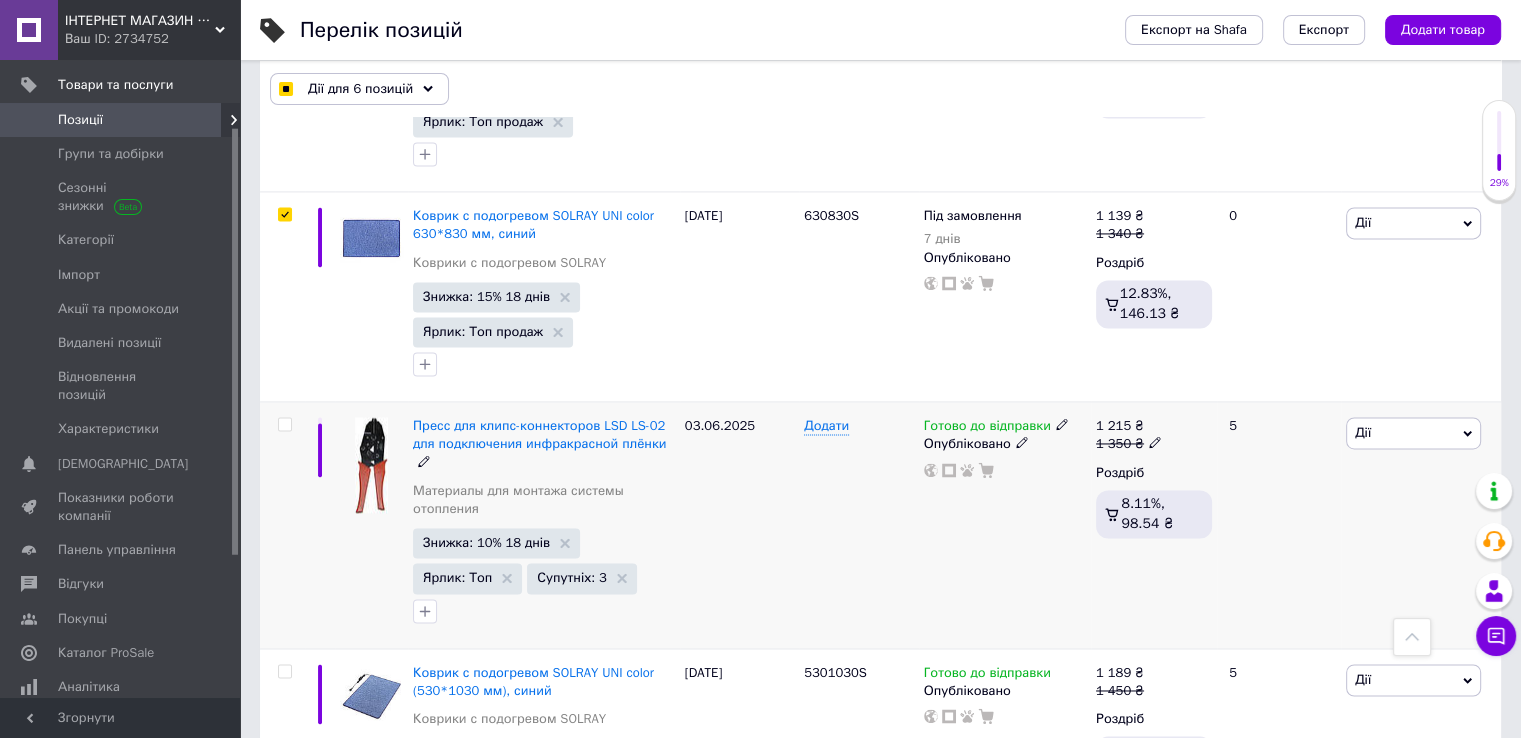click at bounding box center [284, 424] 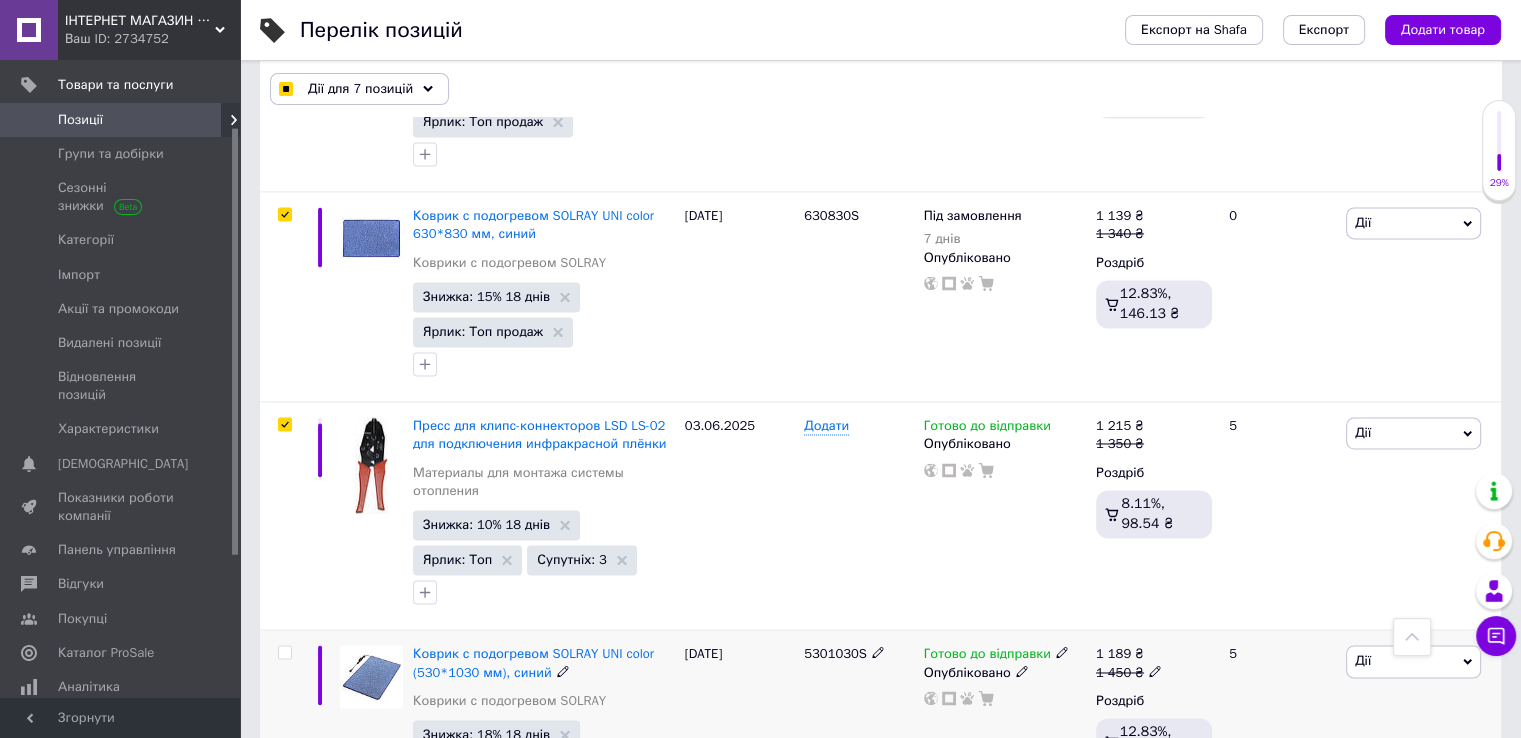 click at bounding box center (284, 652) 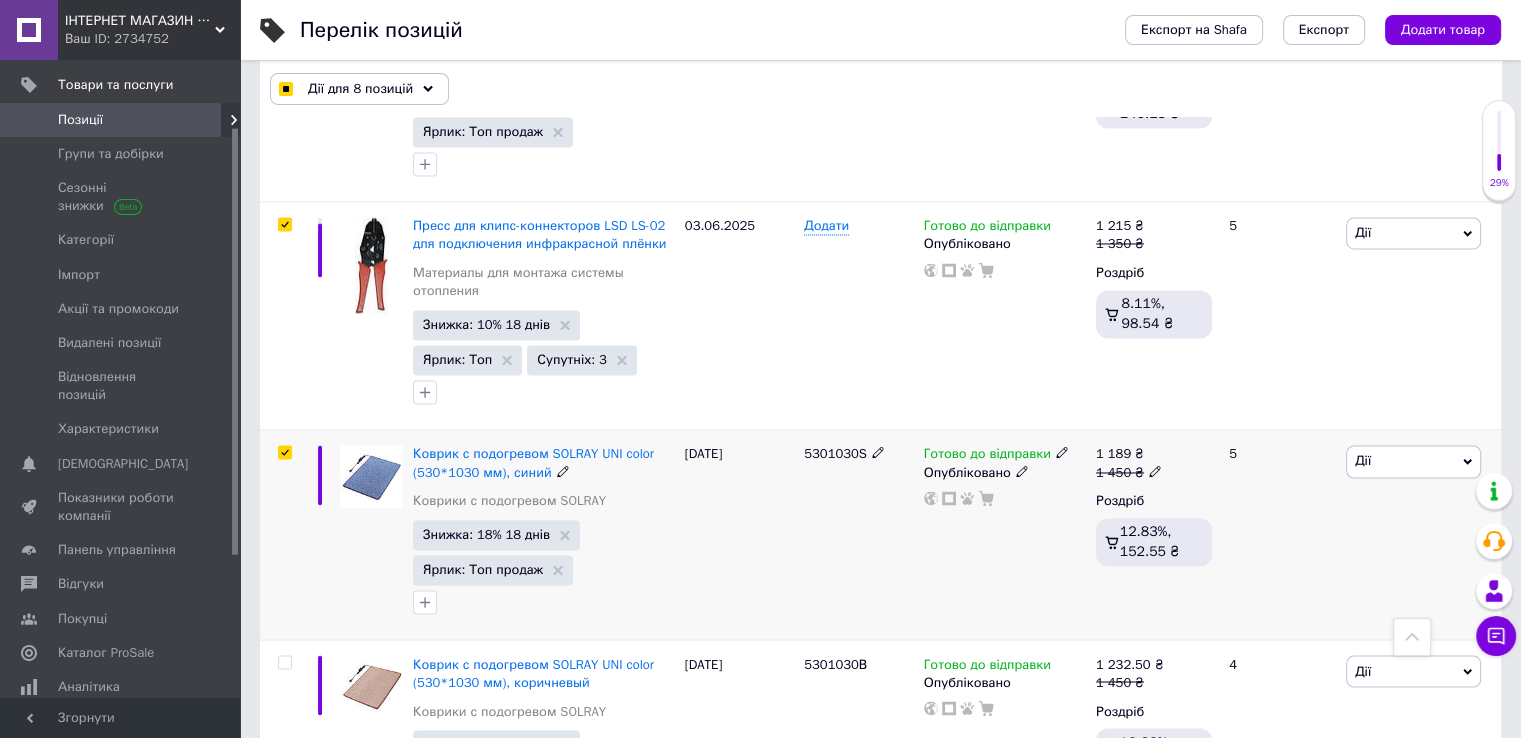 scroll, scrollTop: 3291, scrollLeft: 0, axis: vertical 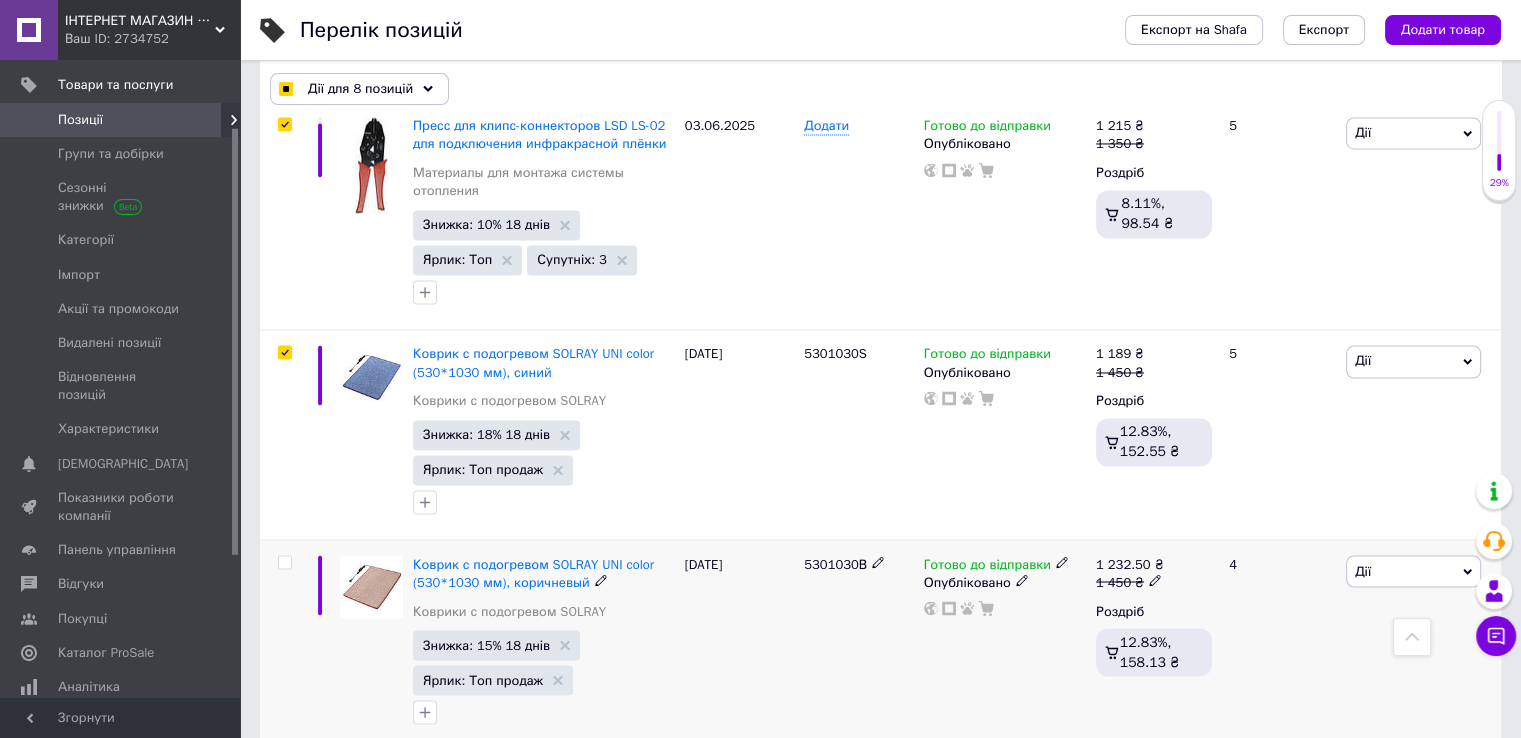 click at bounding box center (284, 562) 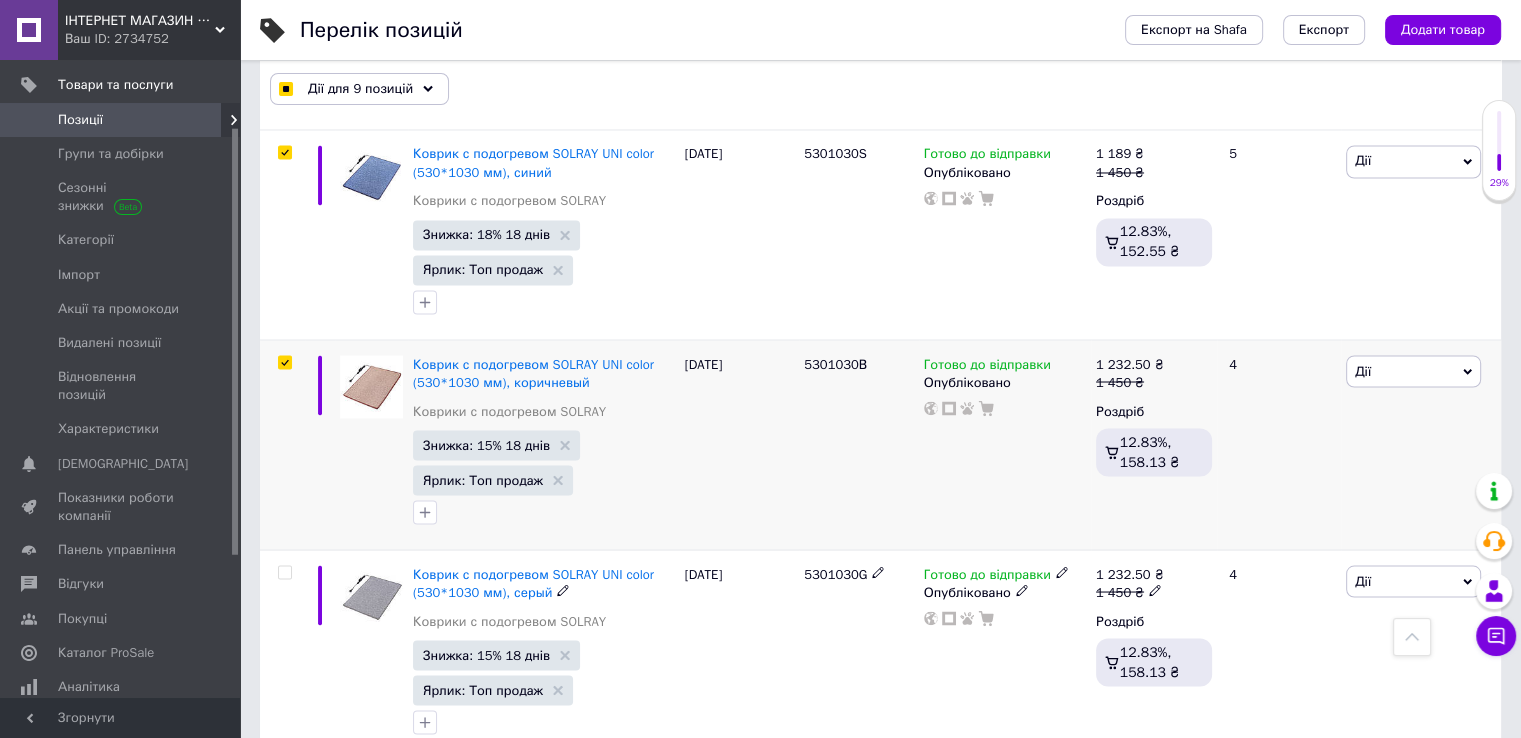 scroll, scrollTop: 3591, scrollLeft: 0, axis: vertical 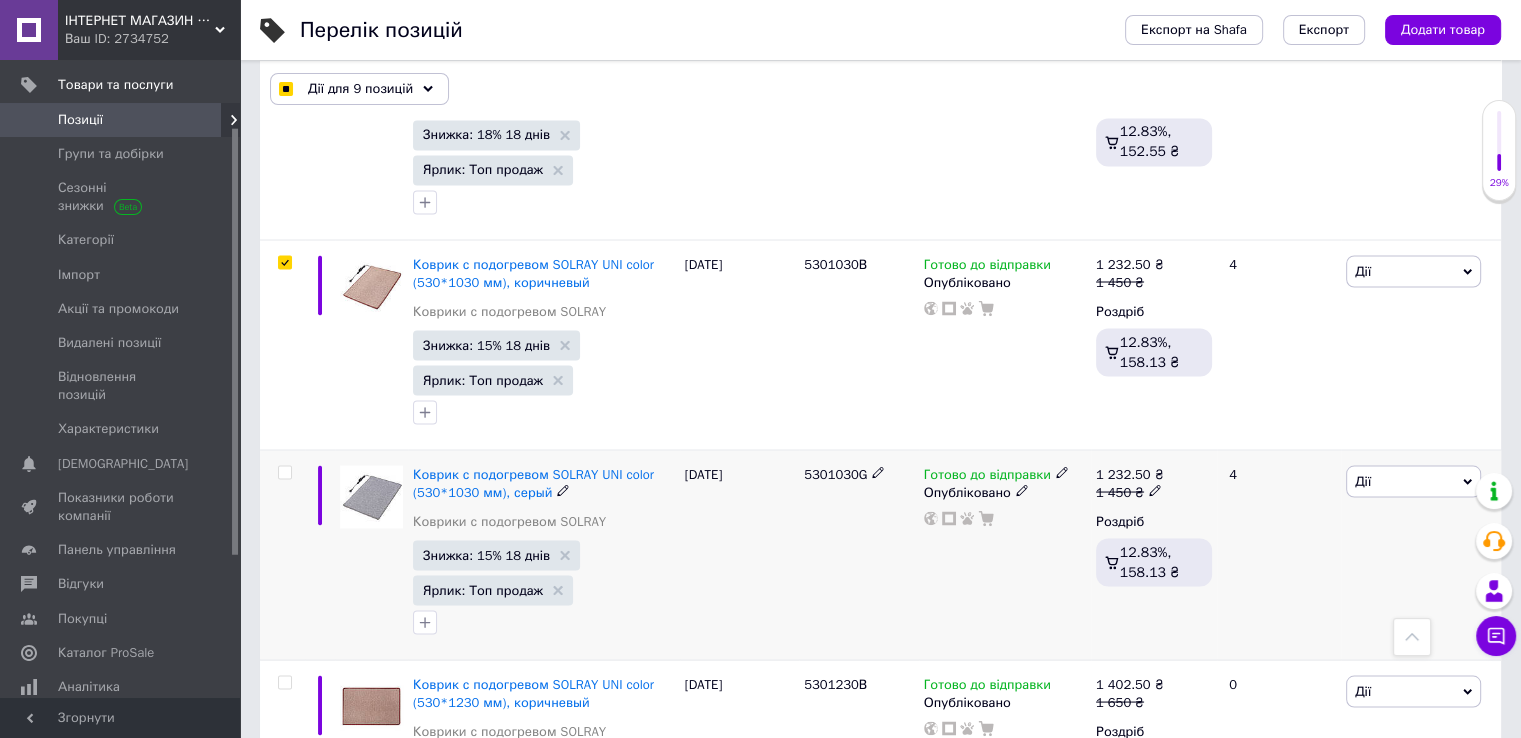 click at bounding box center (284, 472) 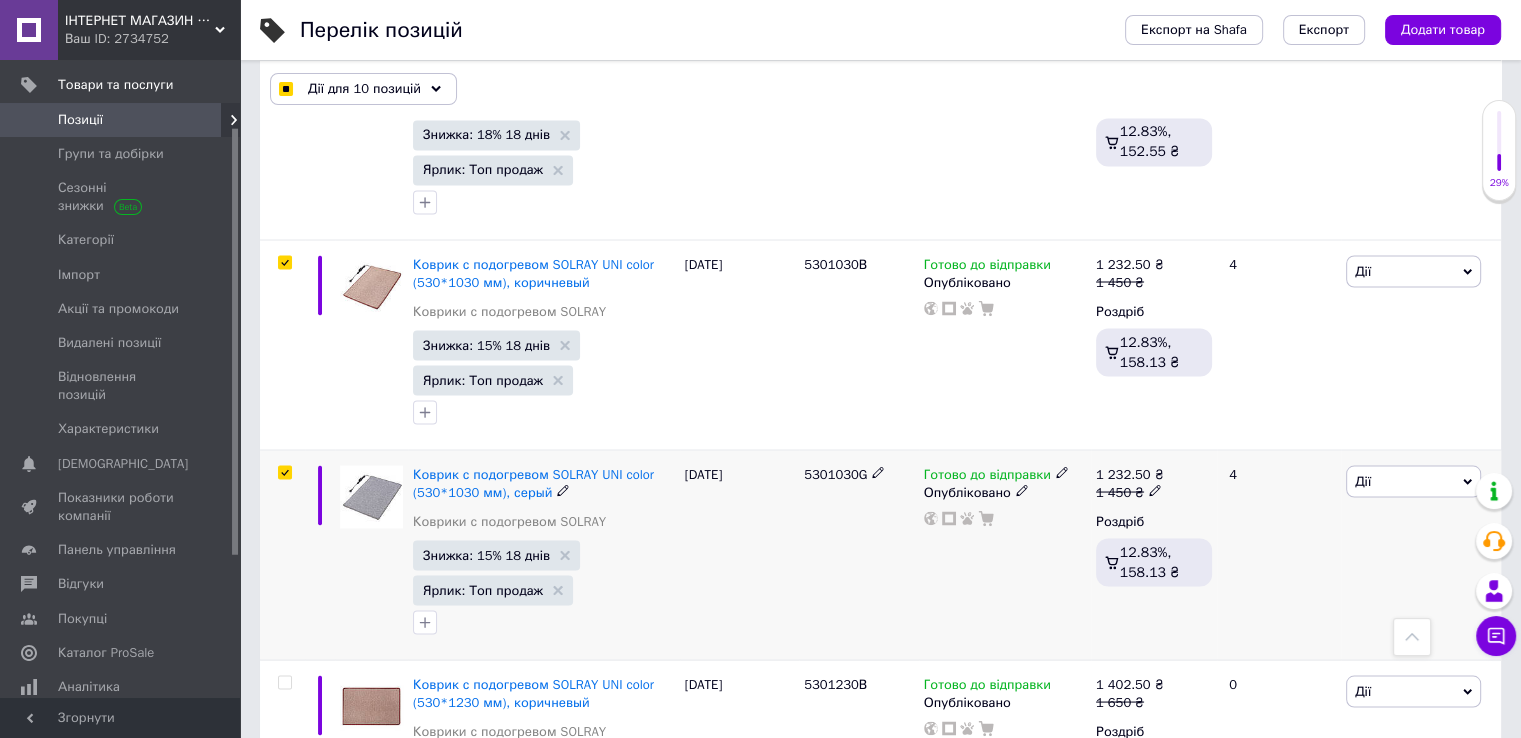 scroll, scrollTop: 3791, scrollLeft: 0, axis: vertical 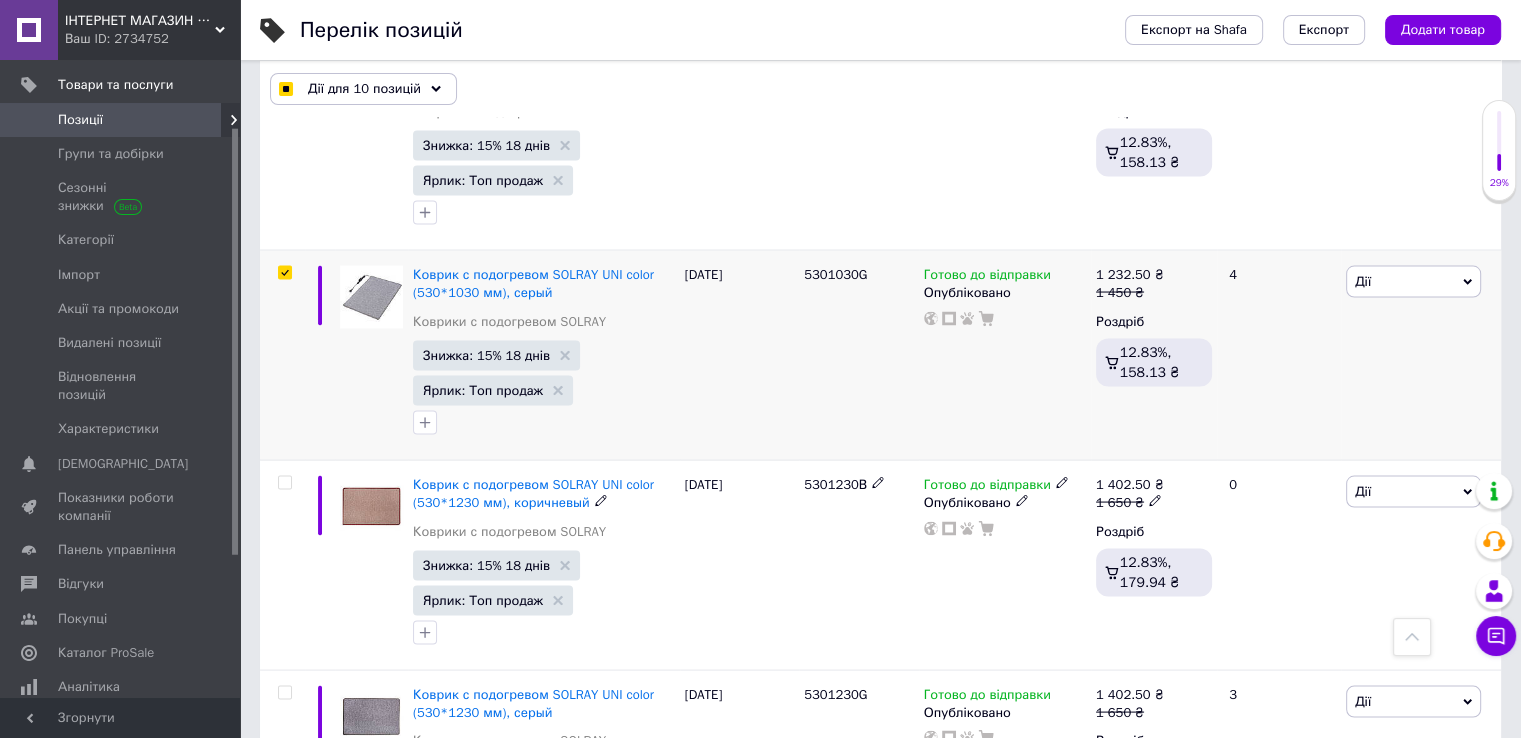 click at bounding box center (284, 482) 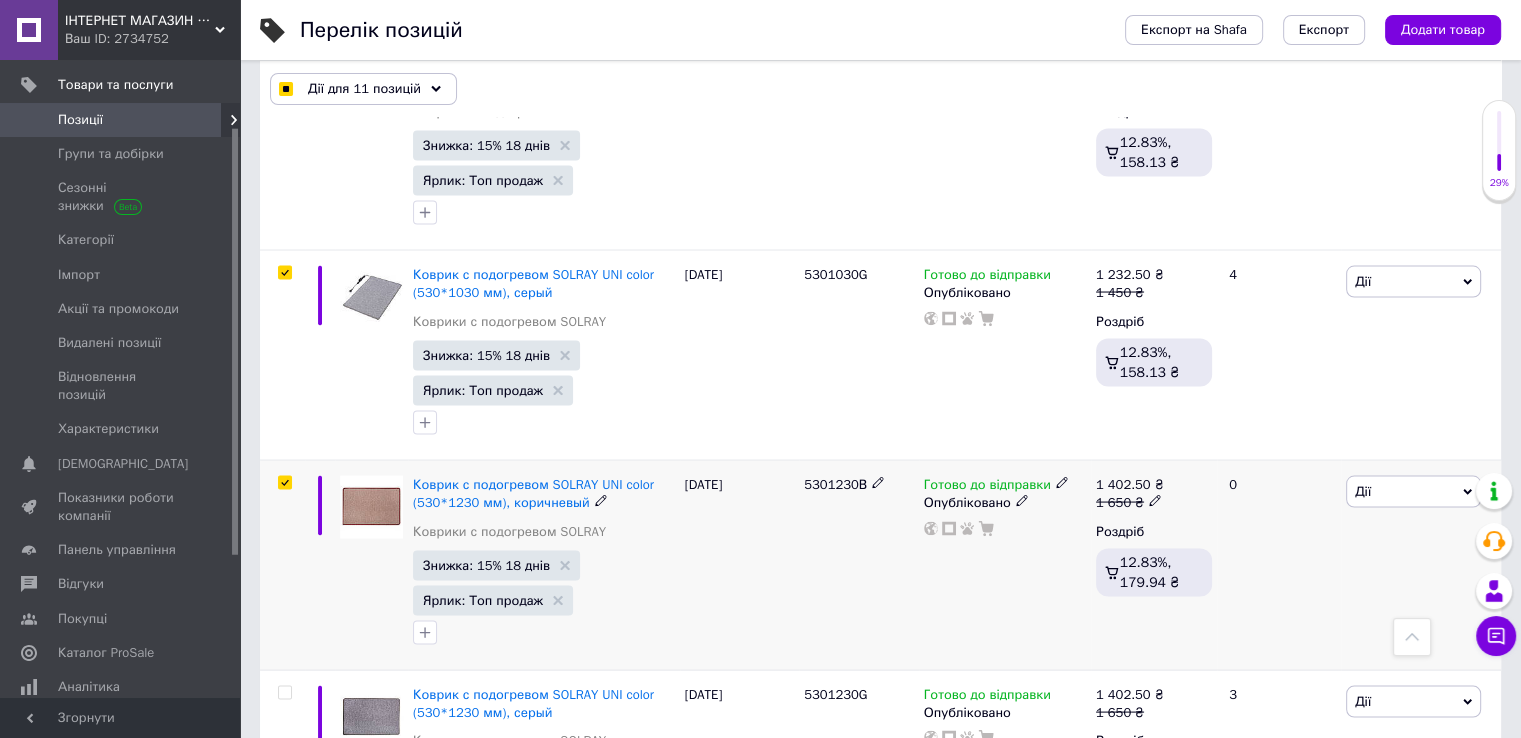 scroll, scrollTop: 3991, scrollLeft: 0, axis: vertical 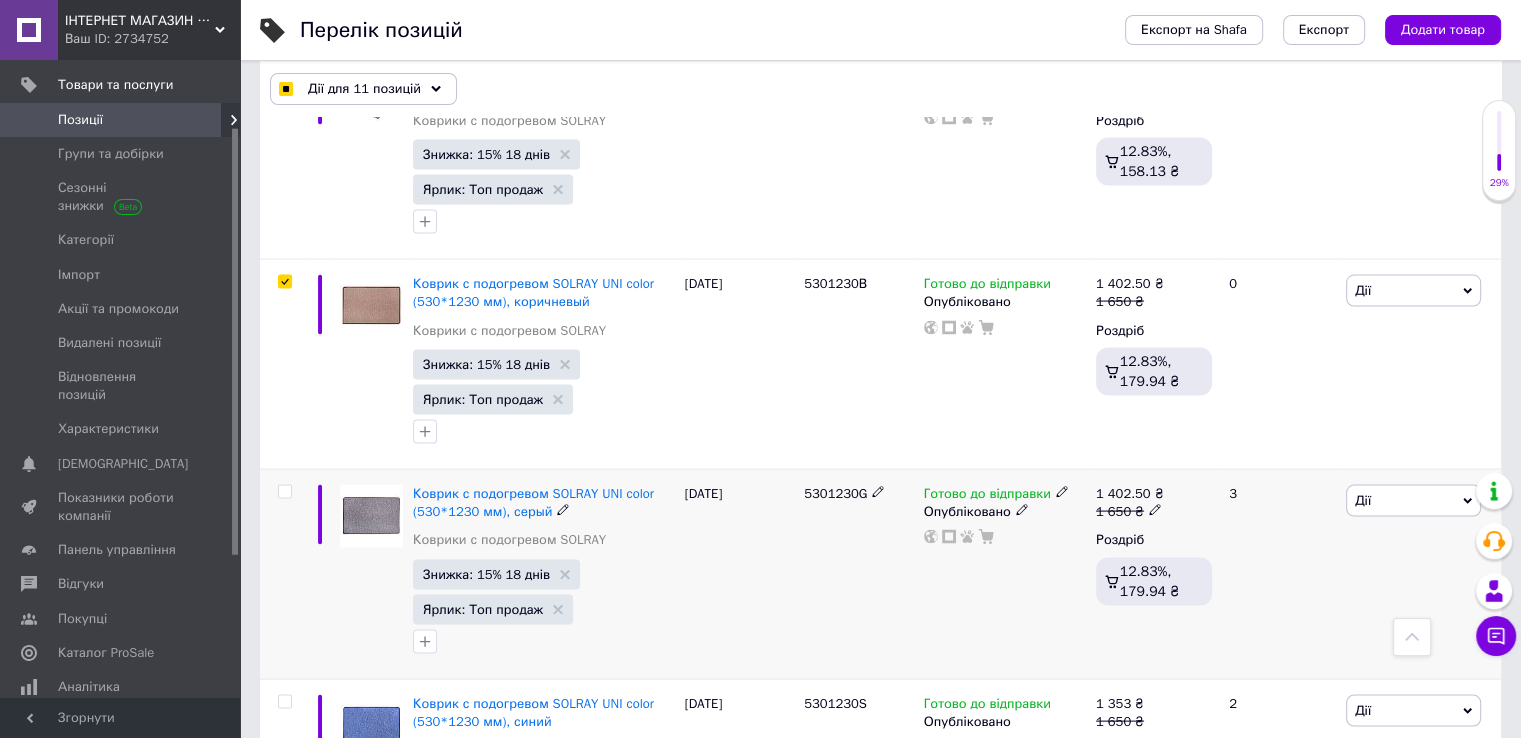 click at bounding box center (284, 492) 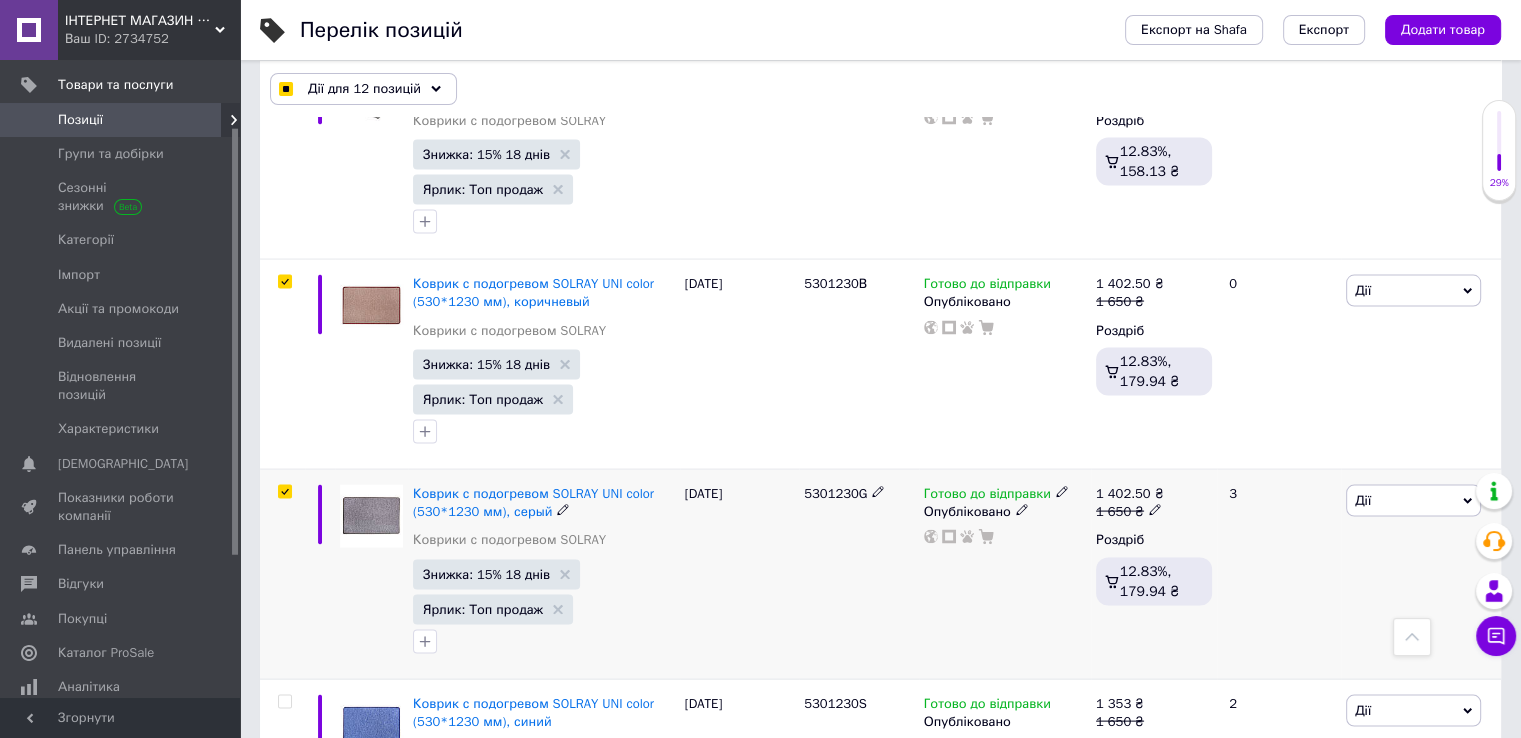 scroll, scrollTop: 4191, scrollLeft: 0, axis: vertical 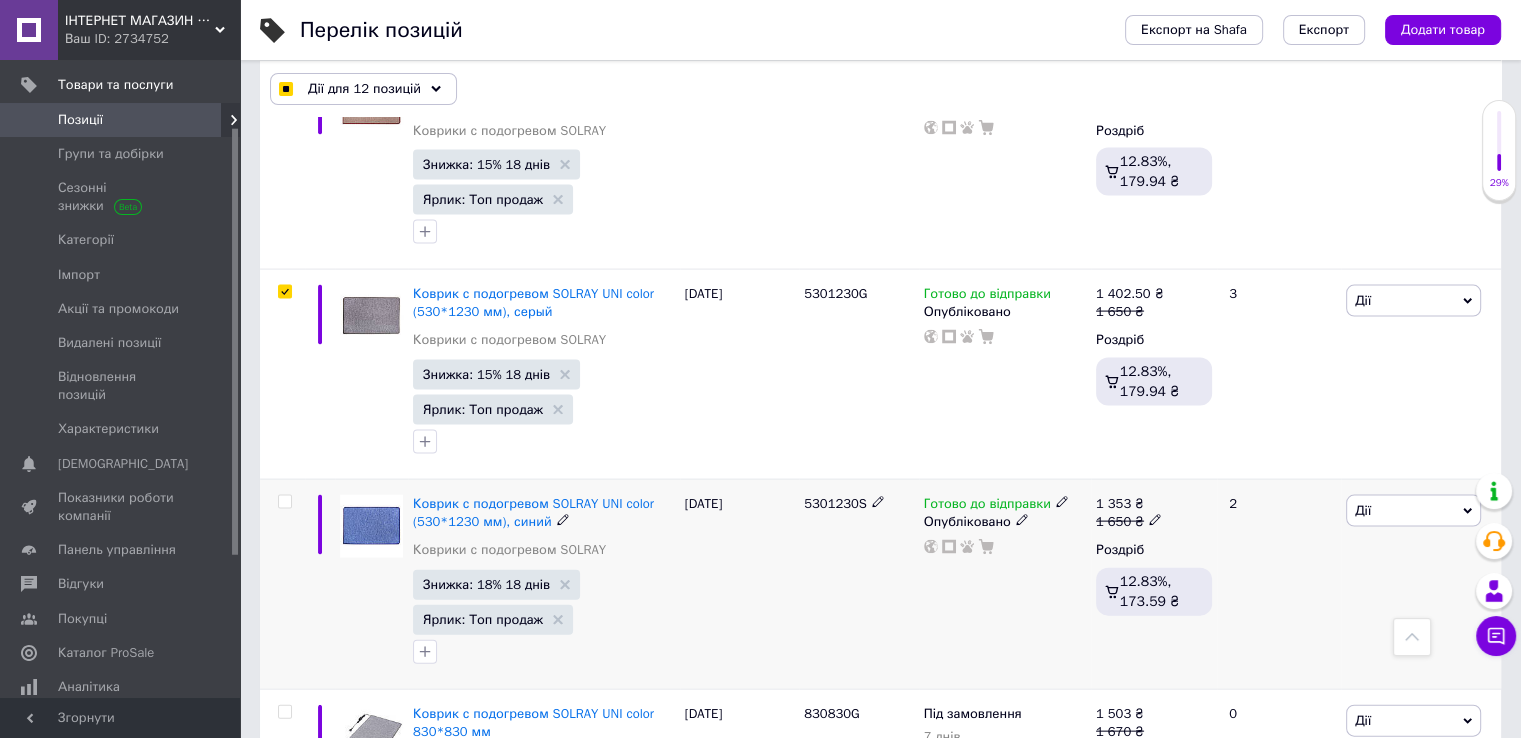 click at bounding box center (284, 502) 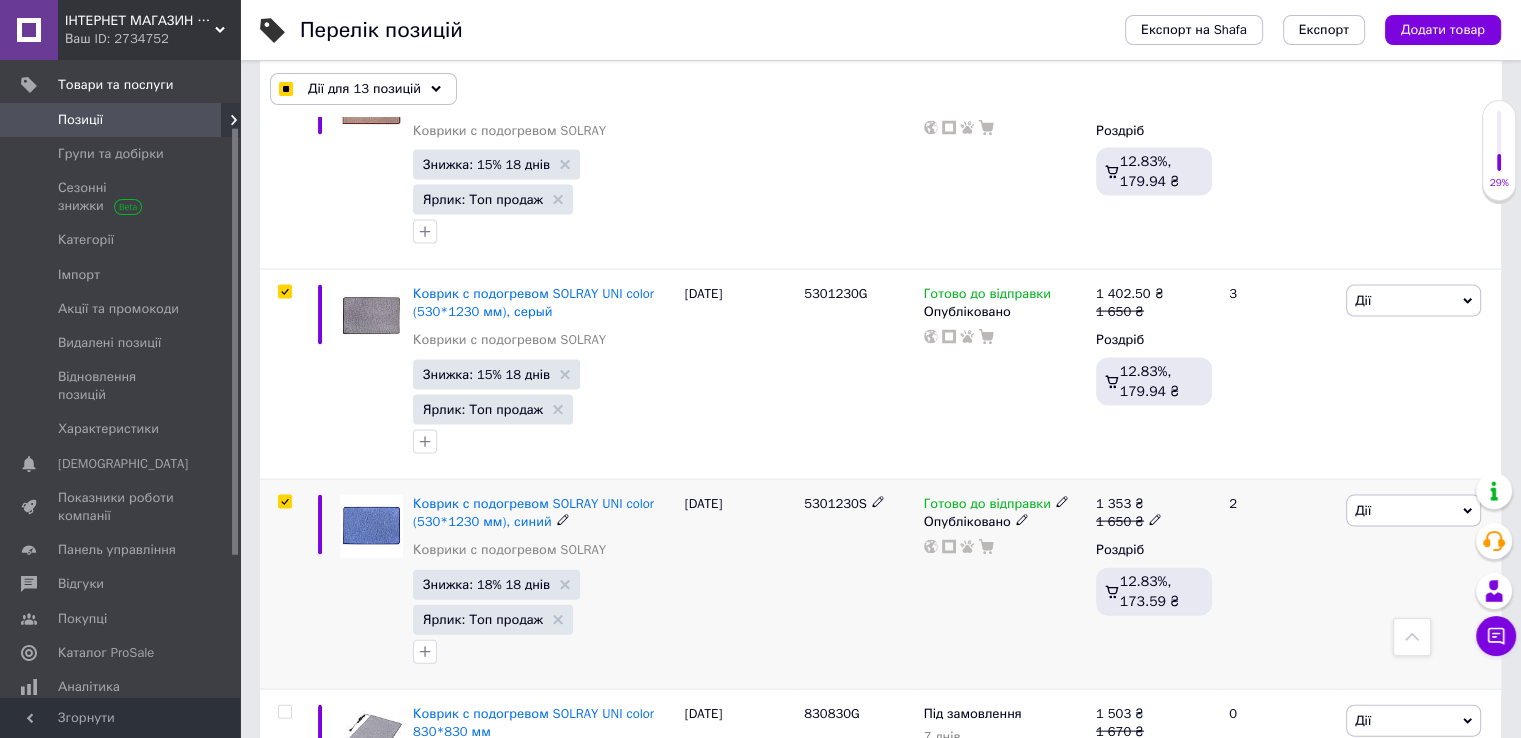 scroll, scrollTop: 4491, scrollLeft: 0, axis: vertical 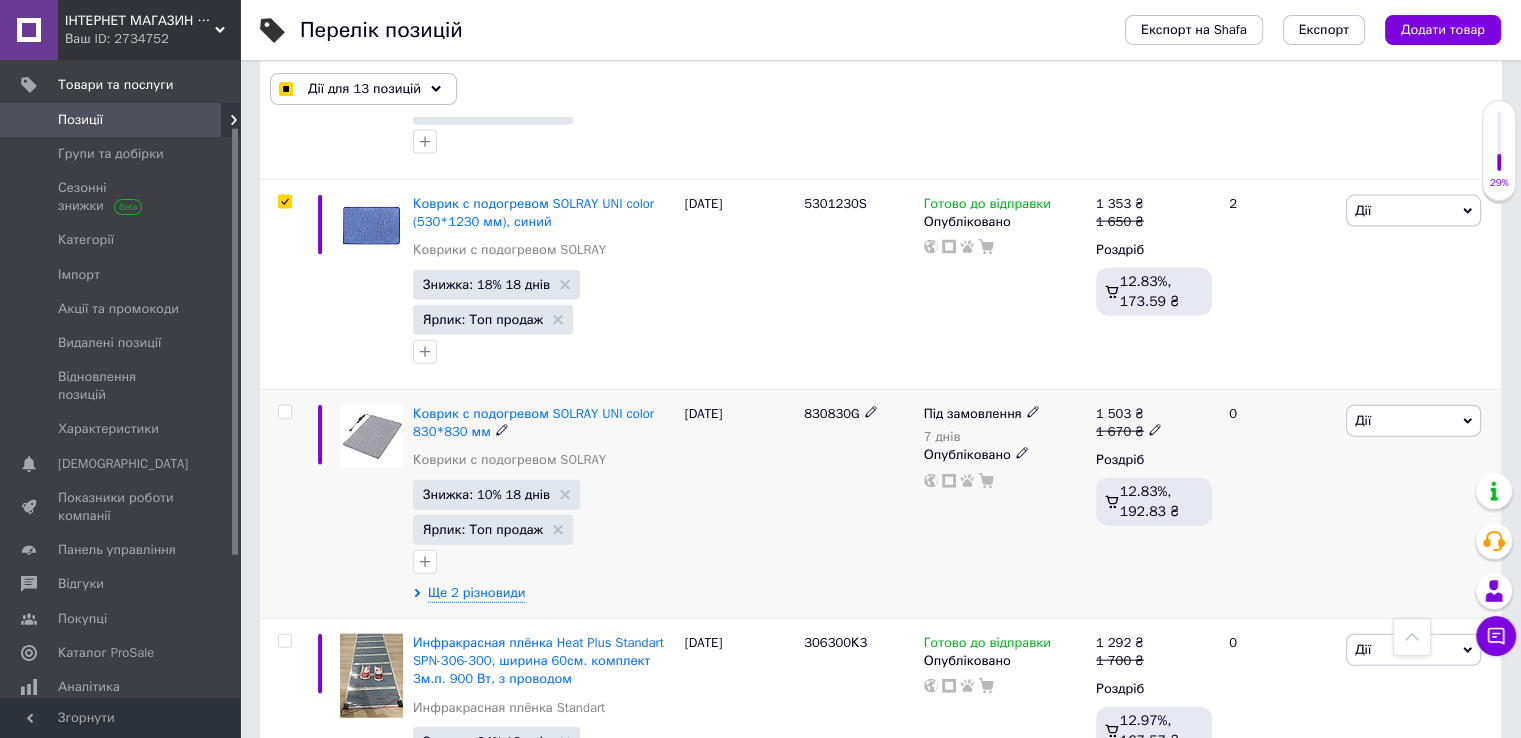 click at bounding box center (284, 412) 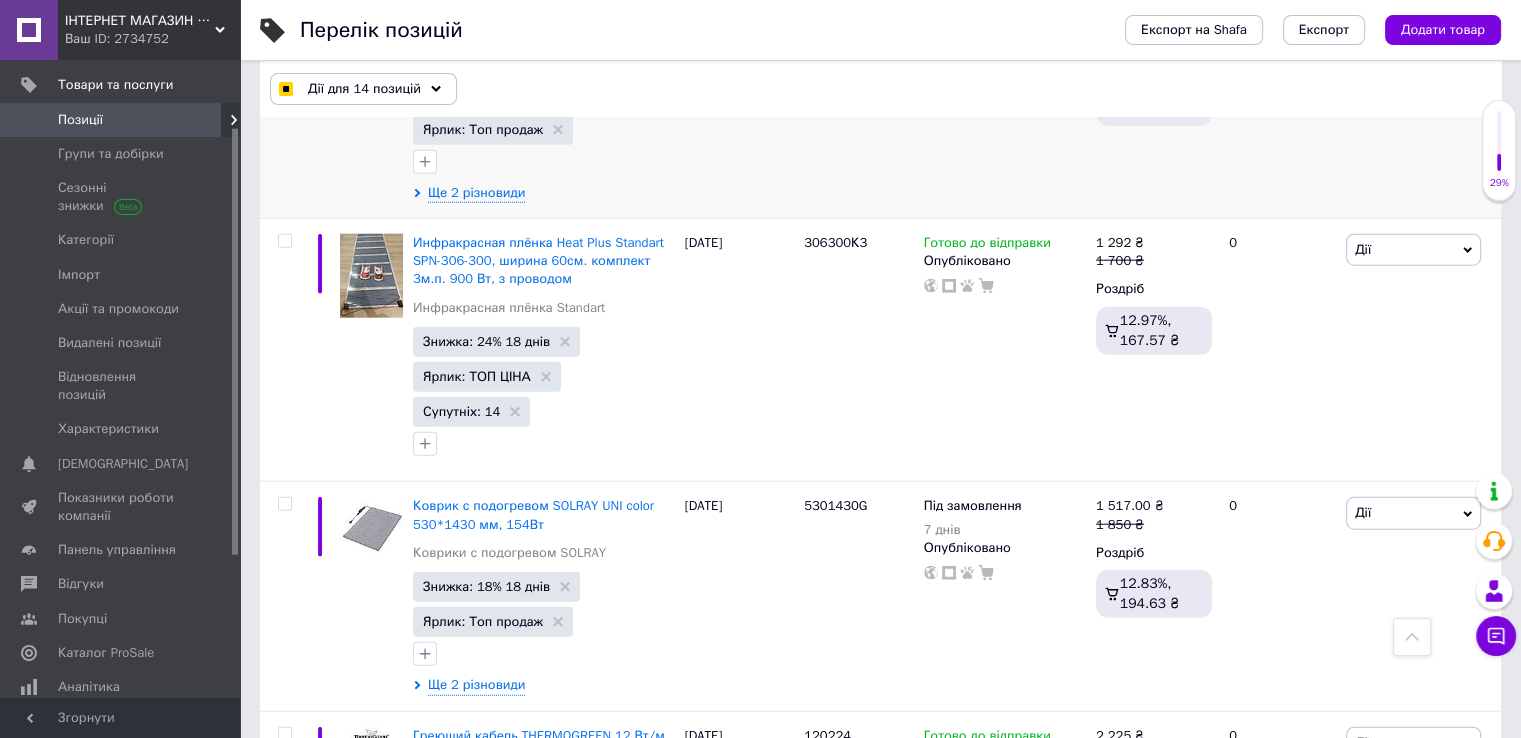 scroll, scrollTop: 4991, scrollLeft: 0, axis: vertical 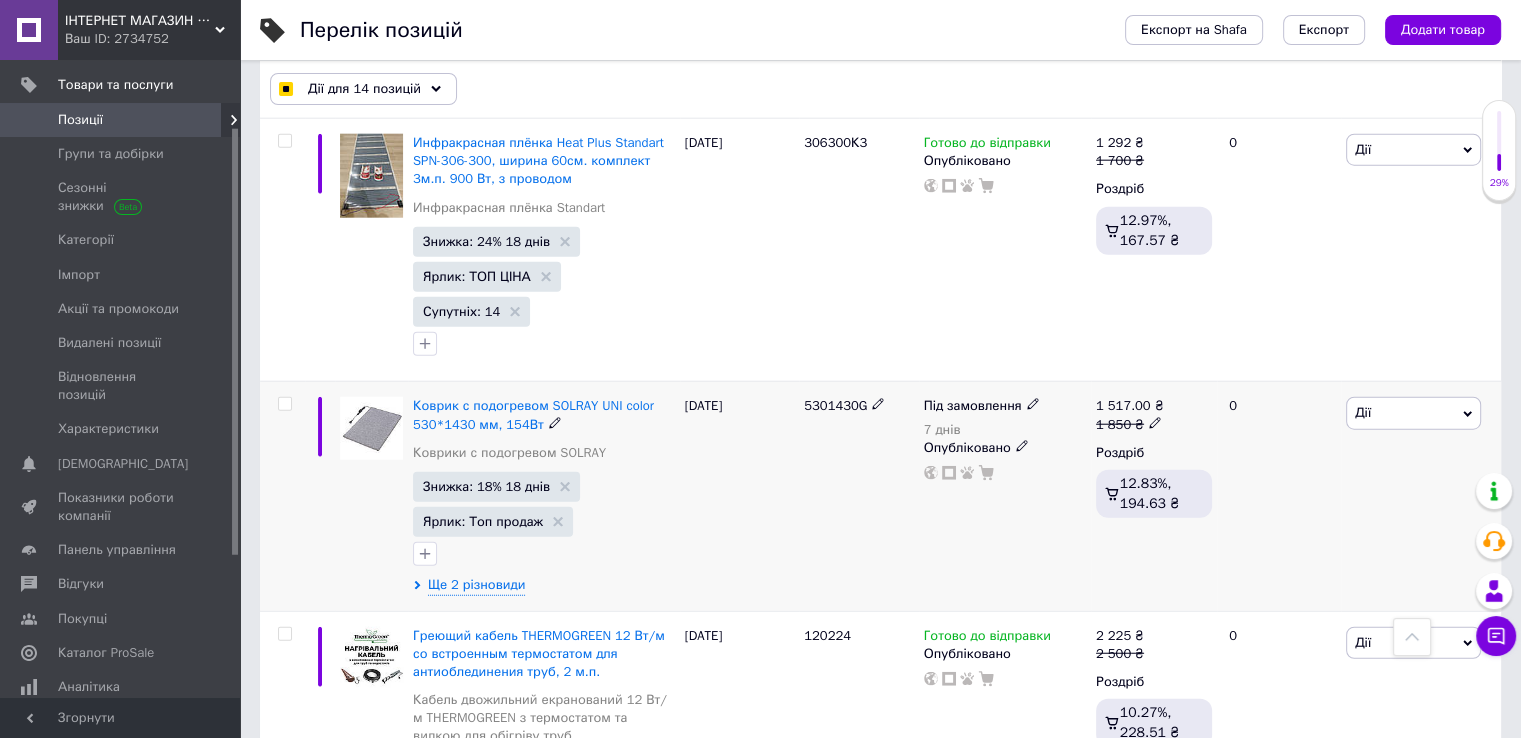 click at bounding box center [284, 404] 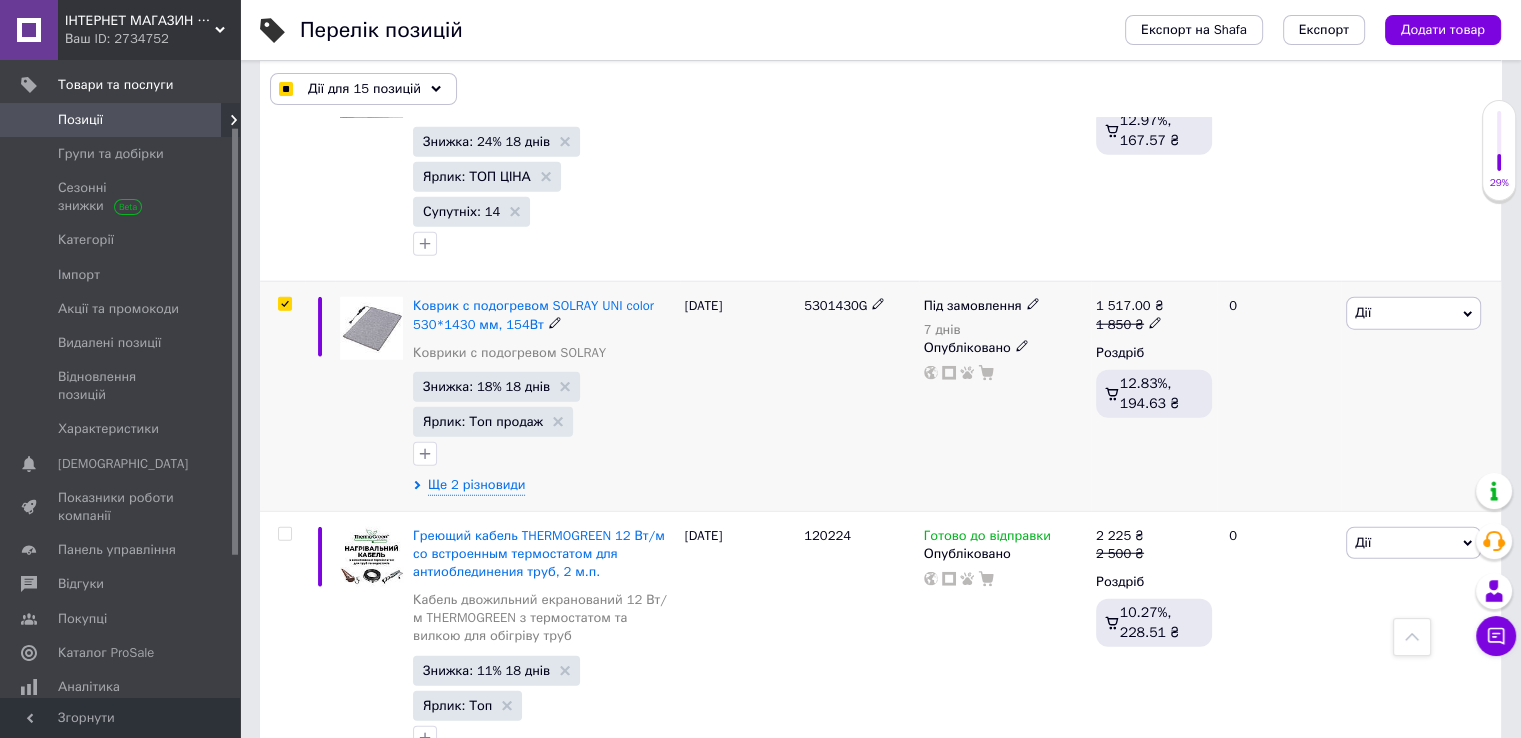 scroll, scrollTop: 5191, scrollLeft: 0, axis: vertical 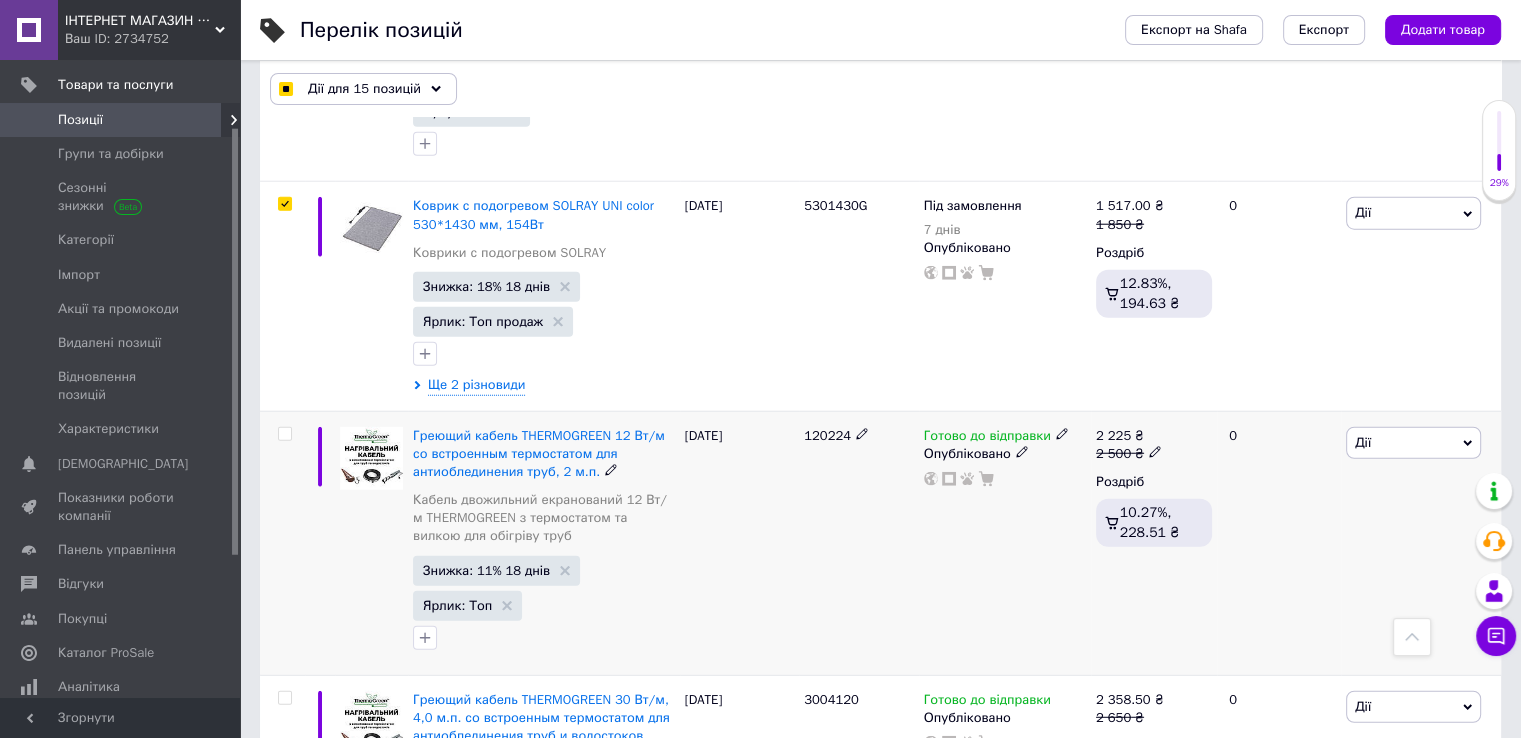 click at bounding box center (284, 434) 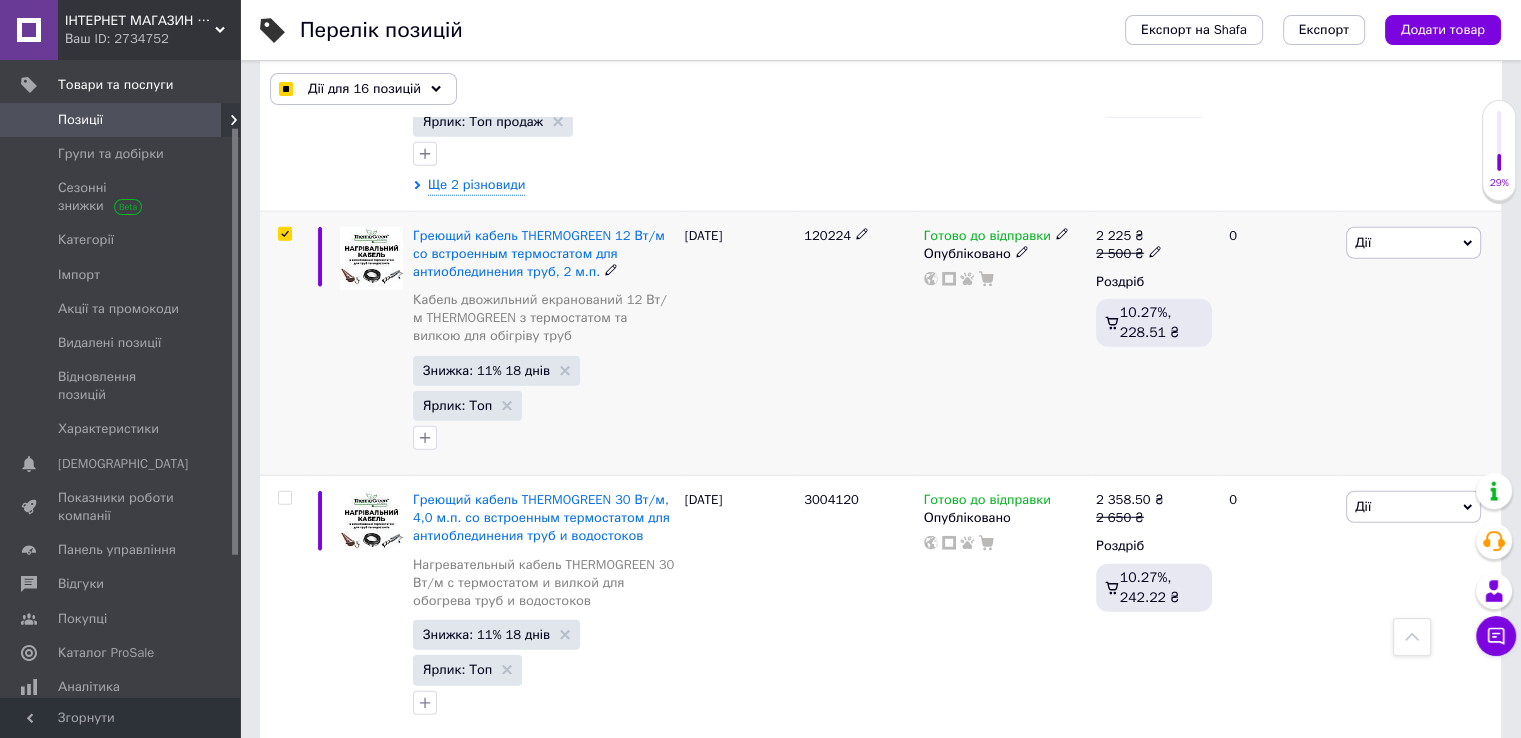 scroll, scrollTop: 5491, scrollLeft: 0, axis: vertical 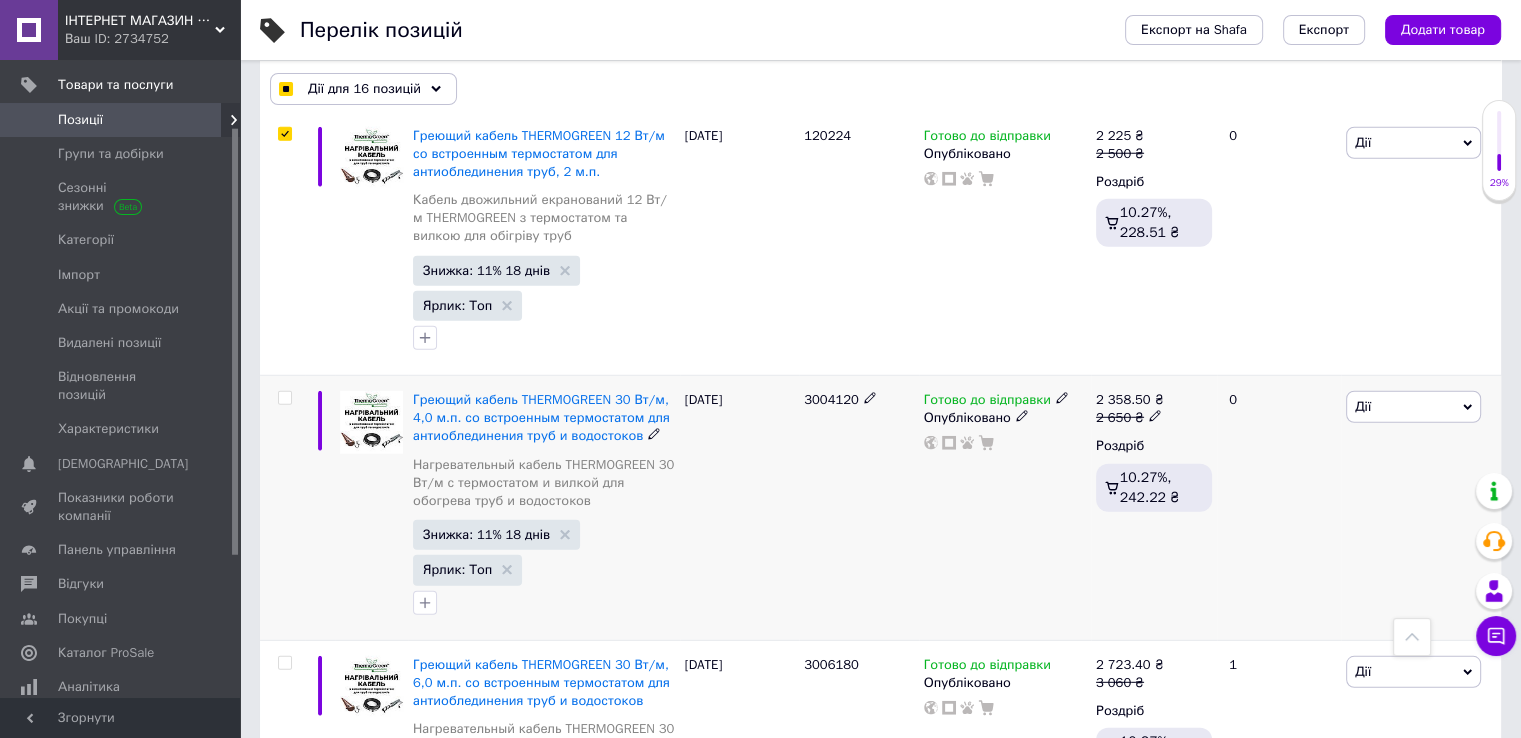 click at bounding box center (284, 398) 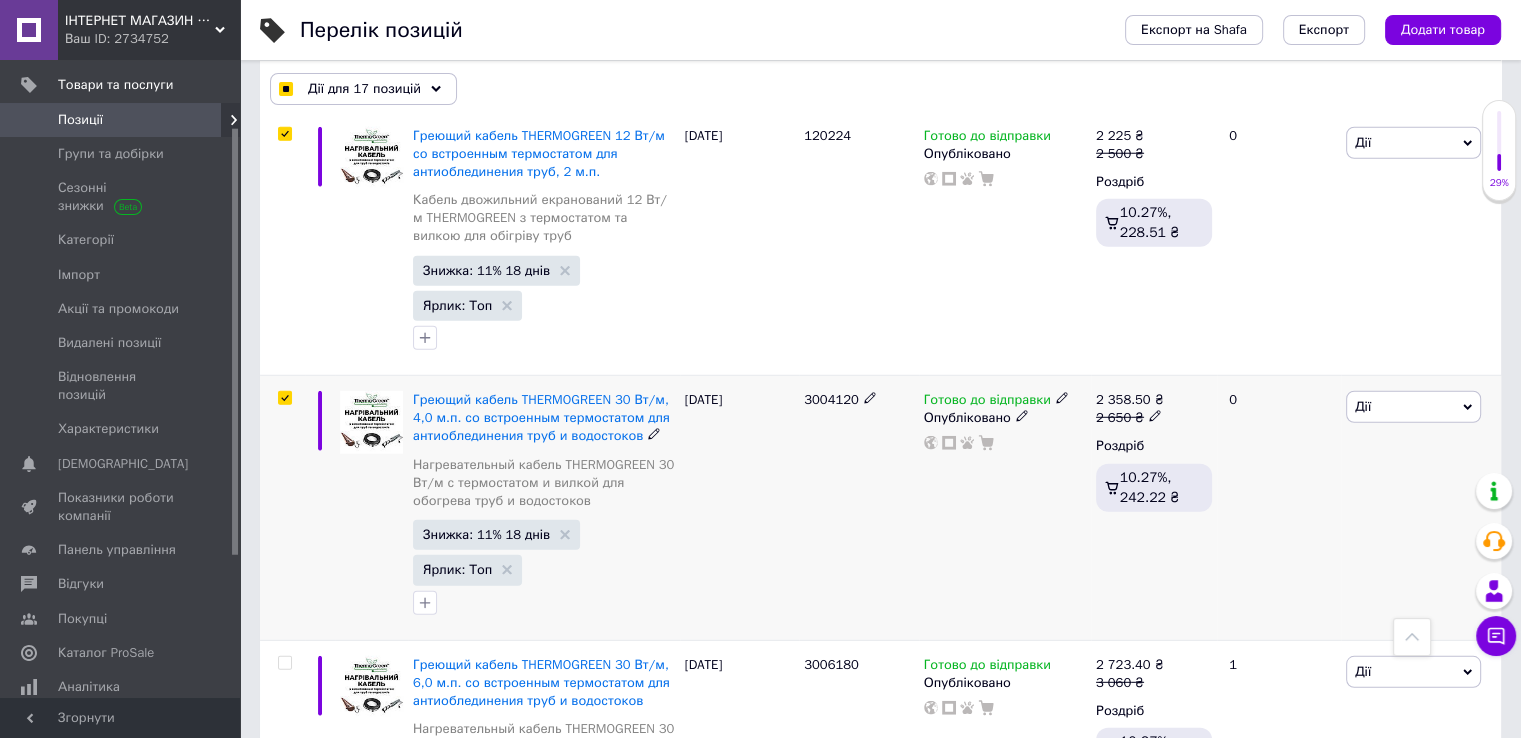 scroll, scrollTop: 5691, scrollLeft: 0, axis: vertical 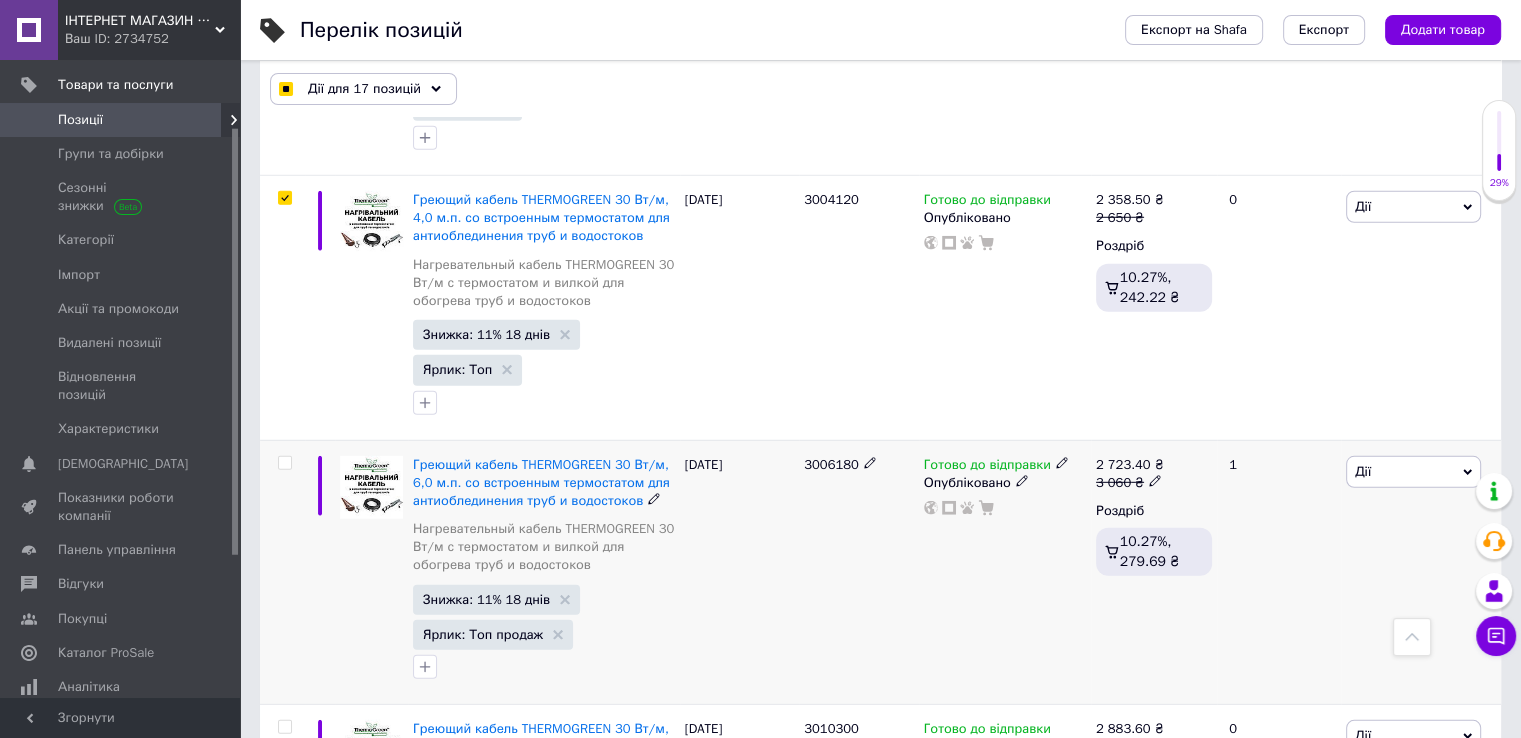click at bounding box center (284, 463) 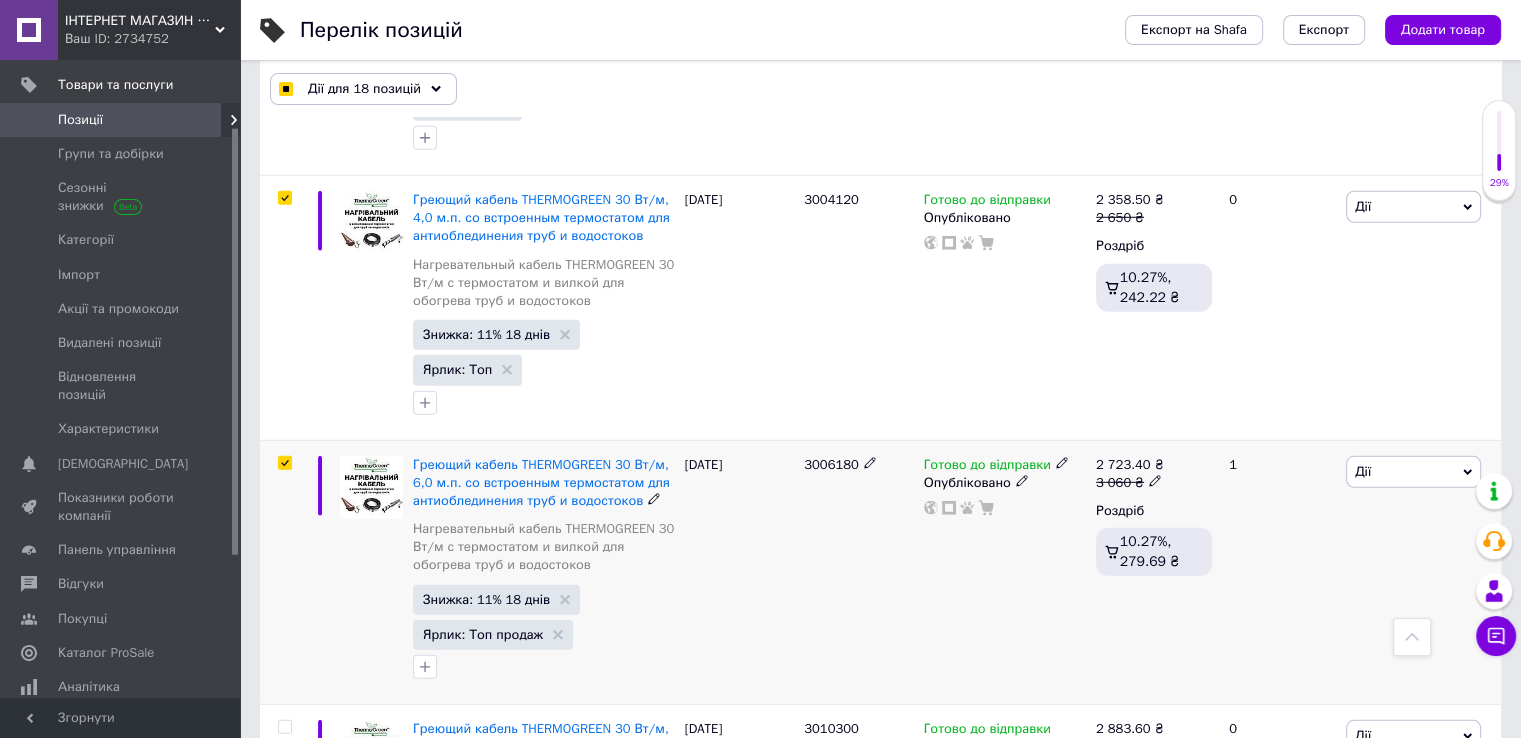 scroll, scrollTop: 5891, scrollLeft: 0, axis: vertical 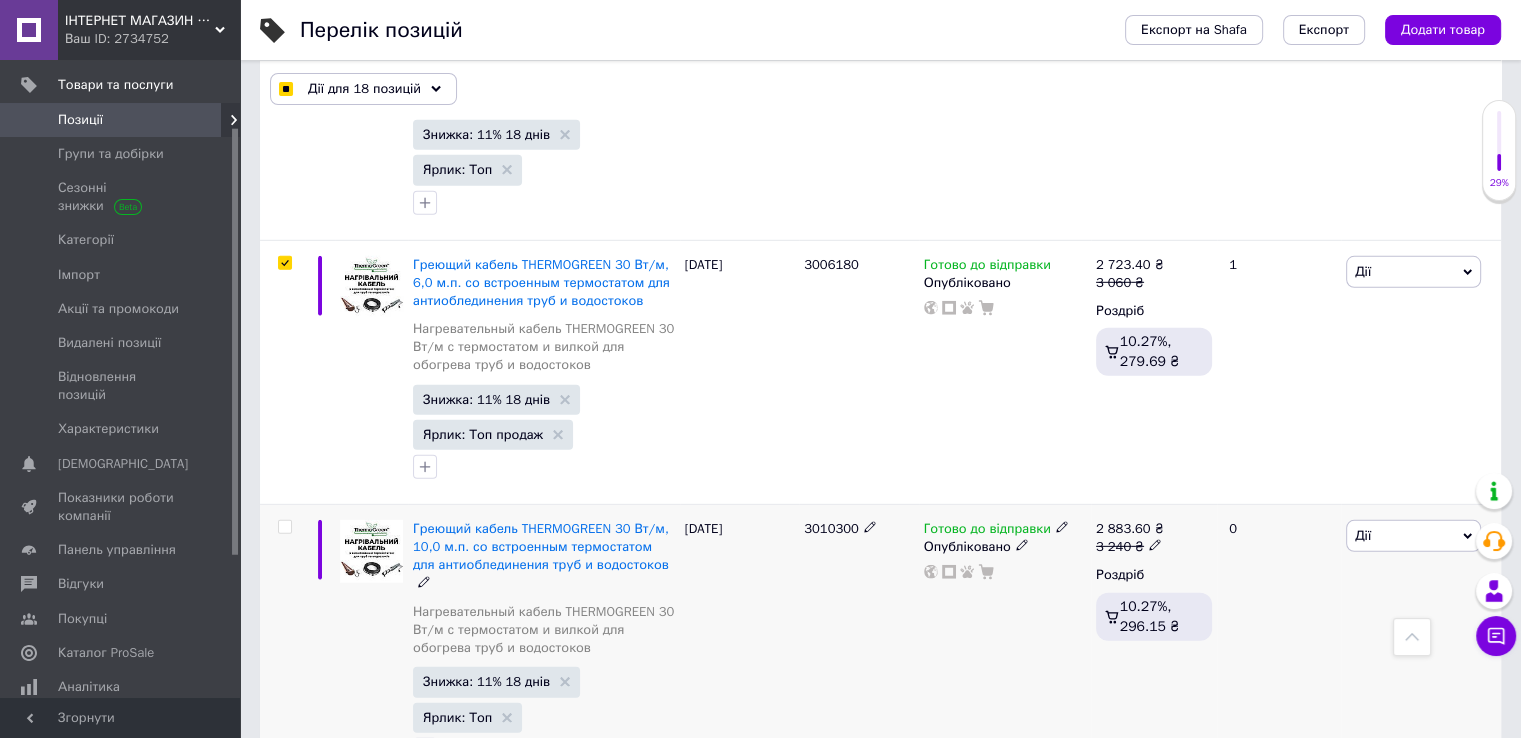 click at bounding box center [284, 527] 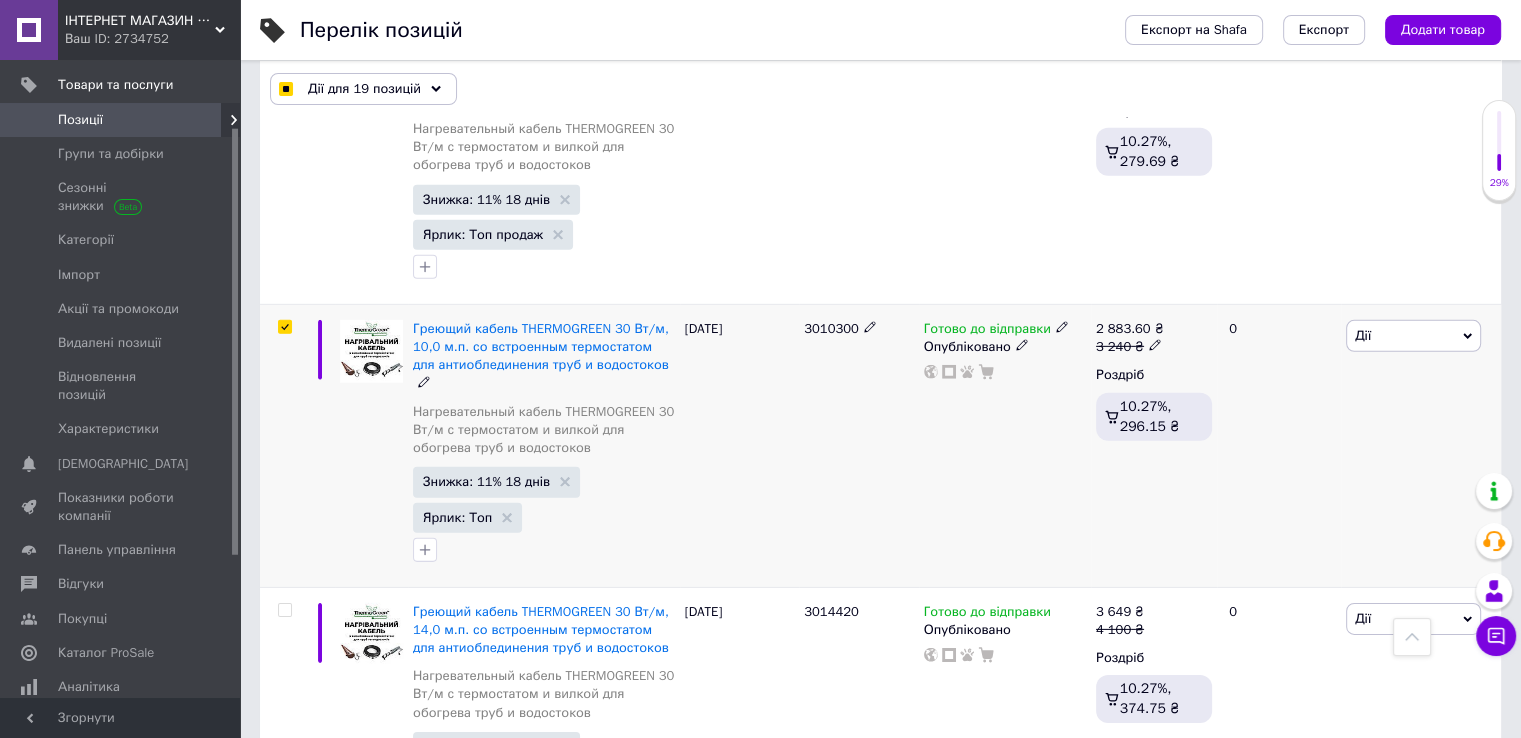 scroll, scrollTop: 6291, scrollLeft: 0, axis: vertical 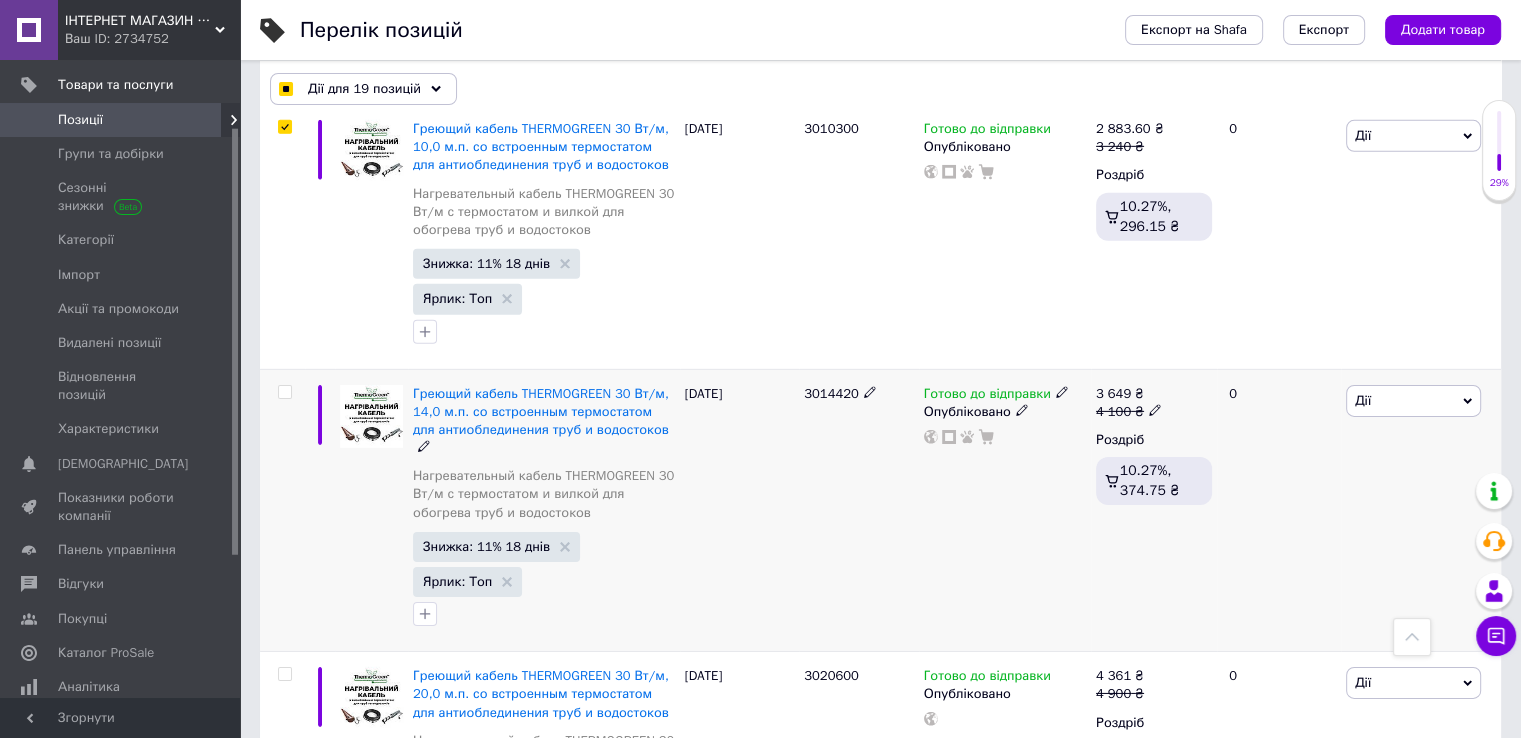 click at bounding box center [284, 392] 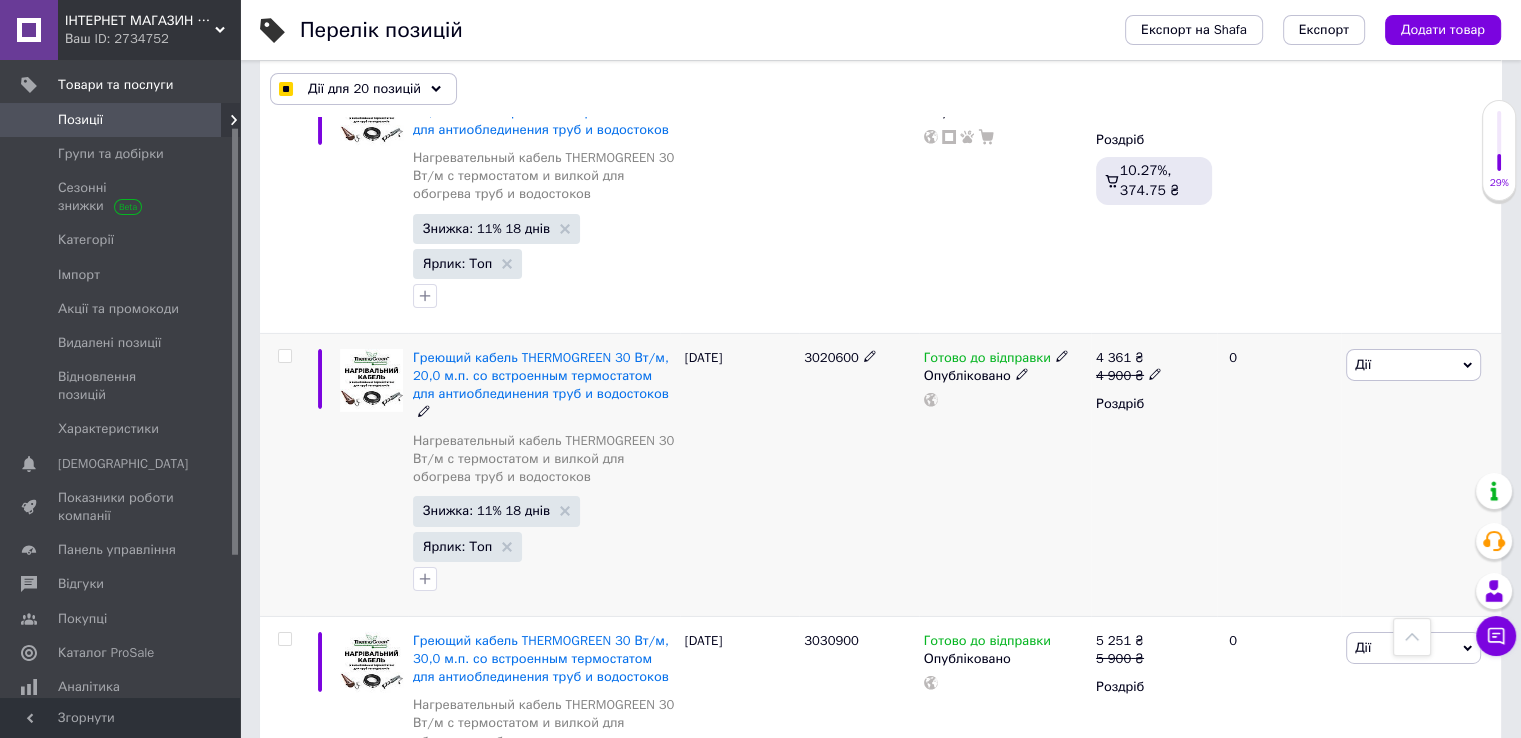 scroll, scrollTop: 6491, scrollLeft: 0, axis: vertical 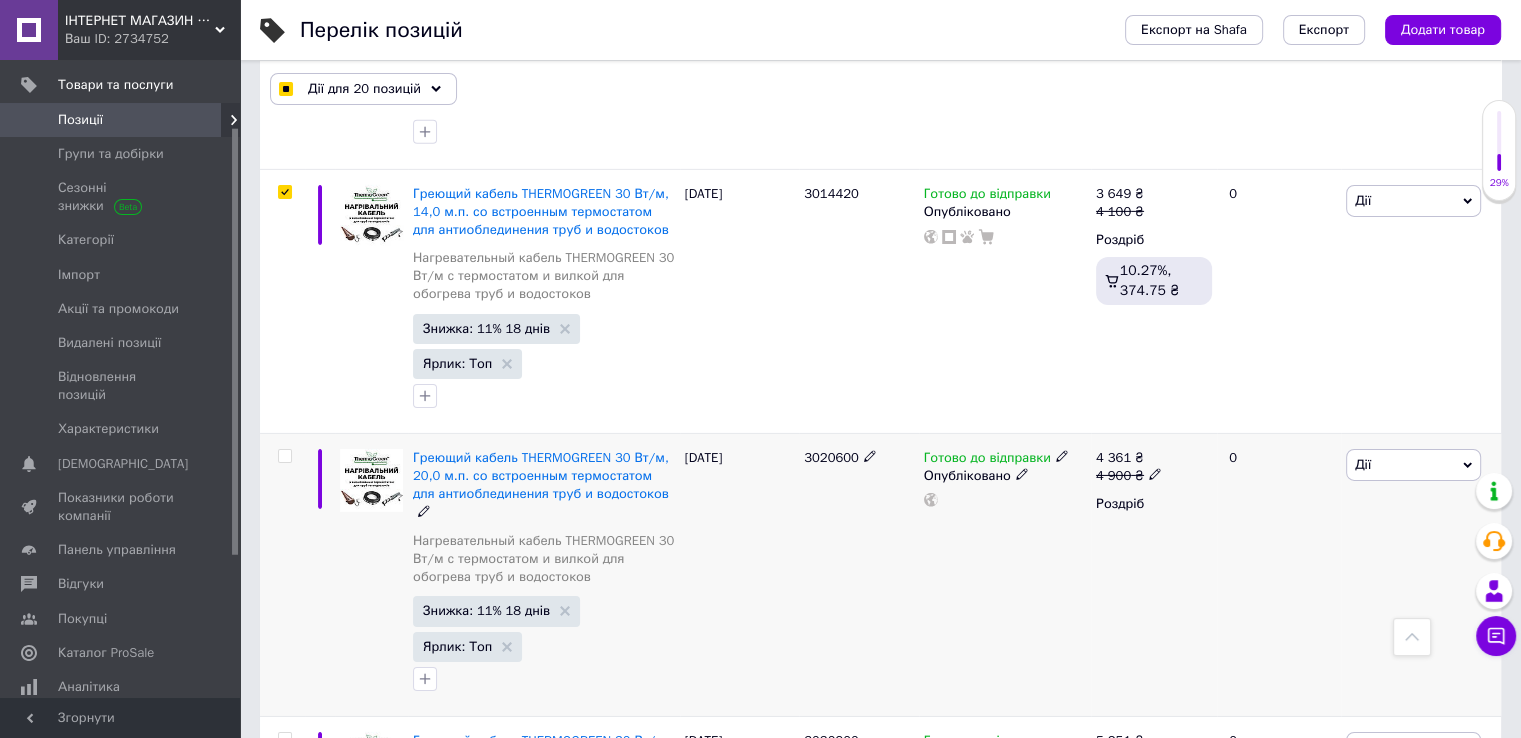 click at bounding box center [284, 456] 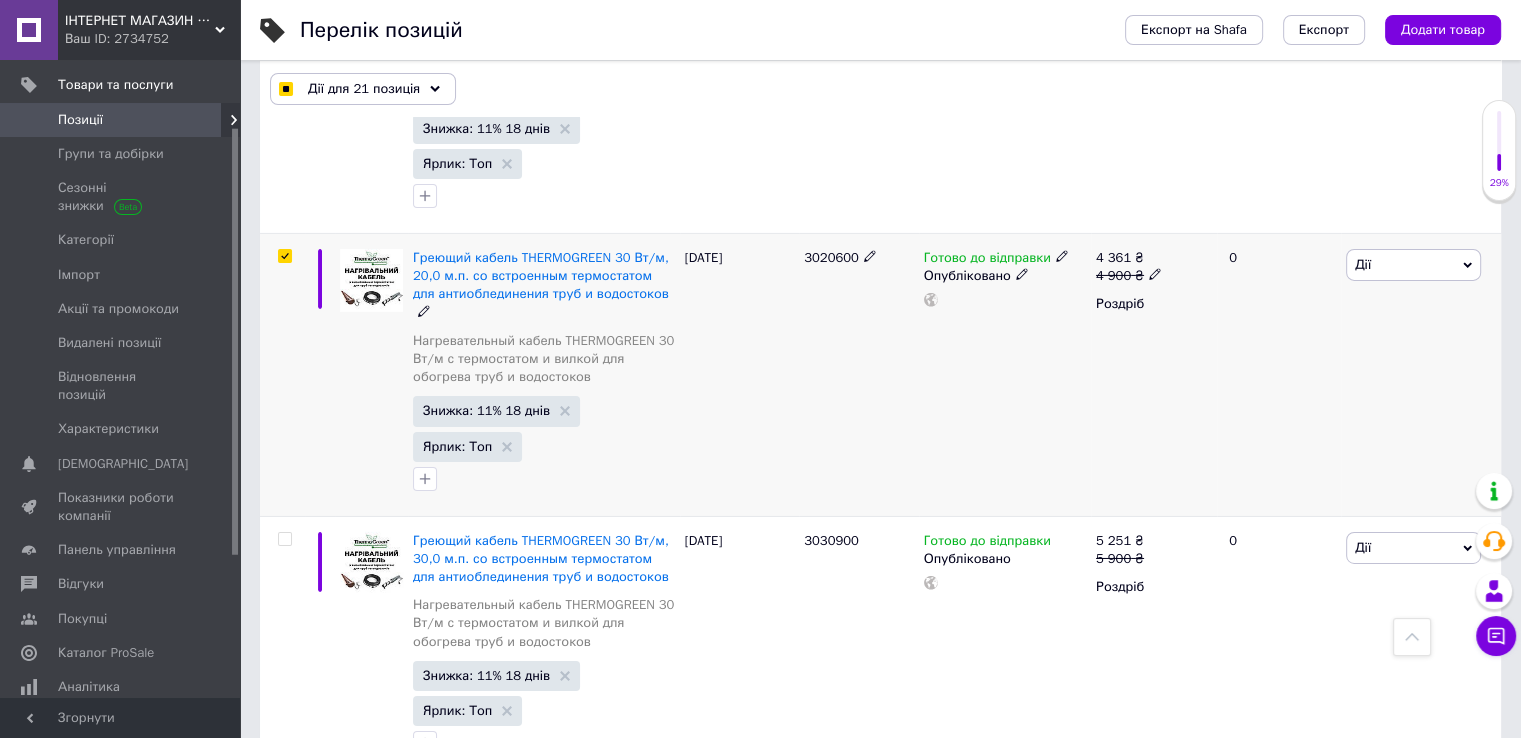 scroll, scrollTop: 6791, scrollLeft: 0, axis: vertical 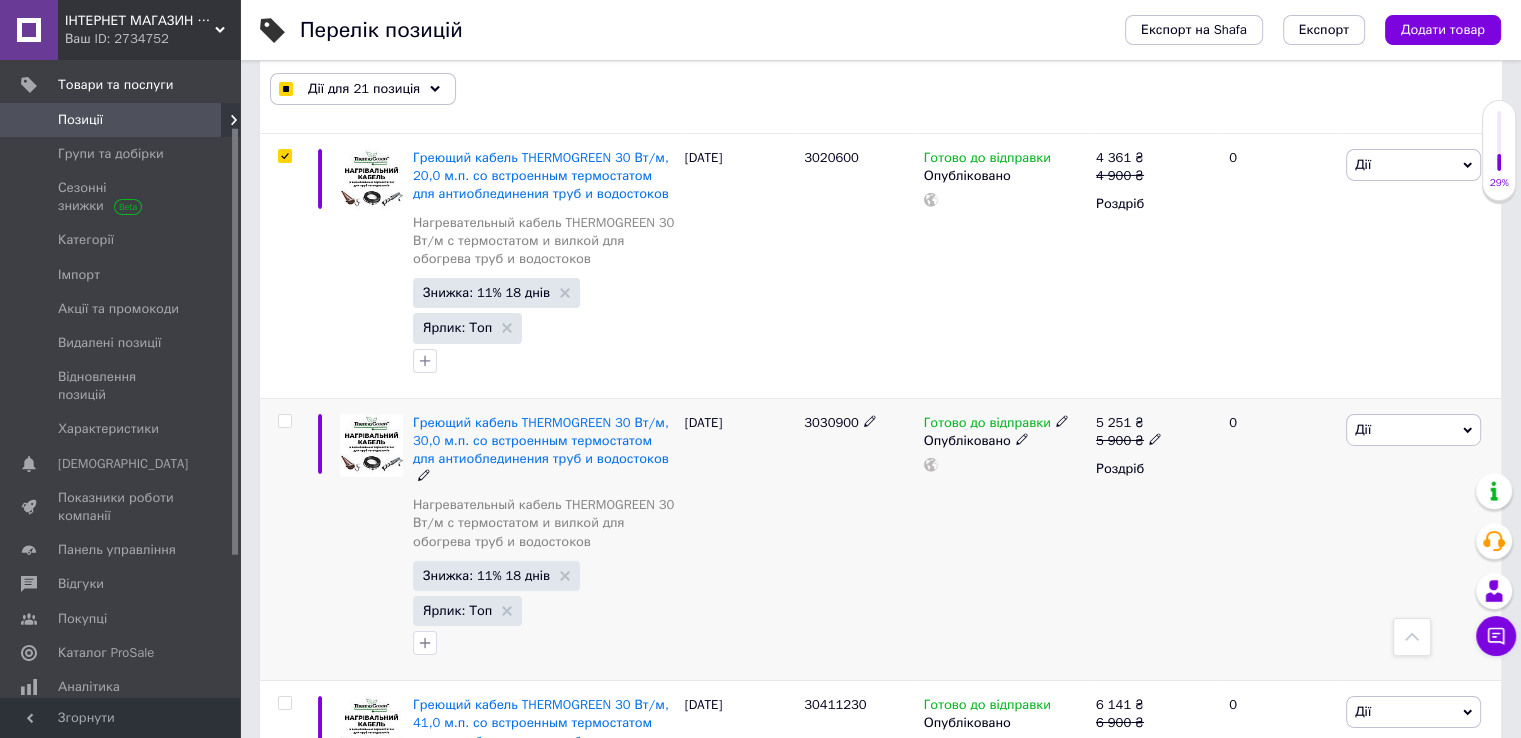 click at bounding box center [284, 421] 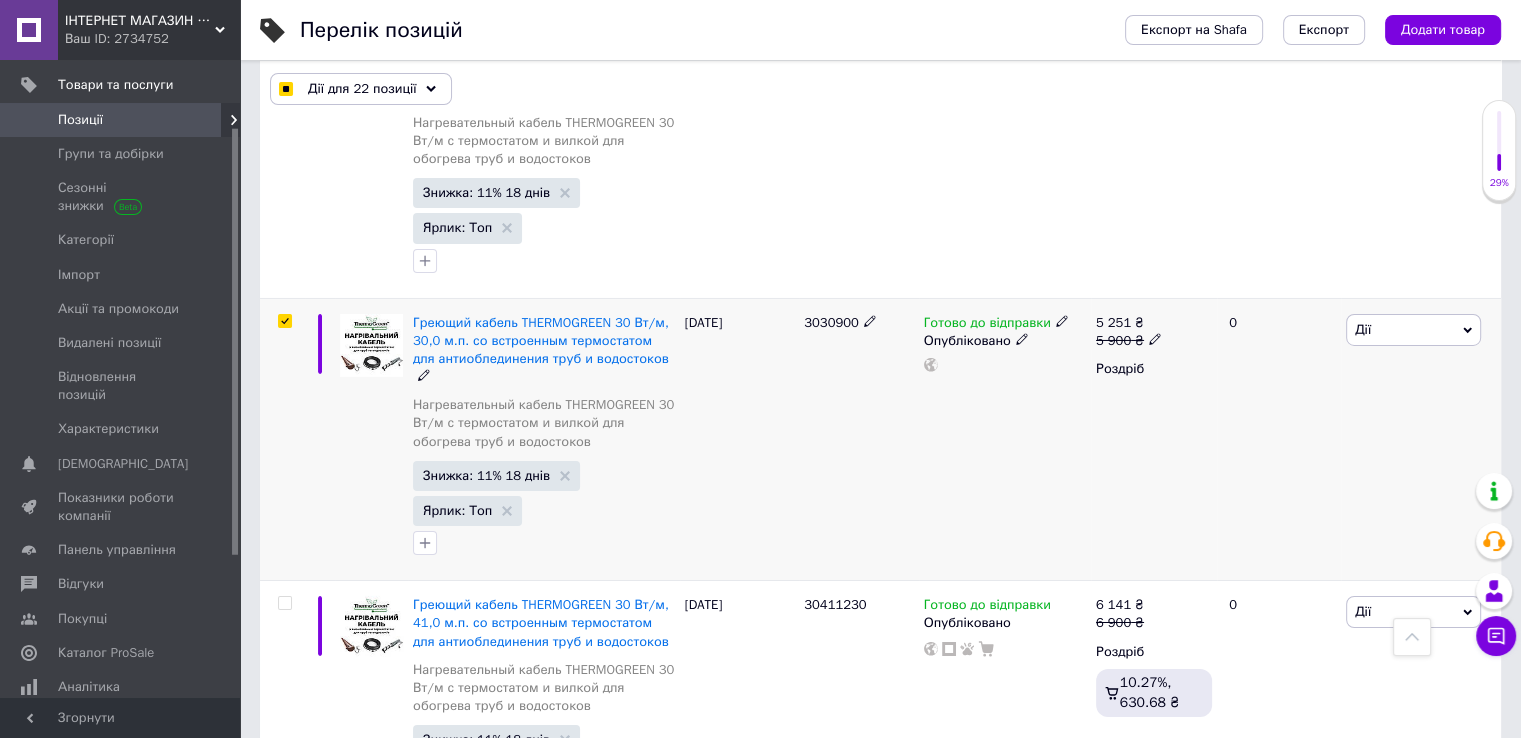 scroll, scrollTop: 6991, scrollLeft: 0, axis: vertical 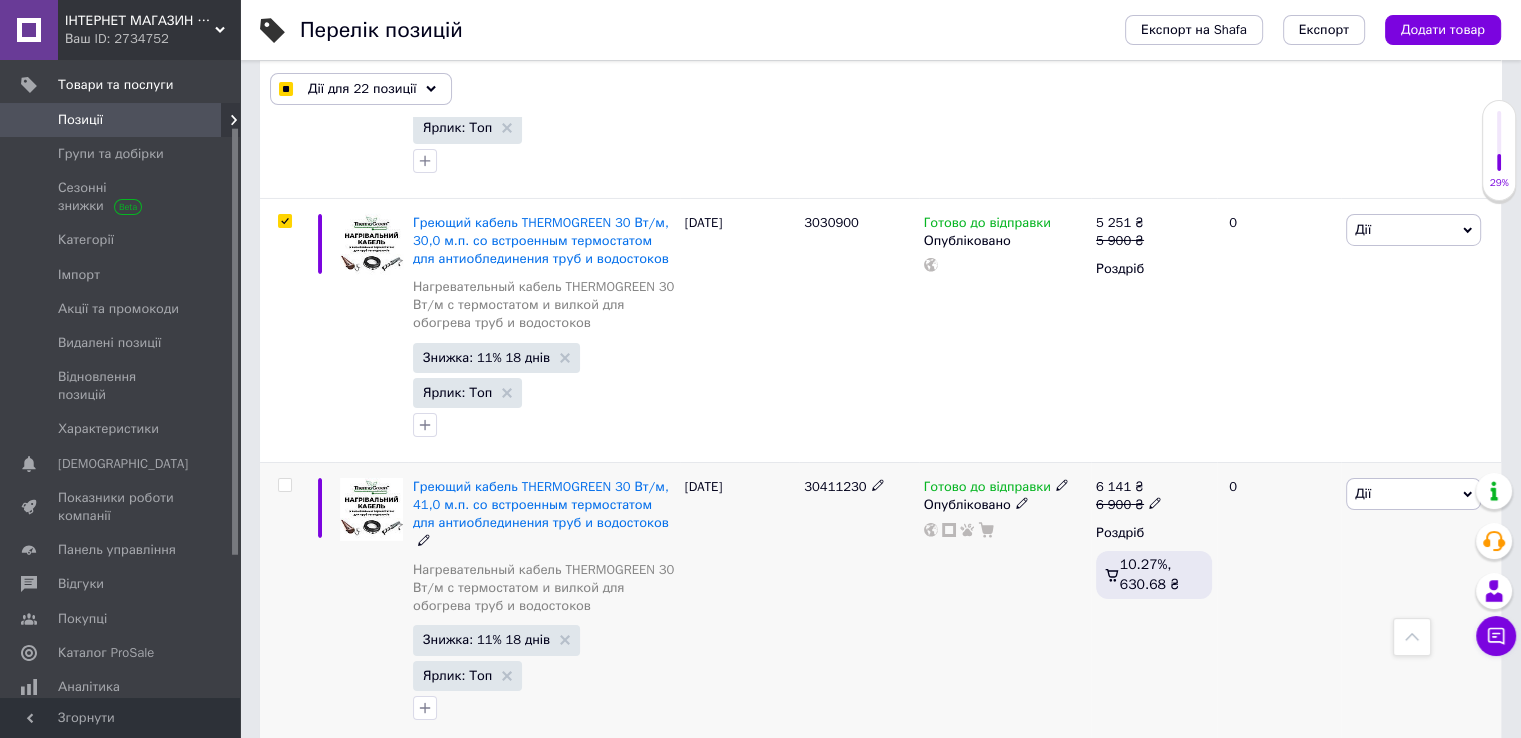 click at bounding box center (284, 485) 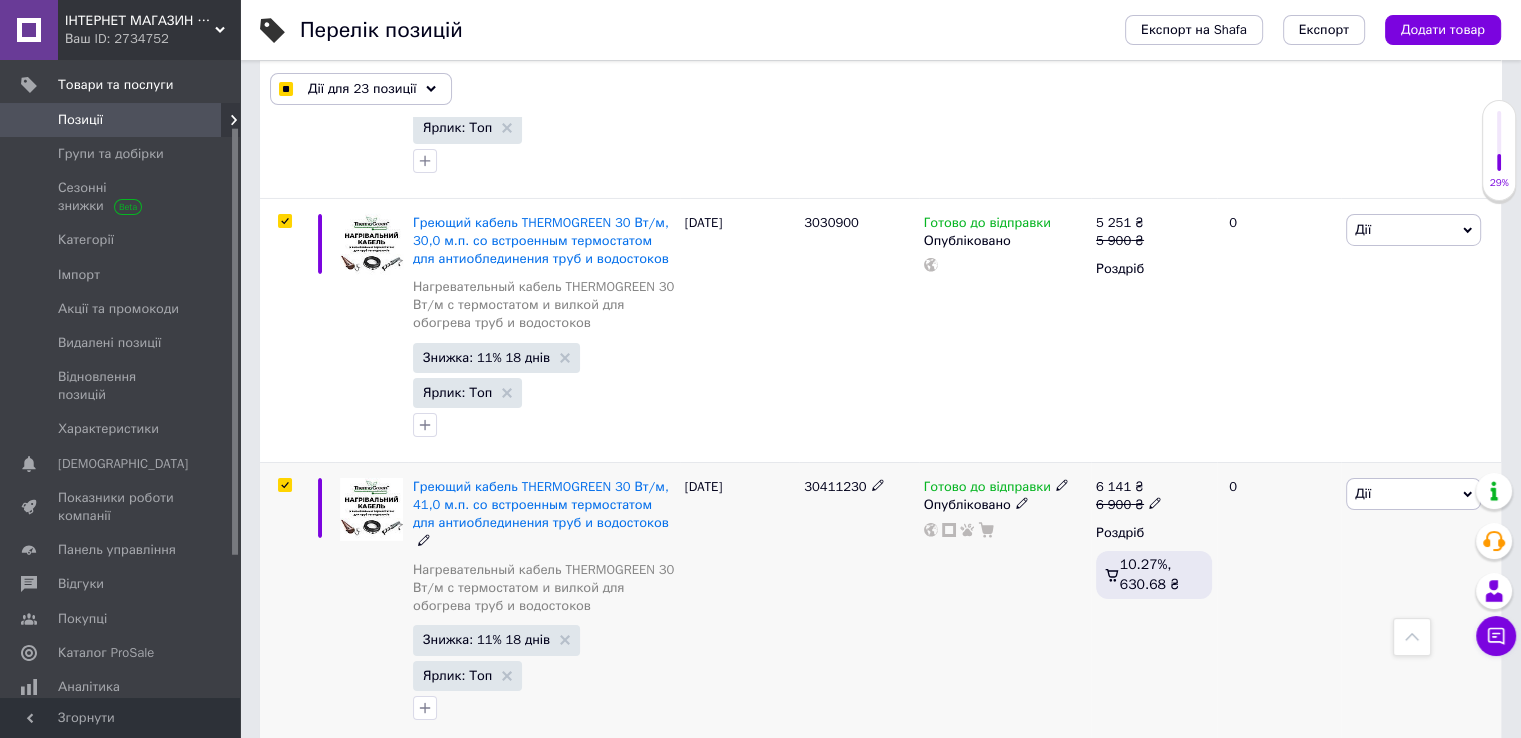 scroll, scrollTop: 7191, scrollLeft: 0, axis: vertical 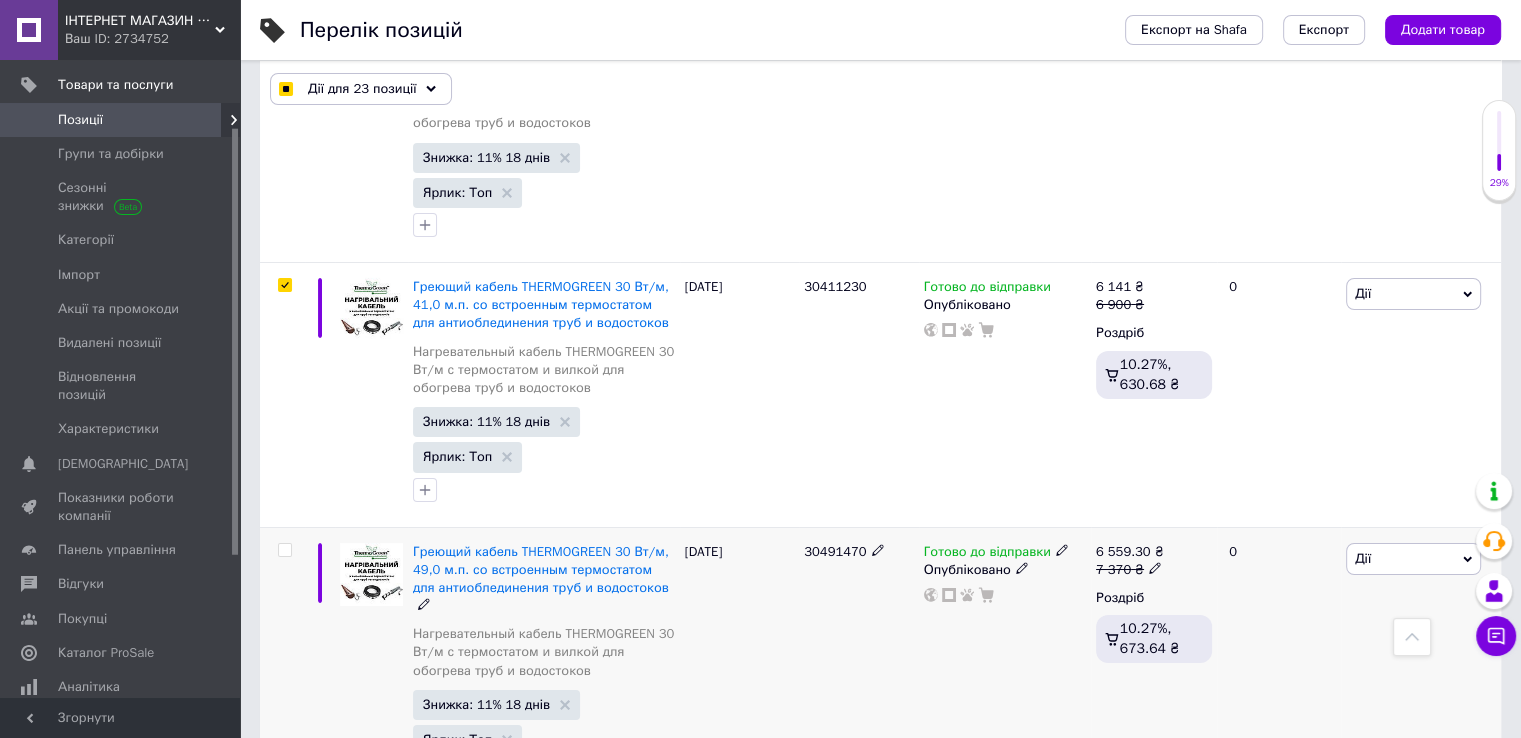 click at bounding box center (284, 550) 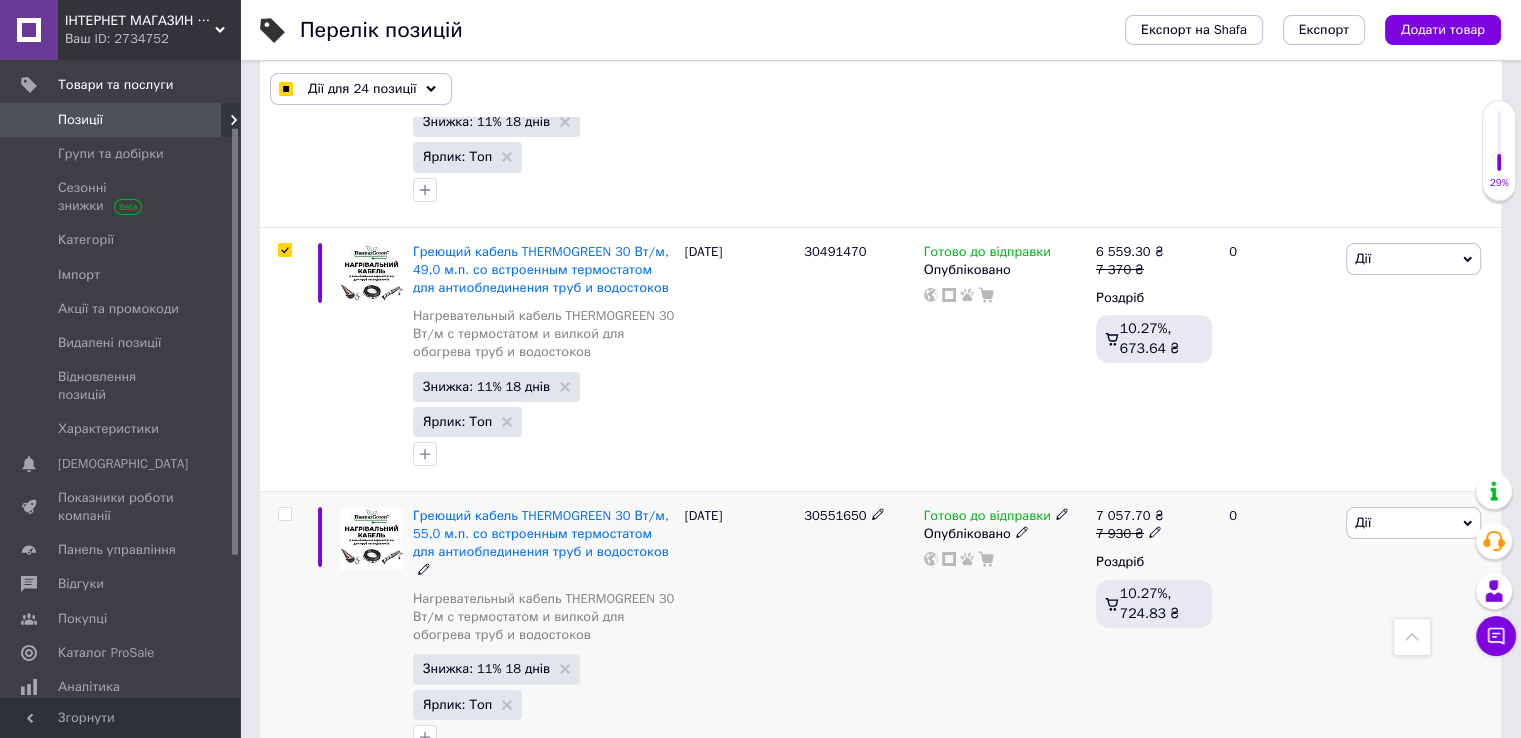 scroll, scrollTop: 7591, scrollLeft: 0, axis: vertical 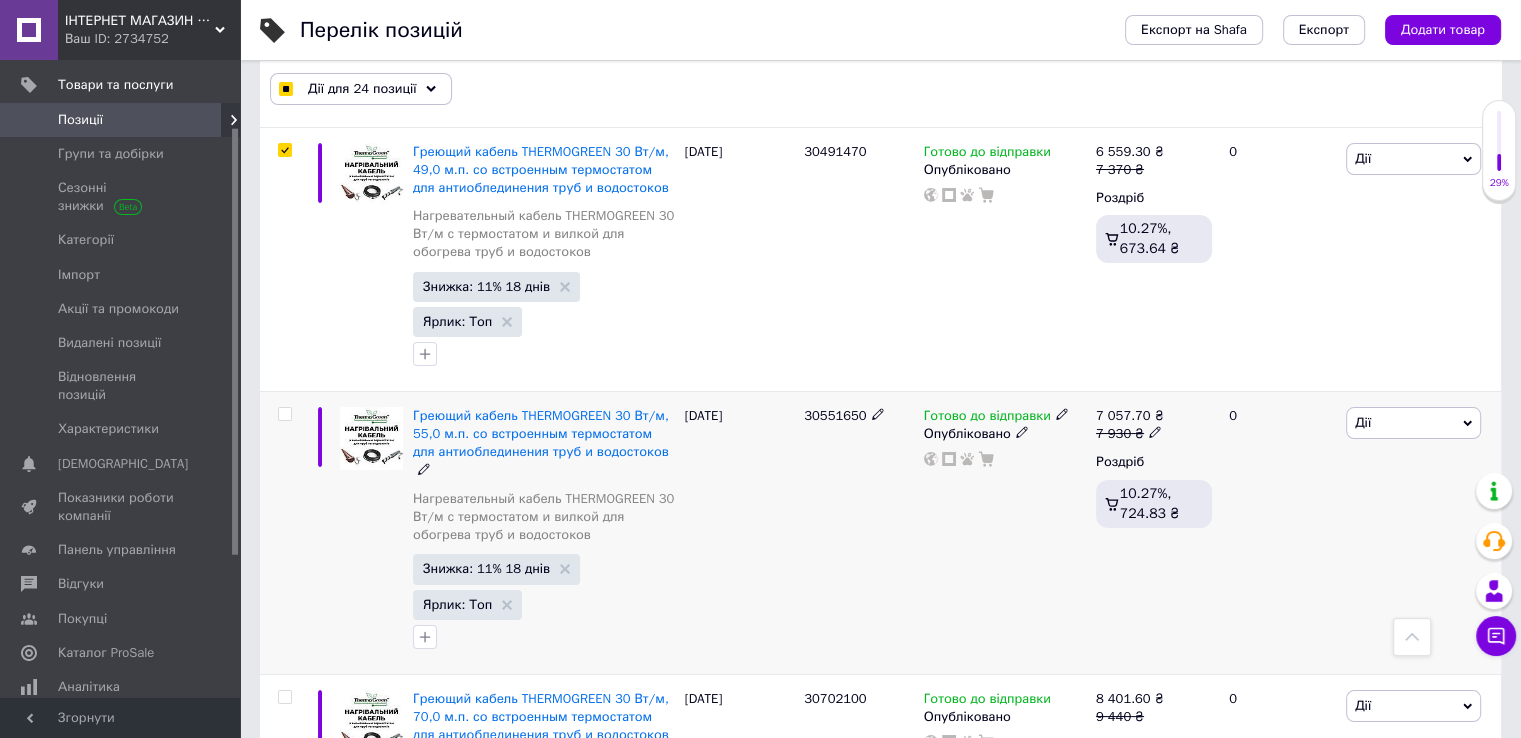 click at bounding box center [284, 414] 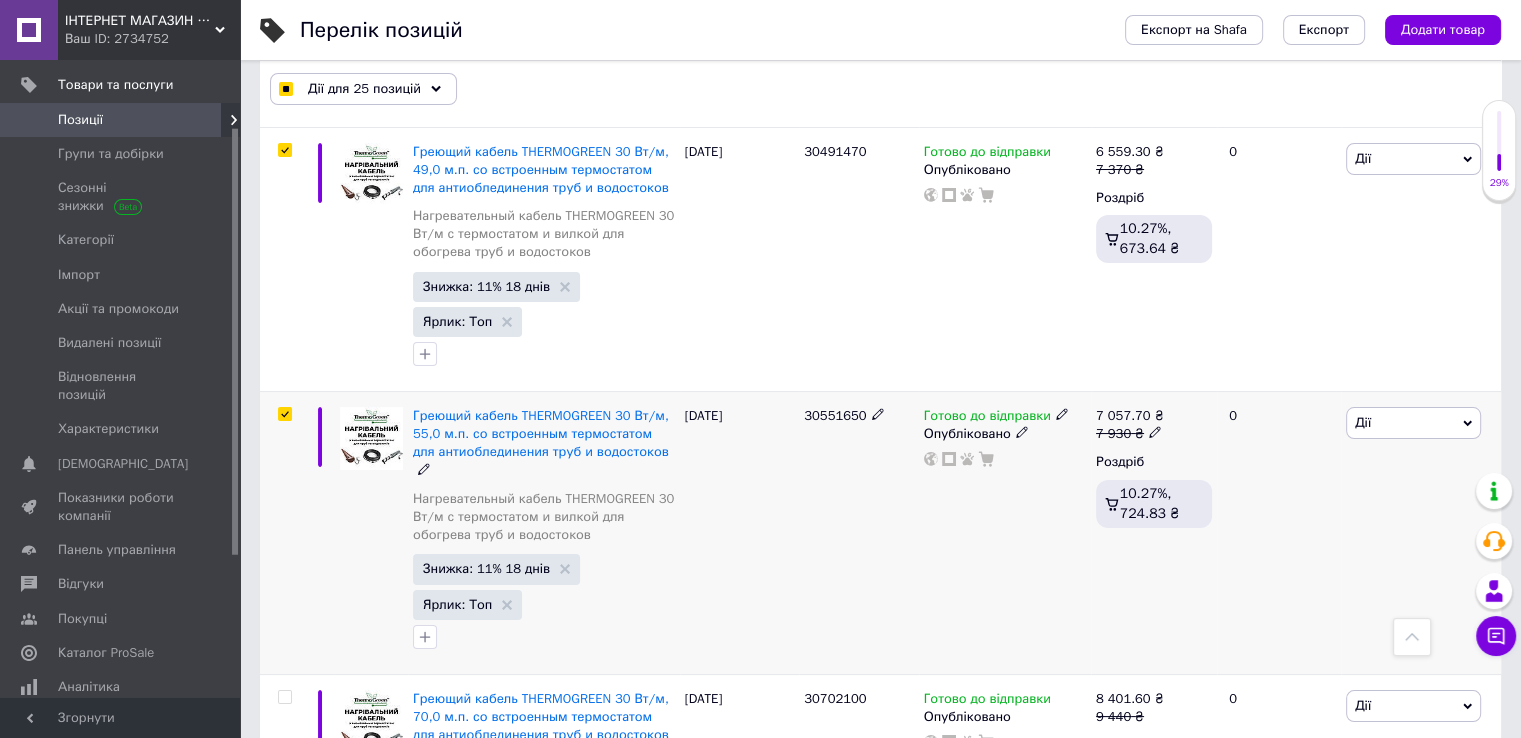 scroll, scrollTop: 7791, scrollLeft: 0, axis: vertical 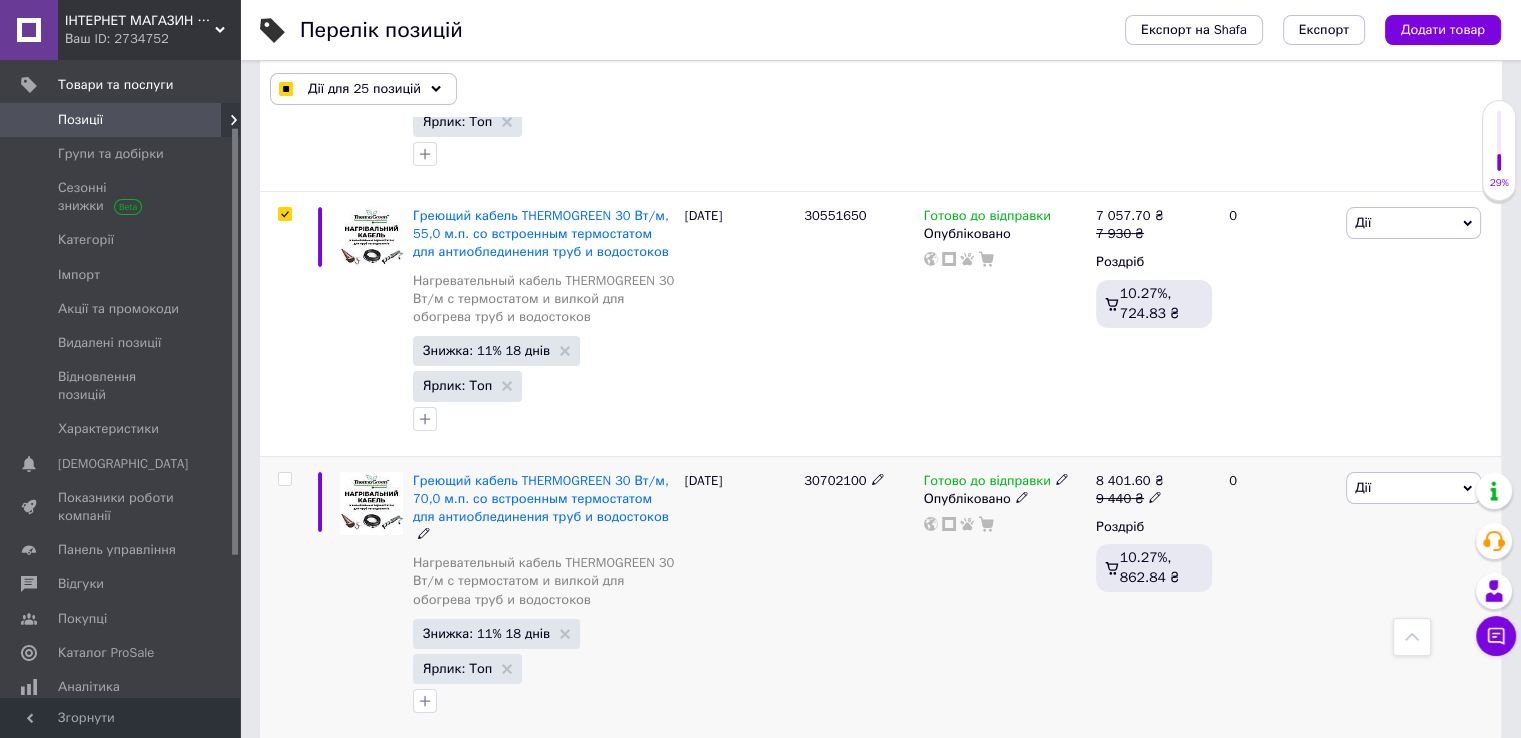 click at bounding box center (284, 479) 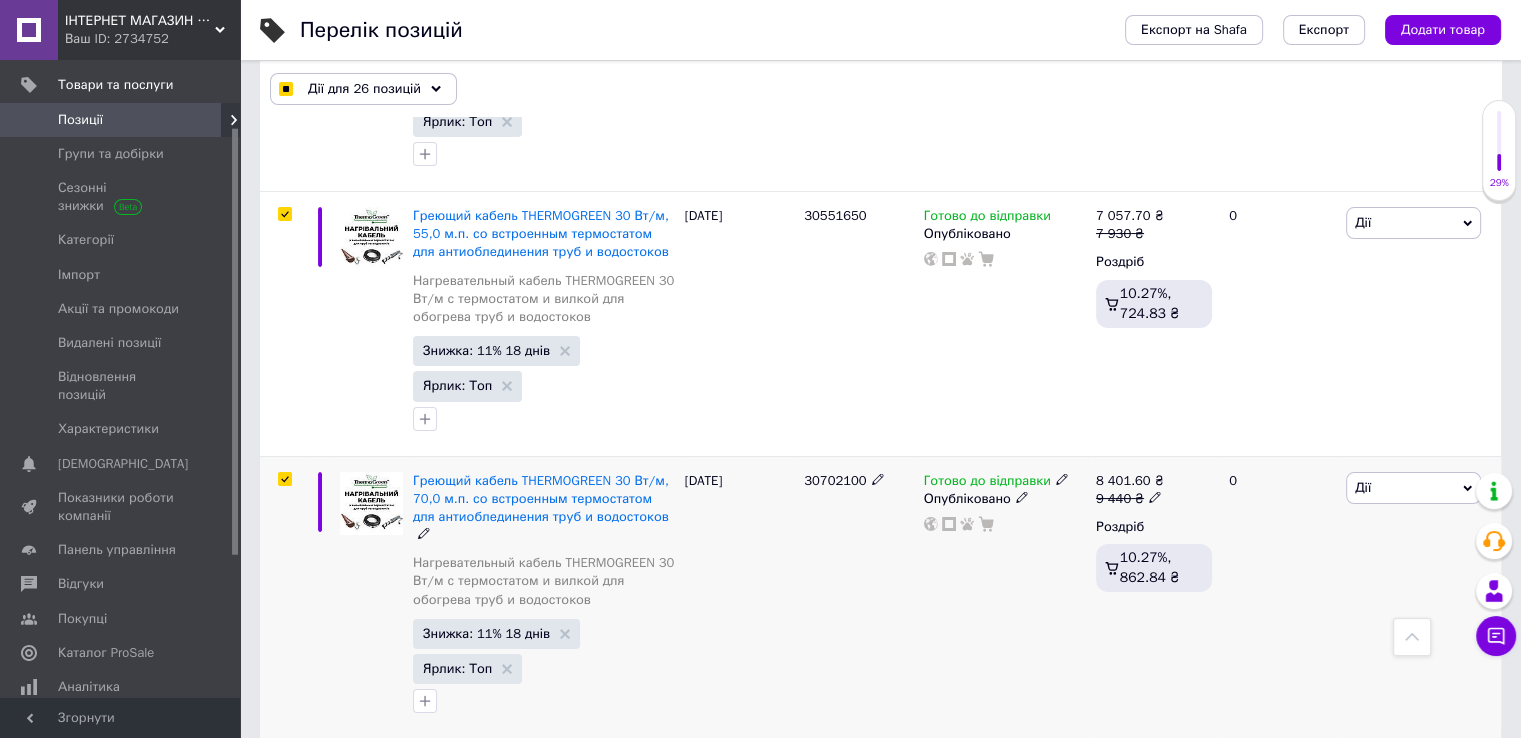 scroll, scrollTop: 7851, scrollLeft: 0, axis: vertical 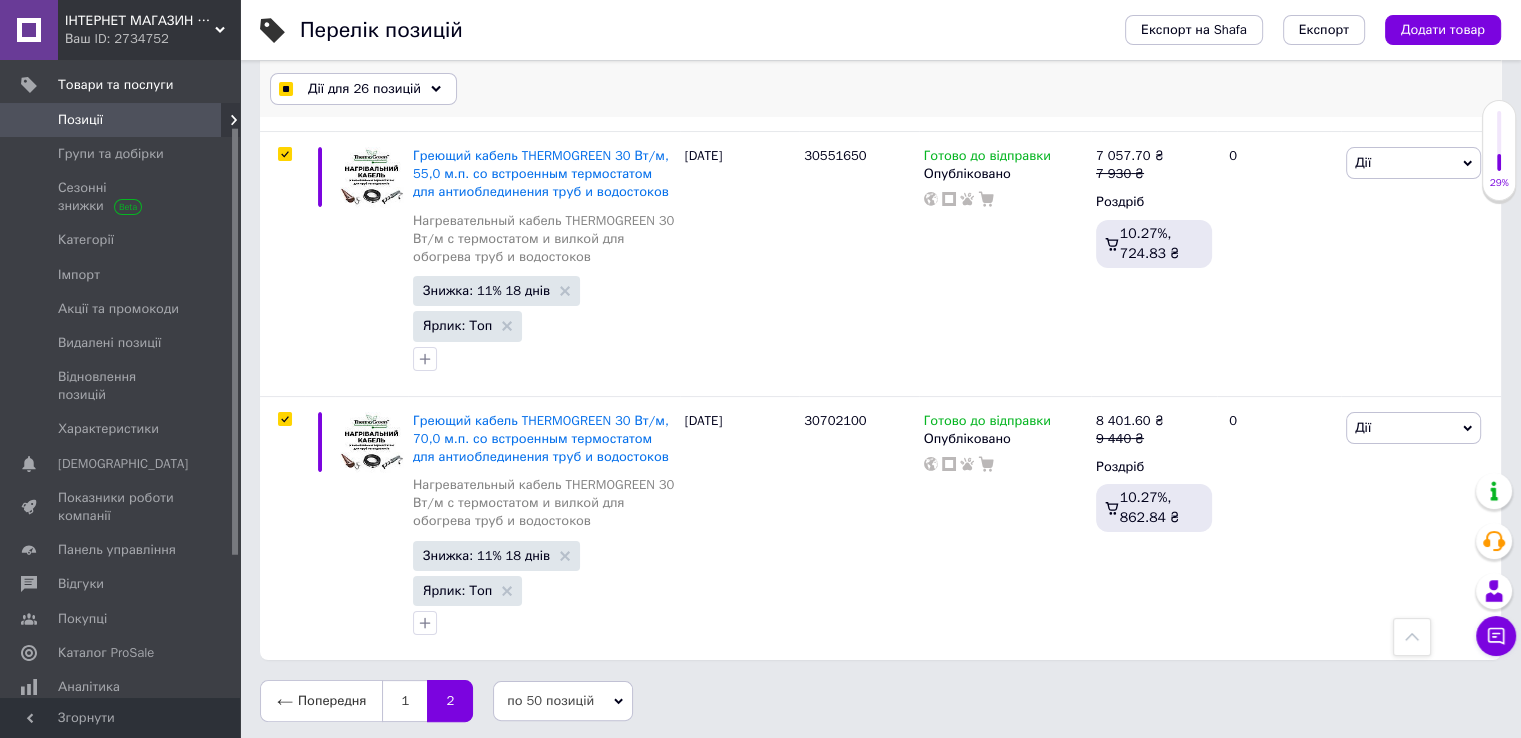 click on "Дії для 26 позицій" at bounding box center (364, 89) 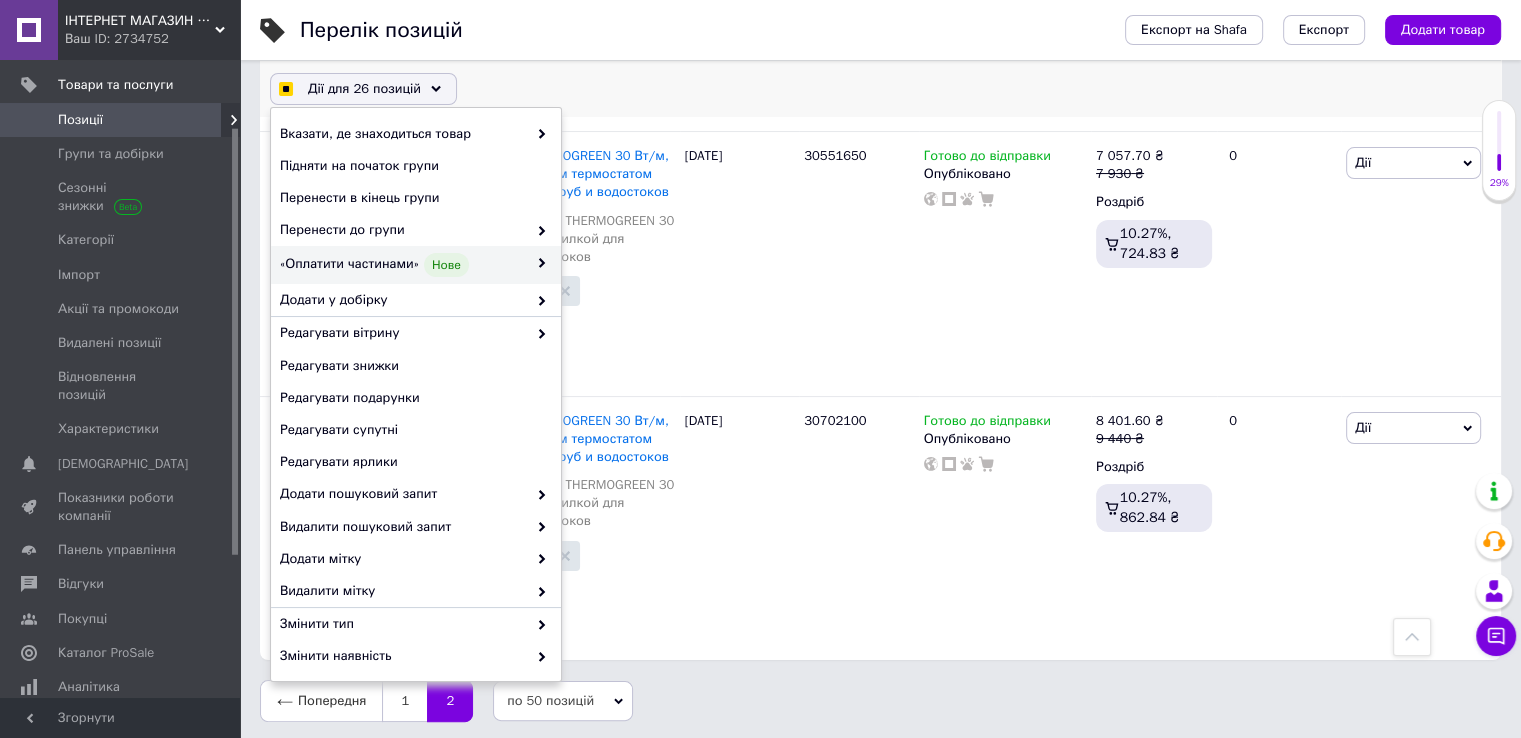 click on "Нове" at bounding box center (446, 265) 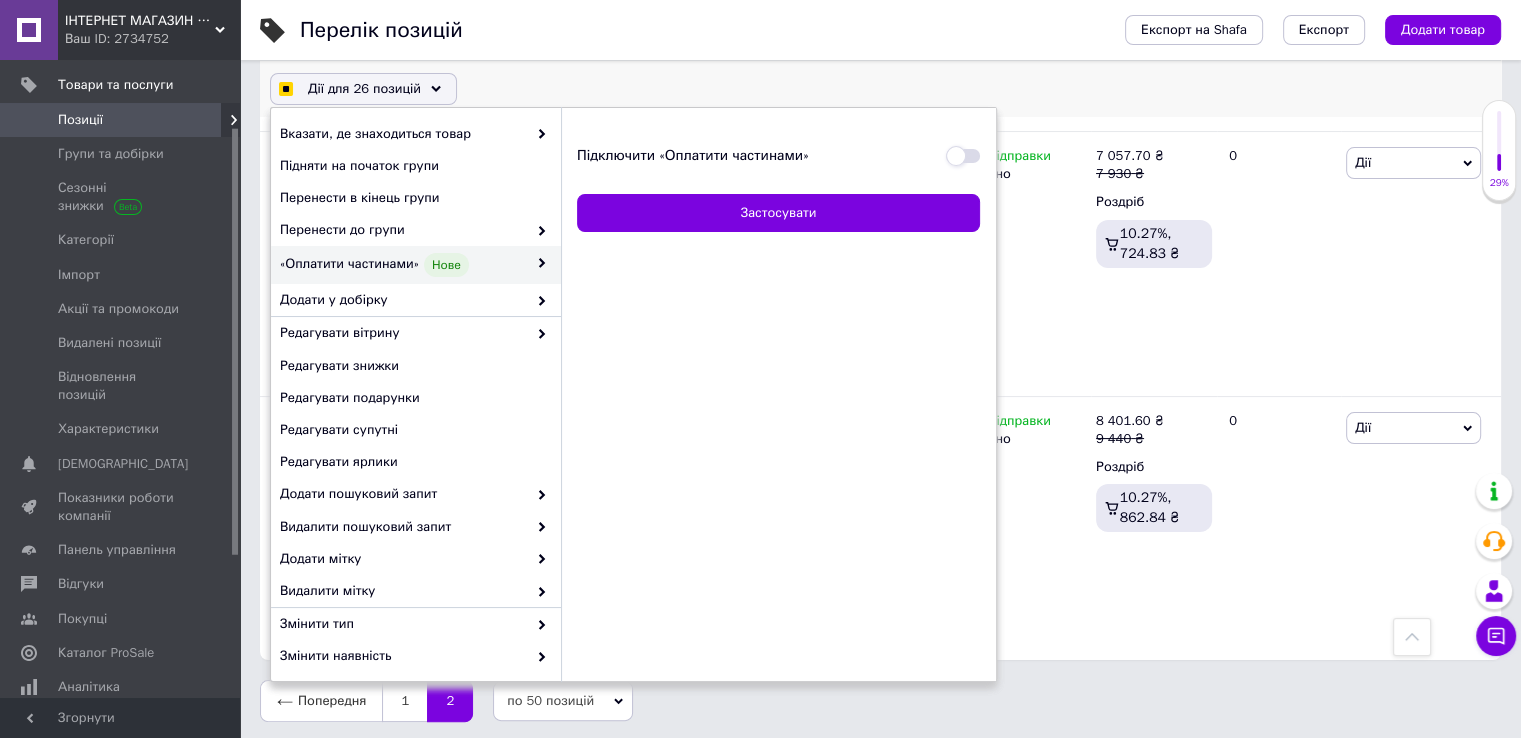 click on "Підключити «Оплатити частинами»" at bounding box center (963, 156) 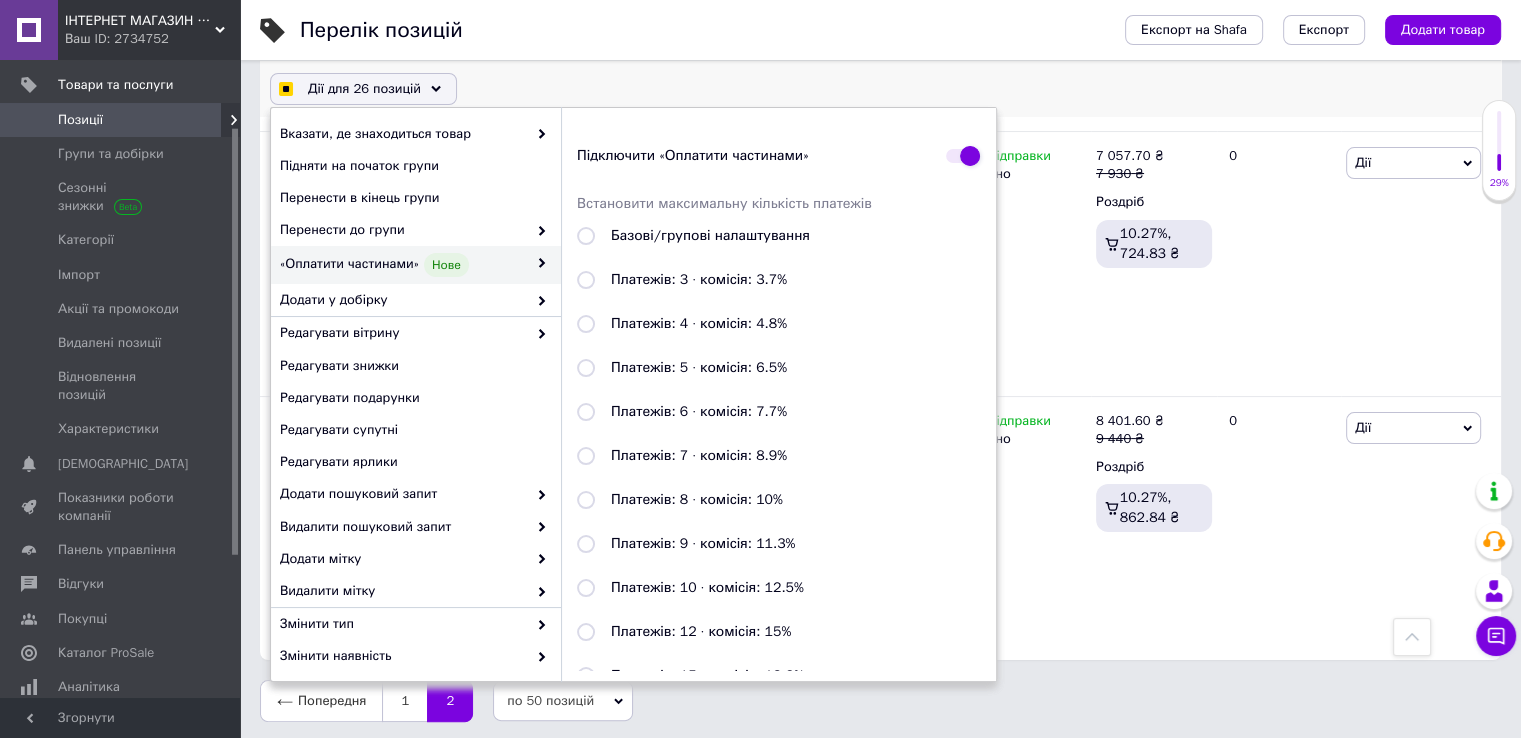 click on "Базові/групові налаштування" at bounding box center [586, 236] 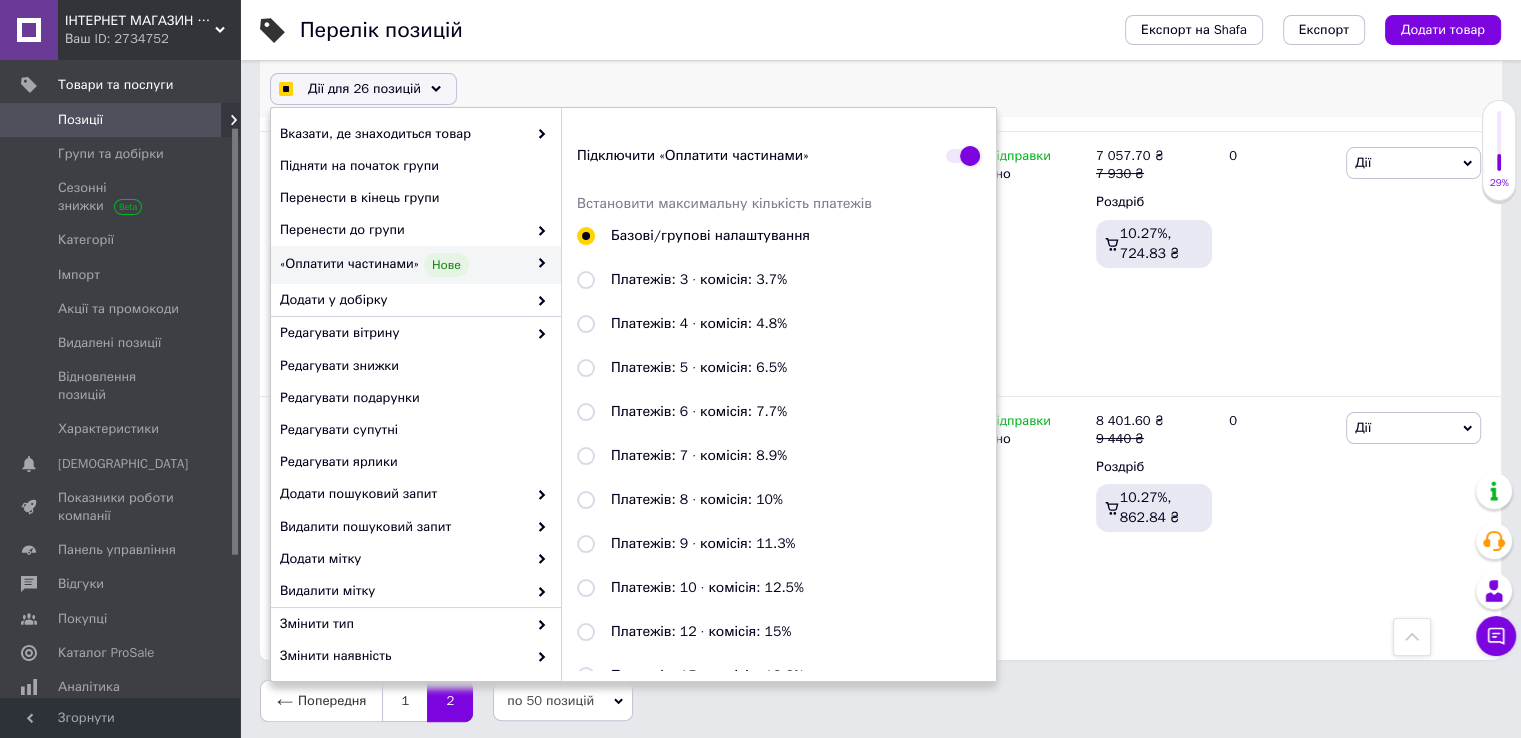 scroll, scrollTop: 185, scrollLeft: 0, axis: vertical 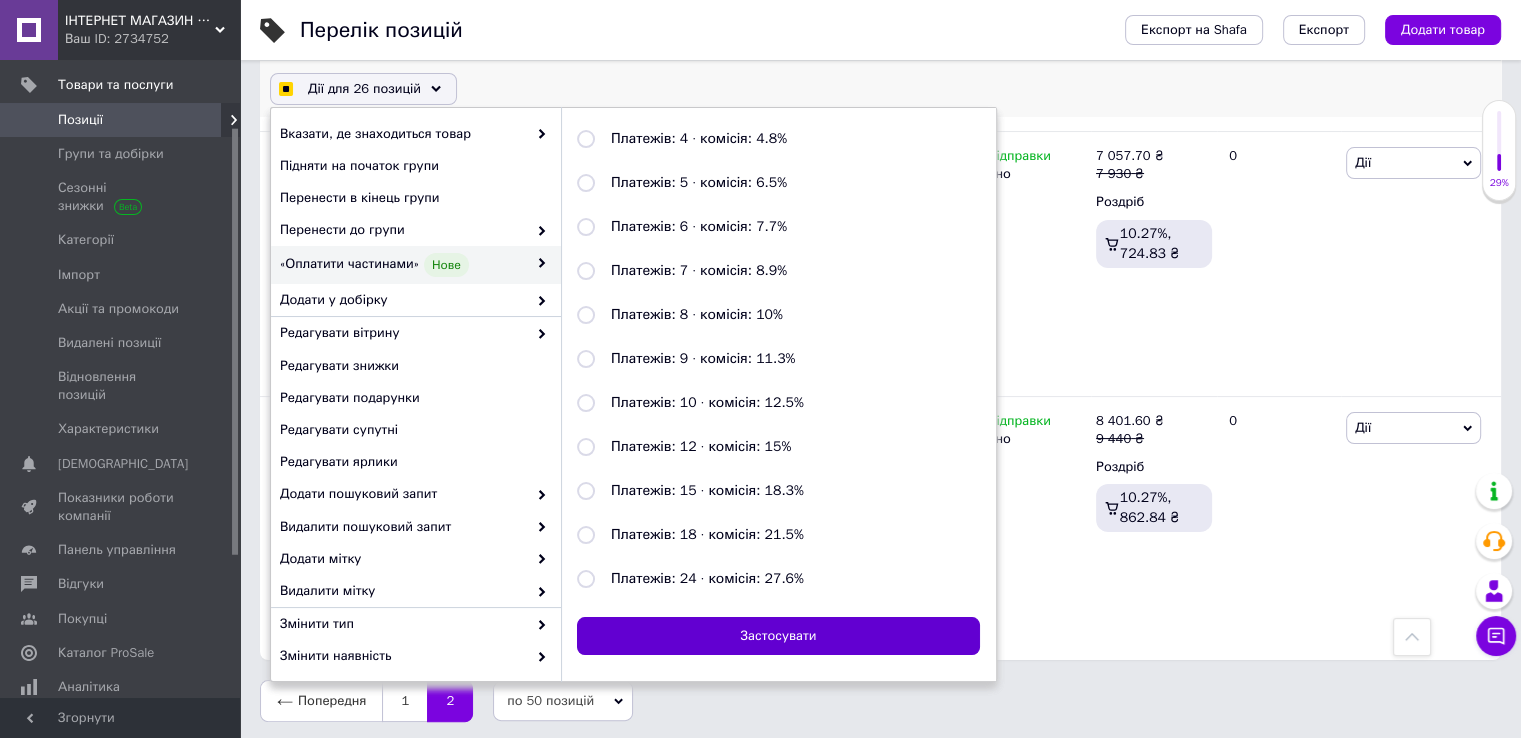 click on "Застосувати" at bounding box center [778, 636] 